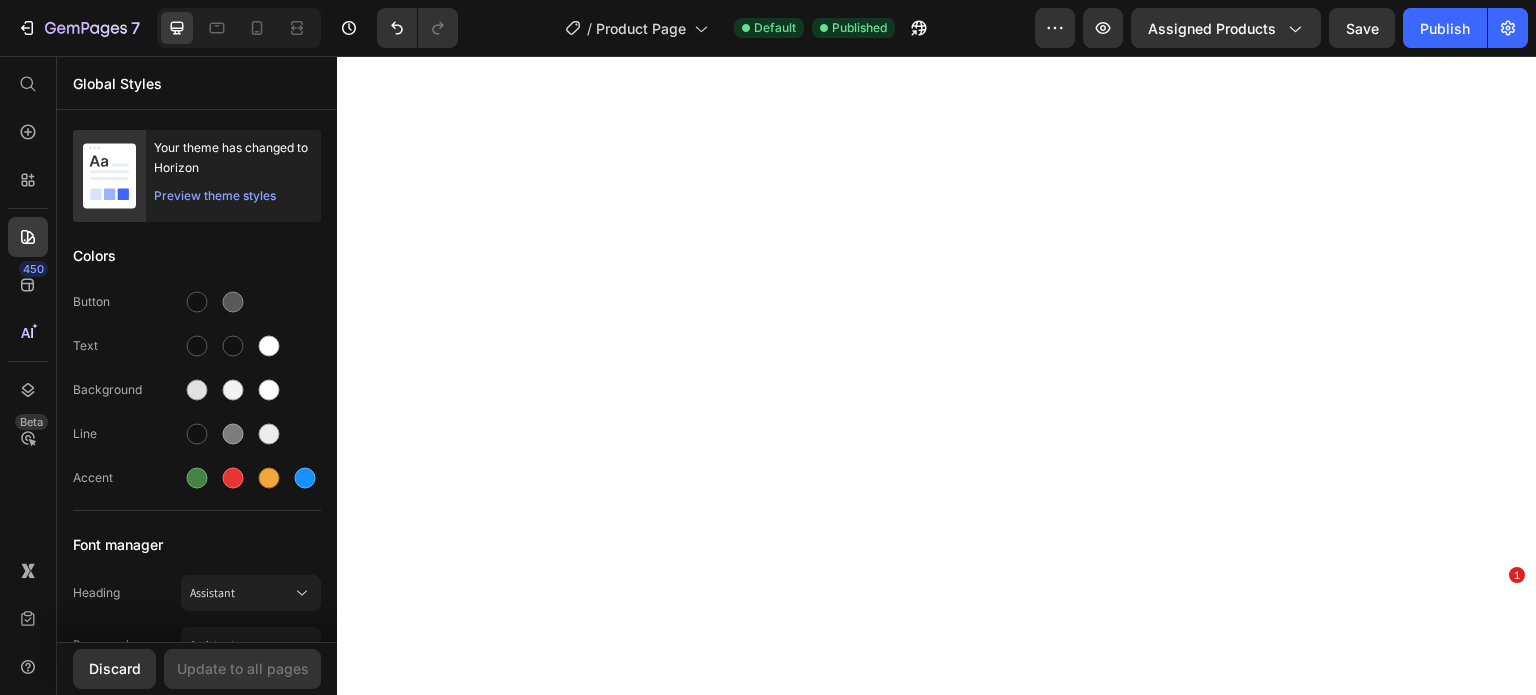 scroll, scrollTop: 0, scrollLeft: 0, axis: both 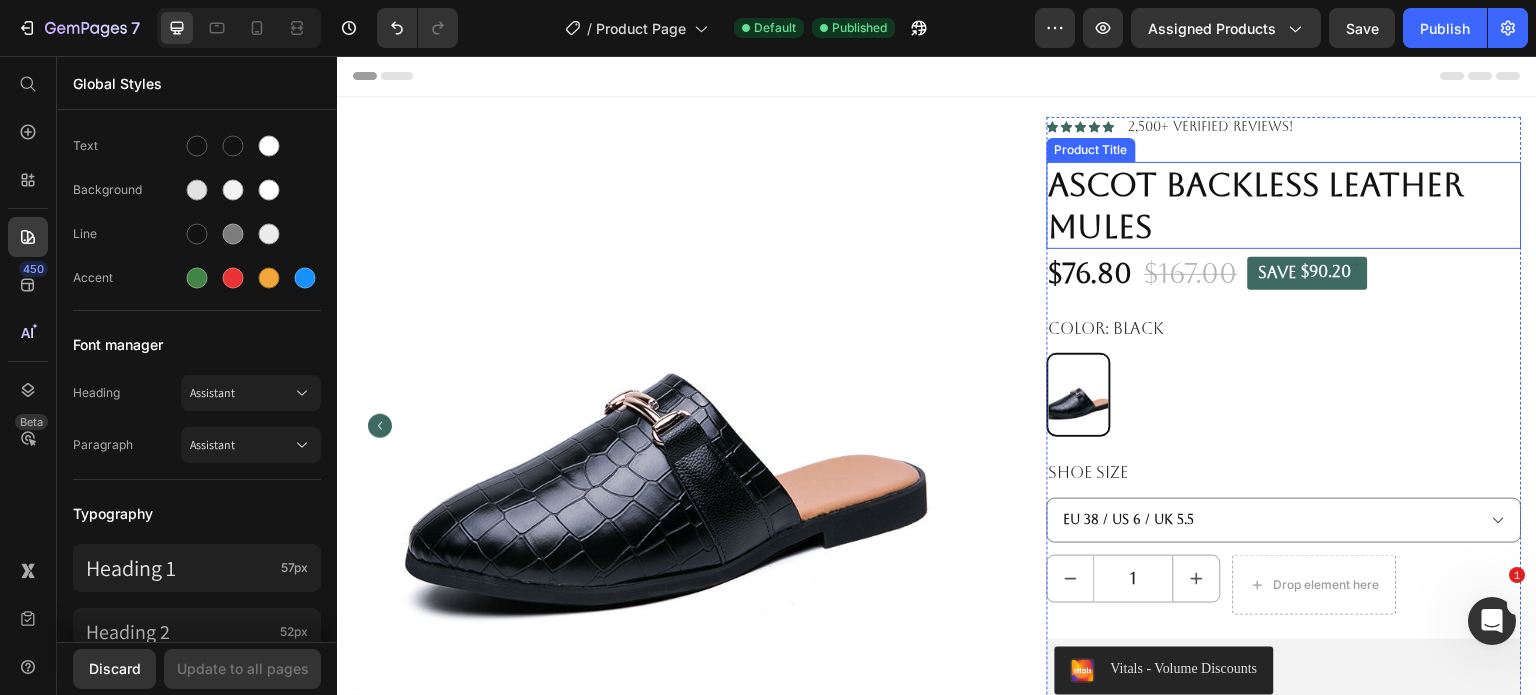 click on "Ascot Backless Leather Mules" at bounding box center (1284, 205) 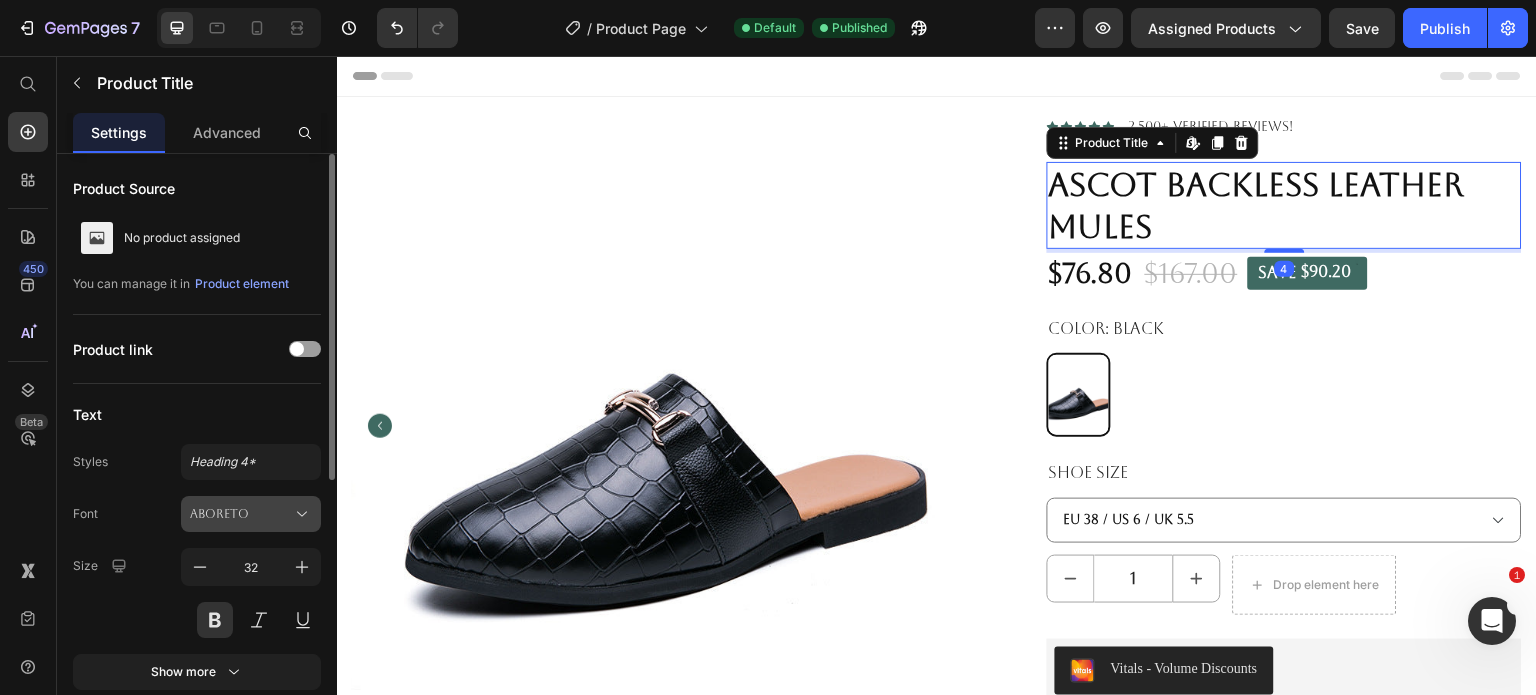 click on "Aboreto" at bounding box center [241, 514] 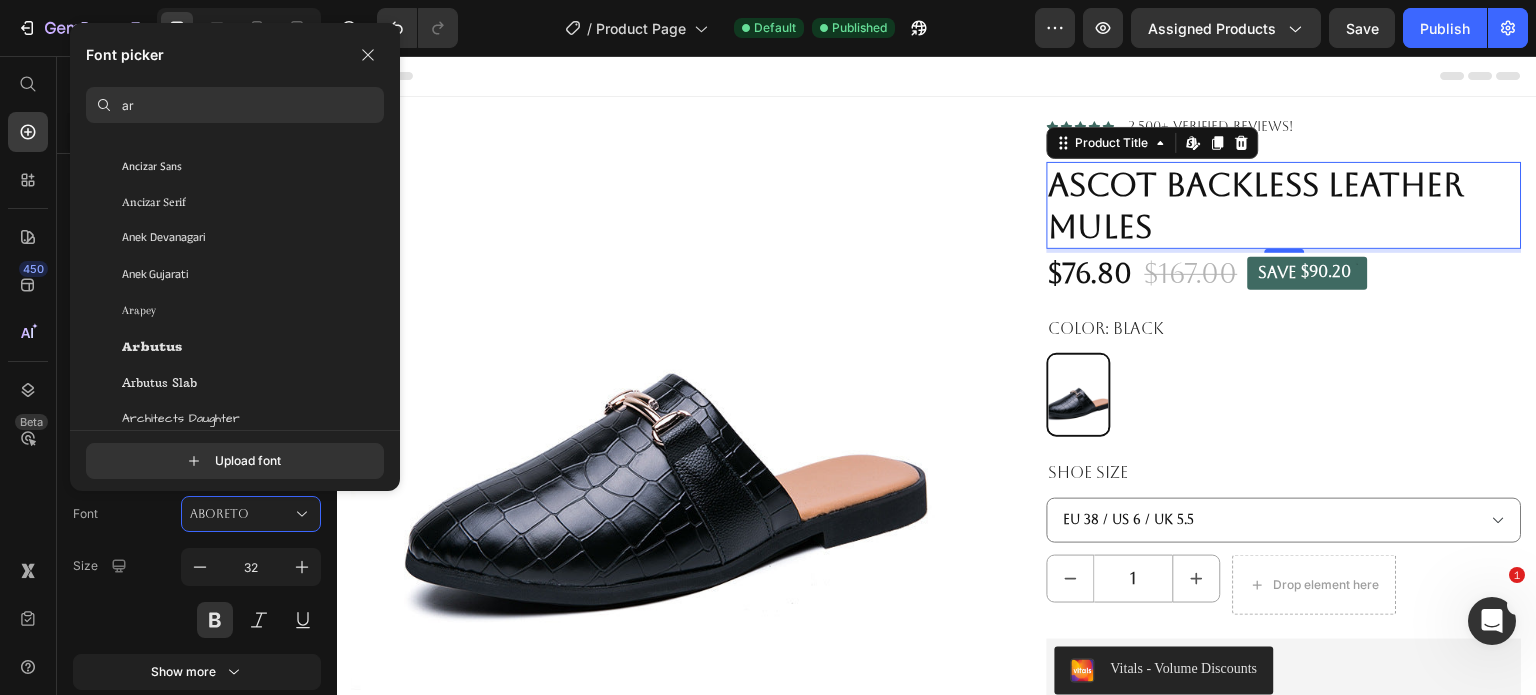 scroll, scrollTop: 300, scrollLeft: 0, axis: vertical 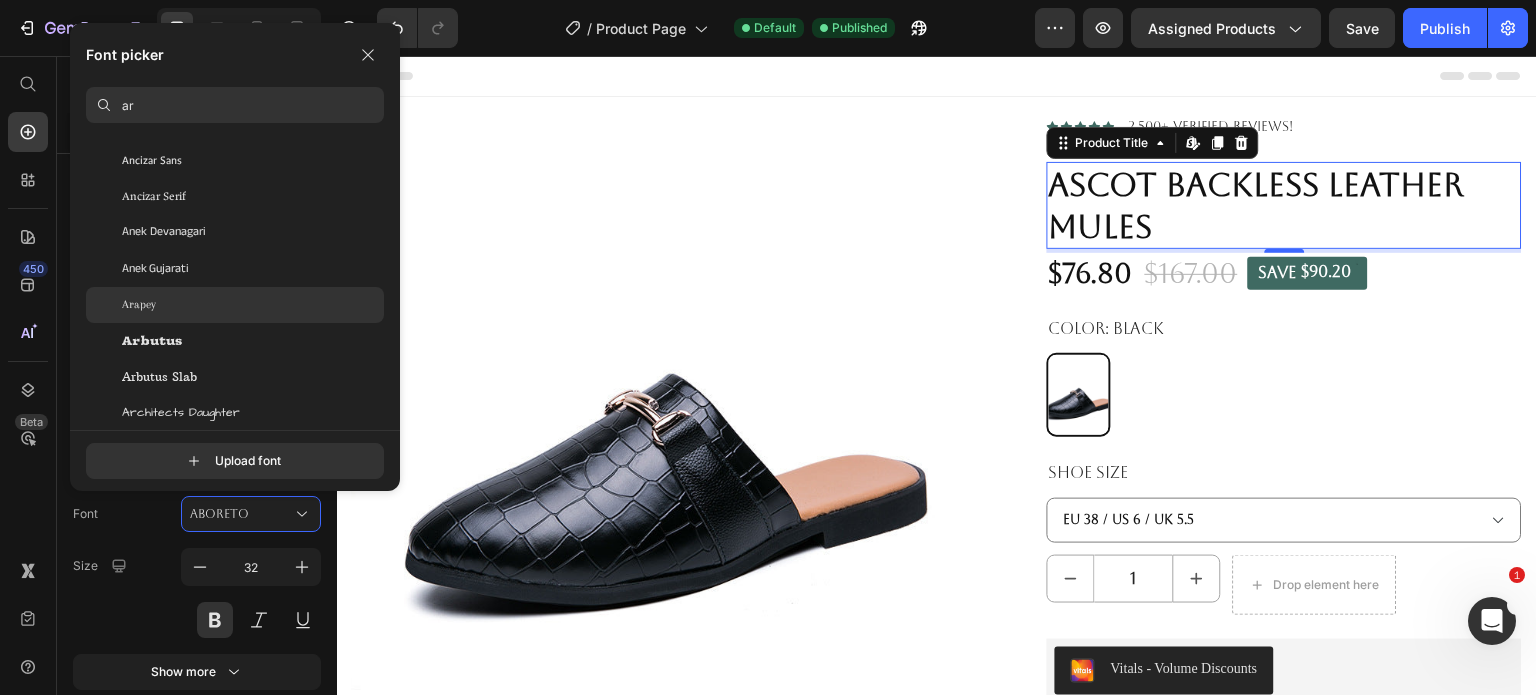 type on "ar" 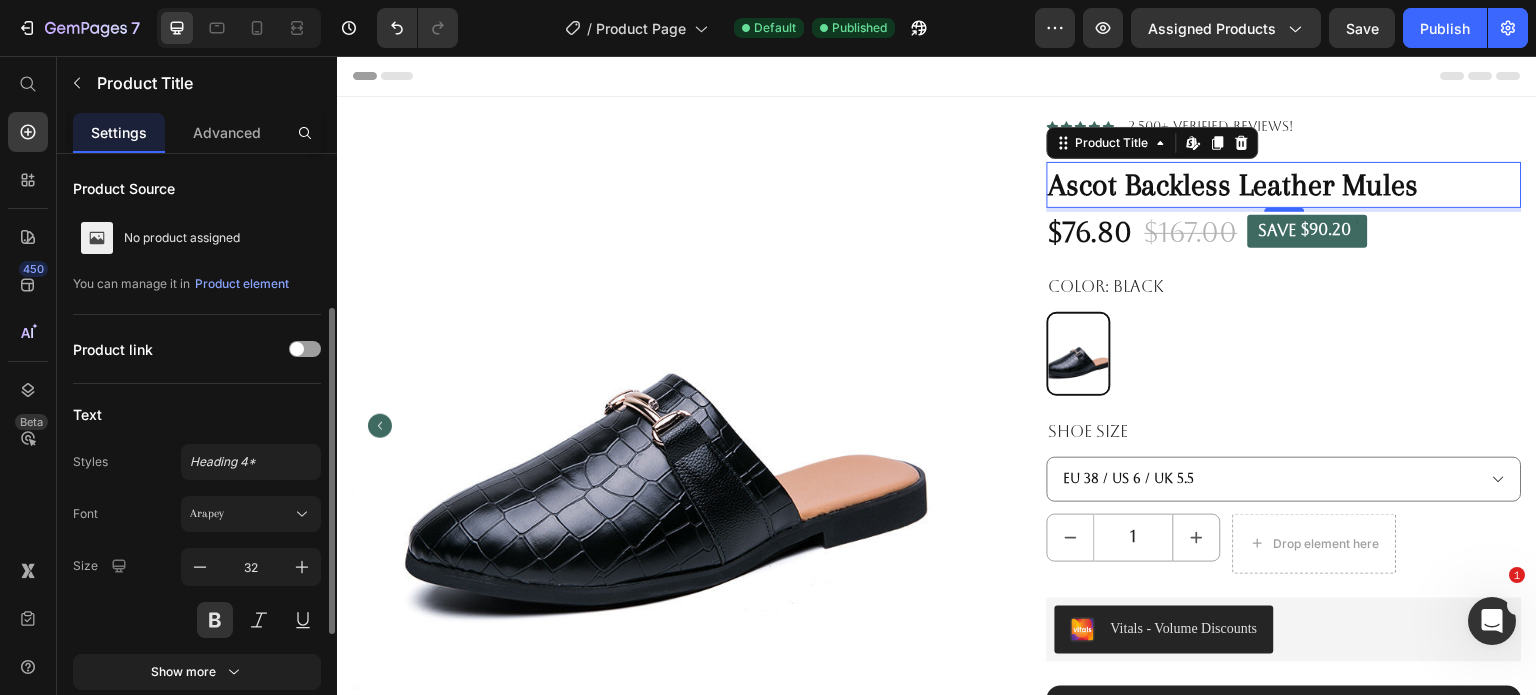 scroll, scrollTop: 200, scrollLeft: 0, axis: vertical 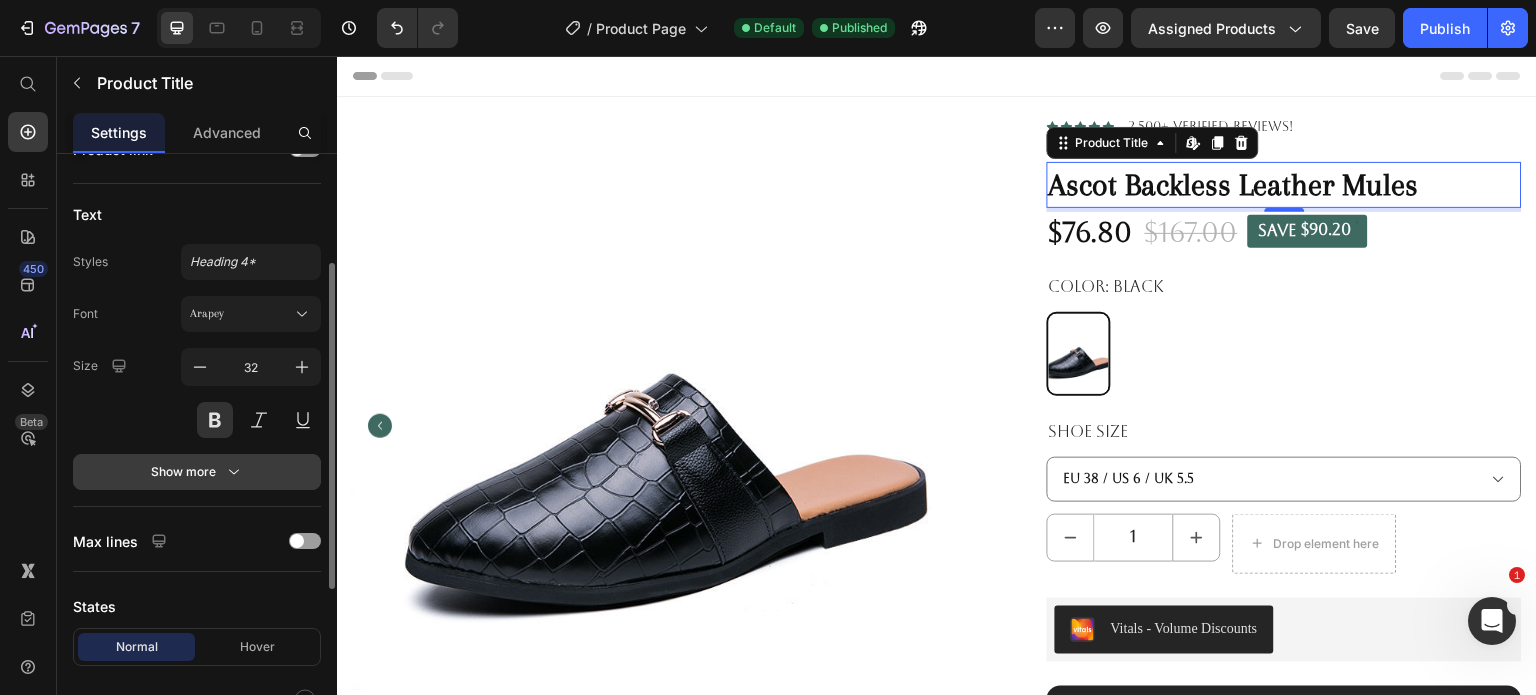 click on "Show more" at bounding box center (197, 472) 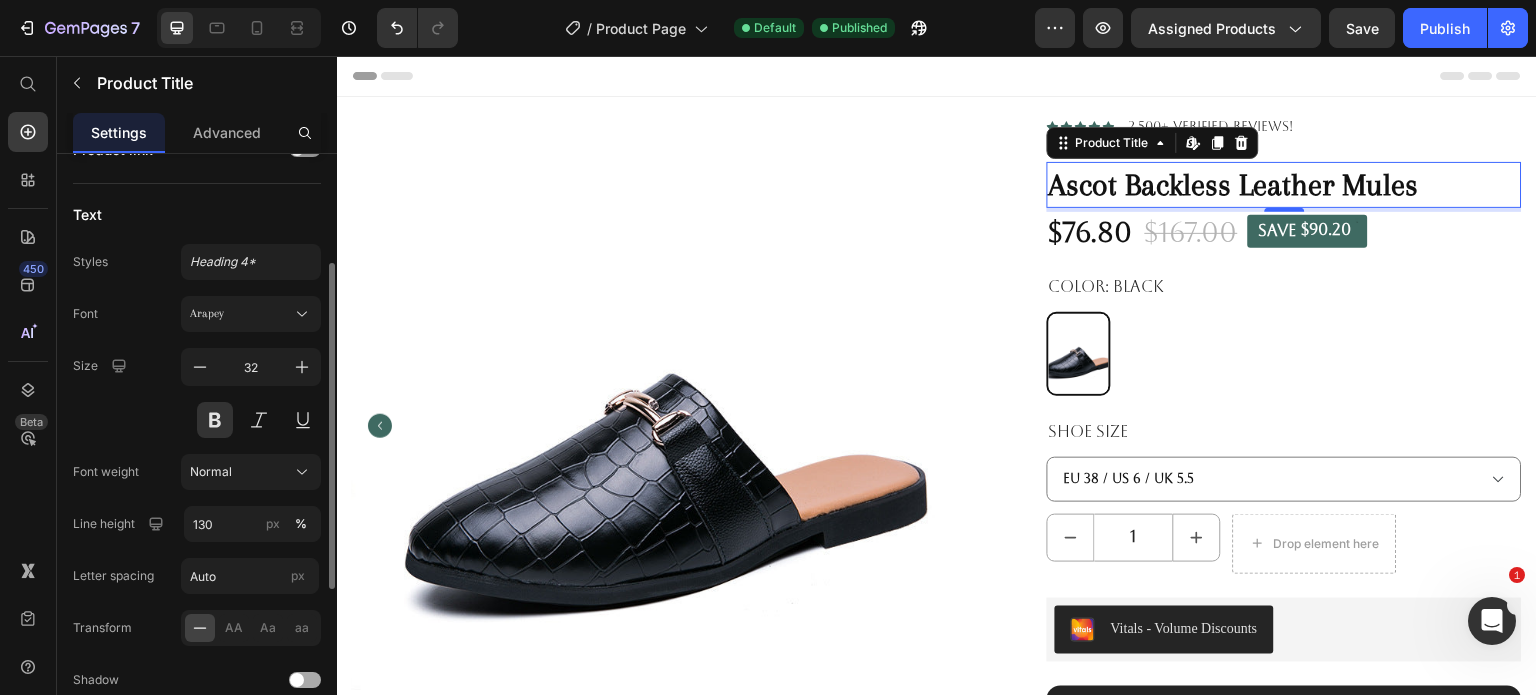 scroll, scrollTop: 300, scrollLeft: 0, axis: vertical 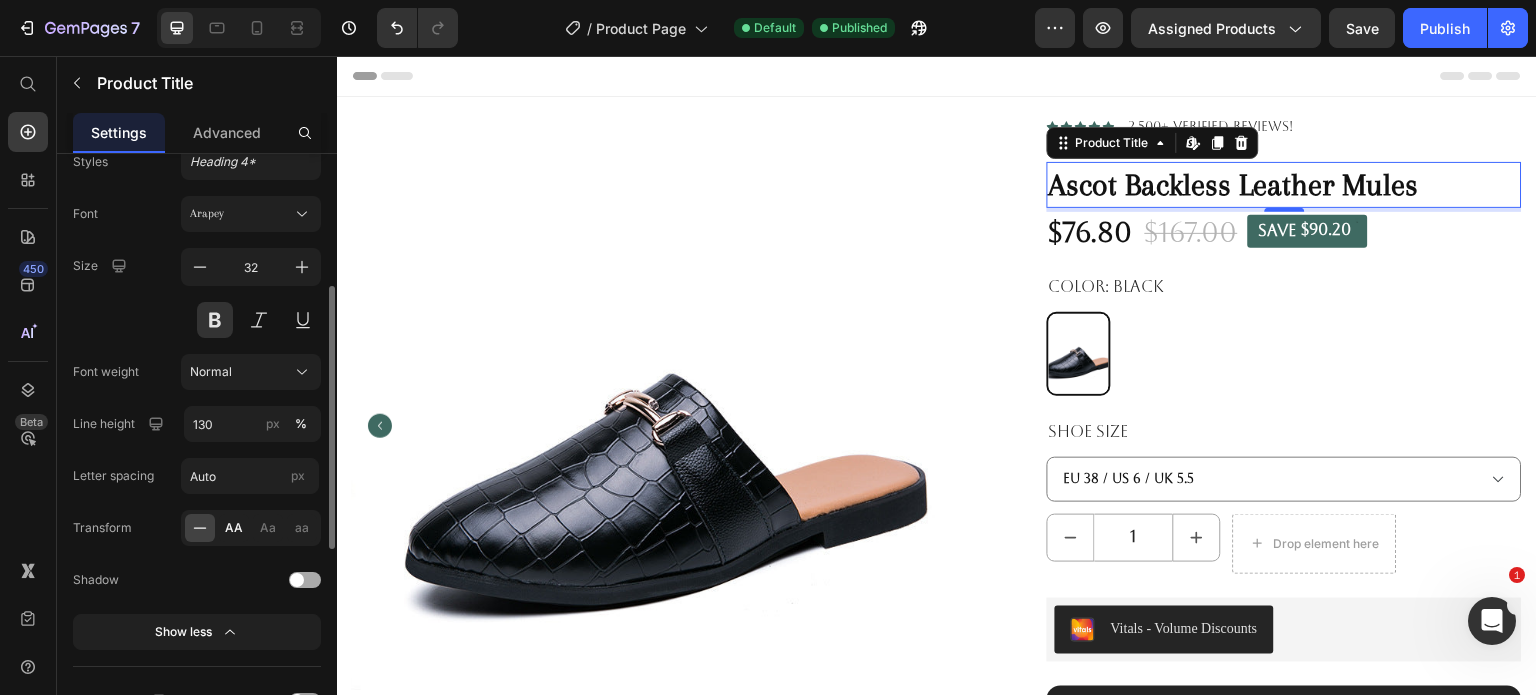 click on "AA" 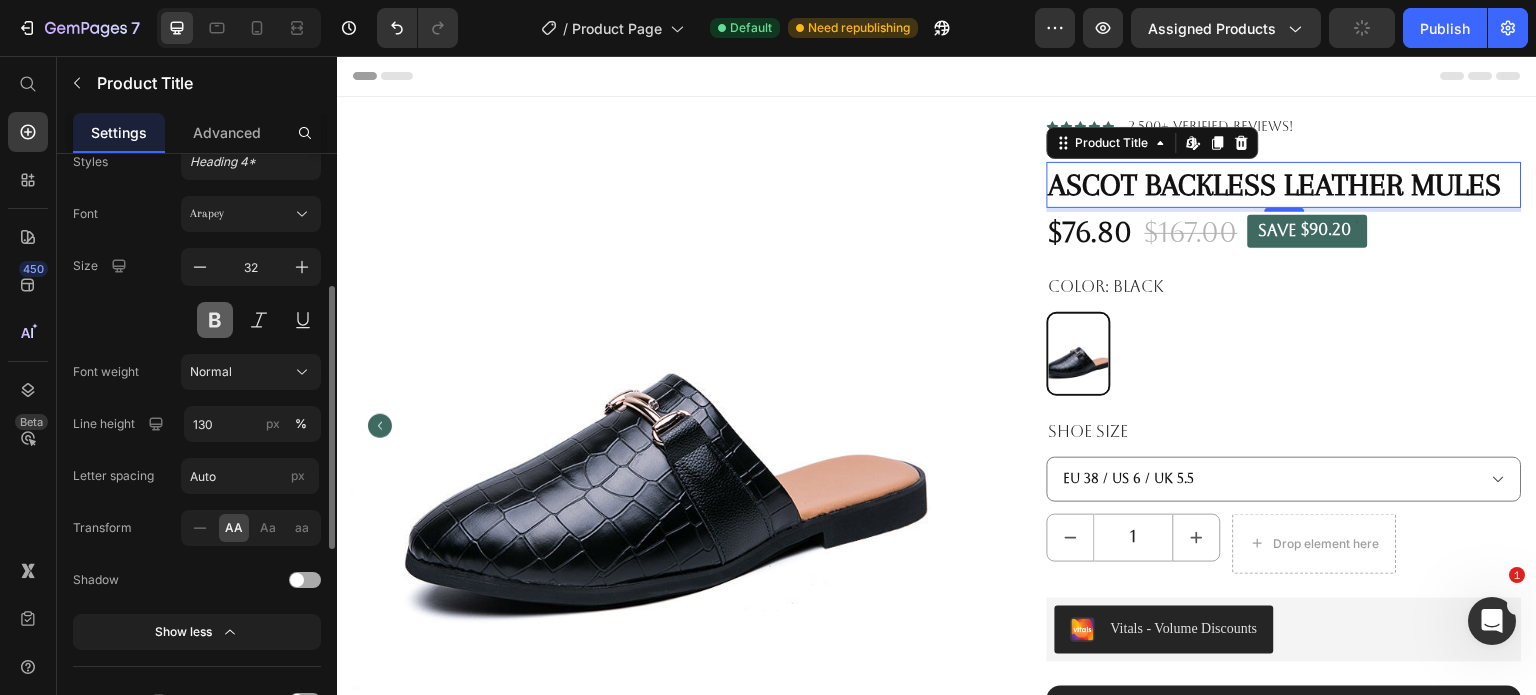 click at bounding box center [215, 320] 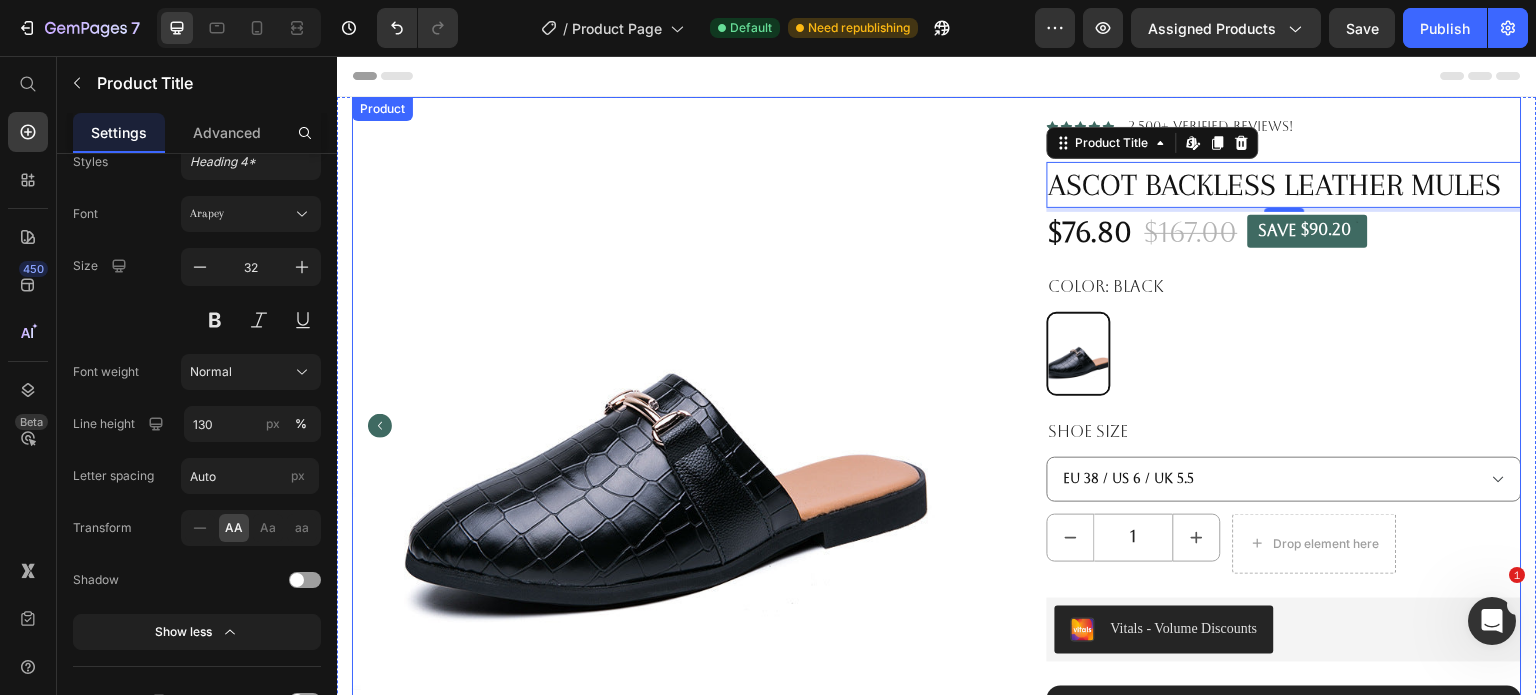 click on "Product Images
Embrace sophisticated ease with the Ascot Backless Leather Mules from Old Money. Designed for the modern gentleman, these heel-free slip-ons combine luxury and comfort for refined casual wear.
Product Description All our garments are manufactured based on standard sizing, we strongly recommend going up 1 size for a better fit. Text Block
Shipping
Care Guide Accordion Icon Icon Icon Icon Icon Icon List 2,500+ Verified Reviews! Text Block Row Icon Icon Icon Icon Icon Icon List 2,500+ Verified Reviews! Text Block Row Ascot Backless Leather Mules Product Title   Edit content in Shopify 4 $76.80 Product Price $167.00 Product Price SAVE $90.20 Discount Tag SAVE $90.20 Discount Tag Row Color: Black Black Black Shoe size EU 38 / US 6 / UK 5.5 EU 39 / US 6.5 / UK 6 EU 40 / US 7 / UK 6.5 EU 41 / US 8 / UK 7.5 EU 42 / US 8.5 / UK 8 EU 43 / US 9.5 / UK 9 EU 44 / US 10 / UK 9.5 EU 45 / US 11 / UK 10.5 Product Variants & Swatches Black Black 1" at bounding box center [937, 610] 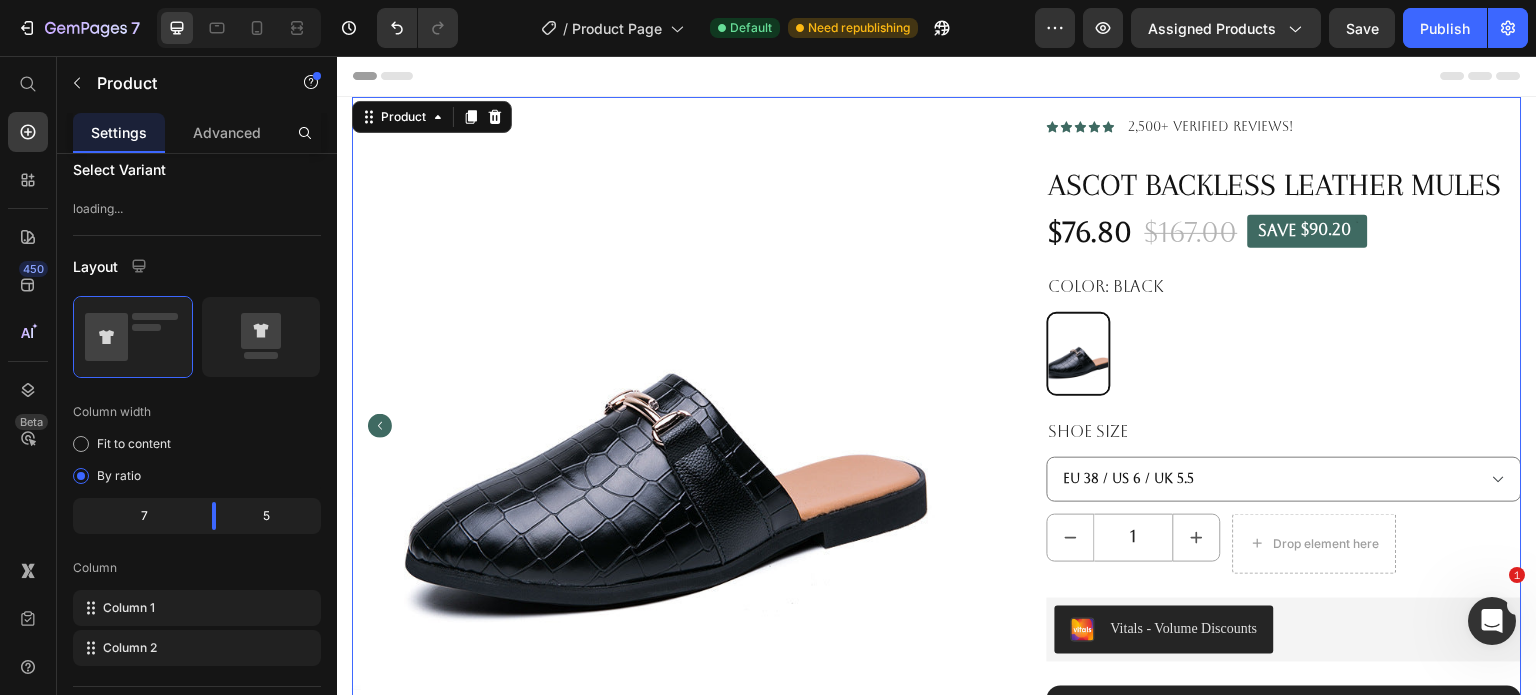 scroll, scrollTop: 0, scrollLeft: 0, axis: both 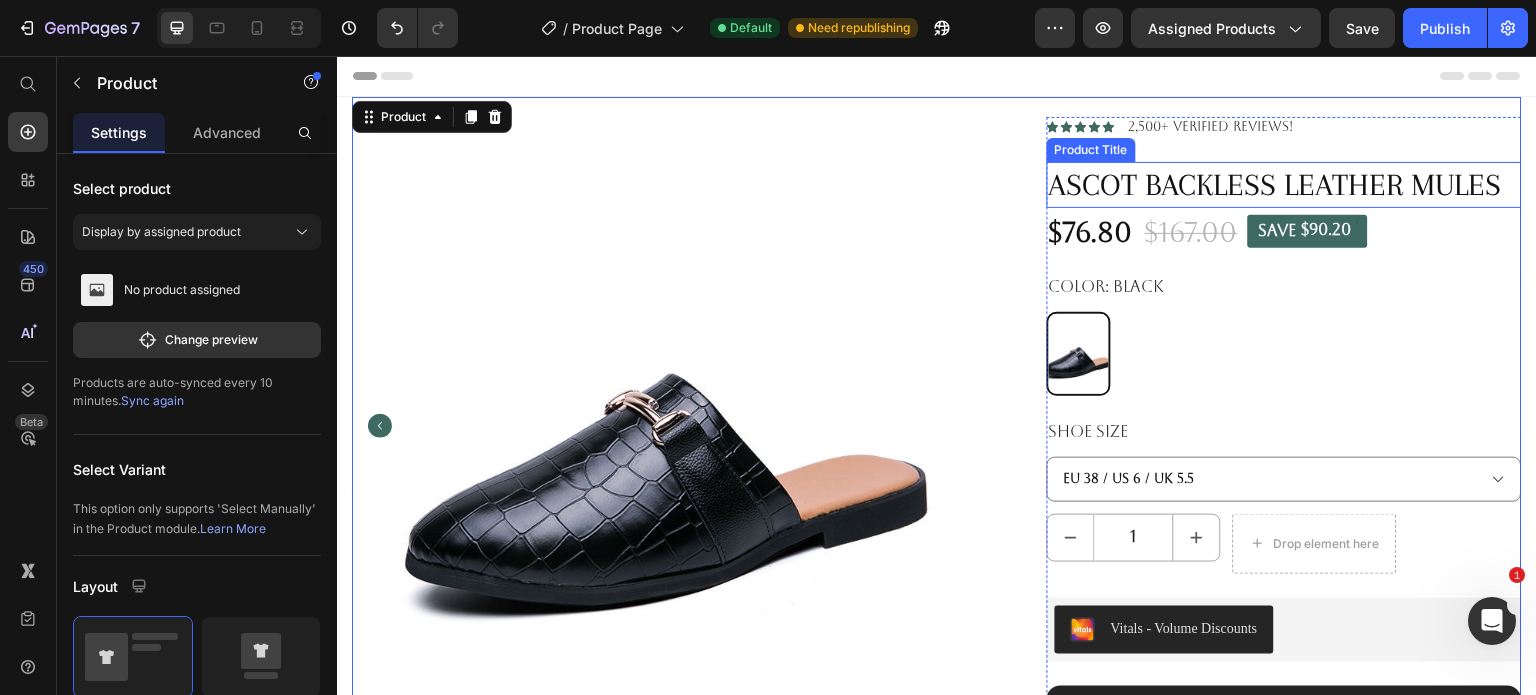 click on "Ascot Backless Leather Mules" at bounding box center [1284, 185] 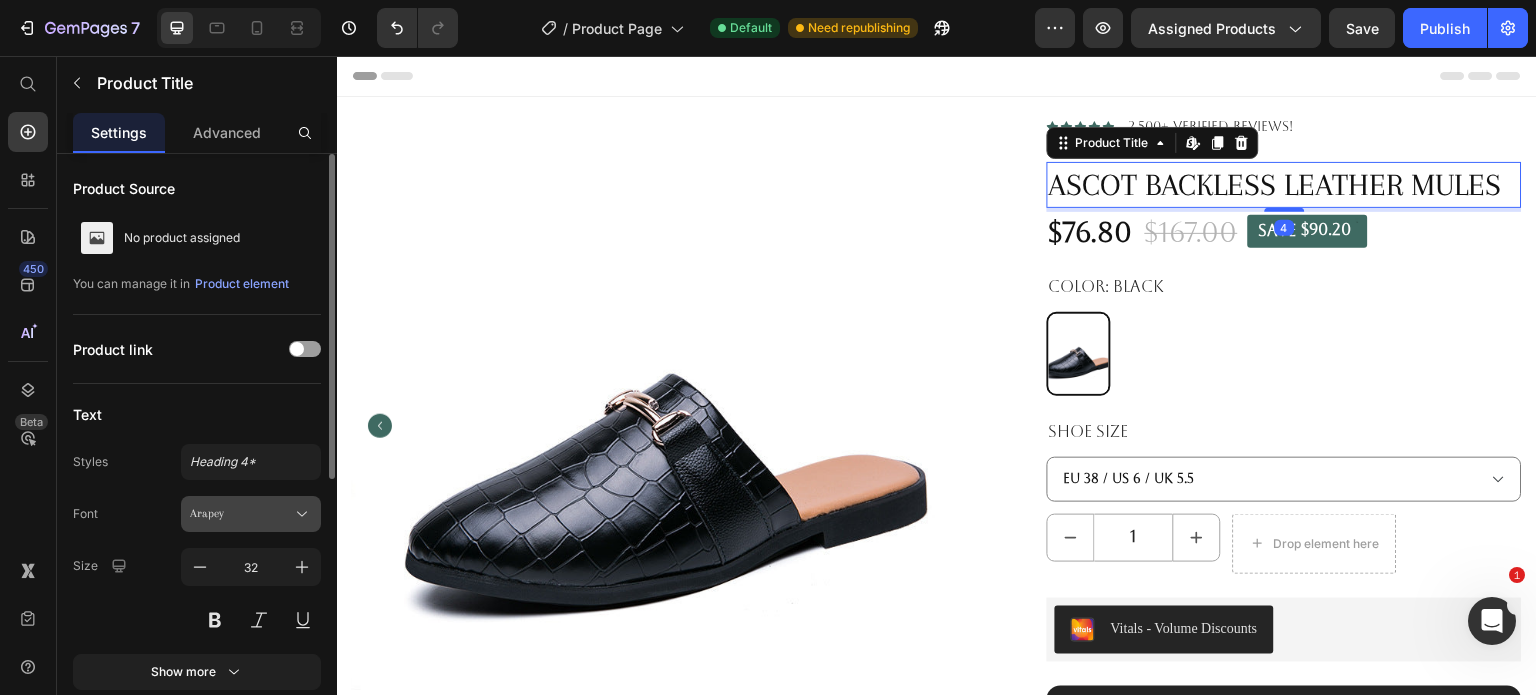 click on "Arapey" at bounding box center (251, 514) 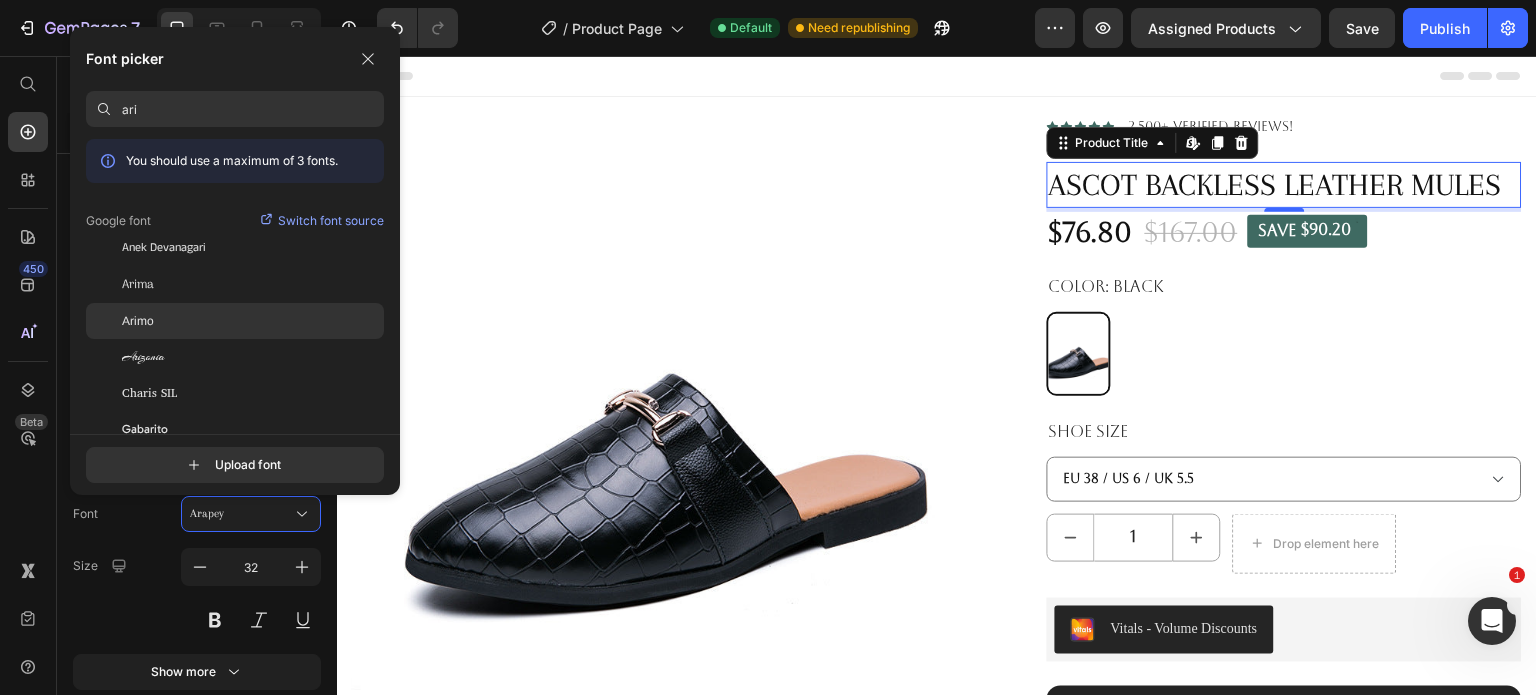 click on "Arimo" 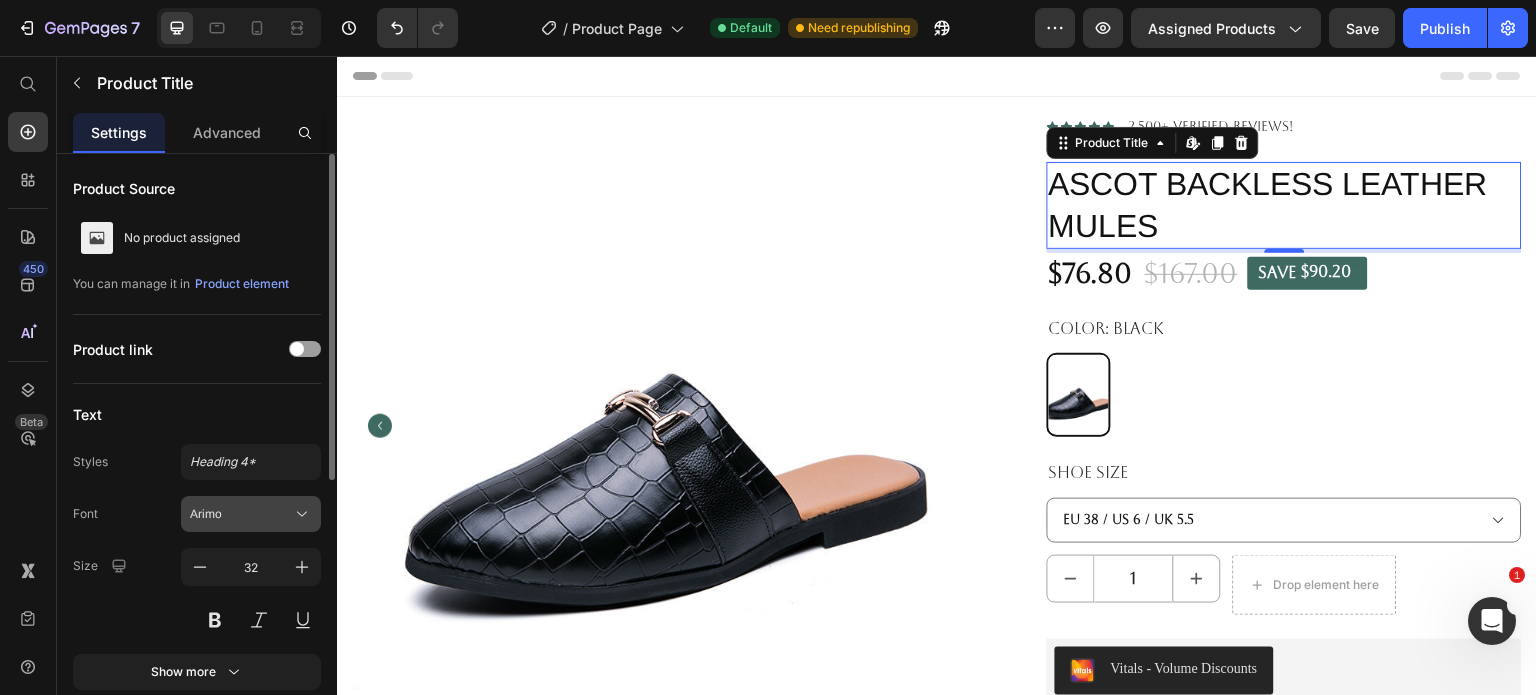 click on "Arimo" at bounding box center [241, 514] 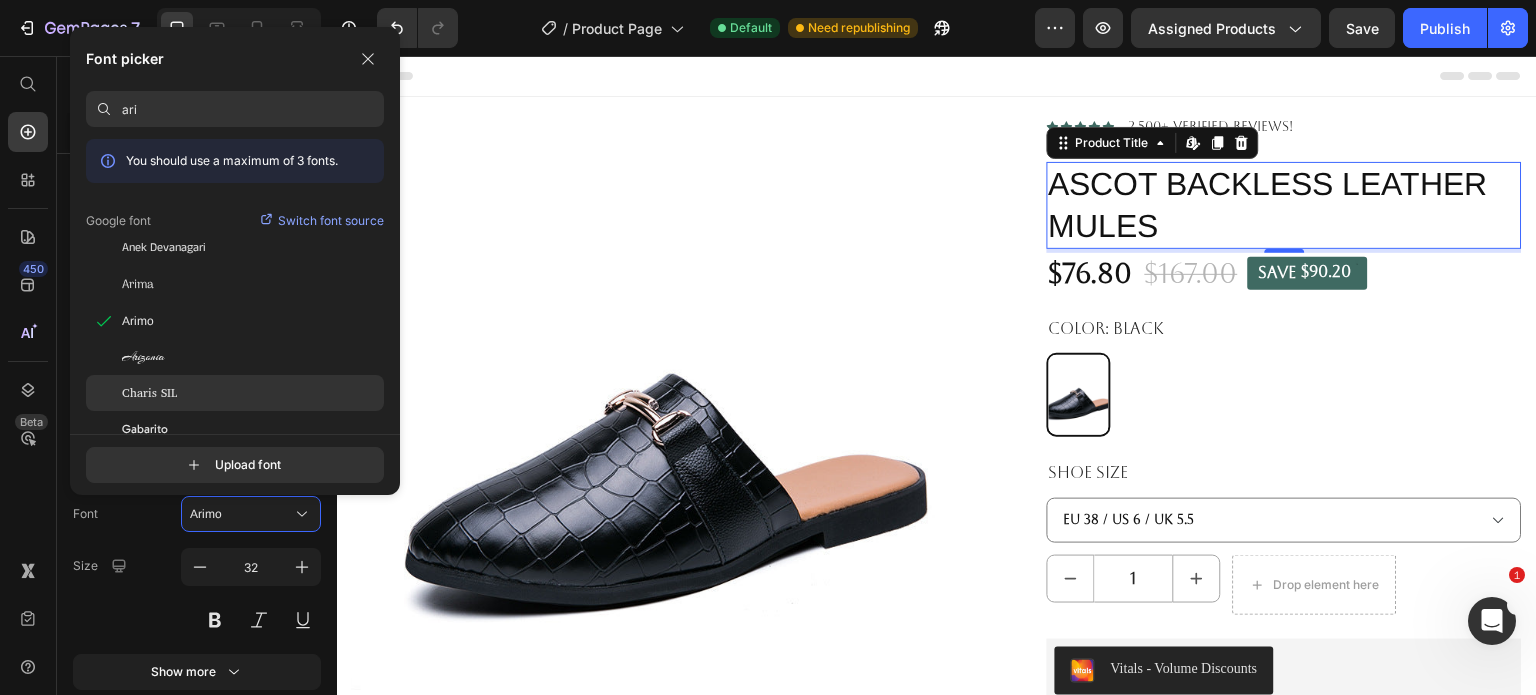 click on "Charis SIL" 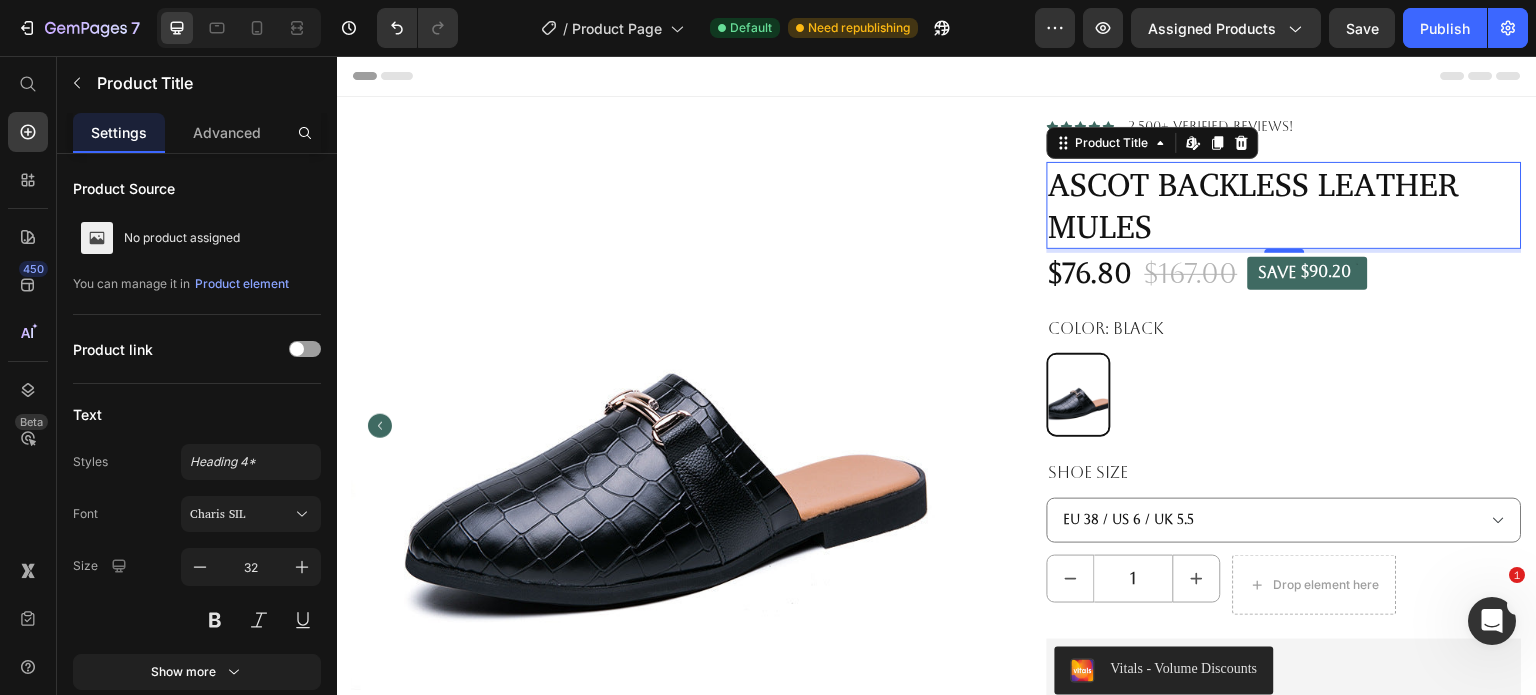 click on "Ascot Backless Leather Mules" at bounding box center (1284, 205) 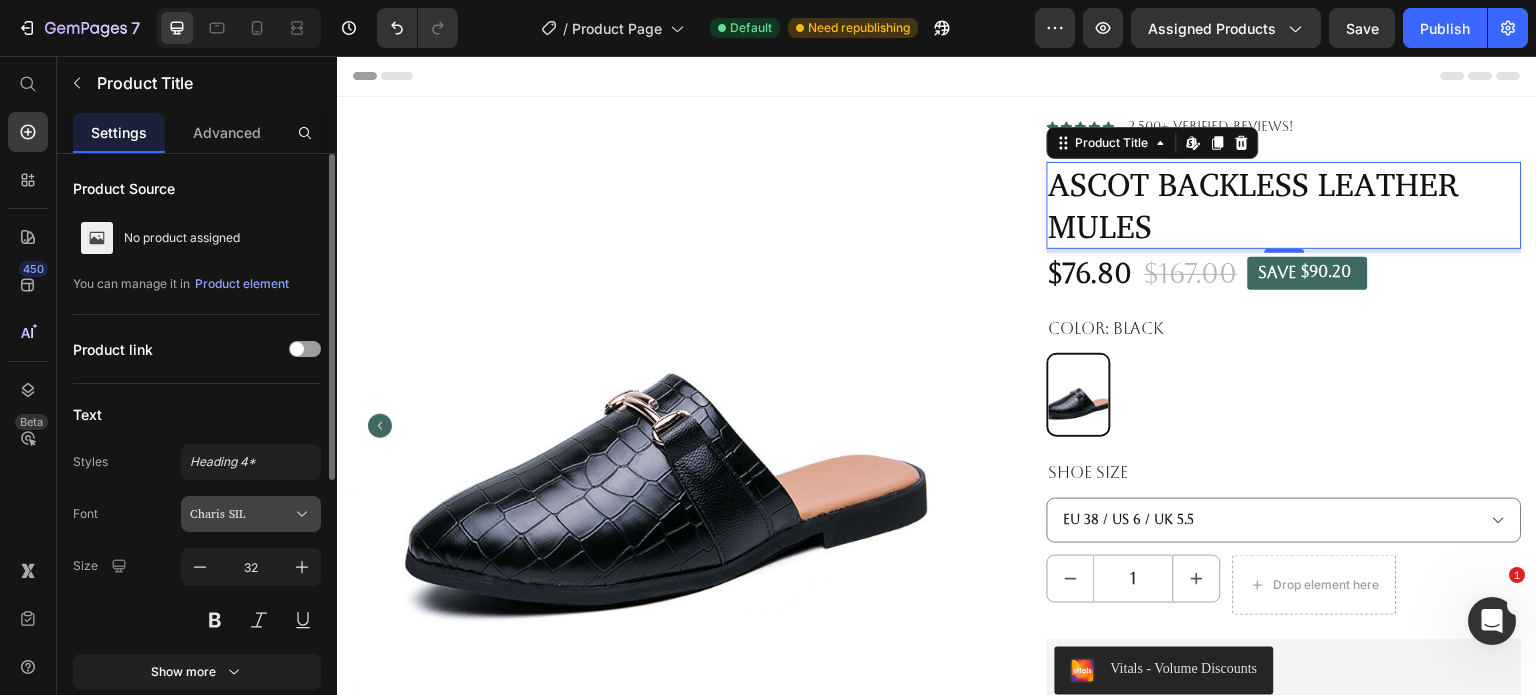 click on "Charis SIL" at bounding box center (241, 514) 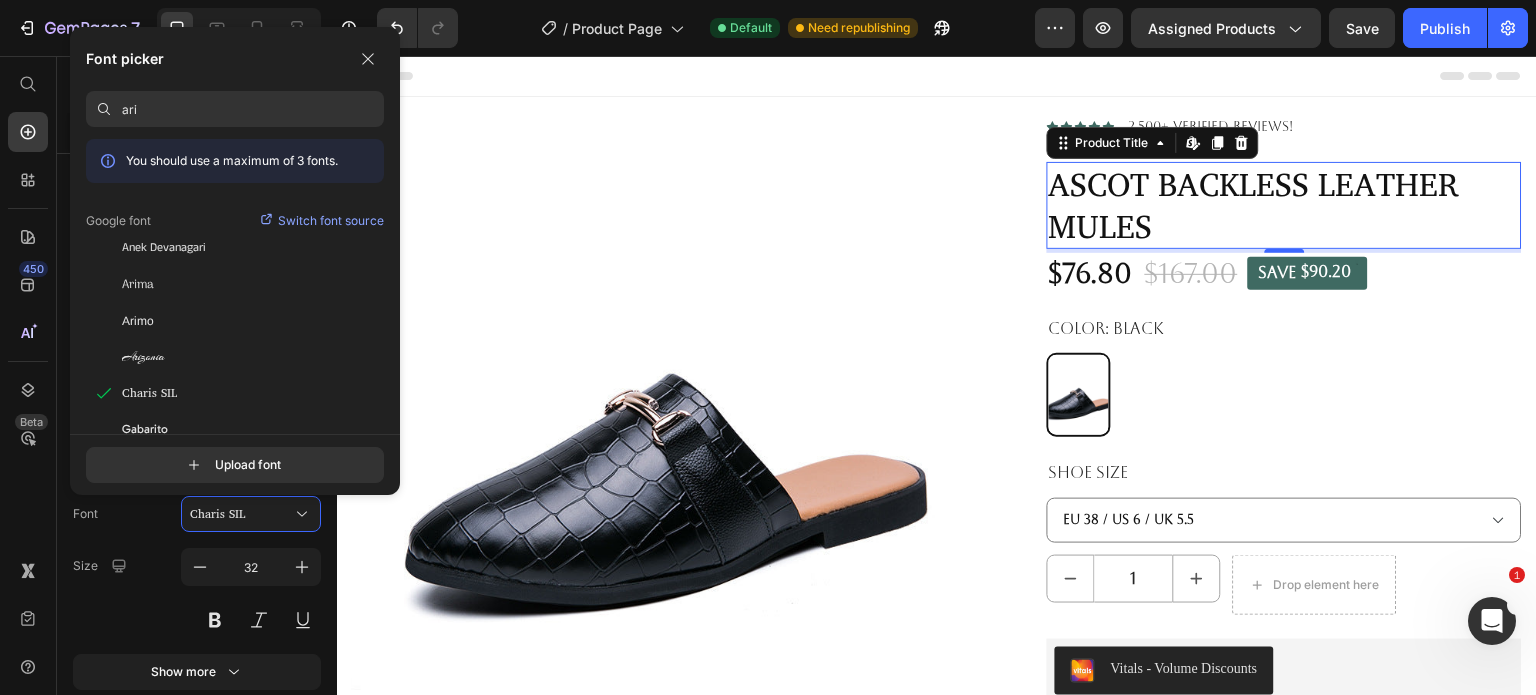drag, startPoint x: 243, startPoint y: 111, endPoint x: 108, endPoint y: 115, distance: 135.05925 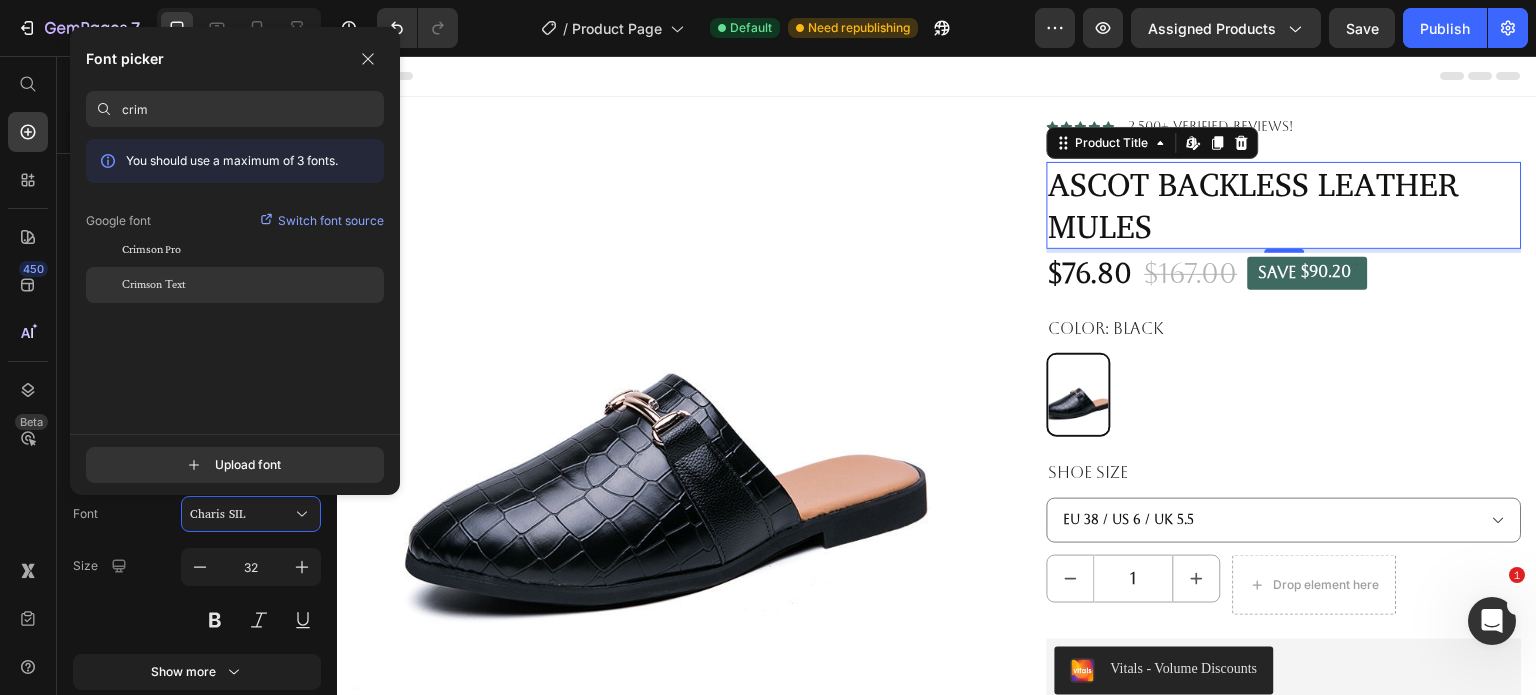 click on "Crimson Text" 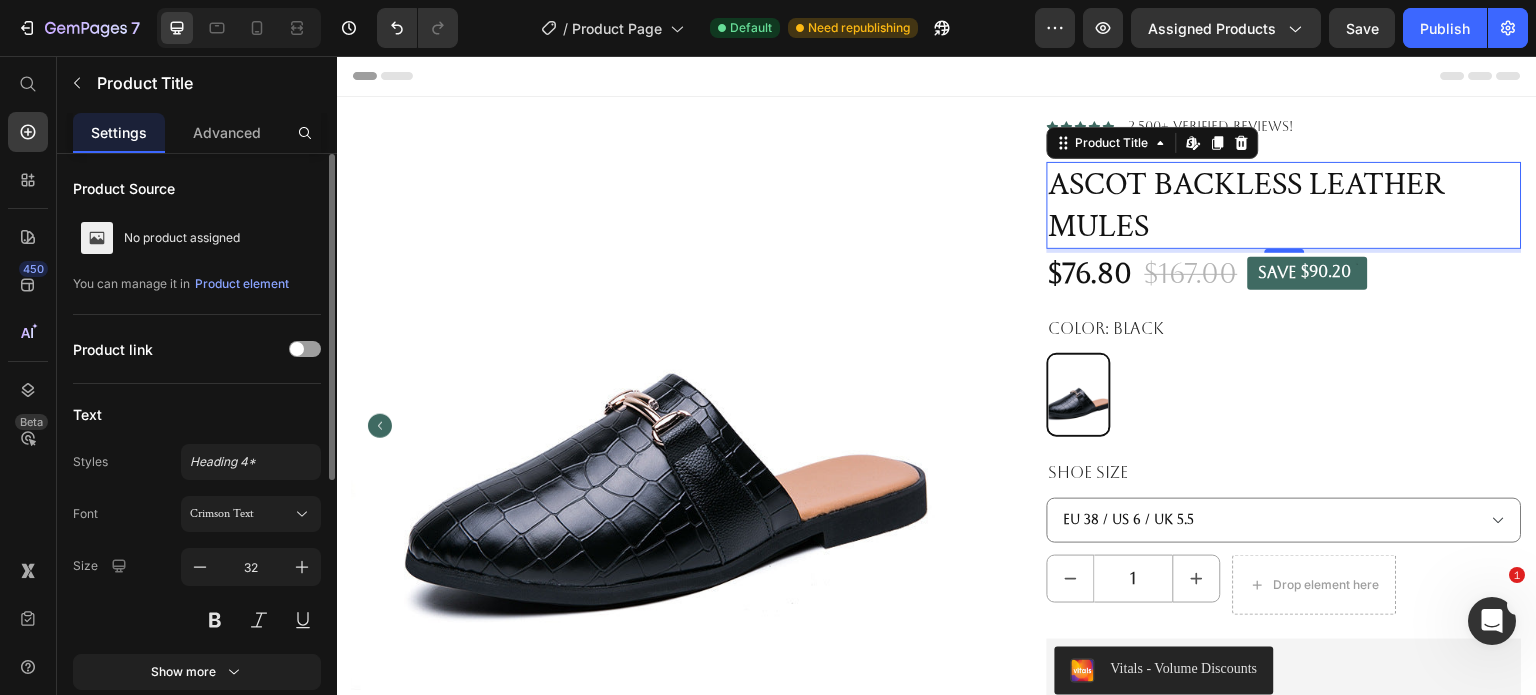scroll, scrollTop: 100, scrollLeft: 0, axis: vertical 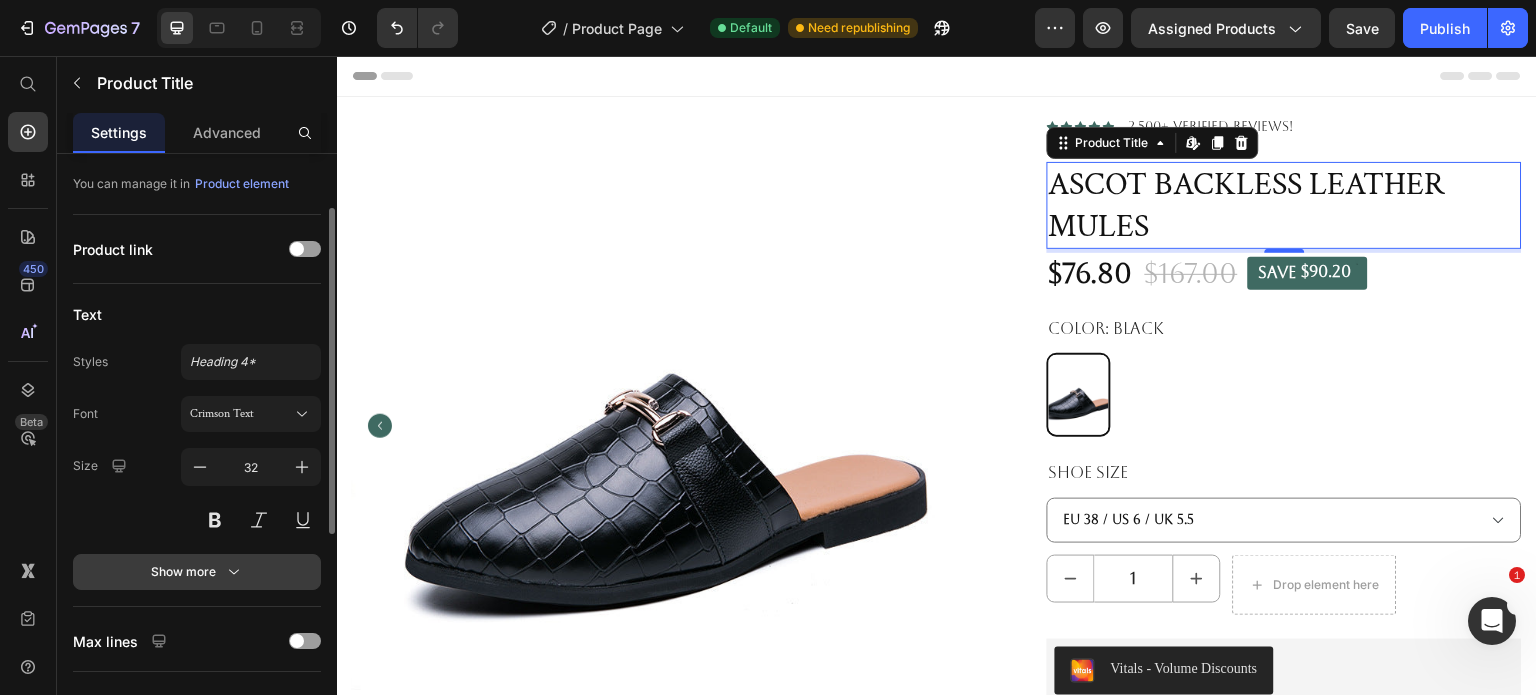 click on "Show more" at bounding box center (197, 572) 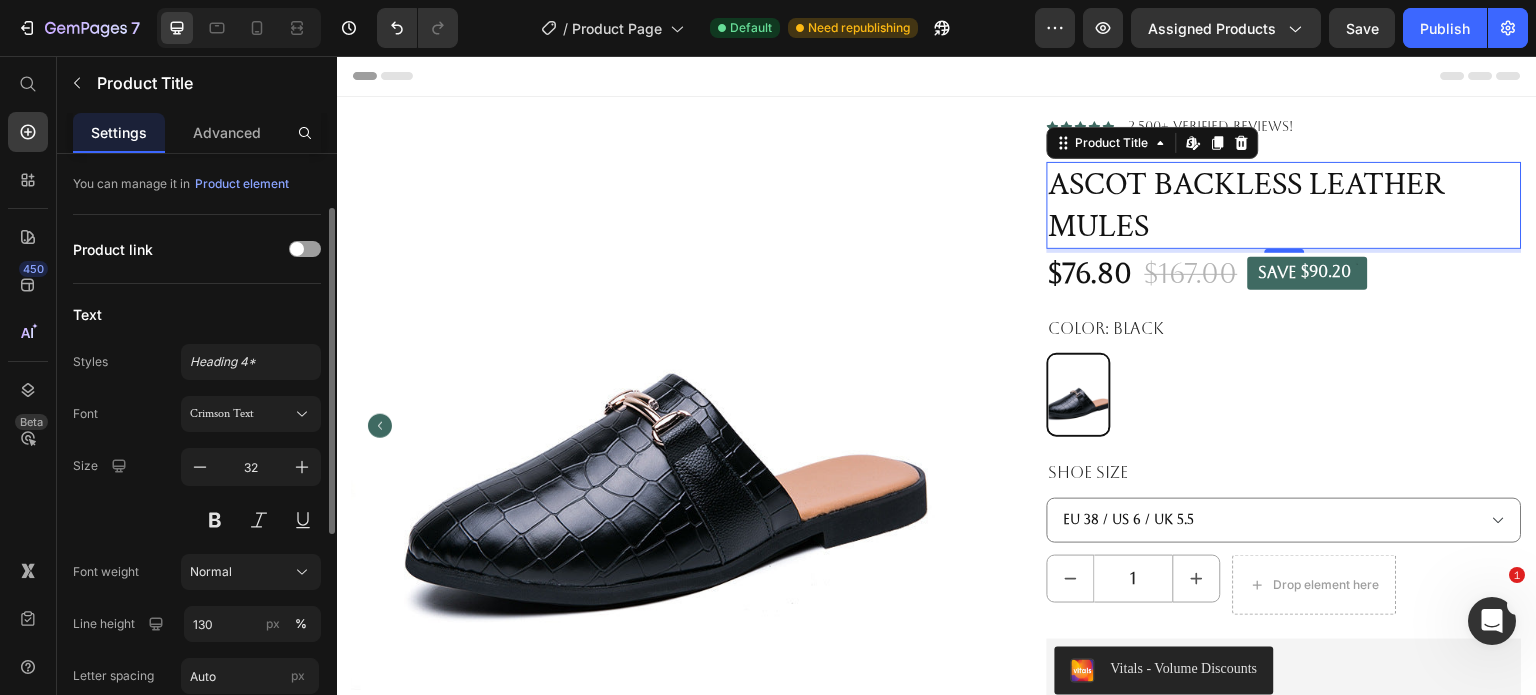 scroll, scrollTop: 300, scrollLeft: 0, axis: vertical 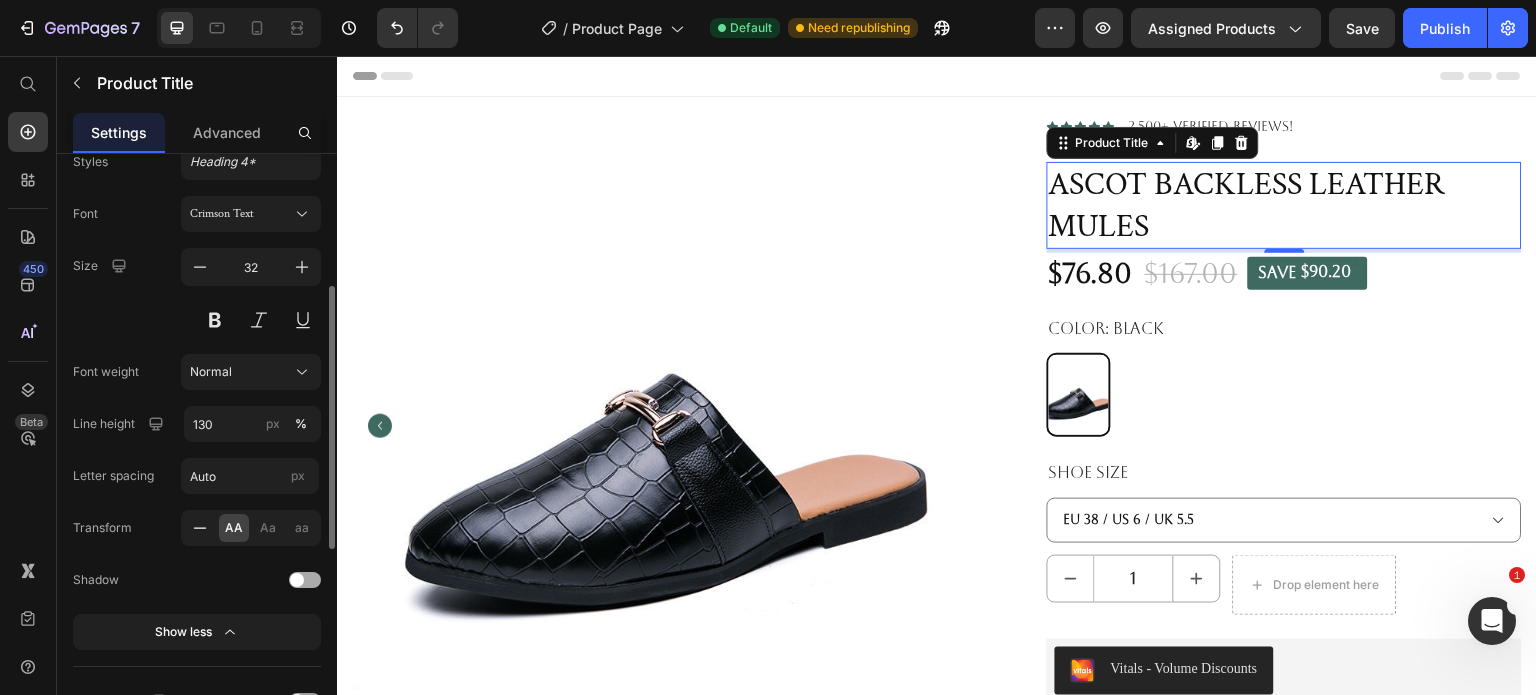 click 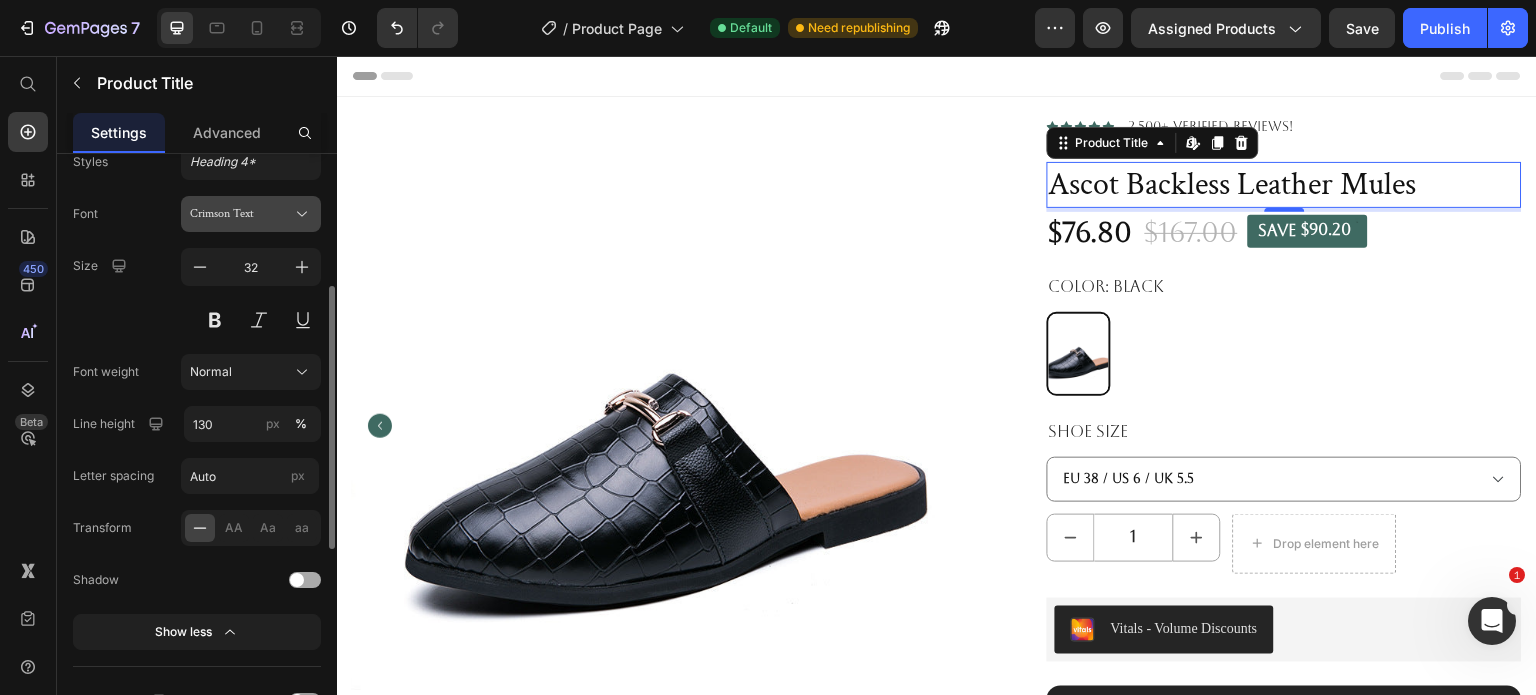 click on "Crimson Text" at bounding box center [241, 214] 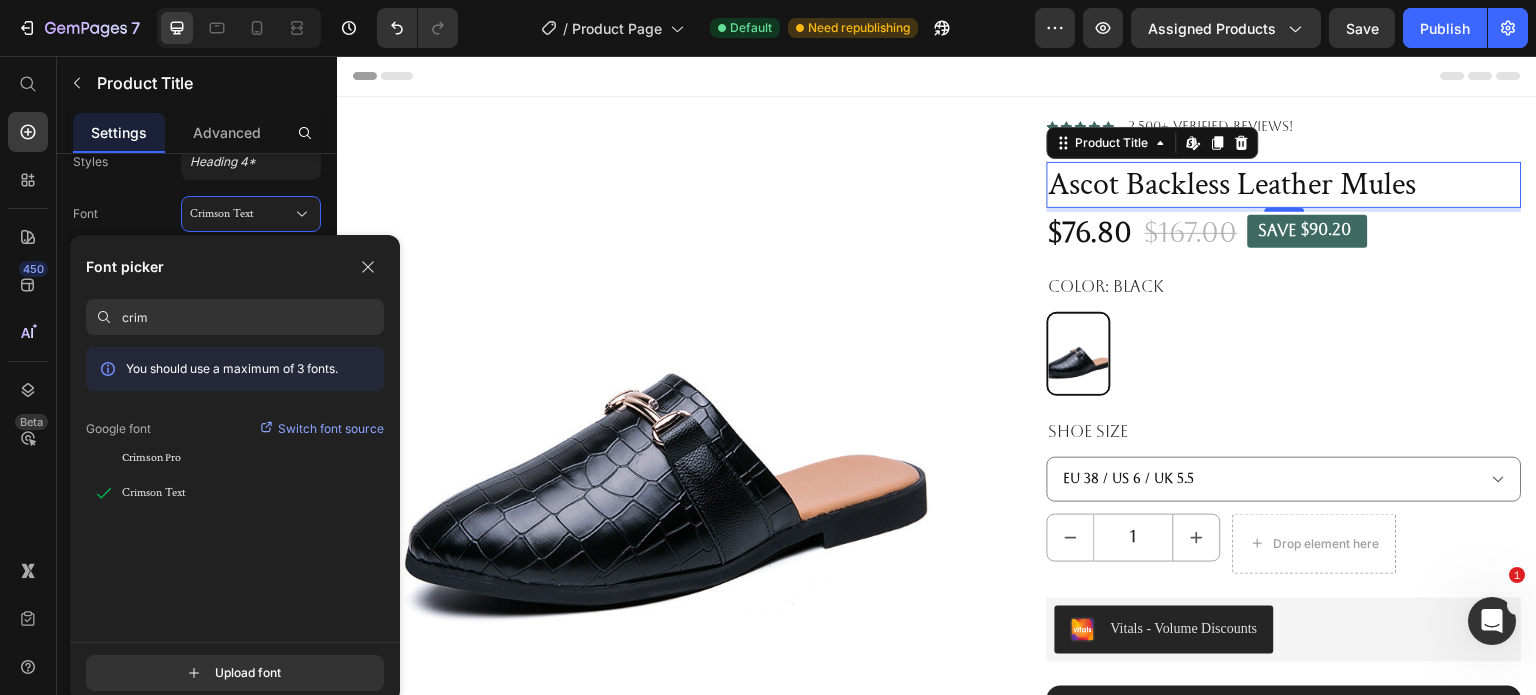 drag, startPoint x: 160, startPoint y: 311, endPoint x: 123, endPoint y: 311, distance: 37 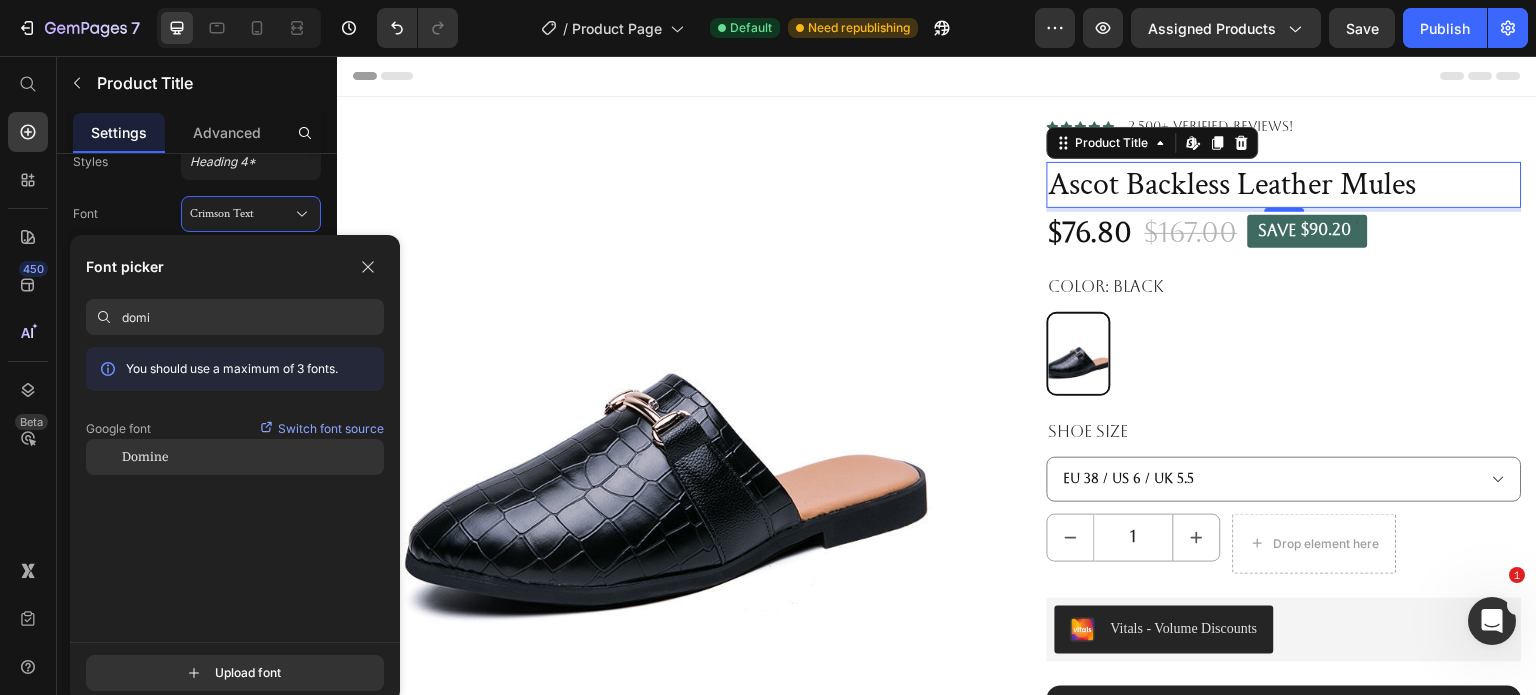 type on "domi" 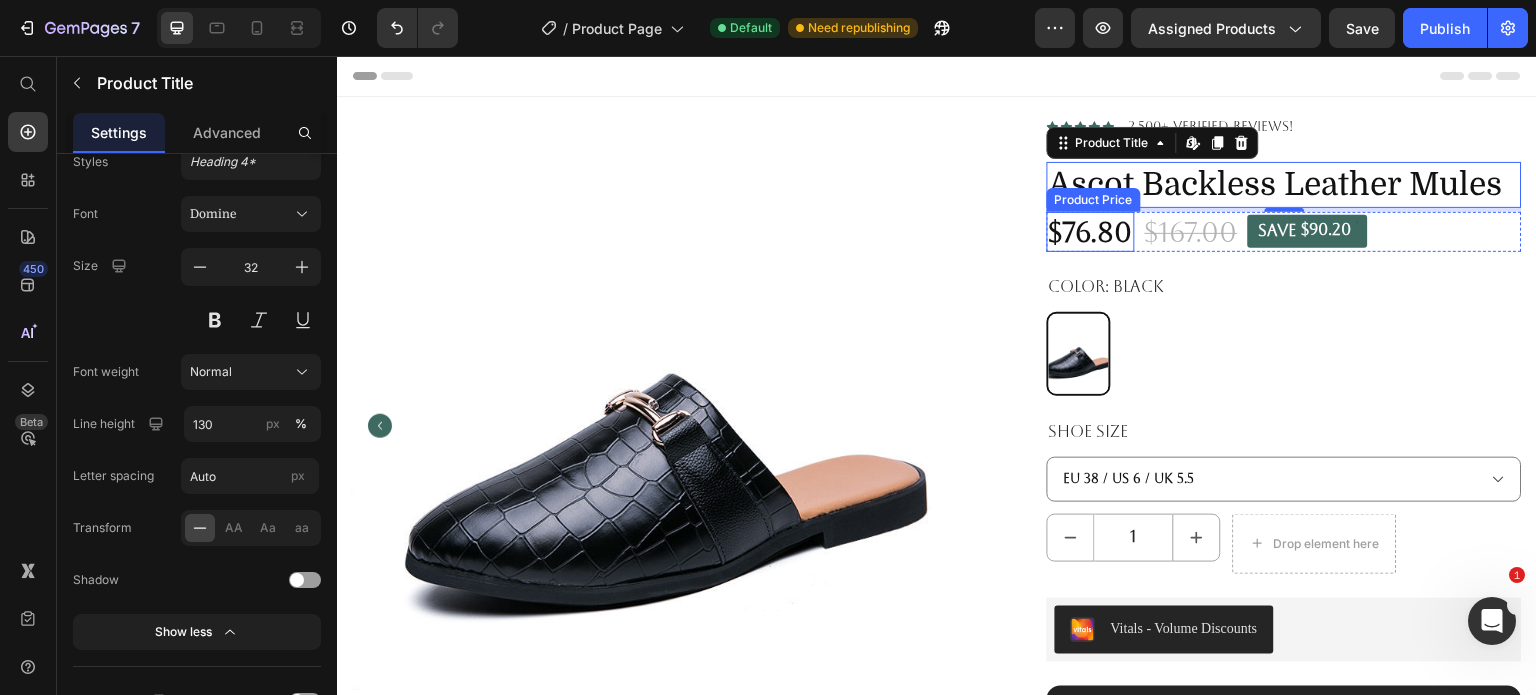 click on "$76.80" at bounding box center (1091, 232) 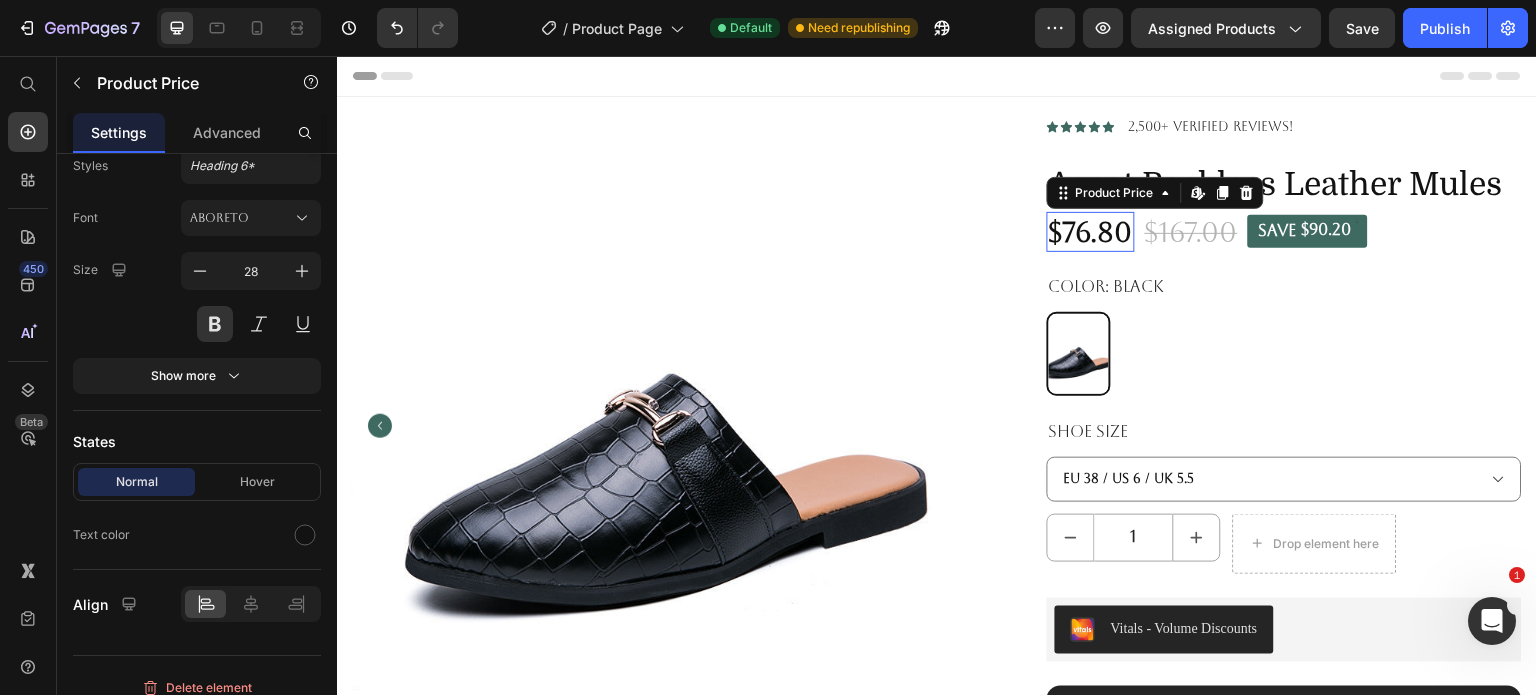 scroll, scrollTop: 0, scrollLeft: 0, axis: both 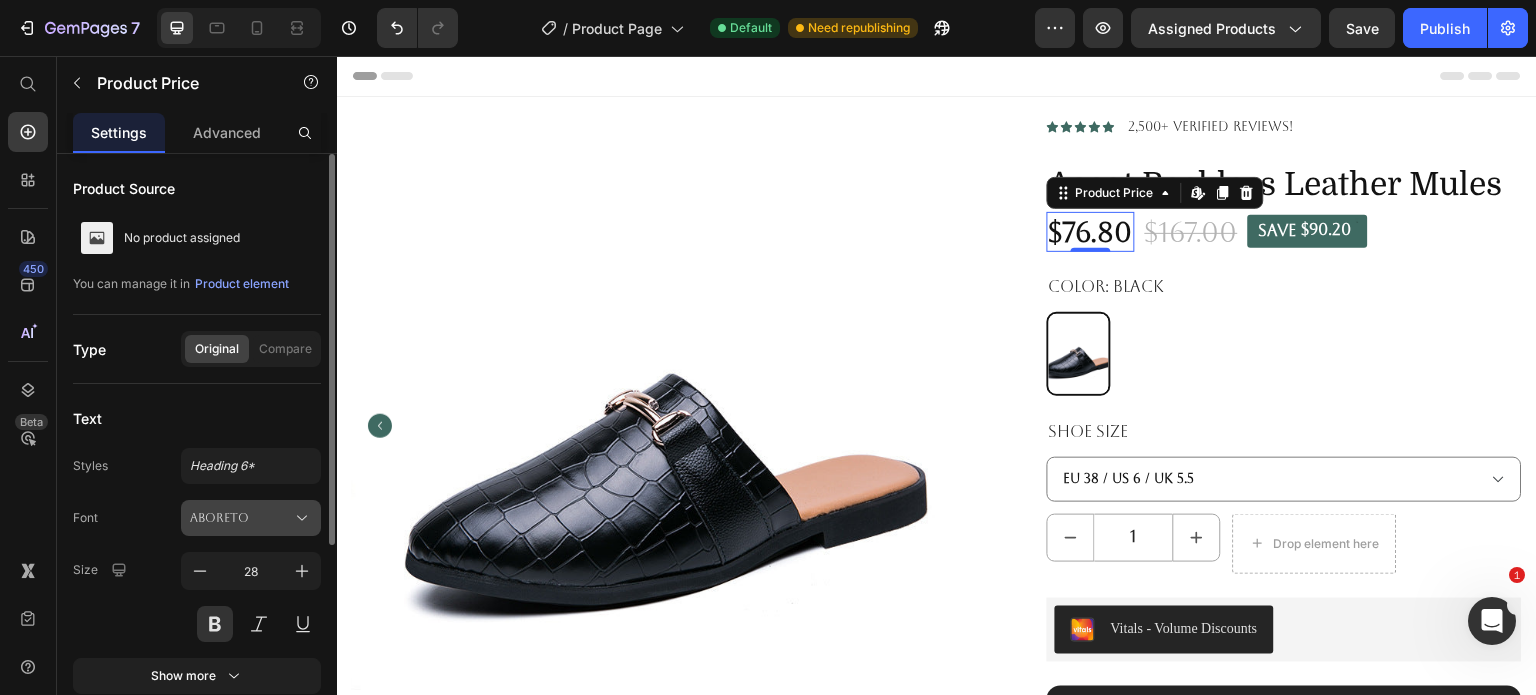 click on "Aboreto" at bounding box center [241, 518] 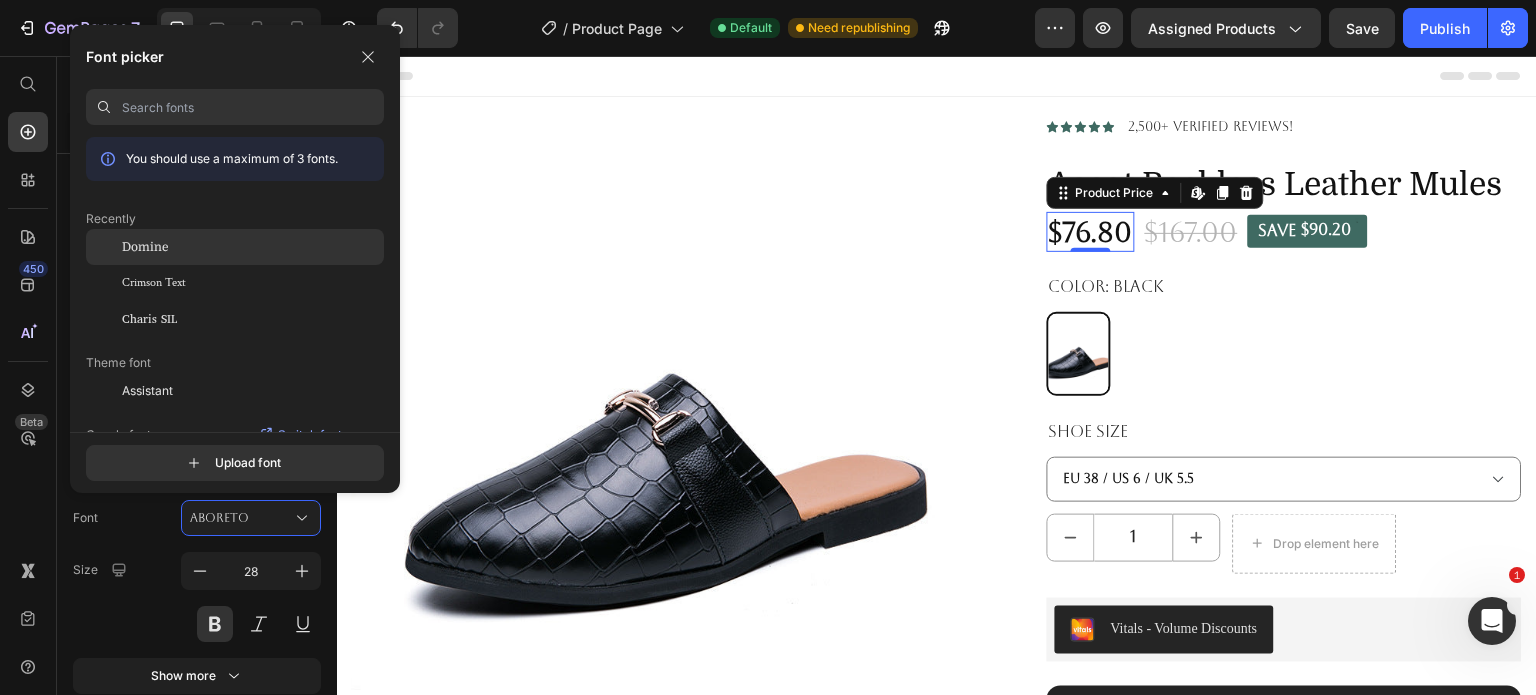 click on "Domine" at bounding box center [145, 247] 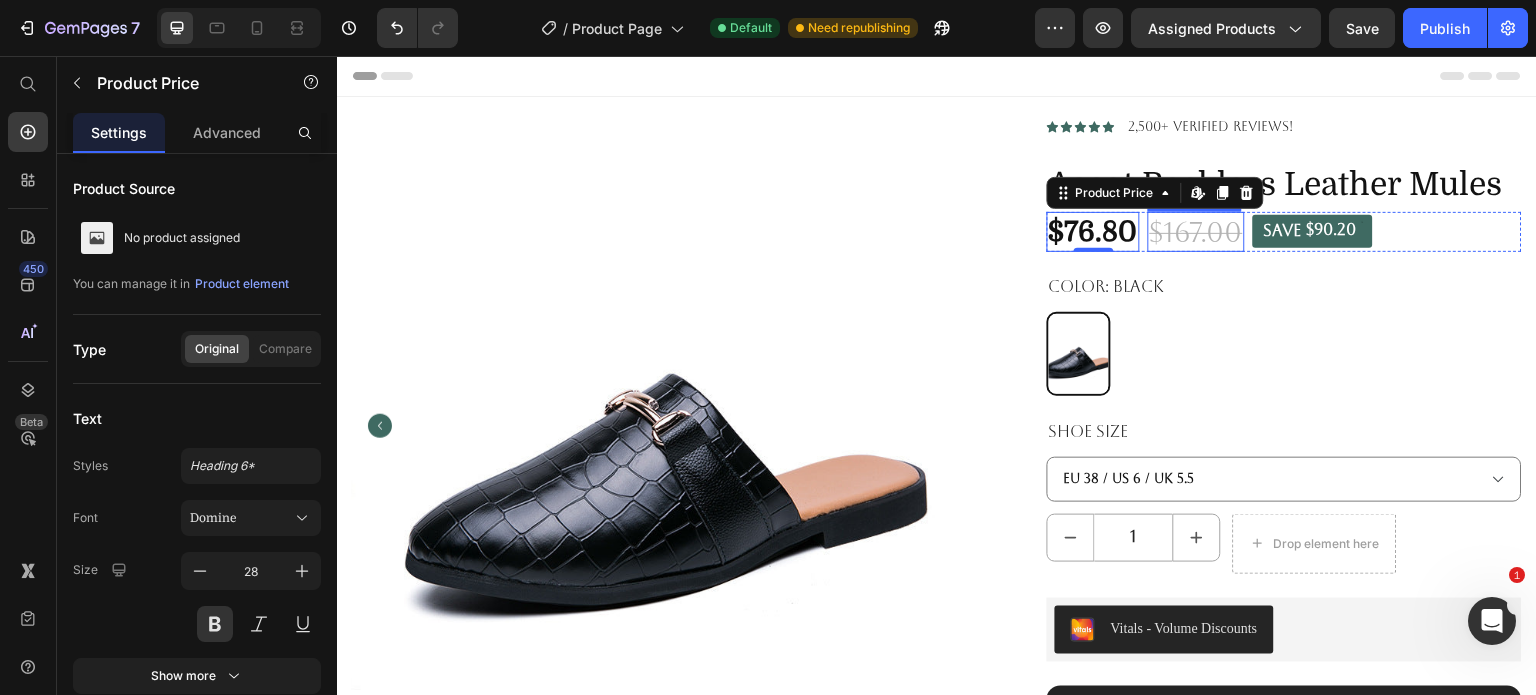 click on "$167.00" at bounding box center (1196, 232) 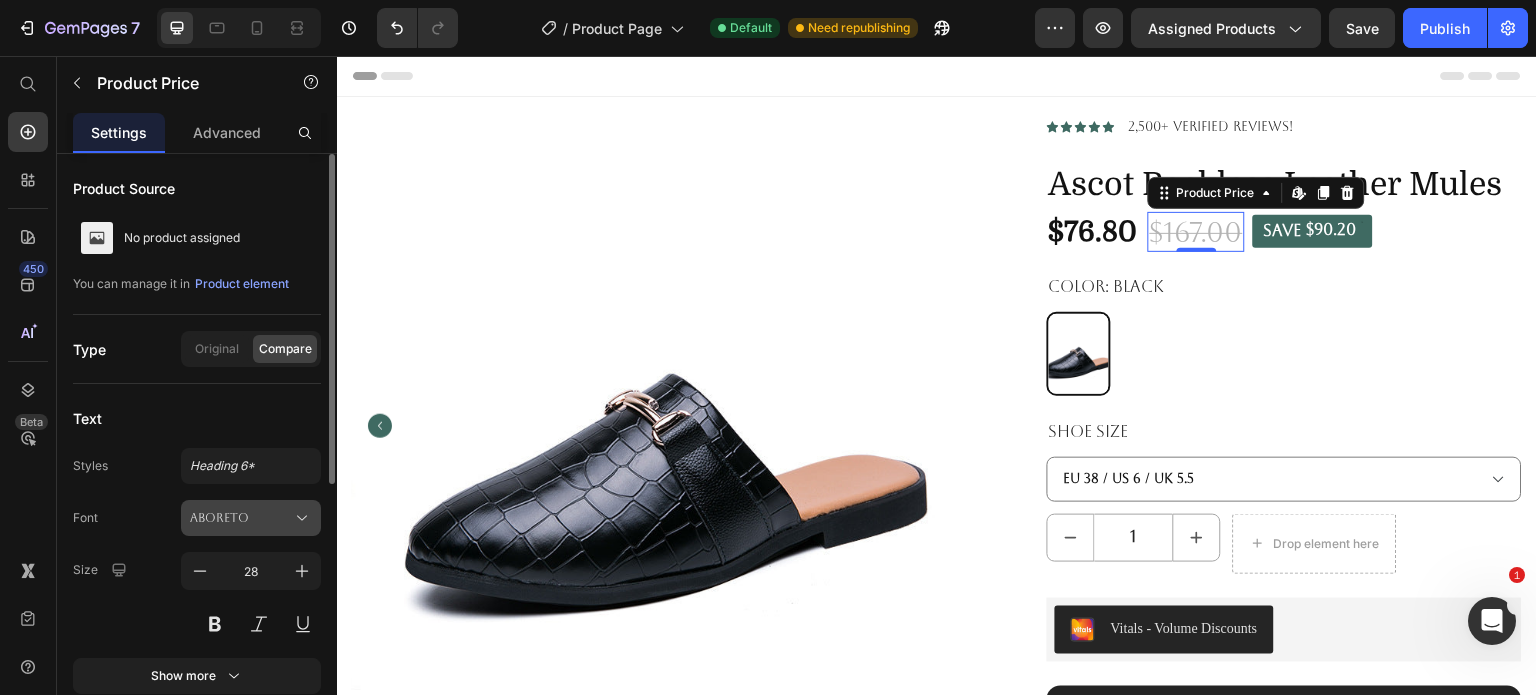 click on "Aboreto" at bounding box center [241, 518] 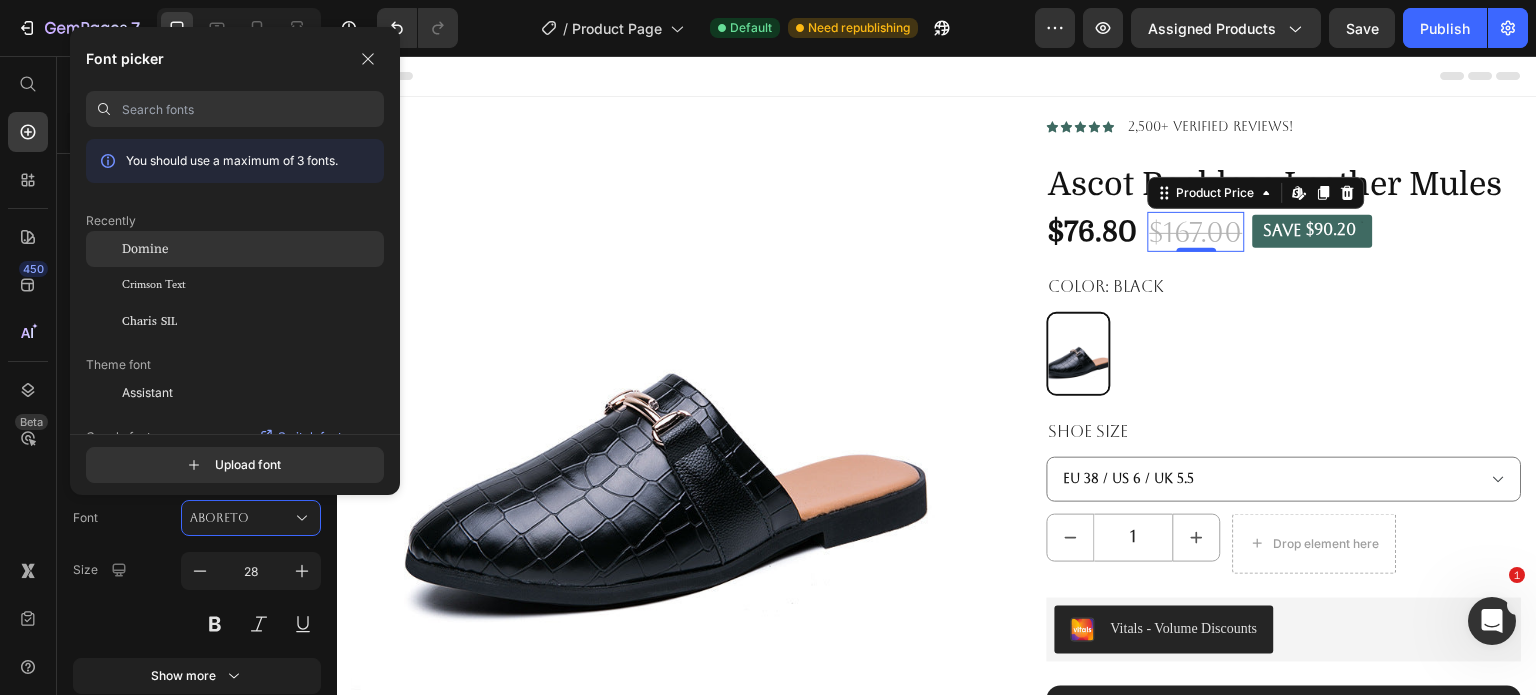 click on "Domine" 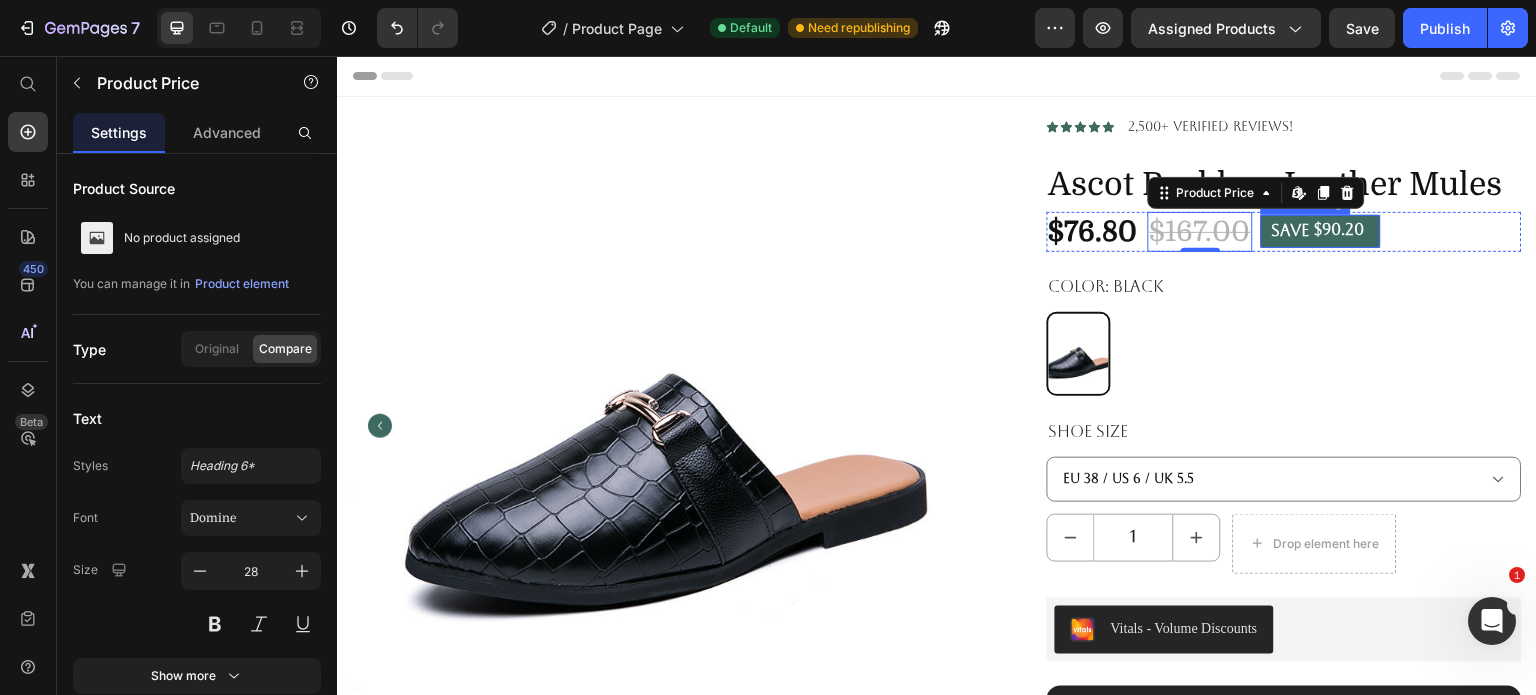 click on "SAVE" at bounding box center [1291, 231] 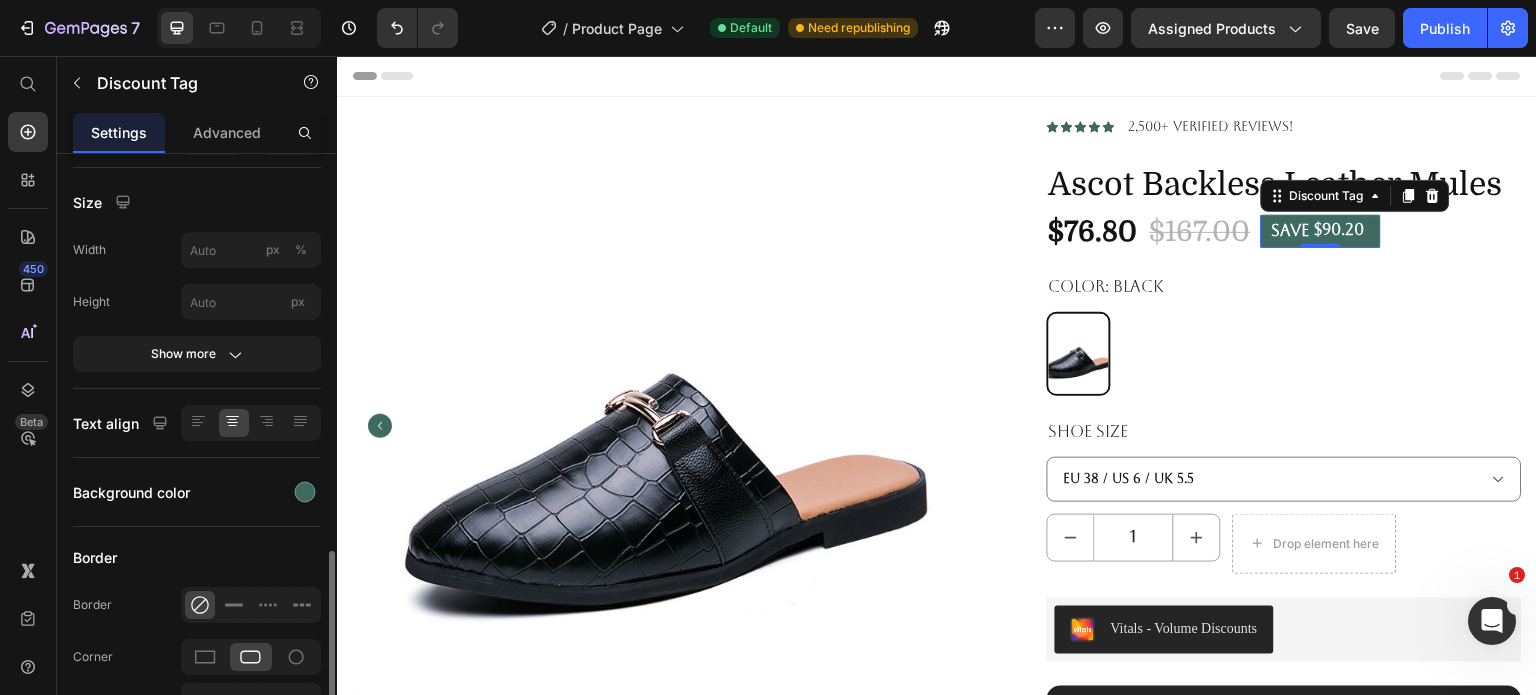 scroll, scrollTop: 700, scrollLeft: 0, axis: vertical 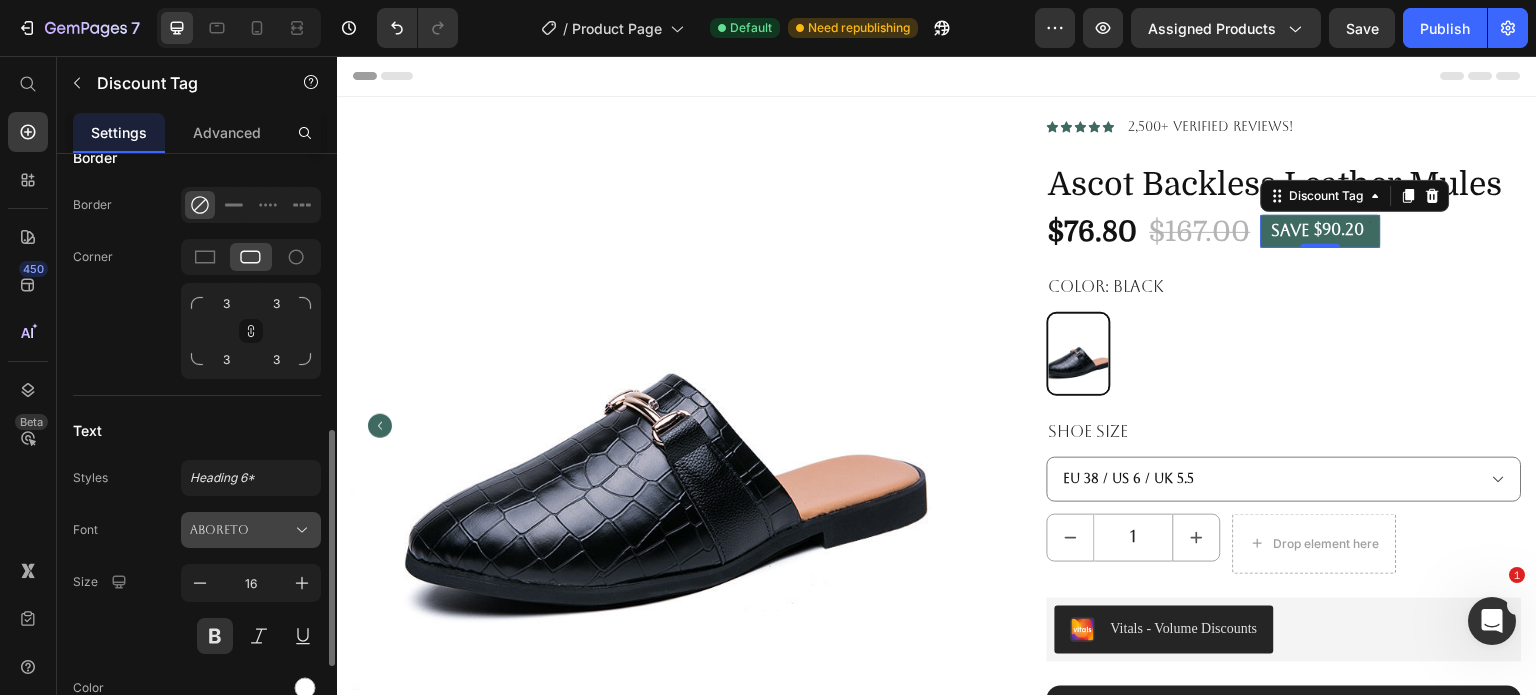 click on "Aboreto" at bounding box center (241, 530) 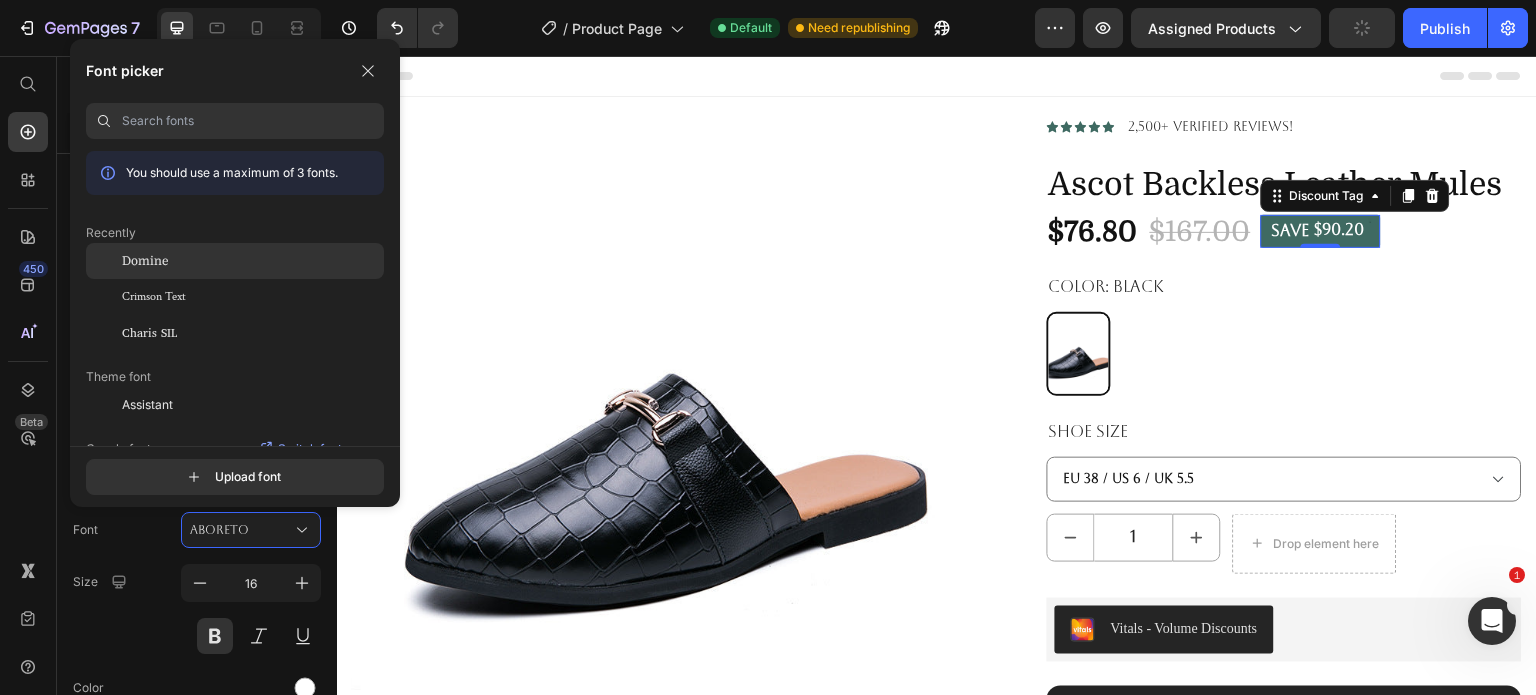 click on "Domine" 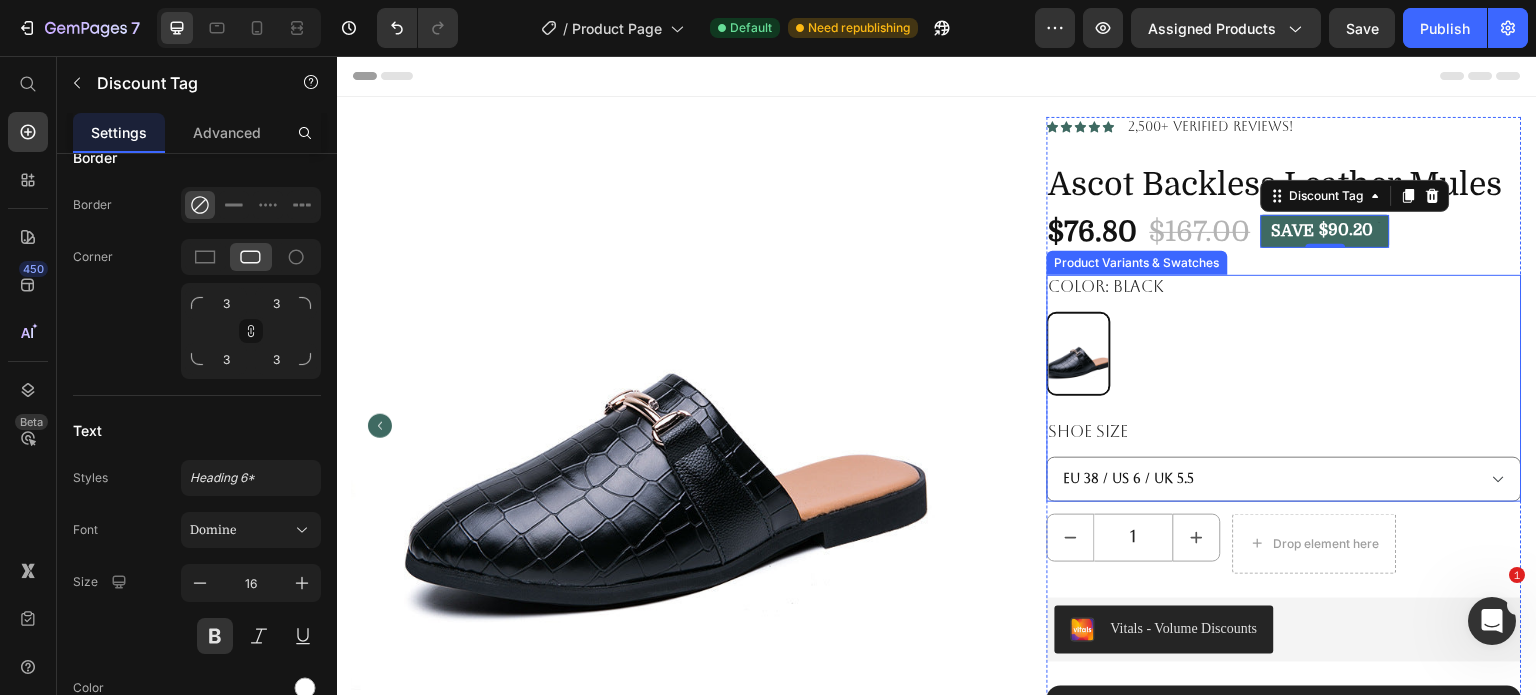 click on "Color: Black" at bounding box center (1107, 287) 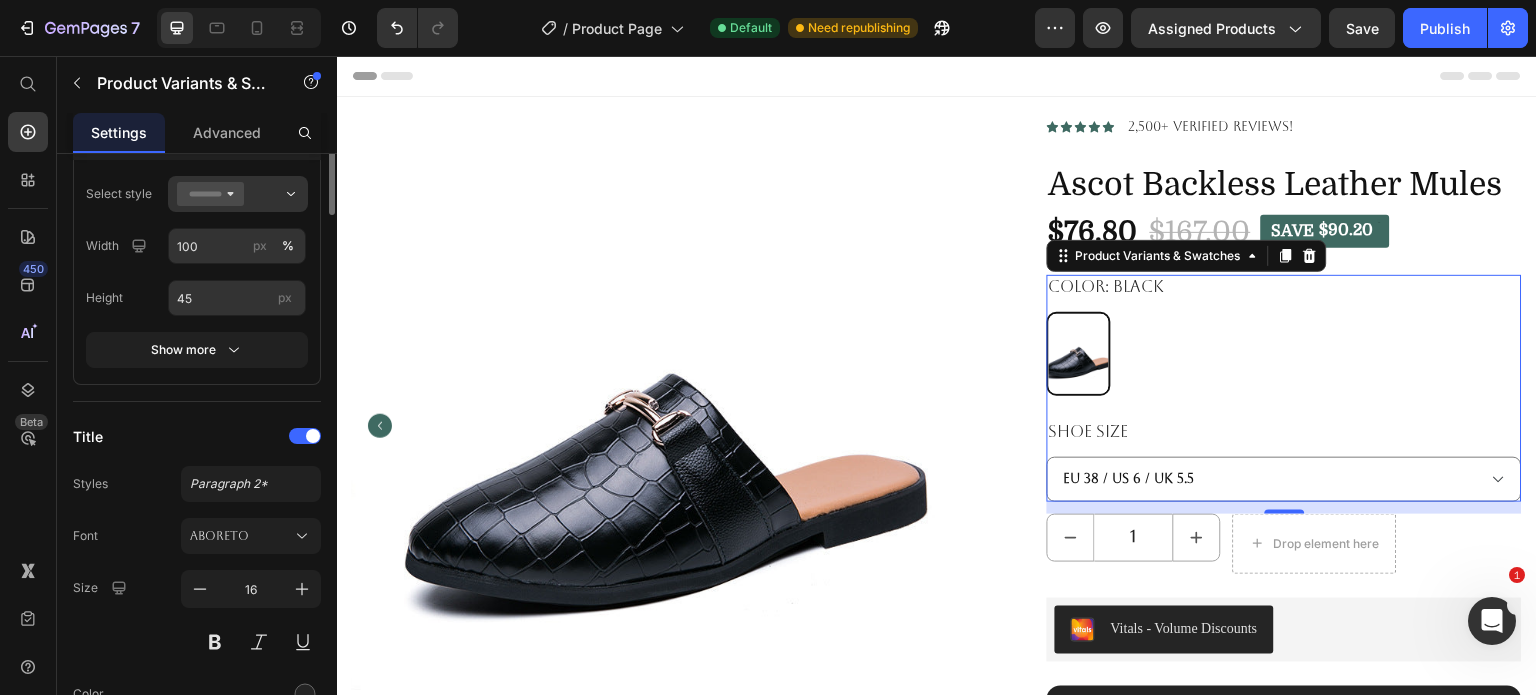 scroll, scrollTop: 600, scrollLeft: 0, axis: vertical 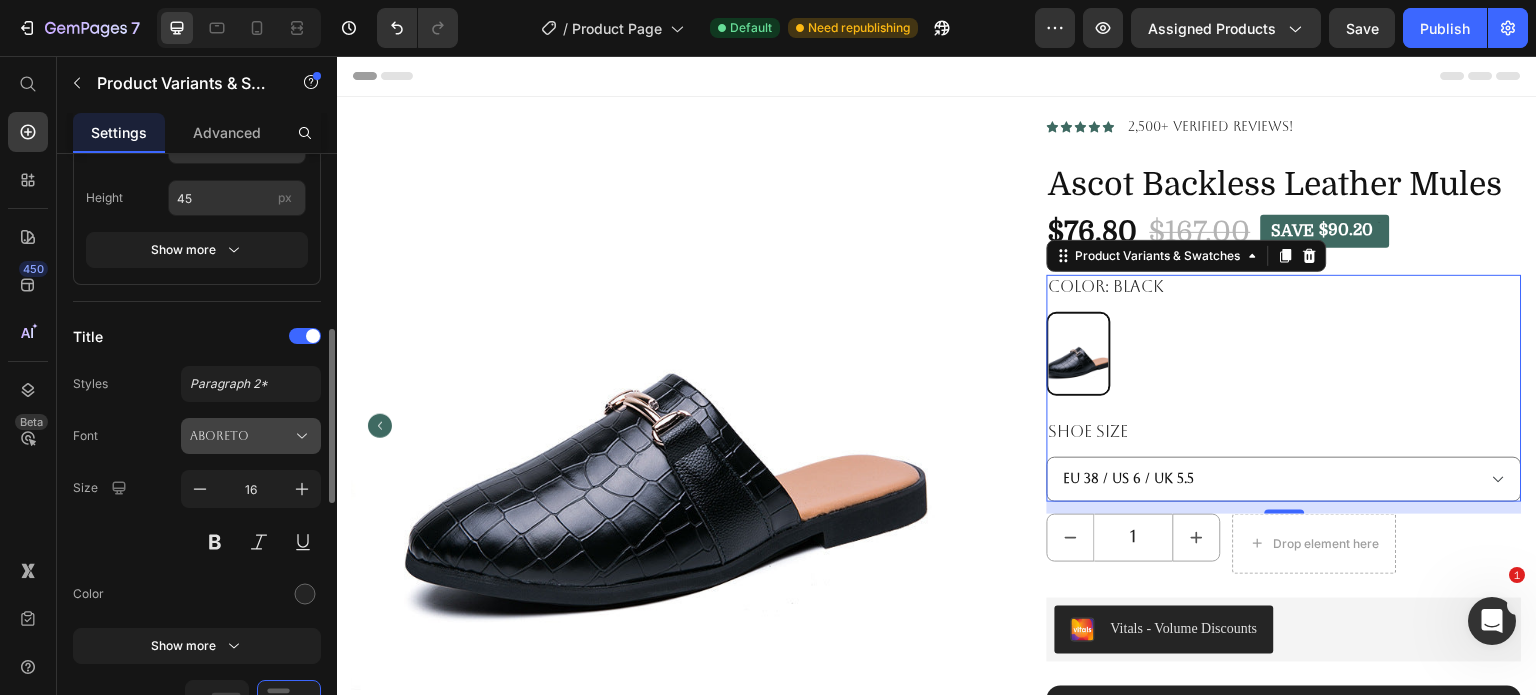 click on "Aboreto" at bounding box center [241, 436] 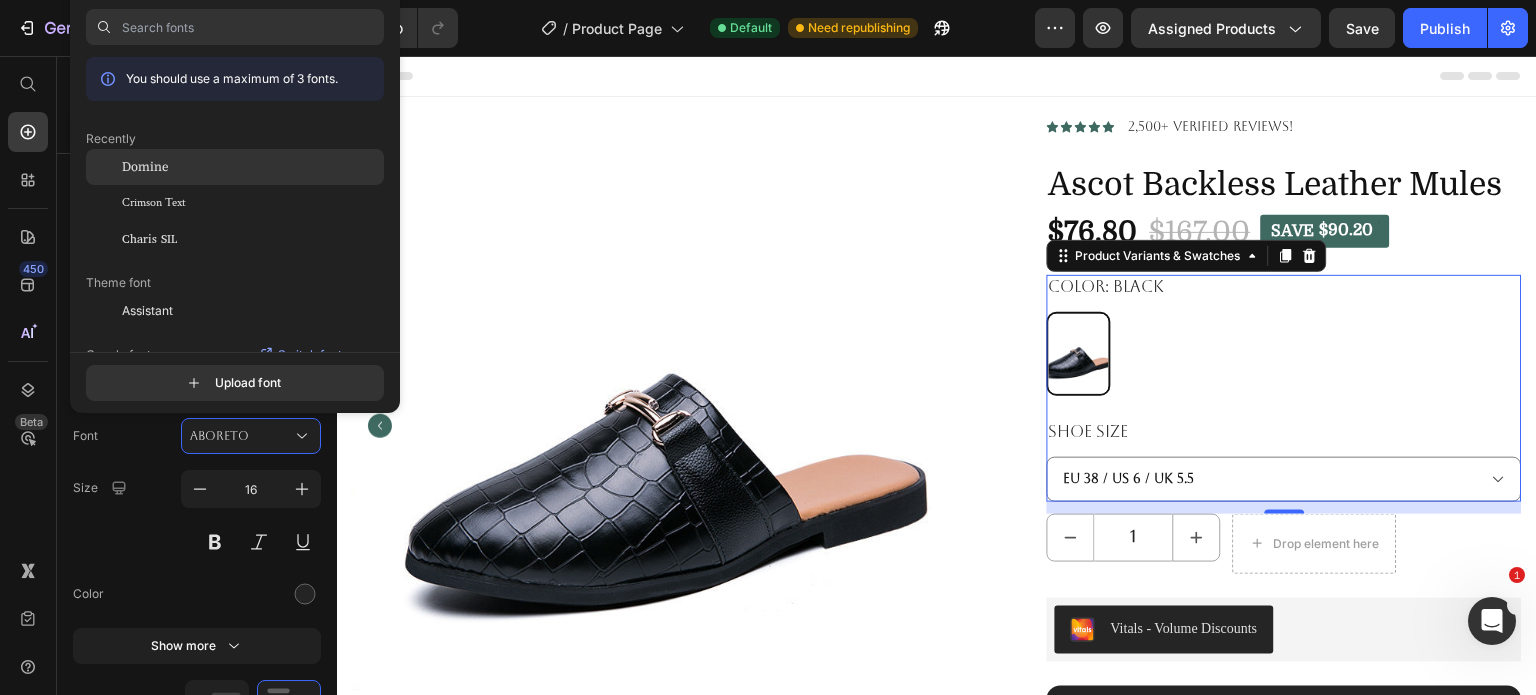 click on "Domine" at bounding box center [145, 167] 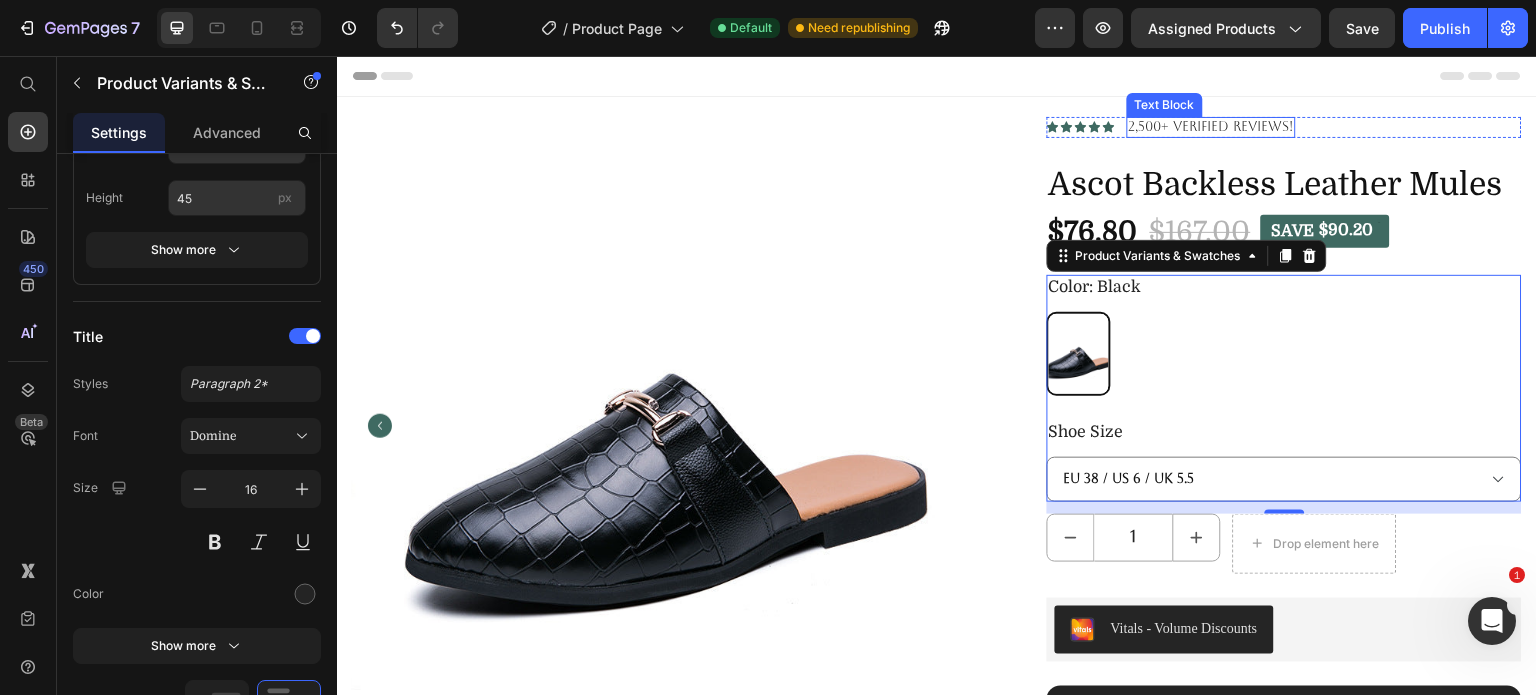 click on "2,500+ Verified Reviews!" at bounding box center (1211, 127) 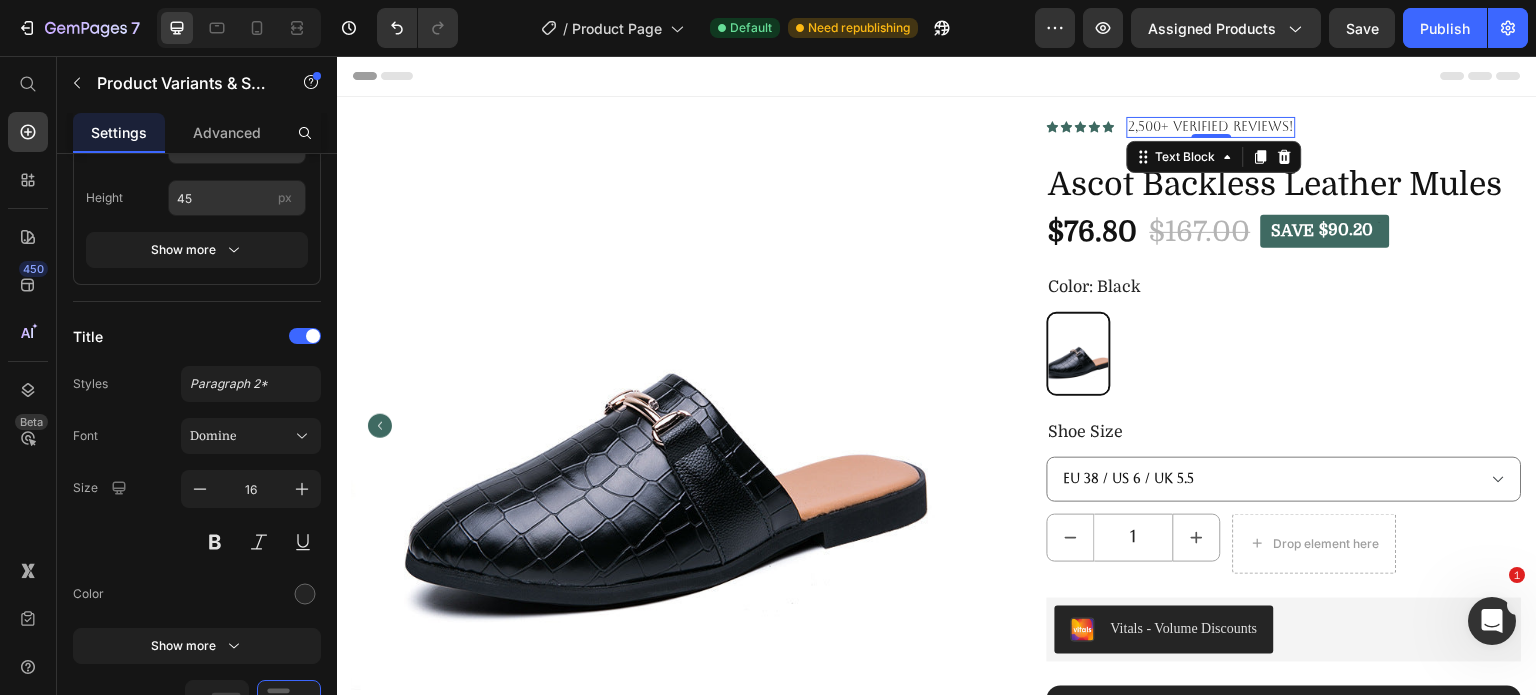 scroll, scrollTop: 0, scrollLeft: 0, axis: both 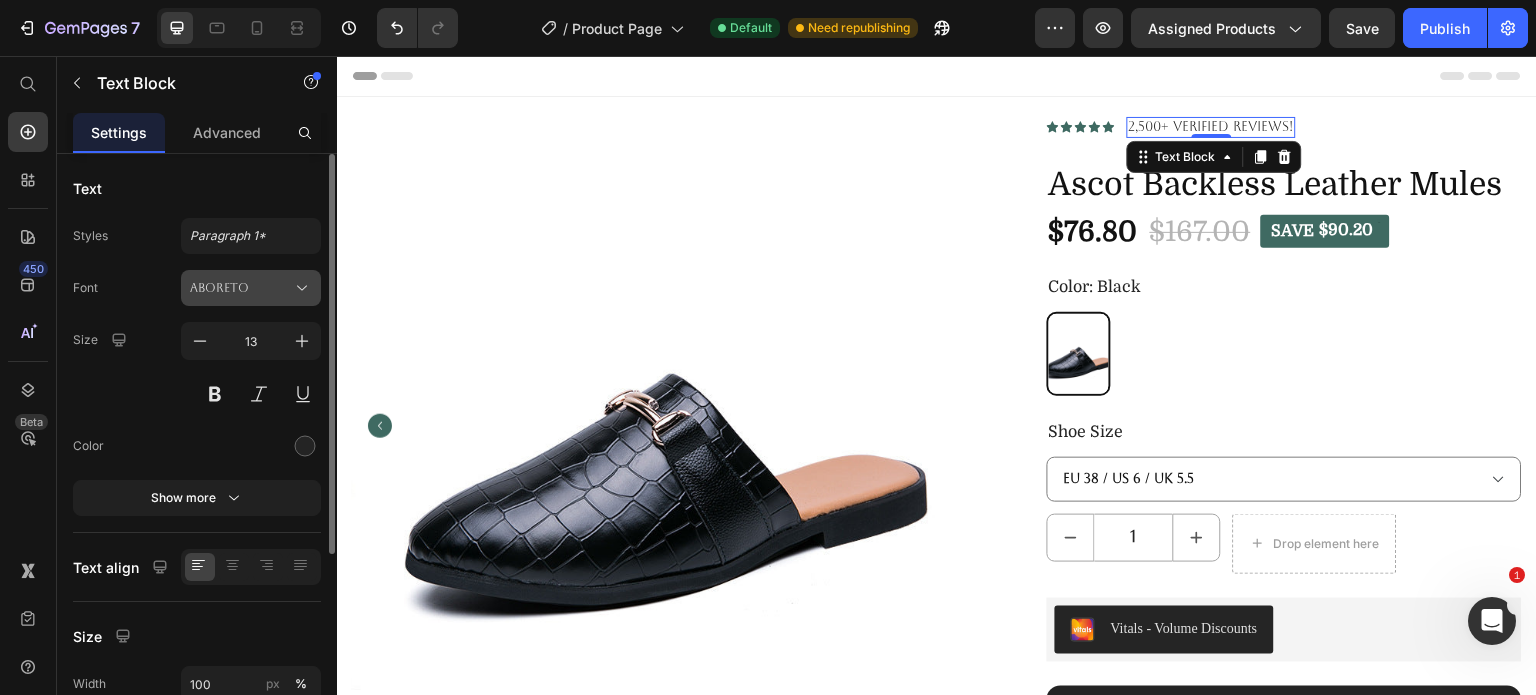 click on "Aboreto" at bounding box center [251, 288] 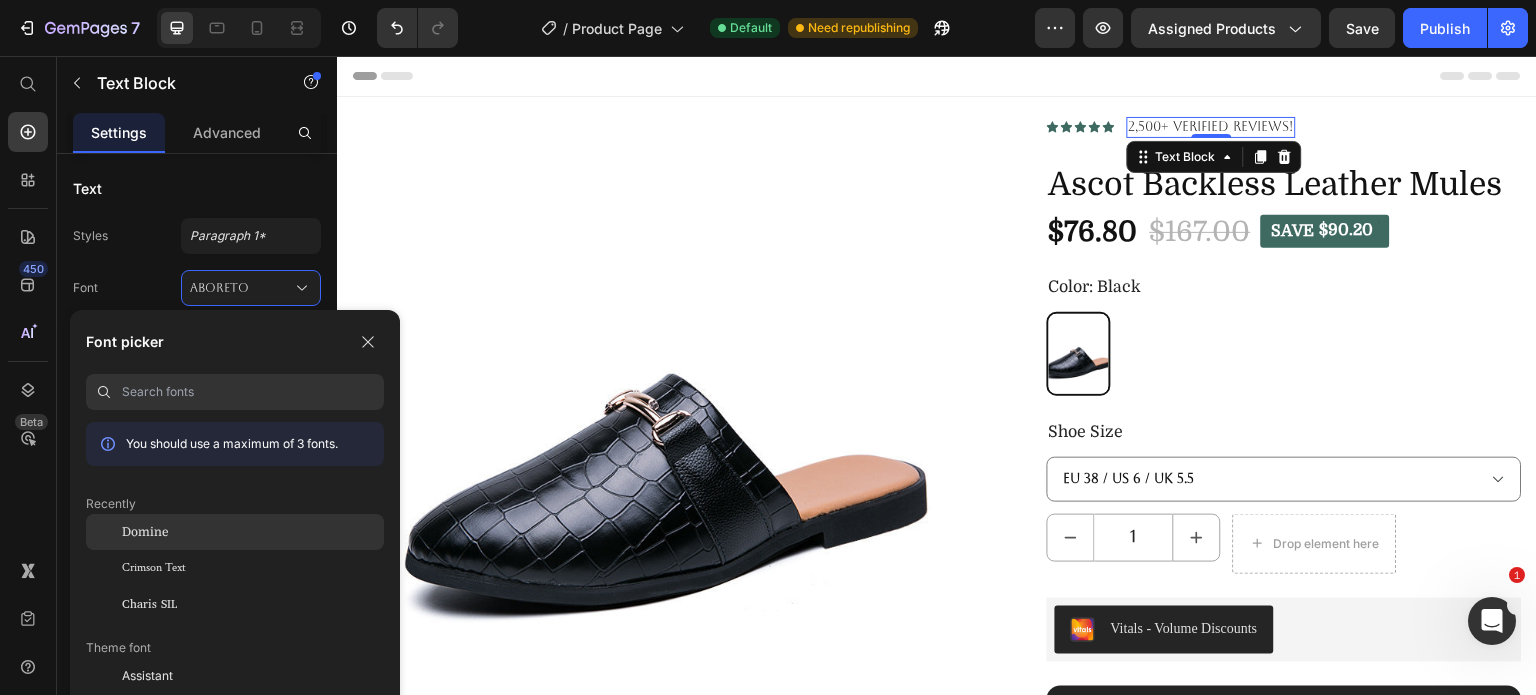 click on "Domine" 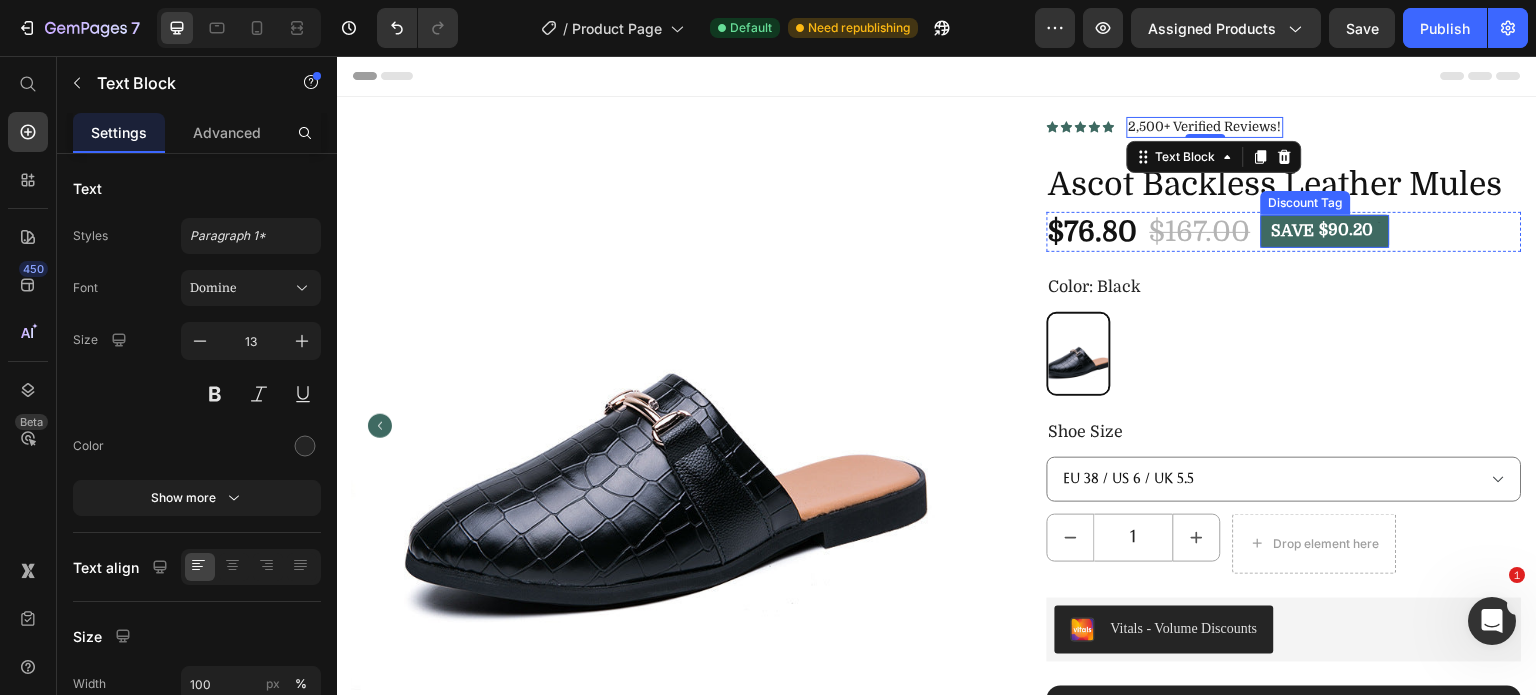 click on "$90.20" at bounding box center (1347, 230) 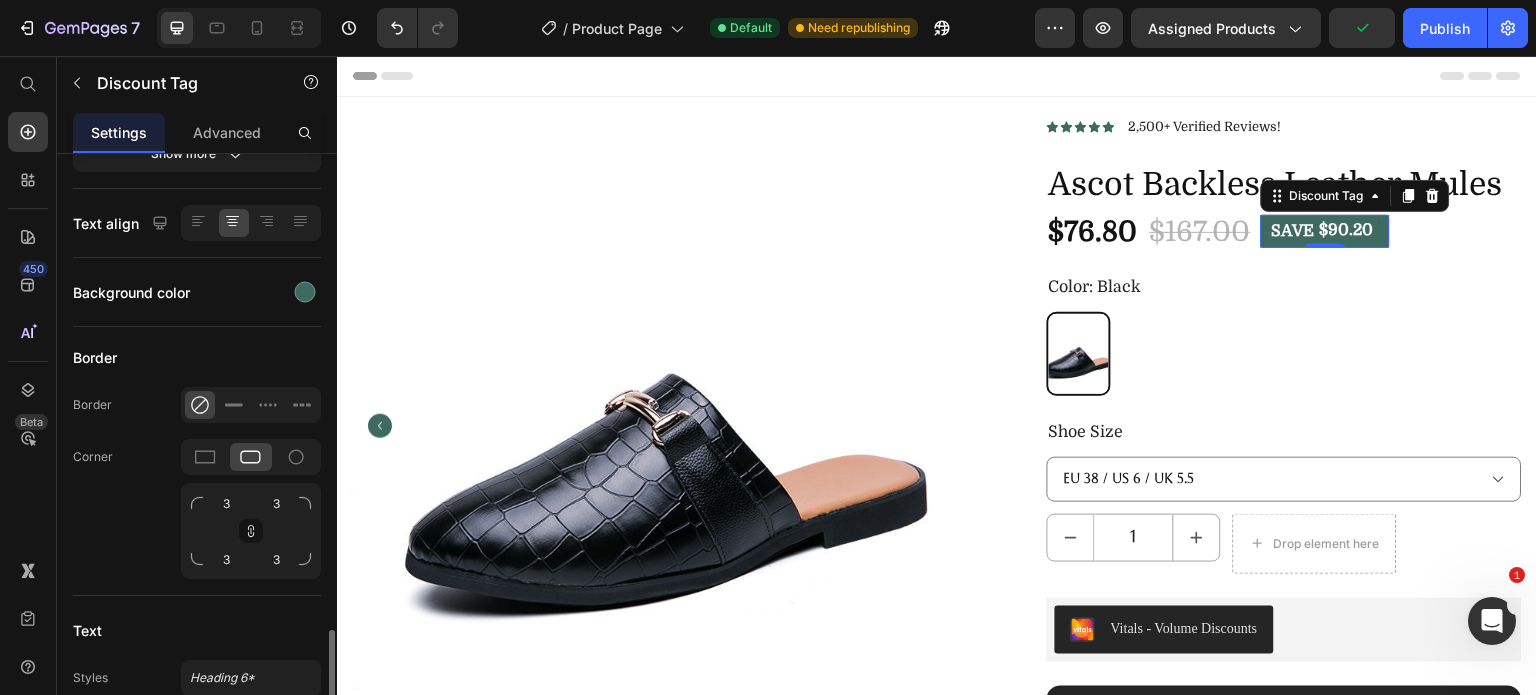 scroll, scrollTop: 700, scrollLeft: 0, axis: vertical 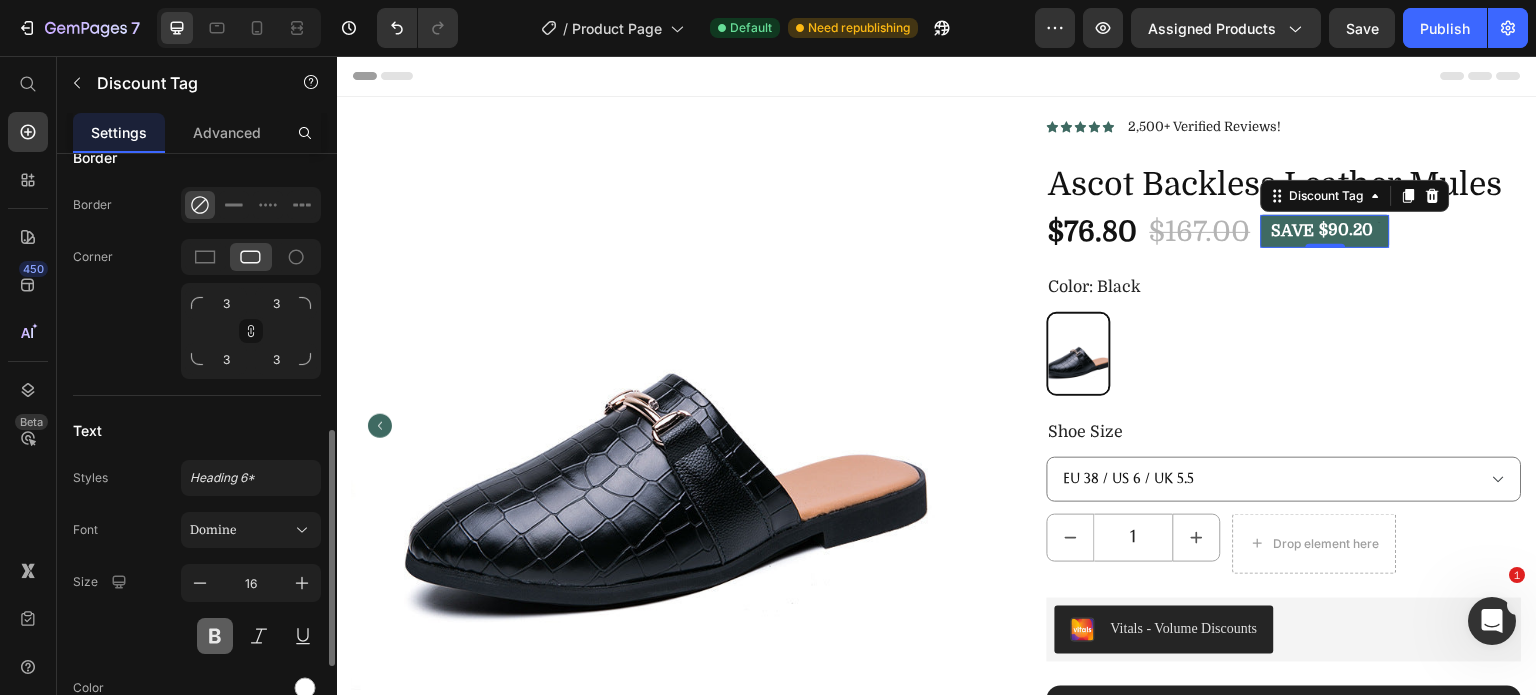 click at bounding box center (215, 636) 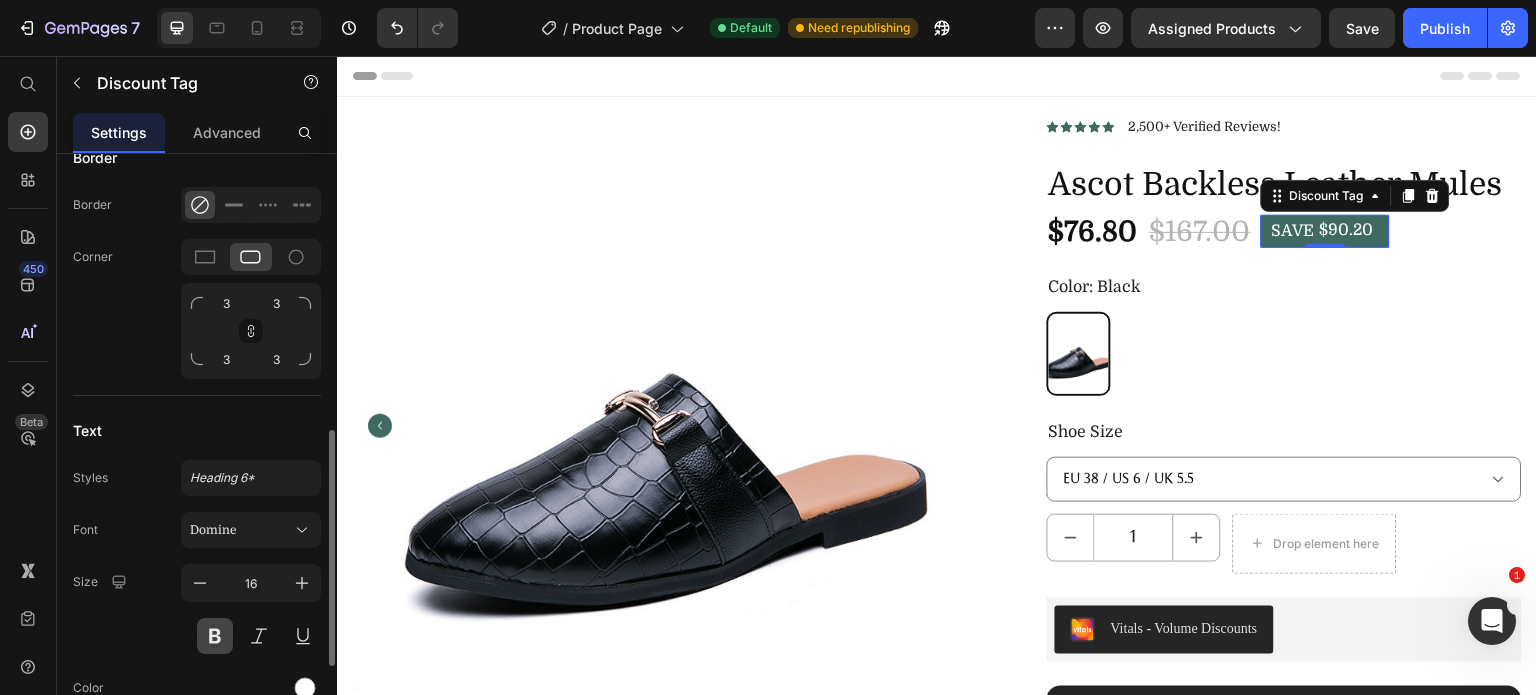 click at bounding box center [215, 636] 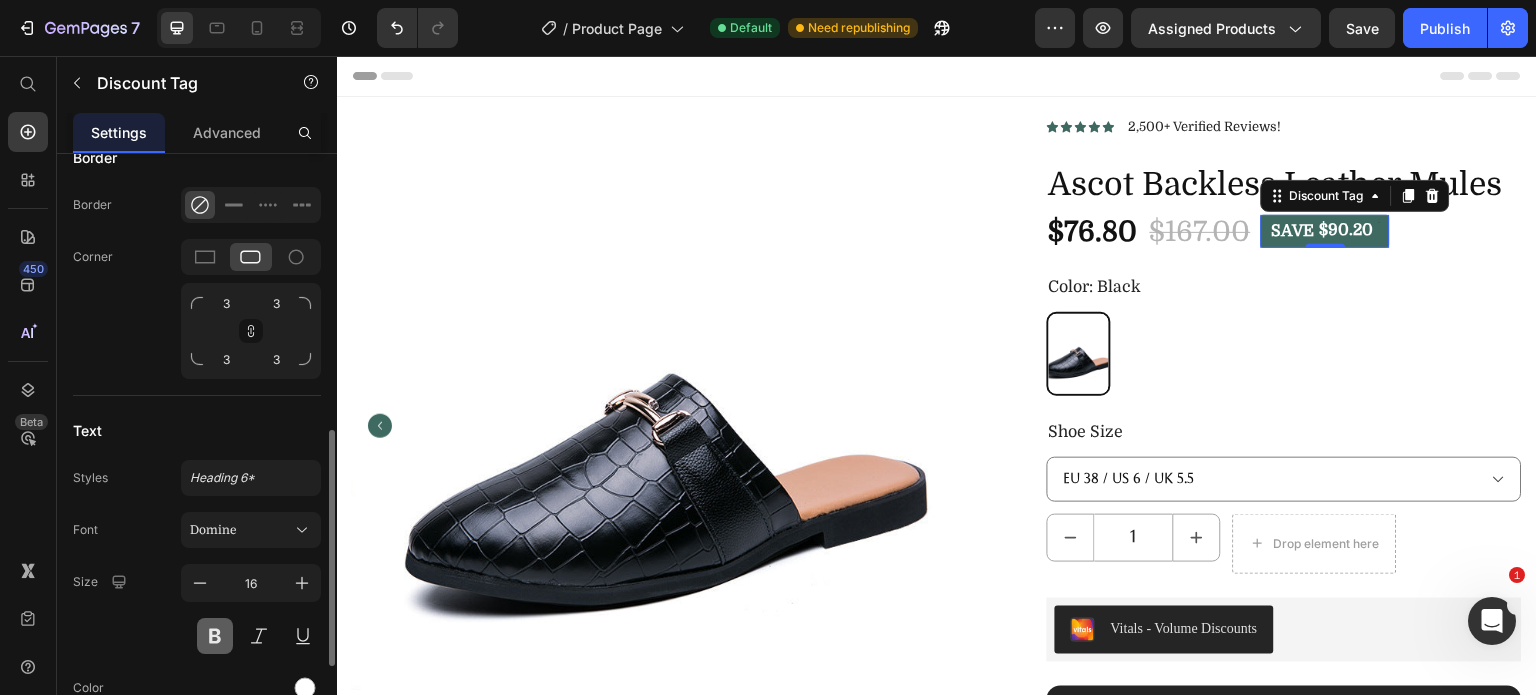 click at bounding box center [215, 636] 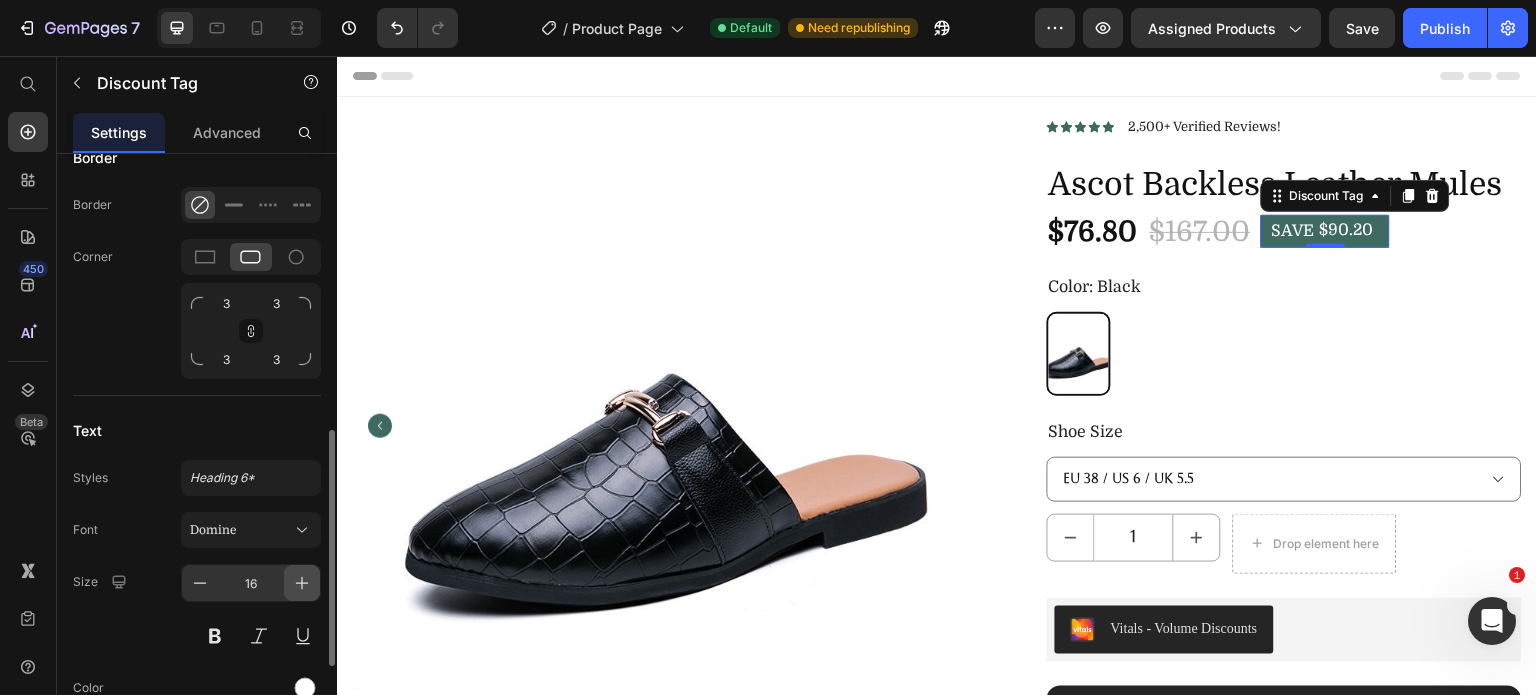 click 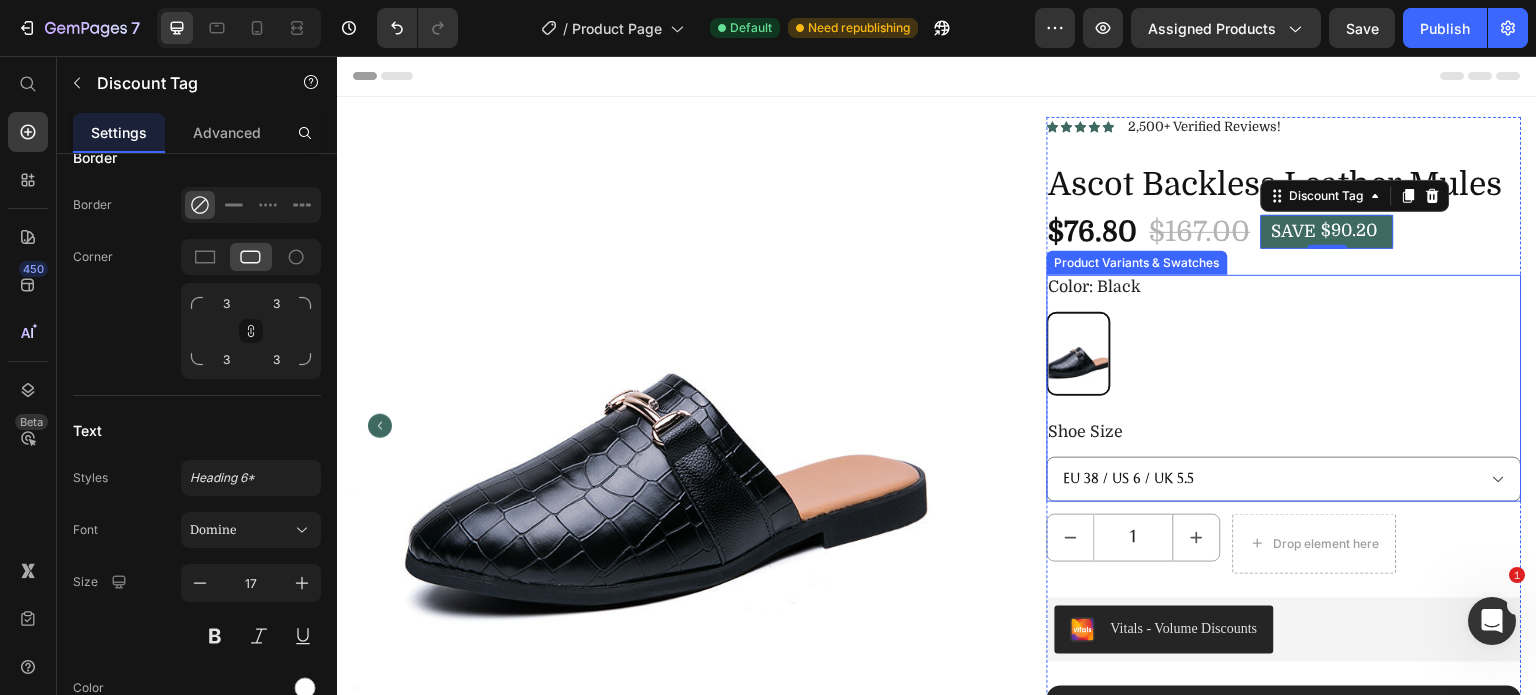 click on "Black Black" at bounding box center [1284, 354] 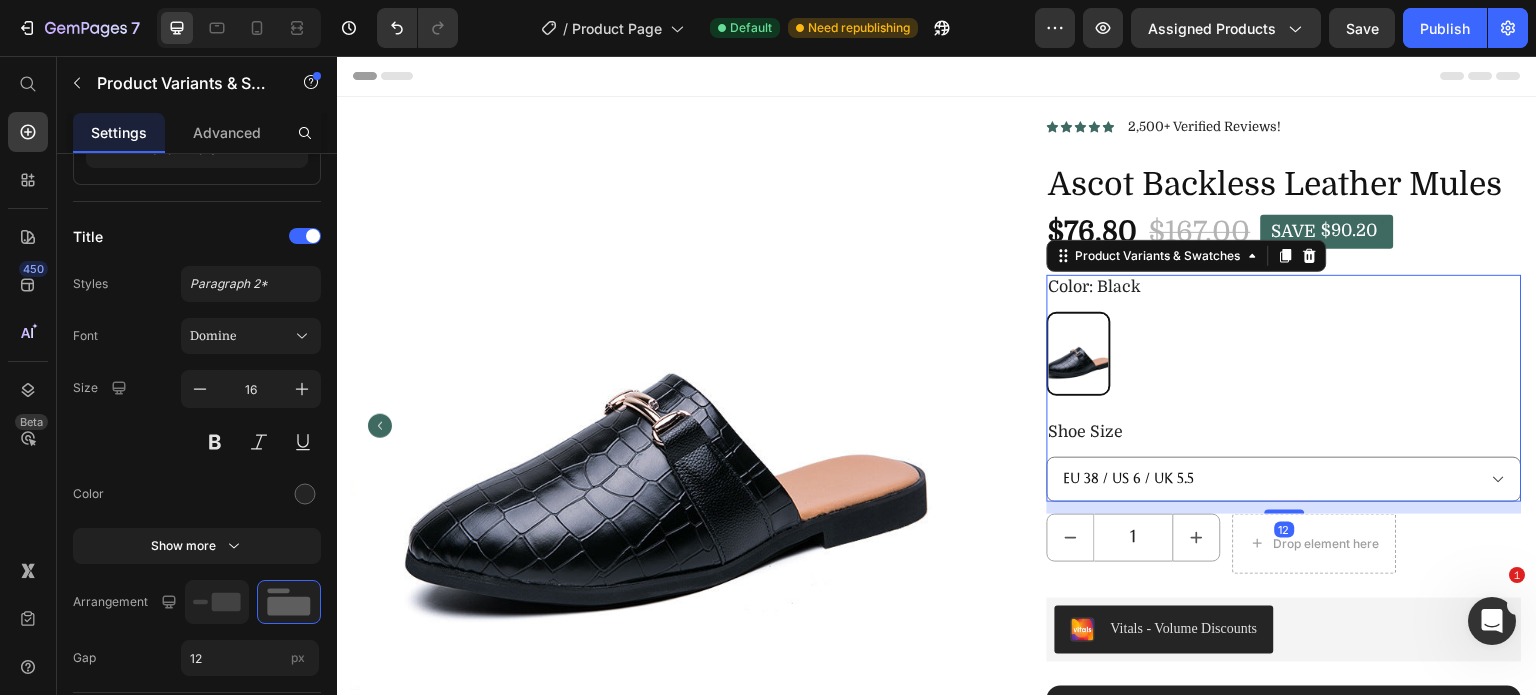 scroll, scrollTop: 0, scrollLeft: 0, axis: both 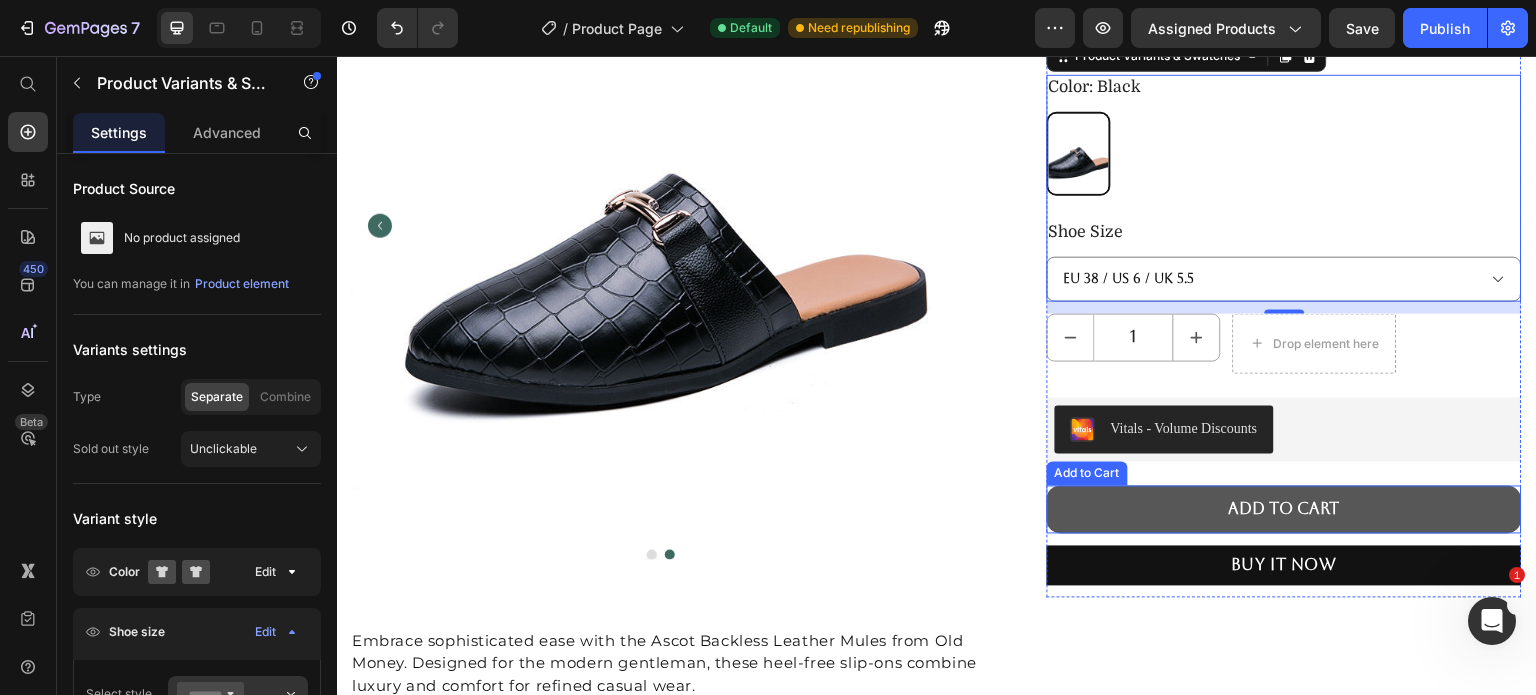 click on "add to cart" at bounding box center (1284, 510) 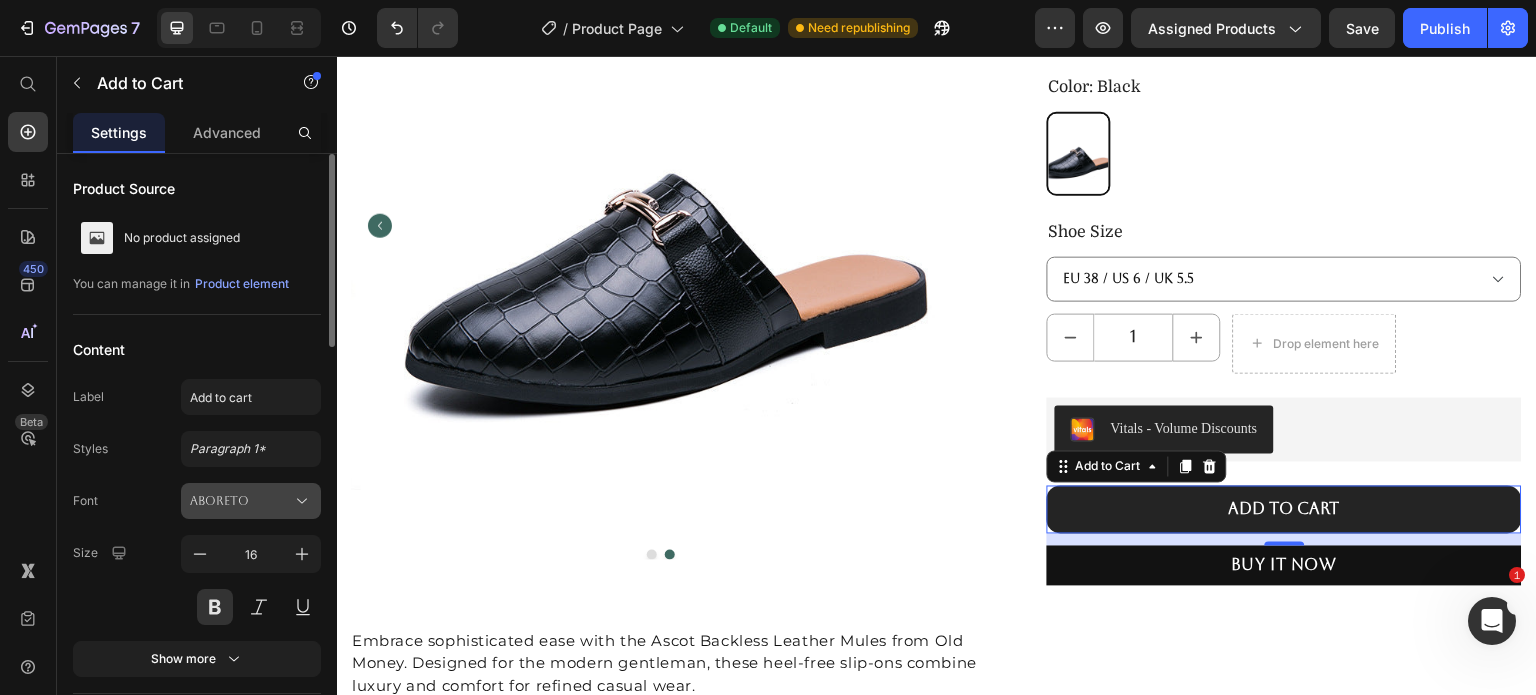 click on "Aboreto" at bounding box center [251, 501] 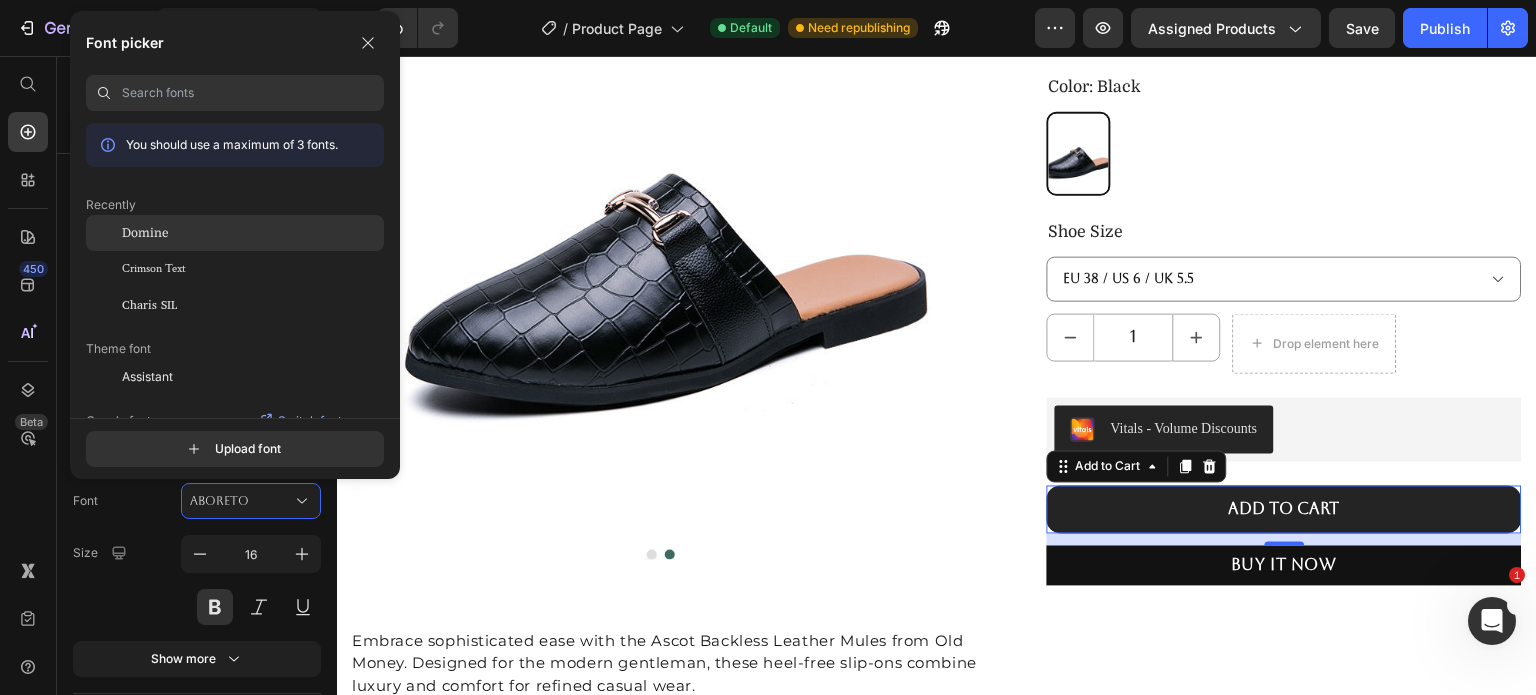 click on "Domine" 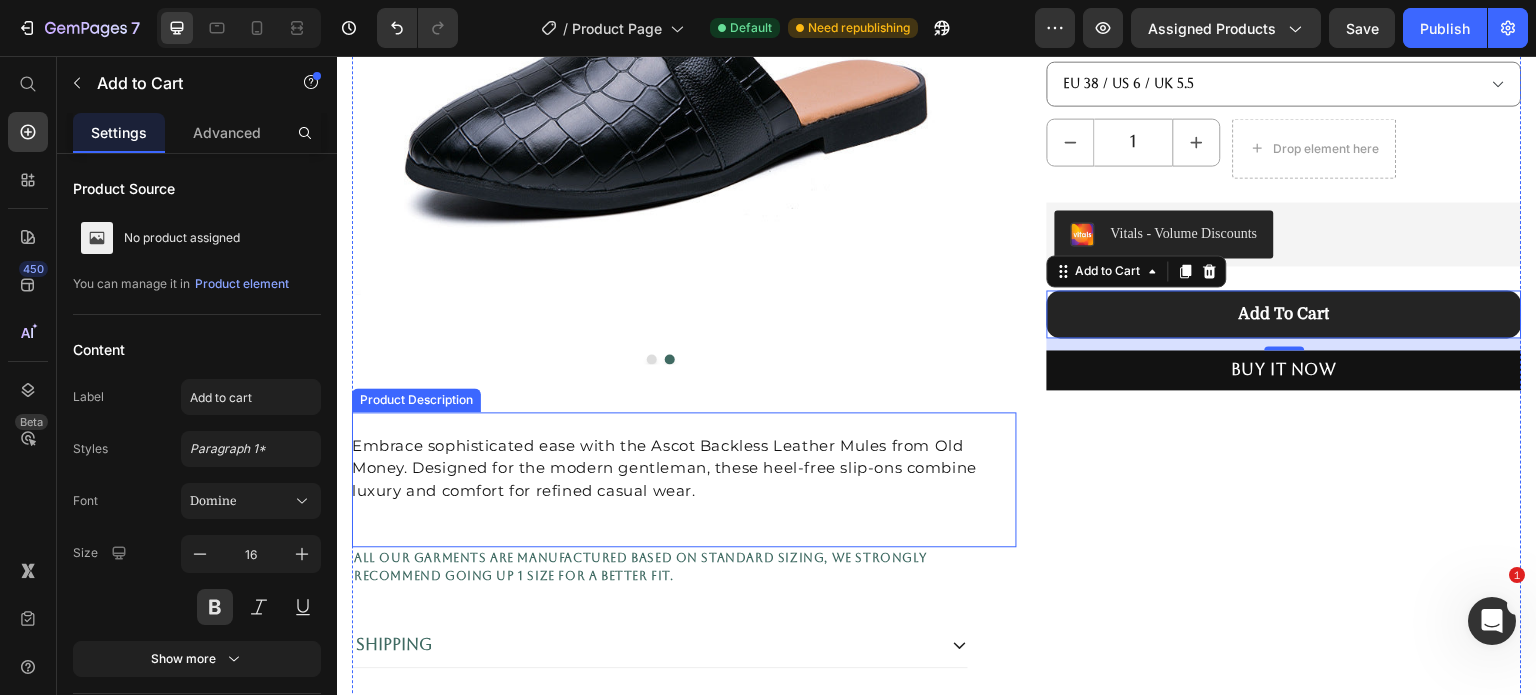 scroll, scrollTop: 400, scrollLeft: 0, axis: vertical 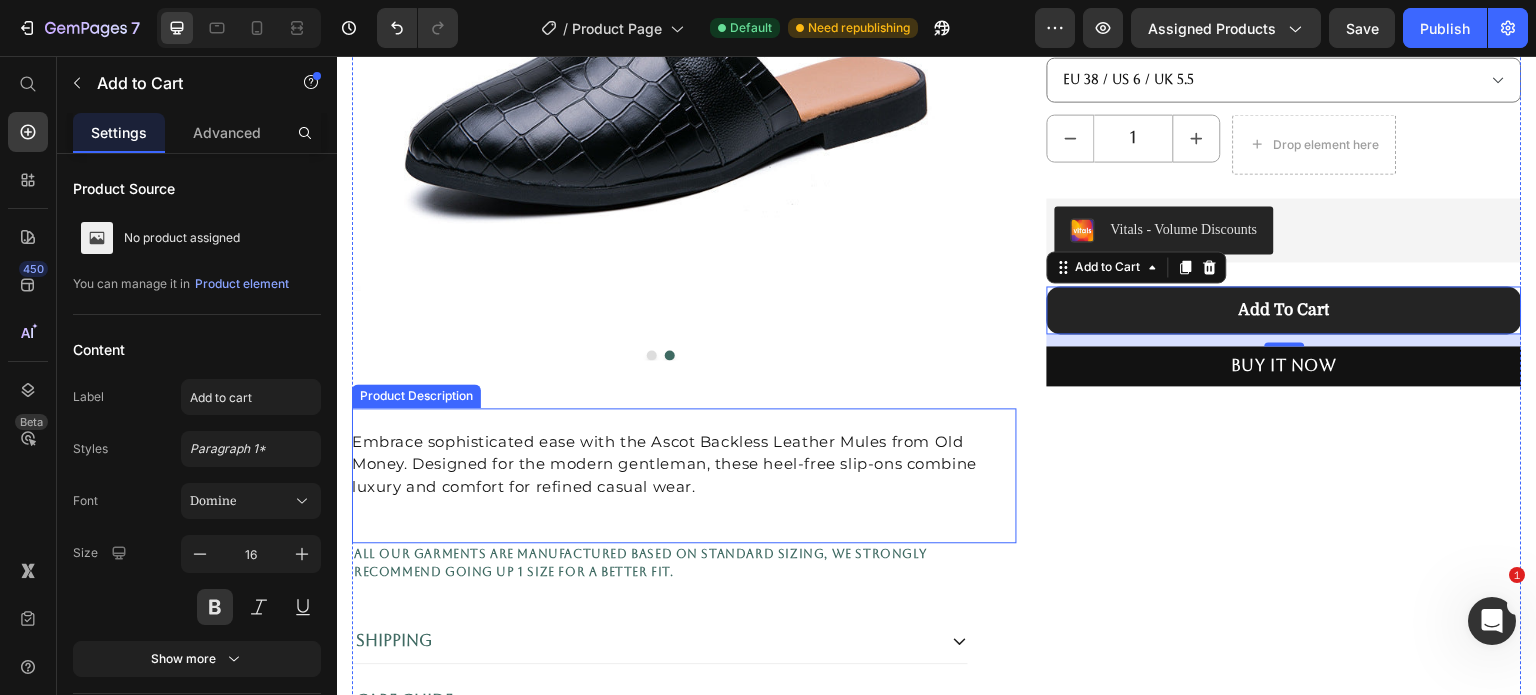 click on "Embrace sophisticated ease with the Ascot Backless Leather Mules from Old Money. Designed for the modern gentleman, these heel-free slip-ons combine luxury and comfort for refined casual wear." at bounding box center (664, 464) 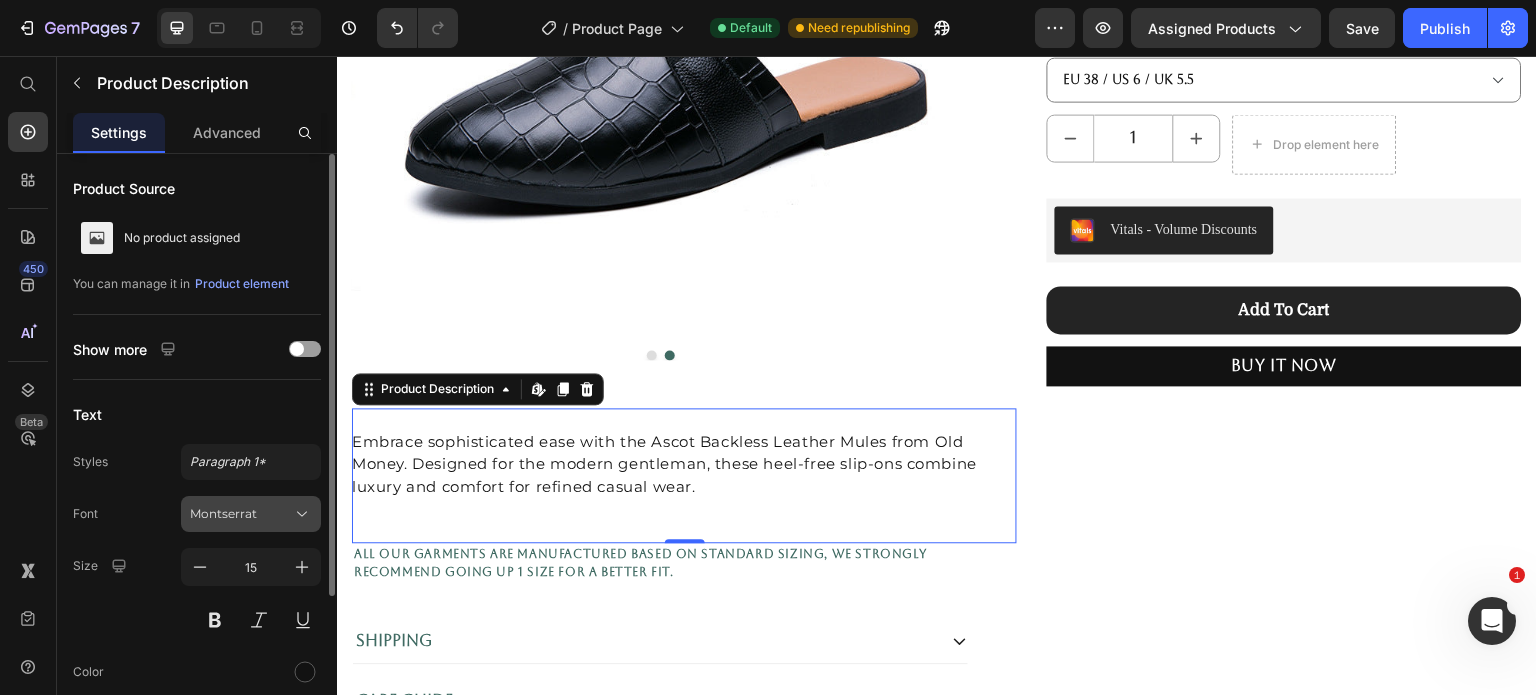 click on "Montserrat" at bounding box center [241, 514] 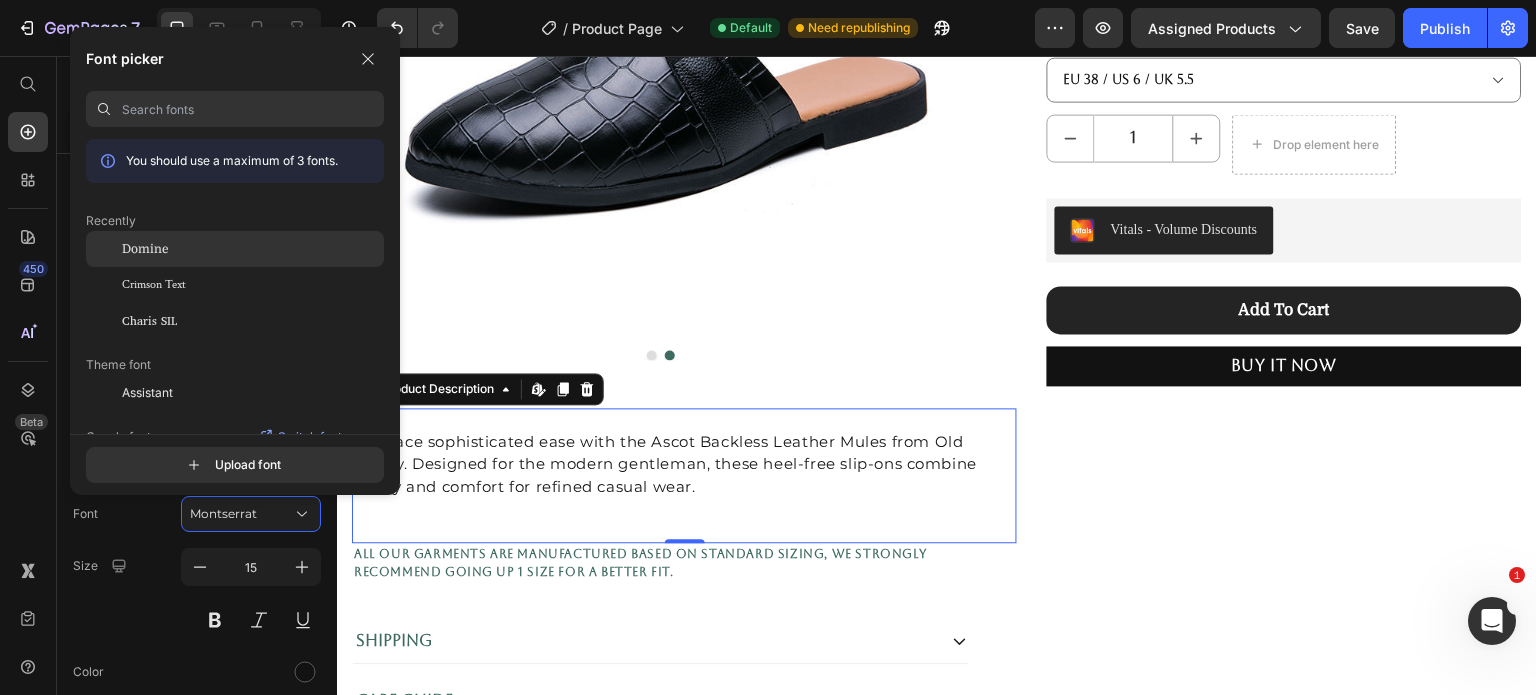 click on "Domine" 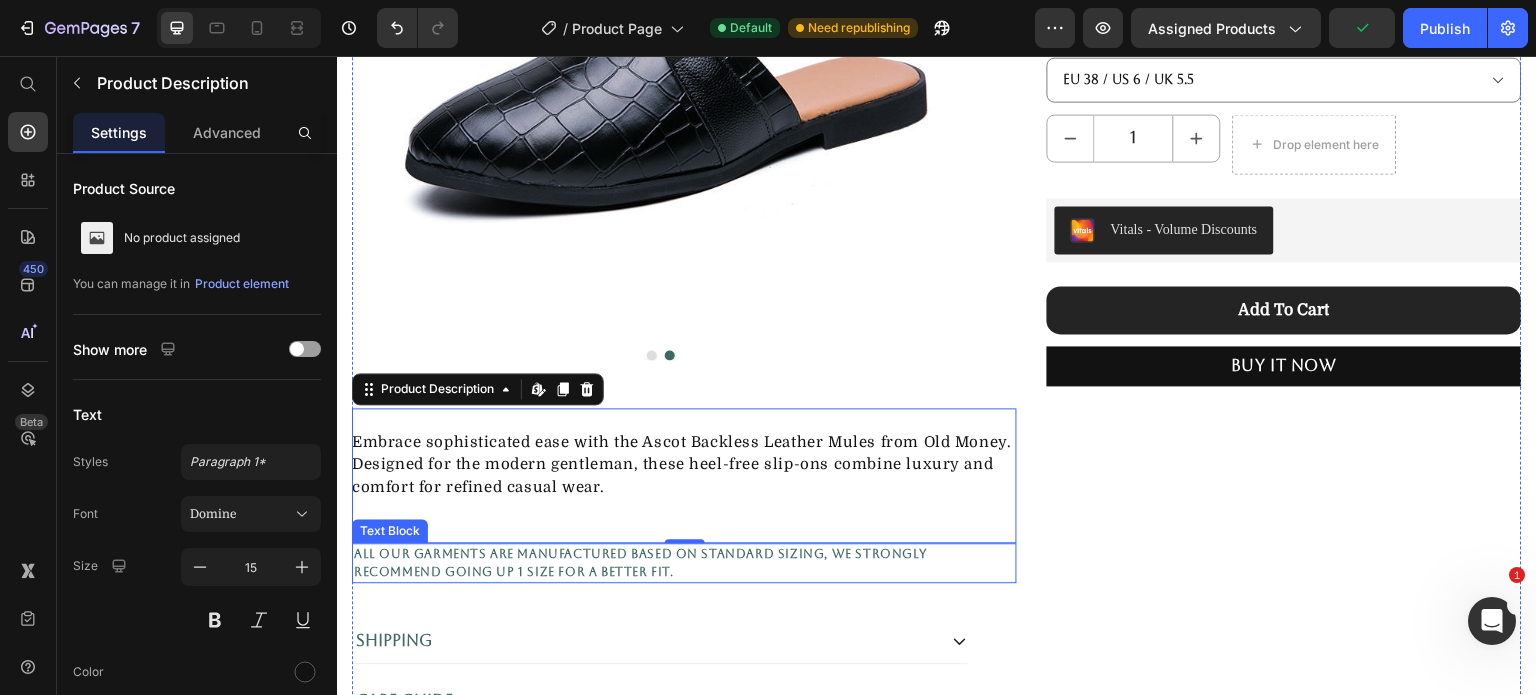 click on "All our garments are manufactured based on standard sizing, we strongly recommend going up 1 size for a better fit." at bounding box center (684, 563) 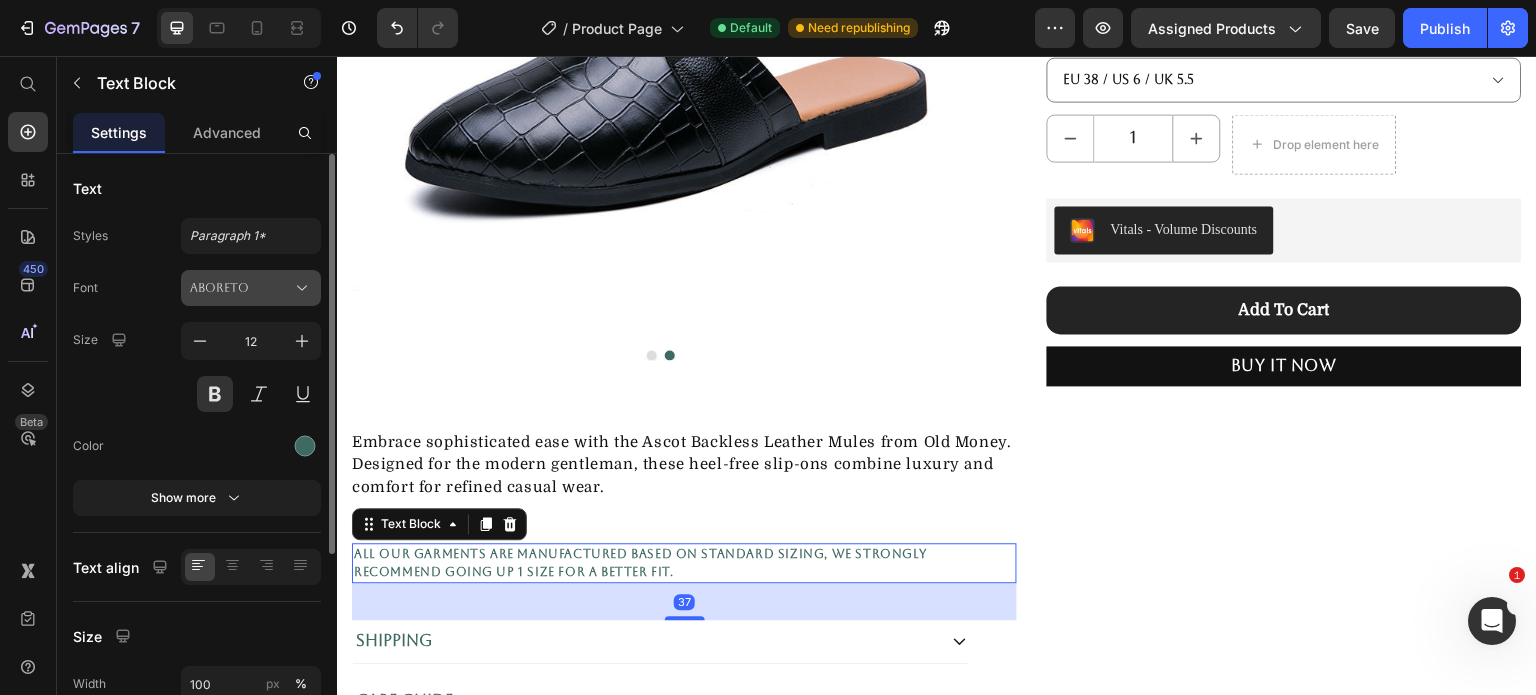 click on "Aboreto" at bounding box center [241, 288] 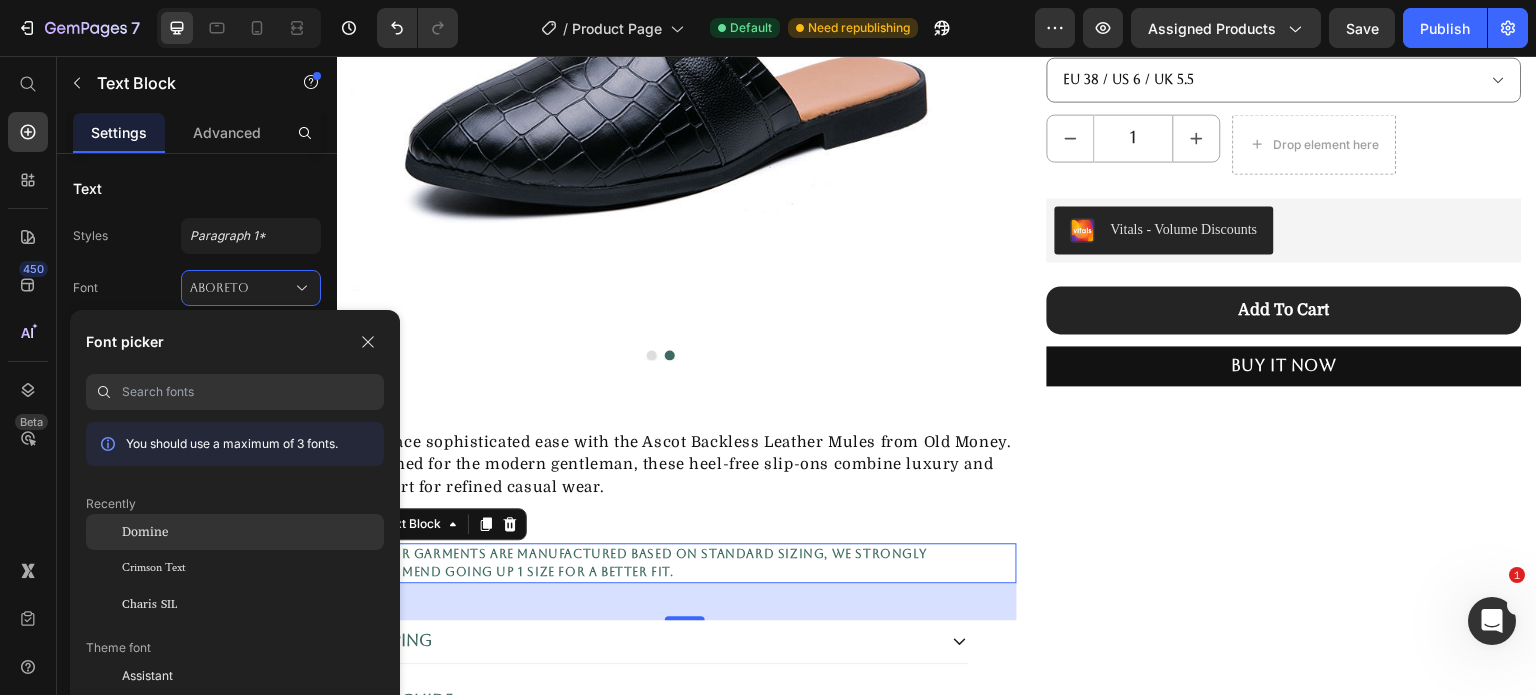 click on "Domine" 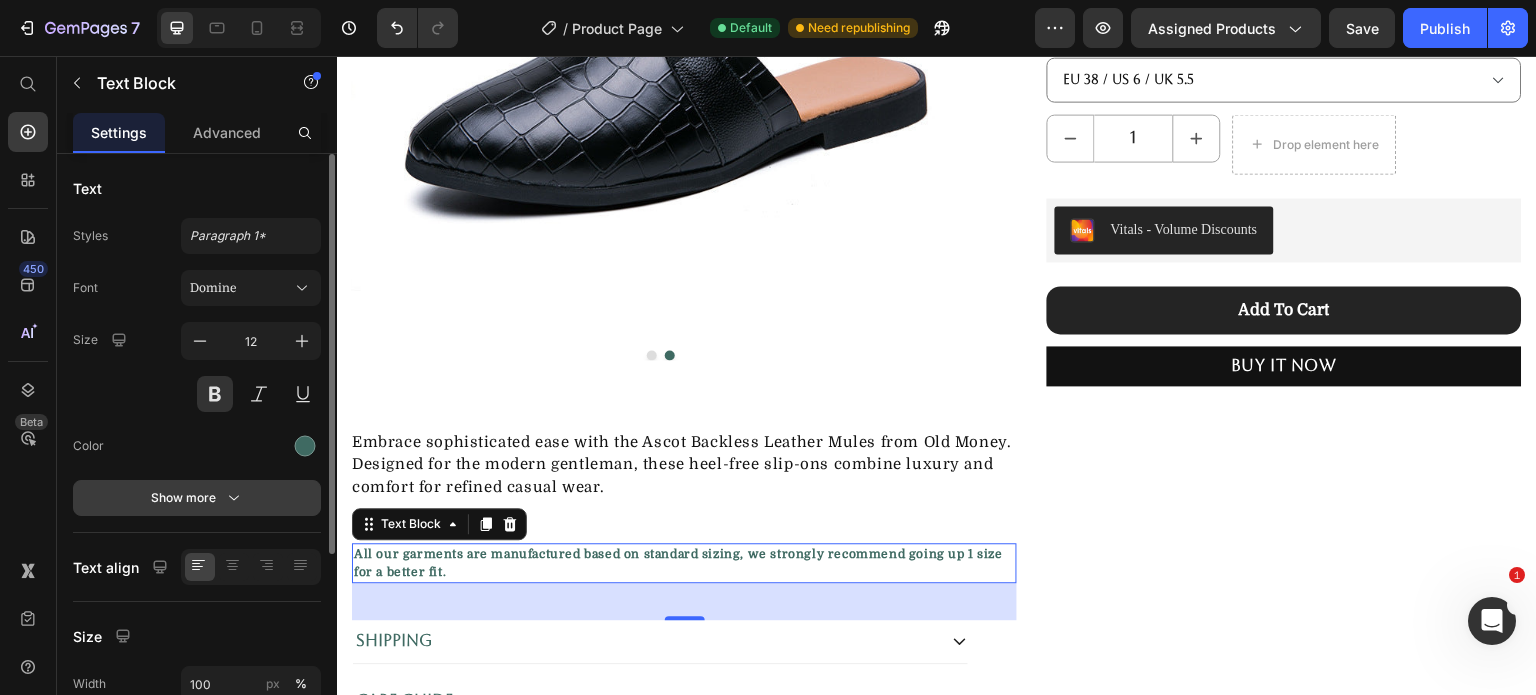 click on "Show more" at bounding box center [197, 498] 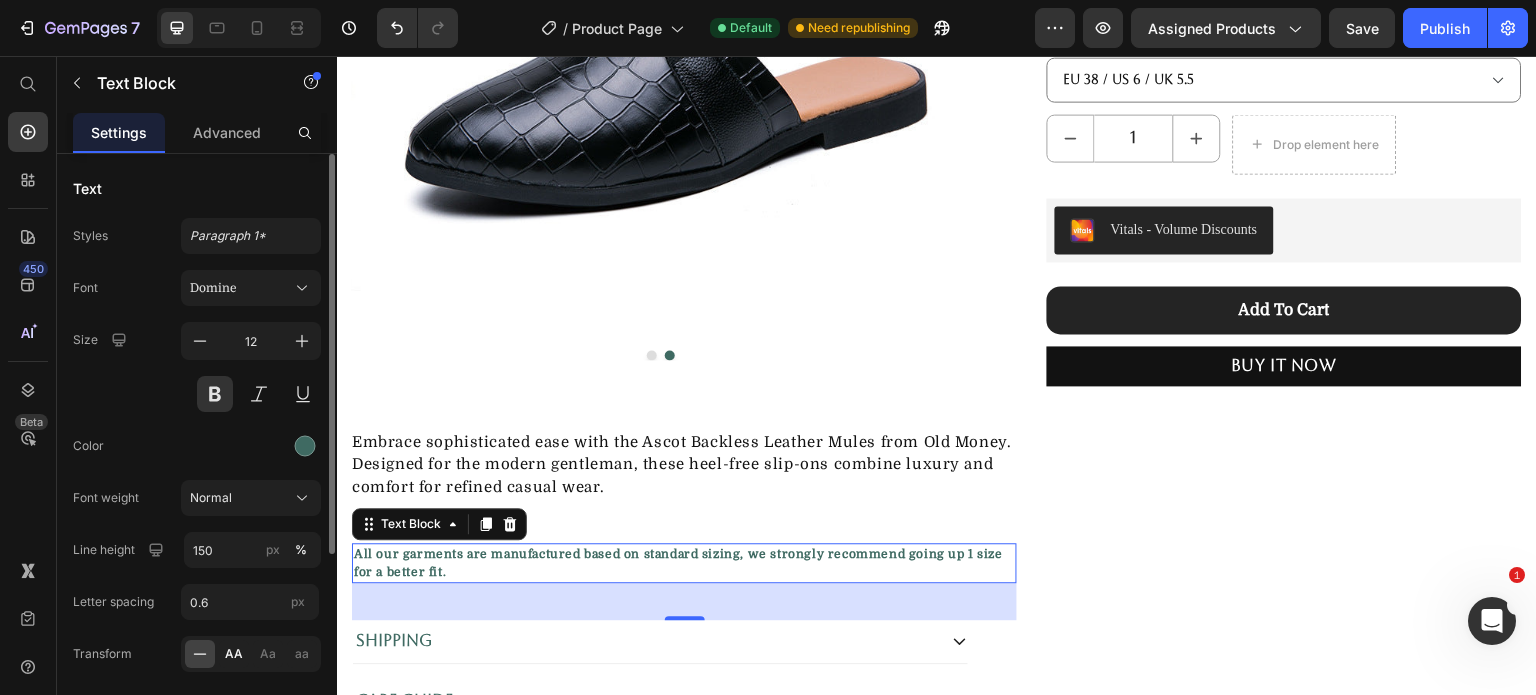 click on "AA" 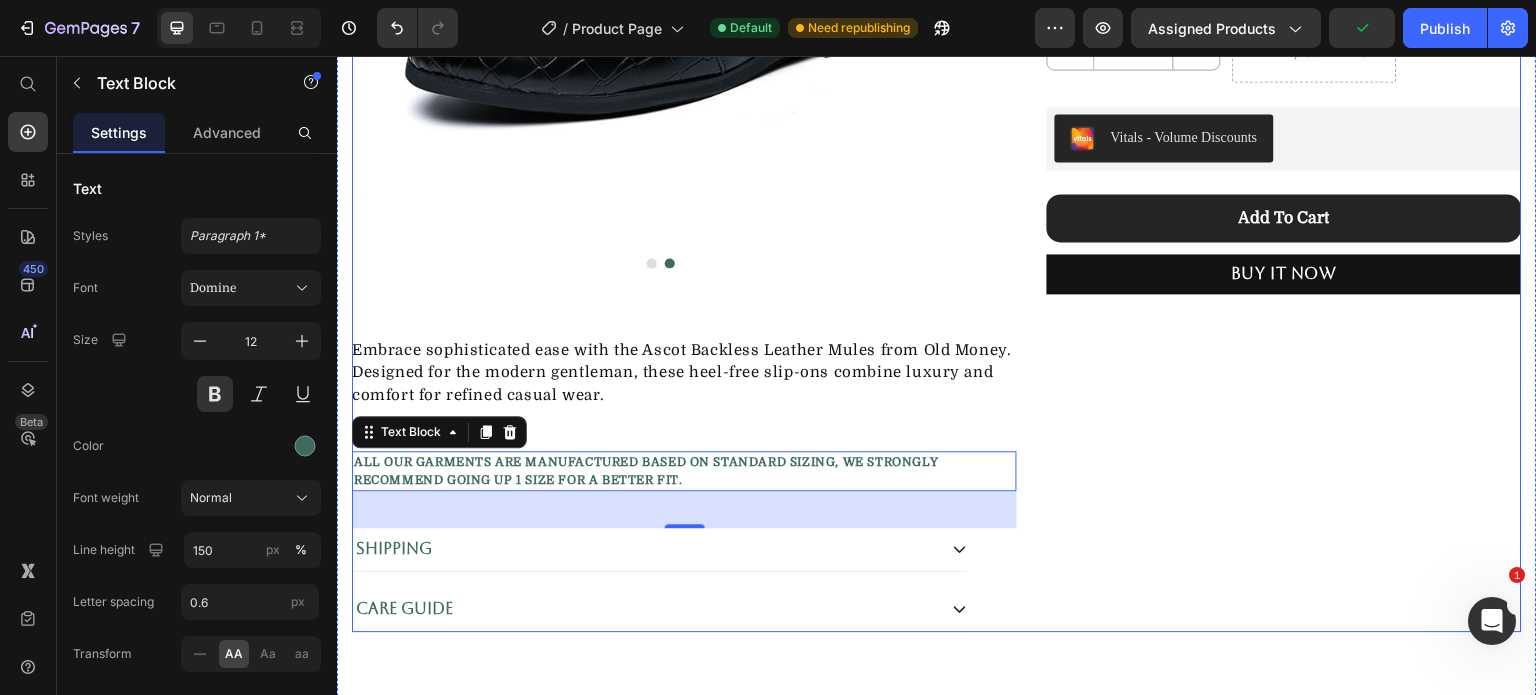 scroll, scrollTop: 500, scrollLeft: 0, axis: vertical 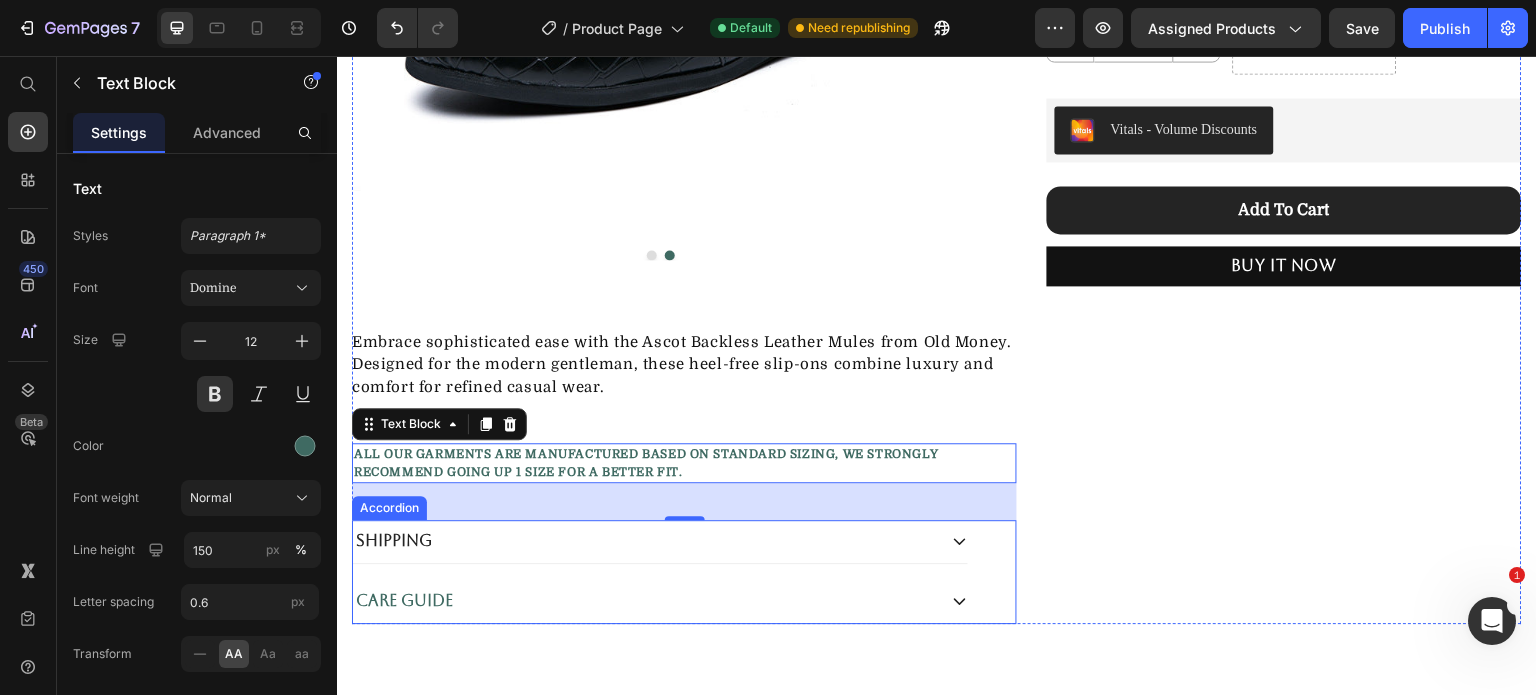 click on "Shipping" at bounding box center [394, 541] 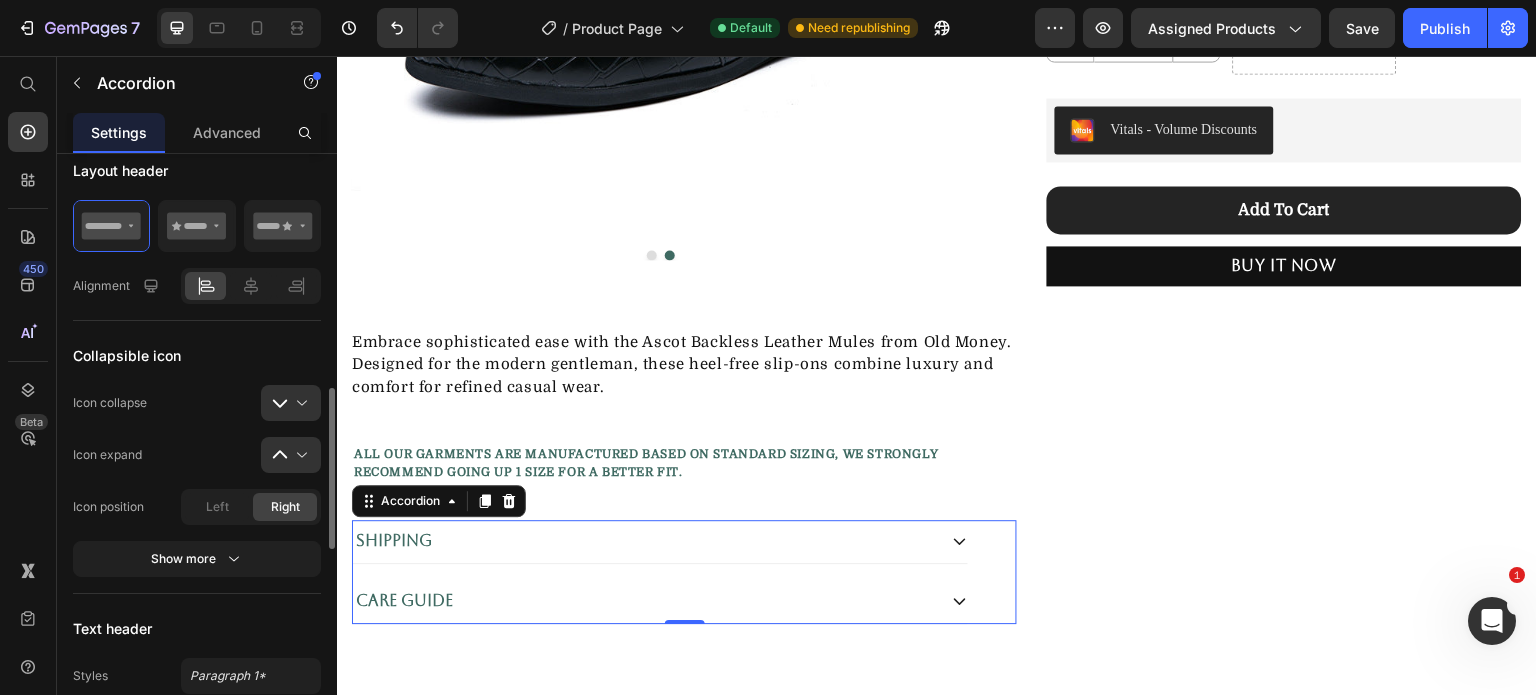 scroll, scrollTop: 500, scrollLeft: 0, axis: vertical 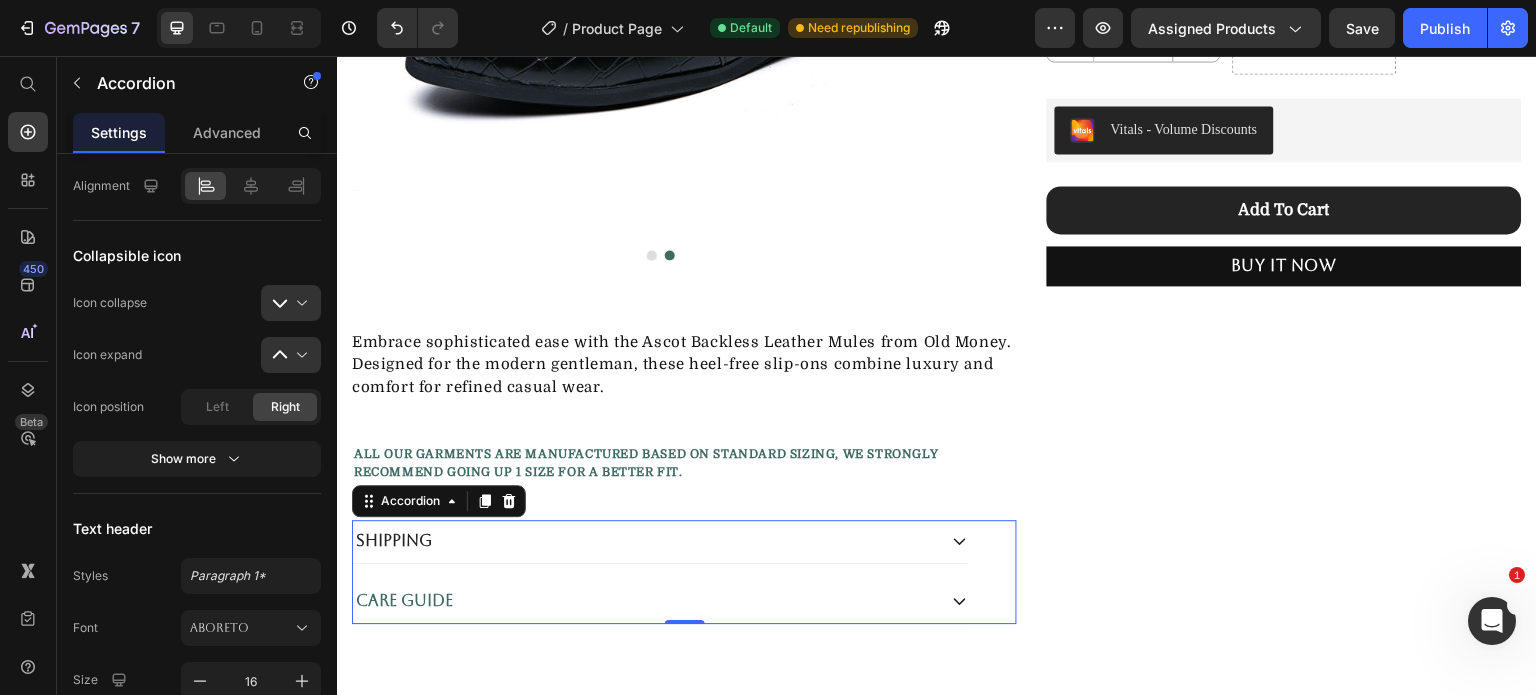 click 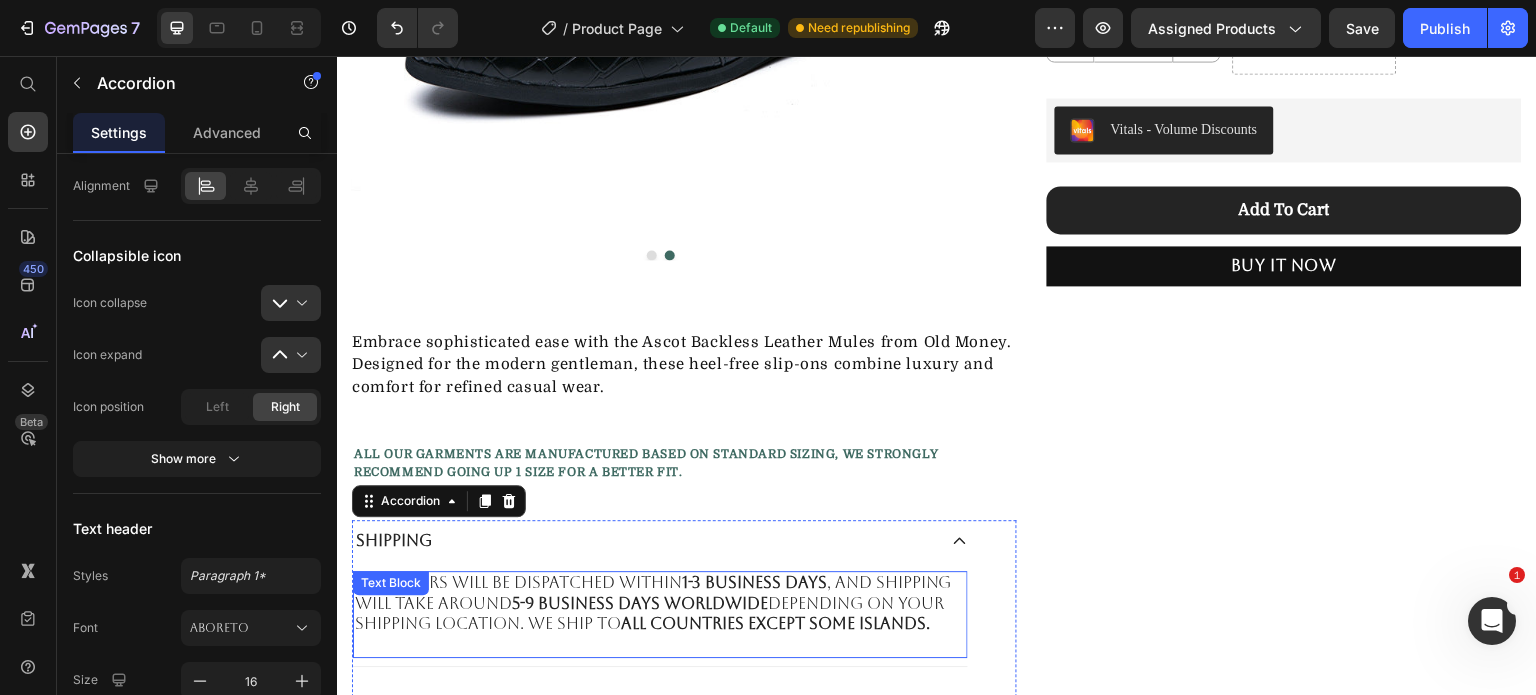 click on "5-9 business days worldwide" at bounding box center [640, 603] 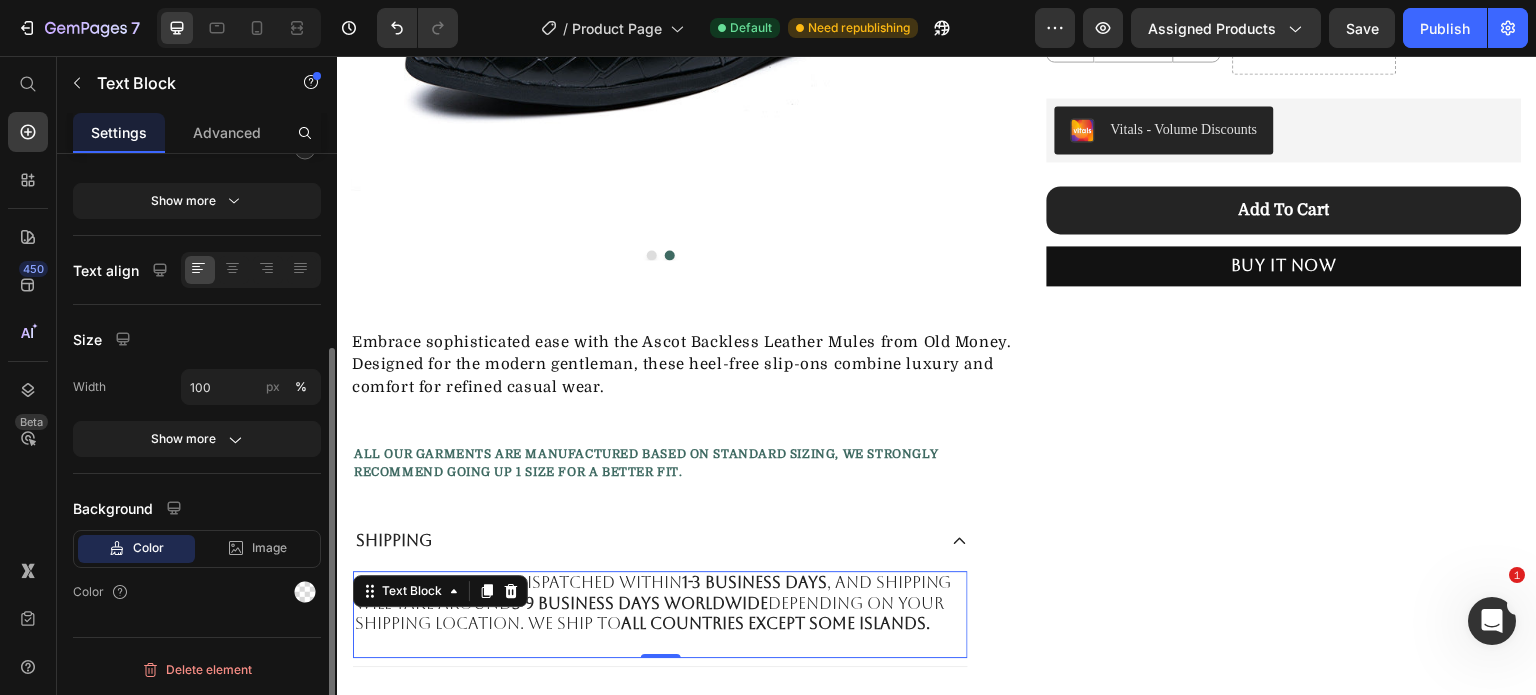 scroll, scrollTop: 0, scrollLeft: 0, axis: both 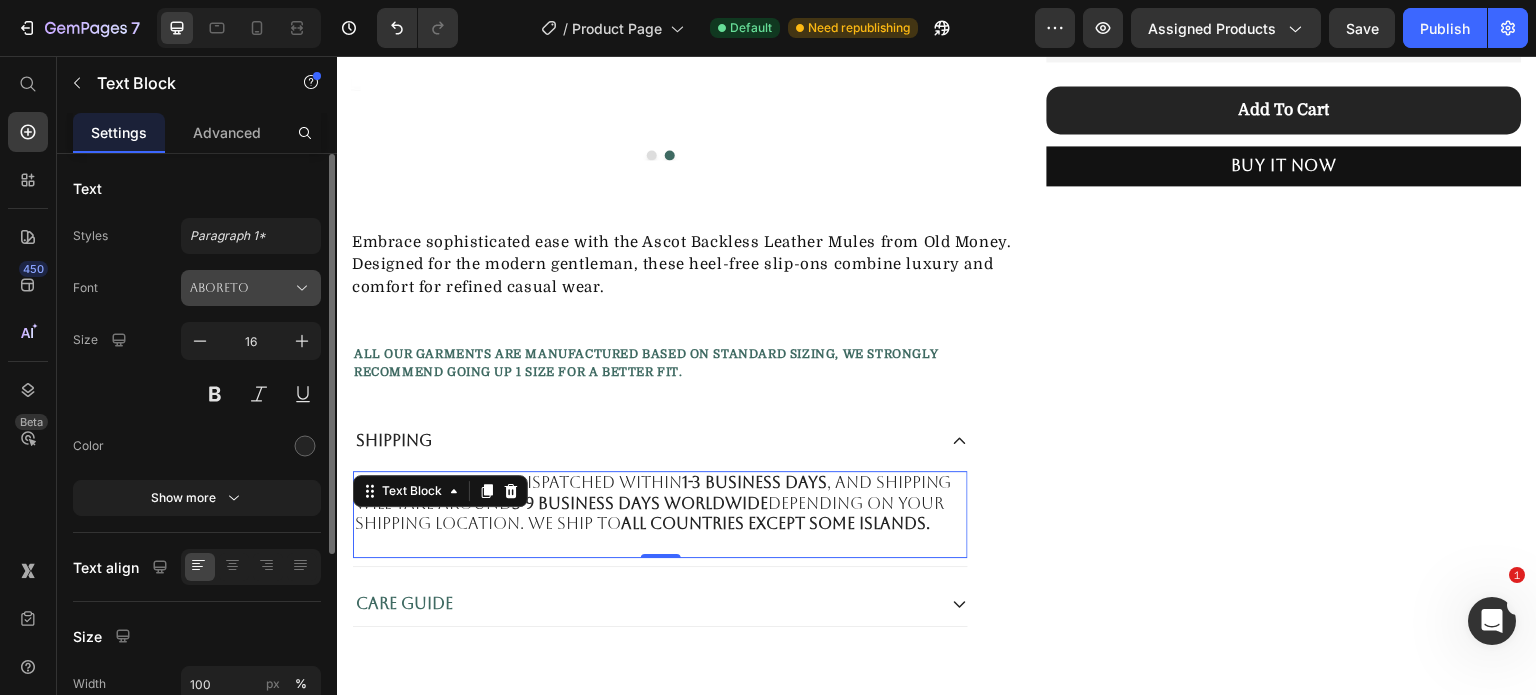 click on "Aboreto" at bounding box center (241, 288) 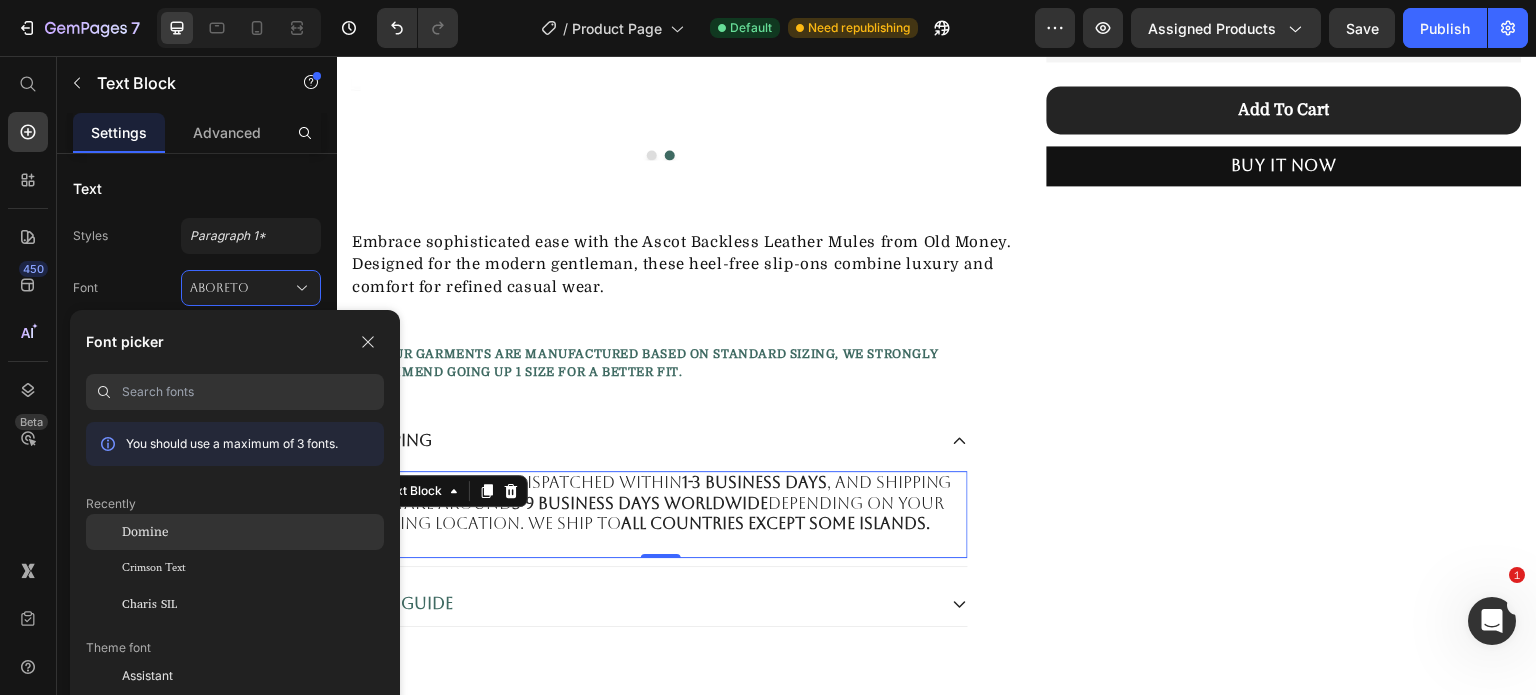 click on "Domine" 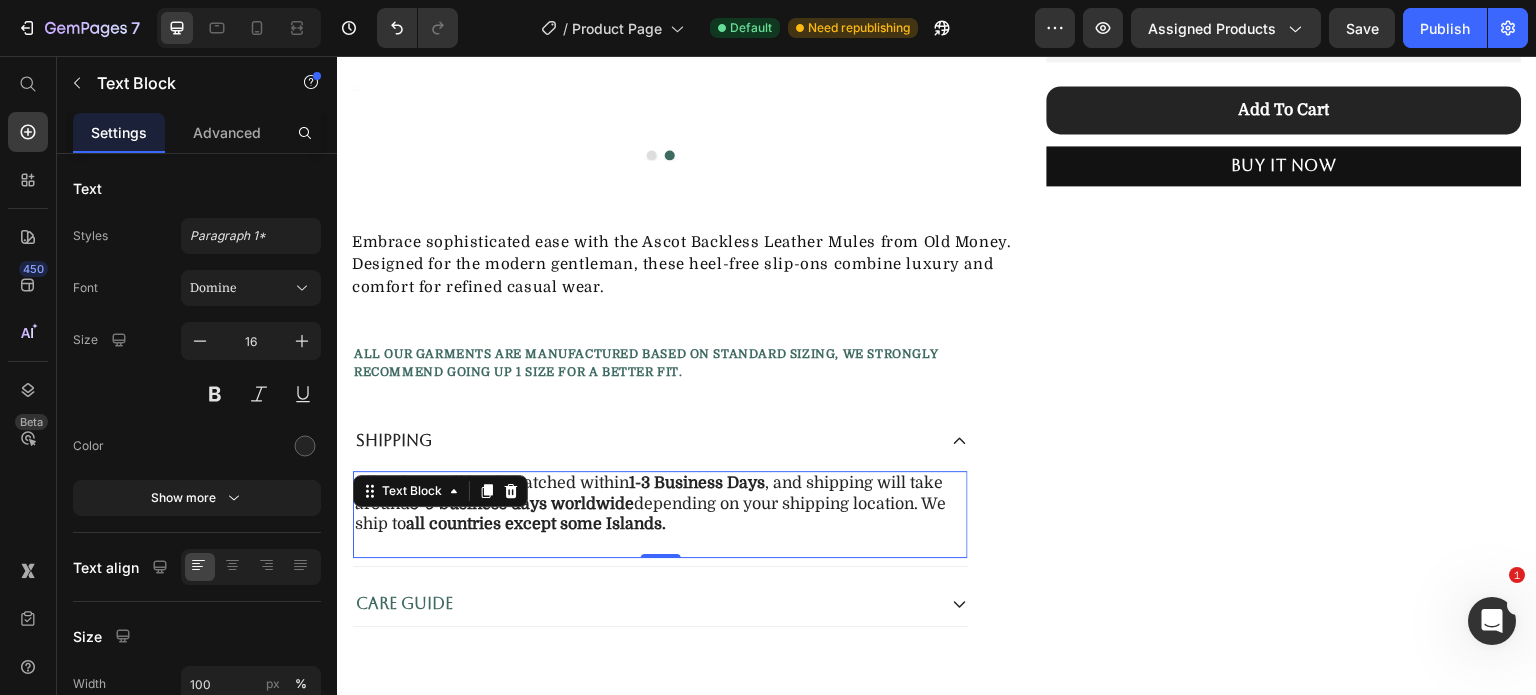 click on "All orders will be dispatched within 1-3 Business Days , and shipping will take around 5-9 business days worldwide depending on your shipping location. We ship to all countries except some Islands." at bounding box center (660, 514) 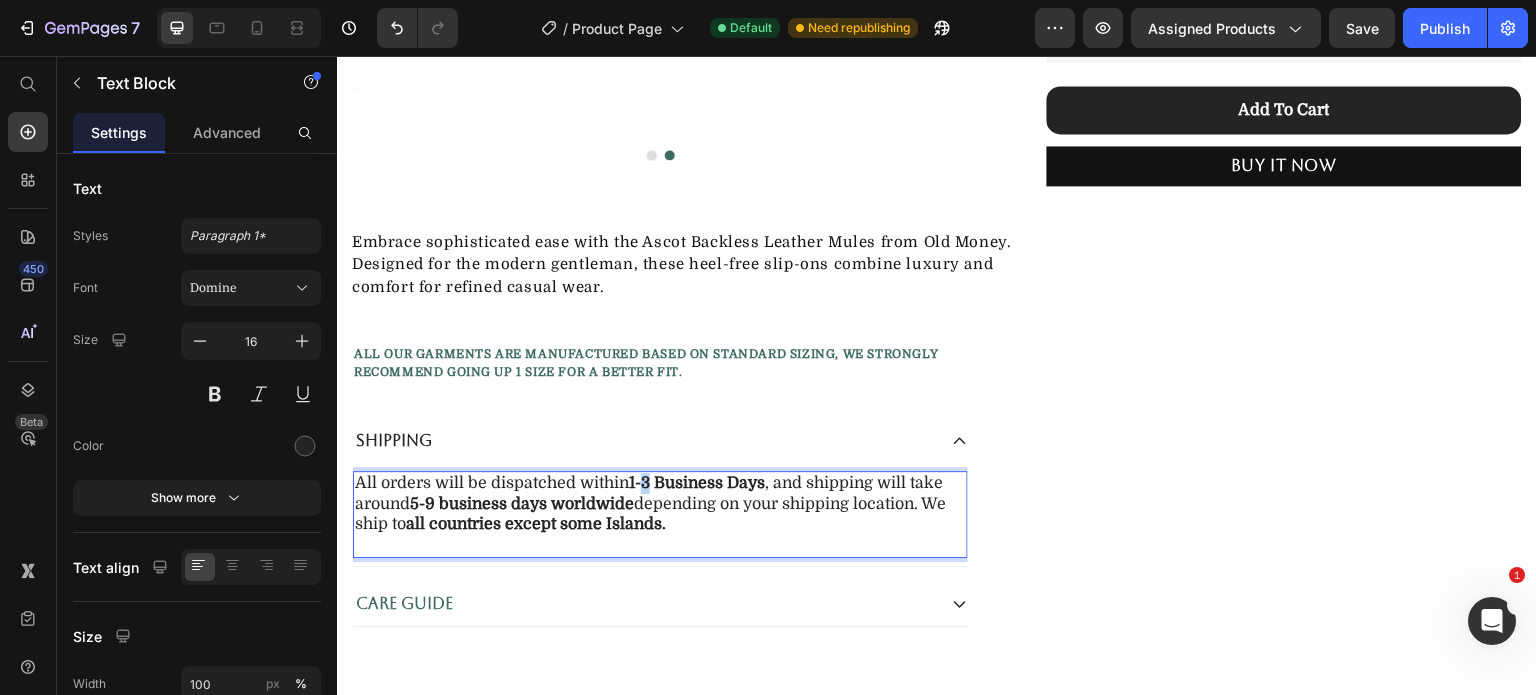 click on "1-3 Business Days" at bounding box center (697, 483) 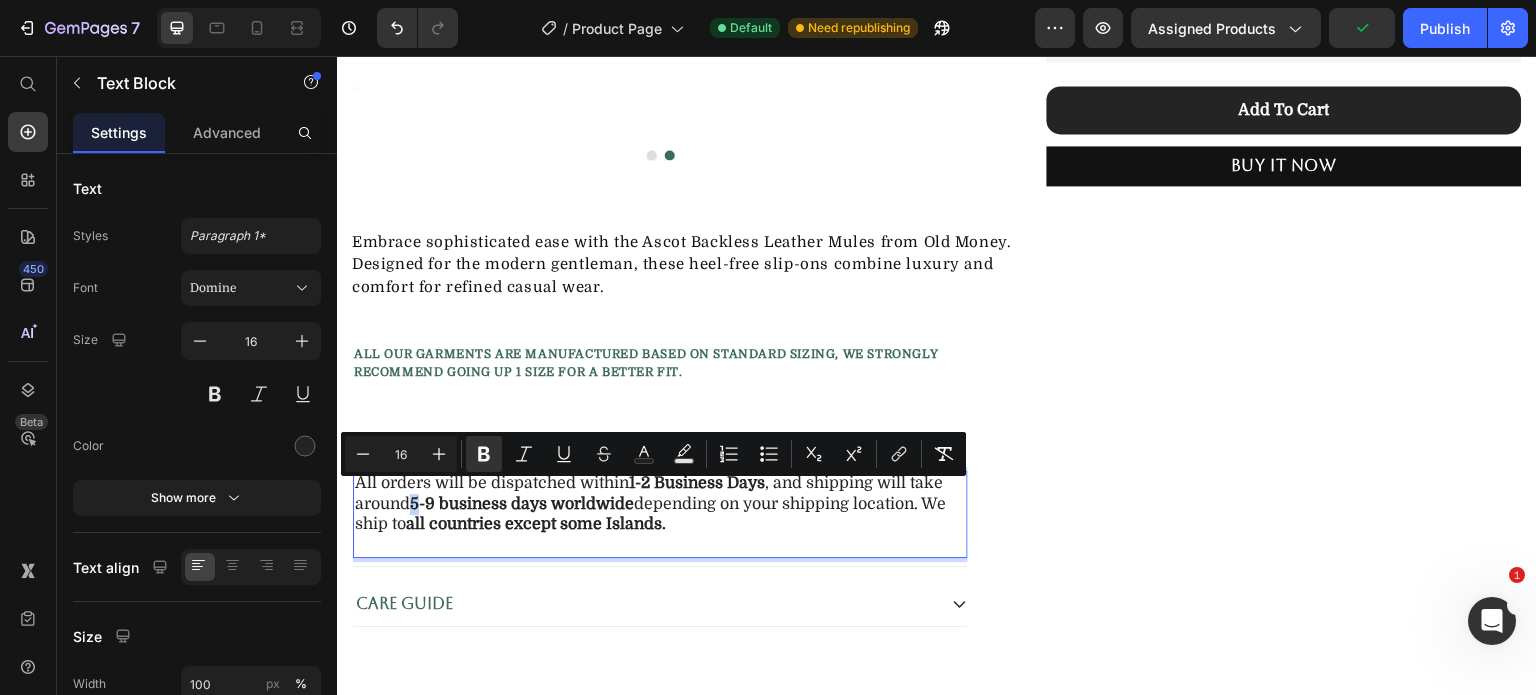 click on "5-9 business days worldwide" at bounding box center [522, 504] 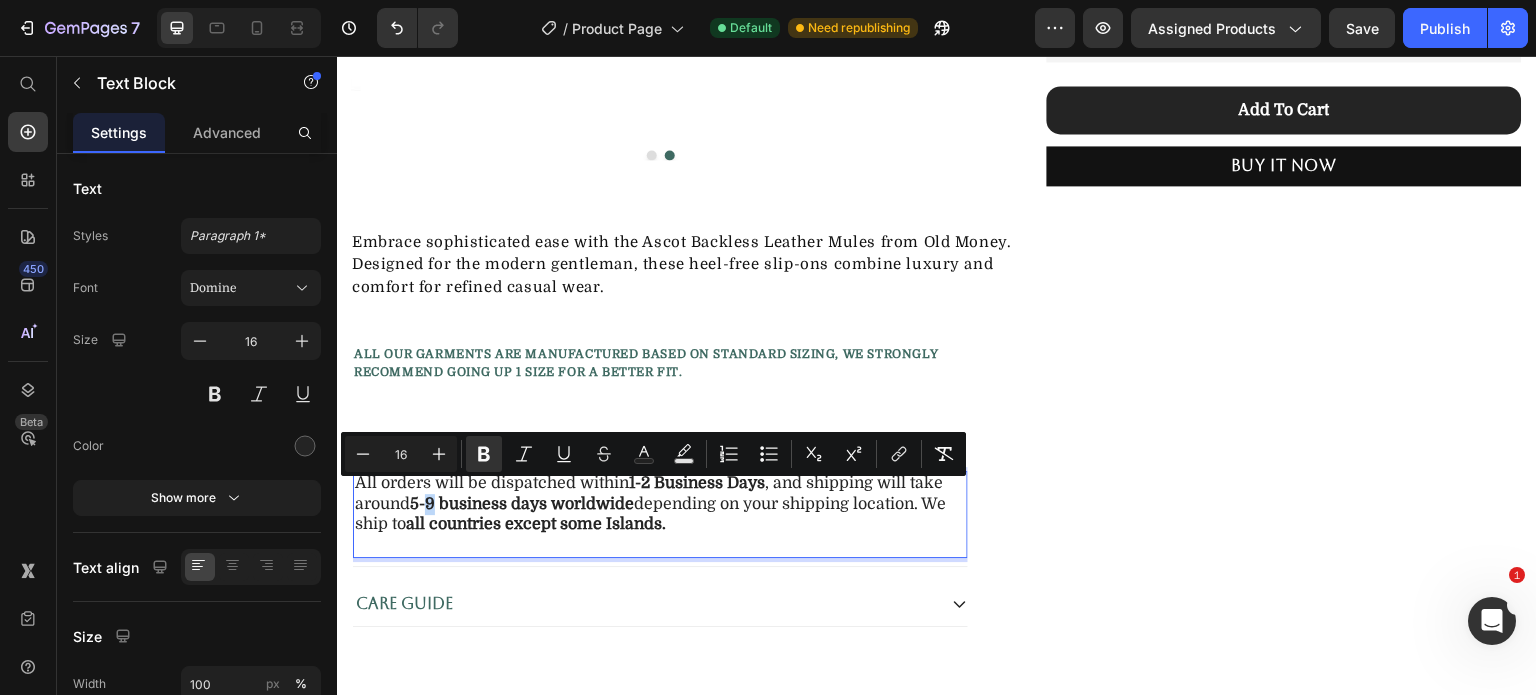 click on "5-9 business days worldwide" at bounding box center (522, 504) 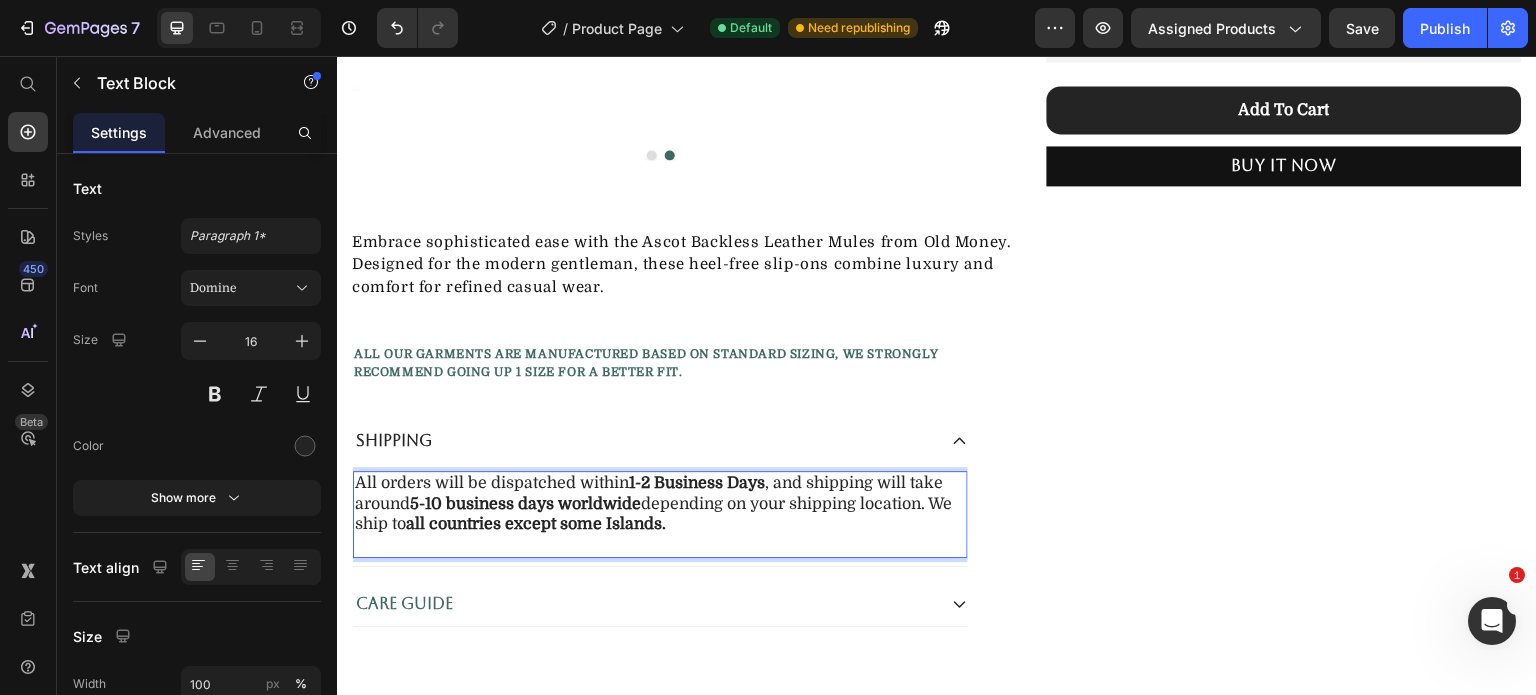 click on "All orders will be dispatched within 1-2 Business Days , and shipping will take around 5-10 business days worldwide depending on your shipping location. We ship to all countries except some Islands." at bounding box center [660, 514] 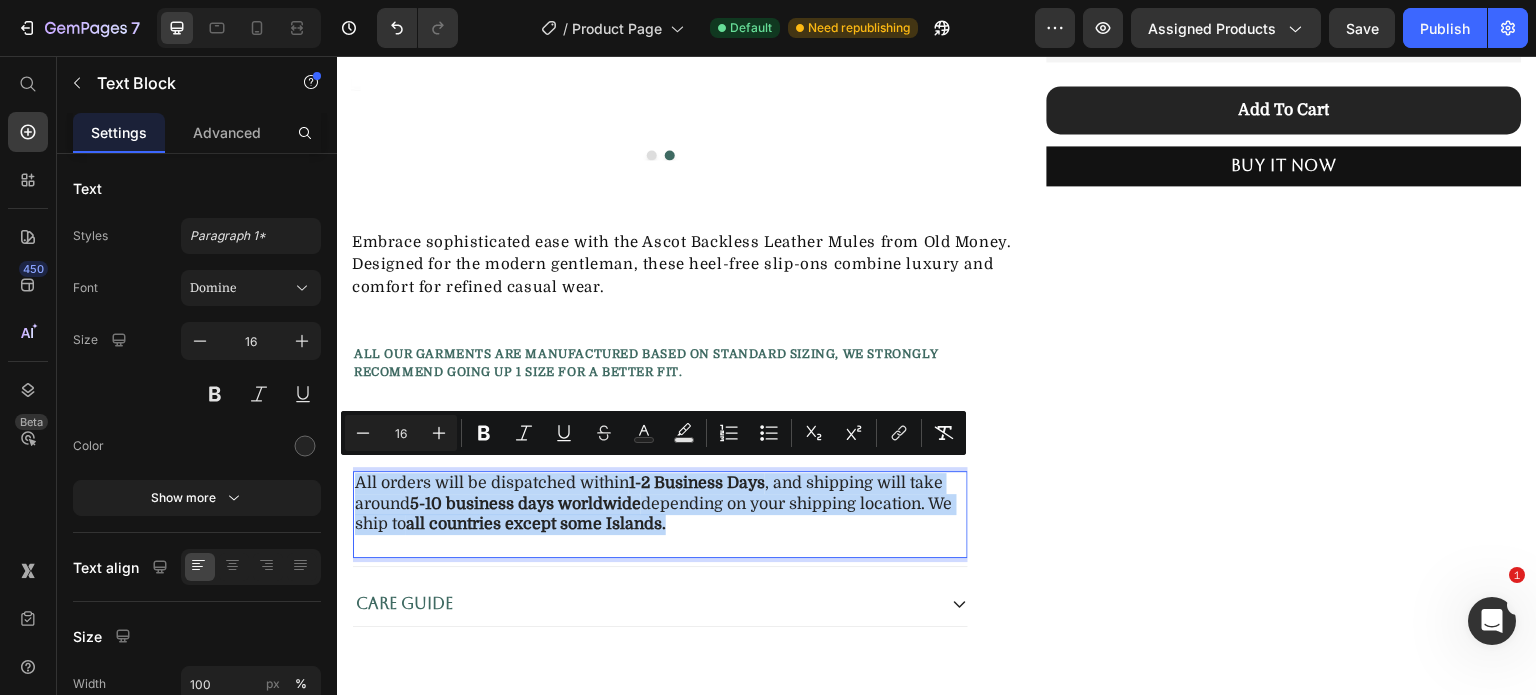 drag, startPoint x: 719, startPoint y: 514, endPoint x: 356, endPoint y: 483, distance: 364.3213 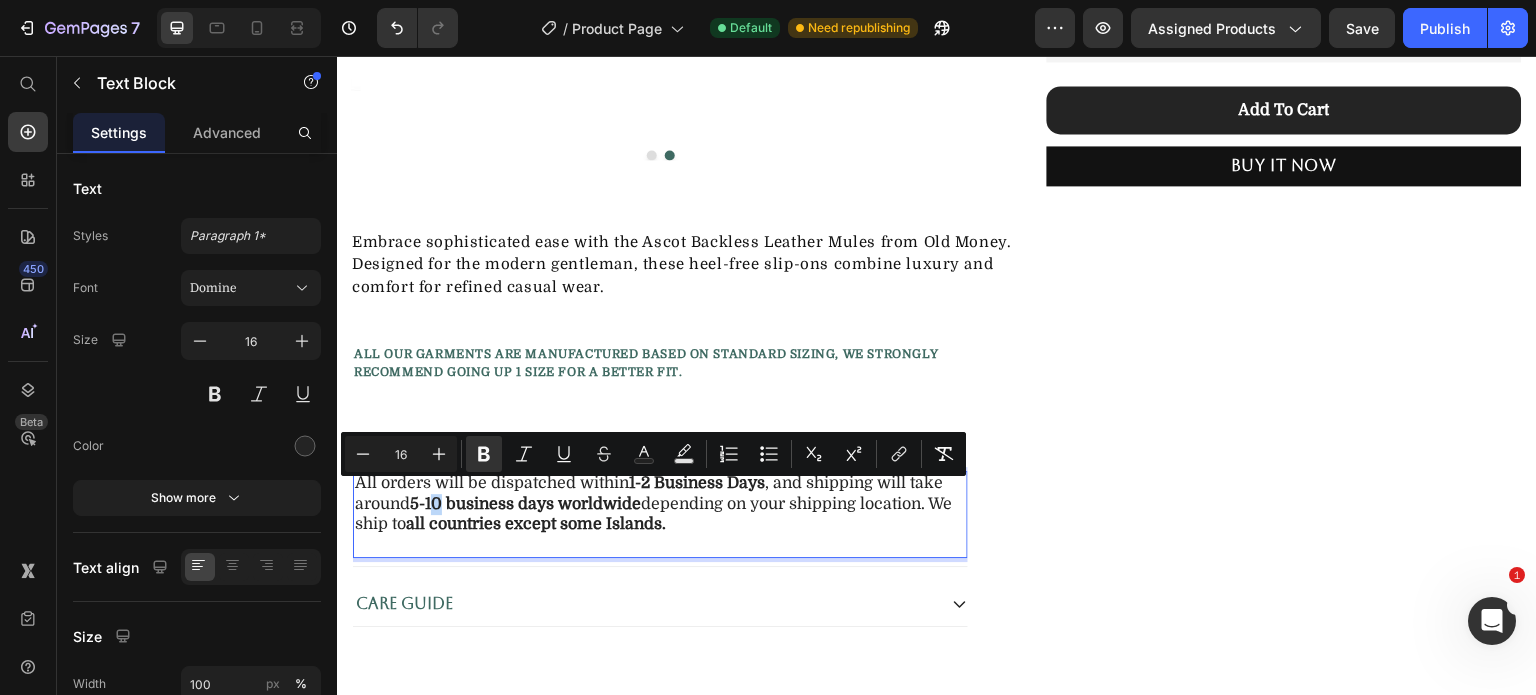 click on "5-10 business days worldwide" at bounding box center (525, 504) 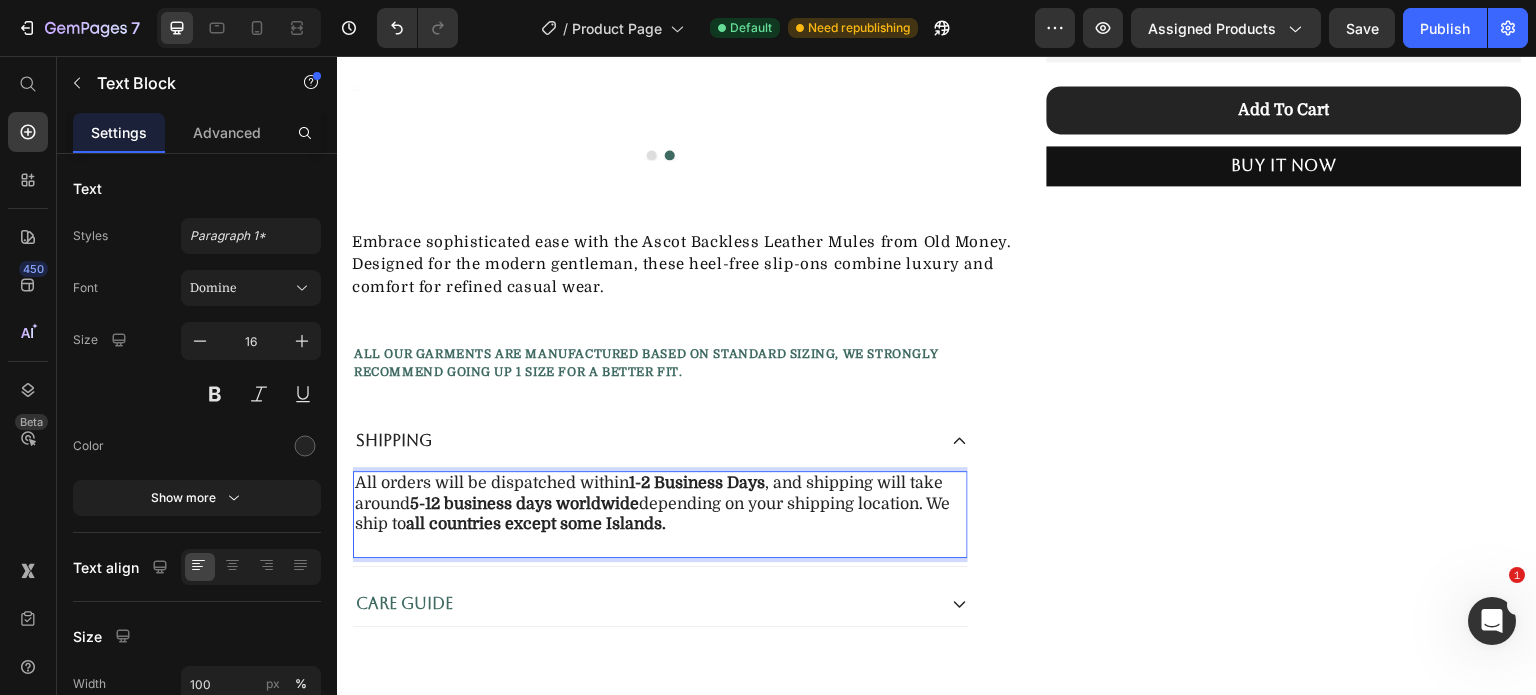 click on "All orders will be dispatched within 1-2 Business Days , and shipping will take around 5-12 business days worldwide depending on your shipping location. We ship to all countries except some Islands." at bounding box center [660, 514] 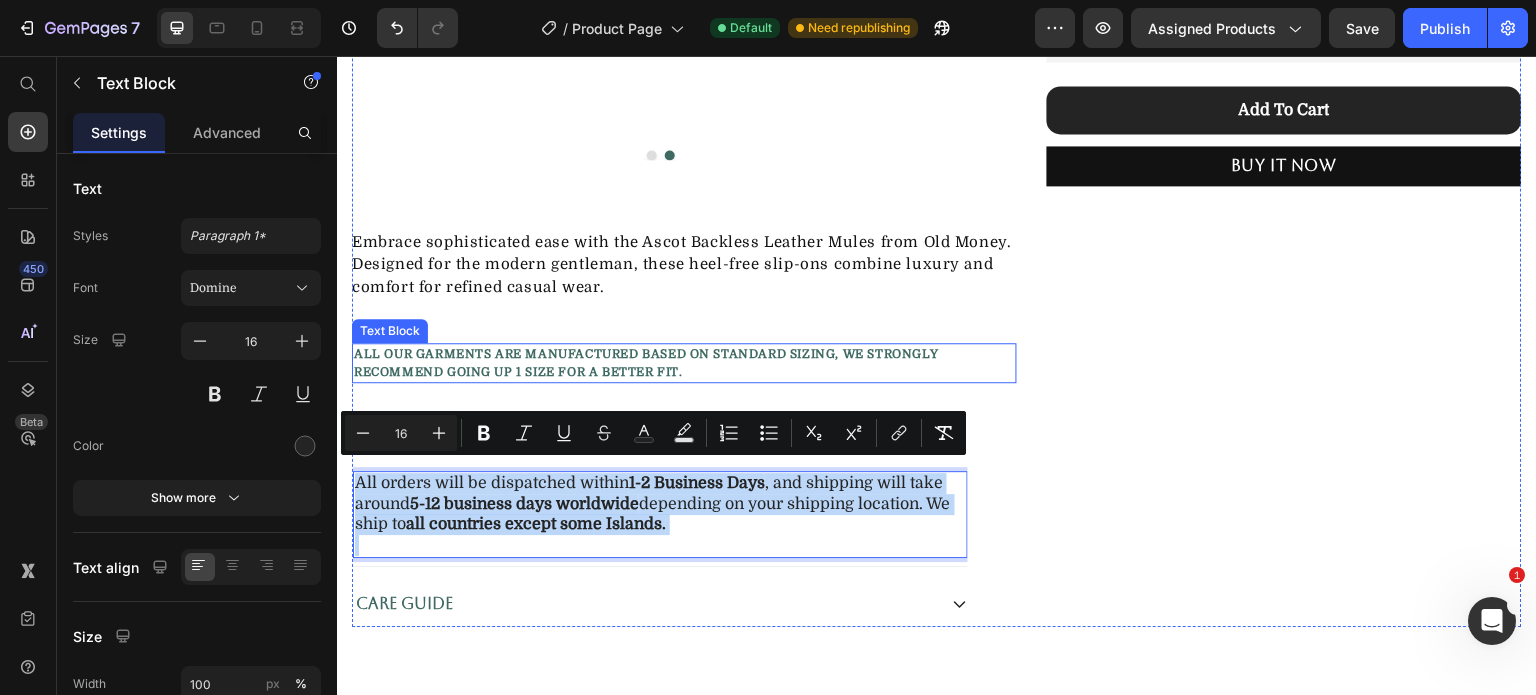 copy on "All orders will be dispatched within 1-2 Business Days , and shipping will take around 5-12 business days worldwide depending on your shipping location. We ship to all countries except some Islands." 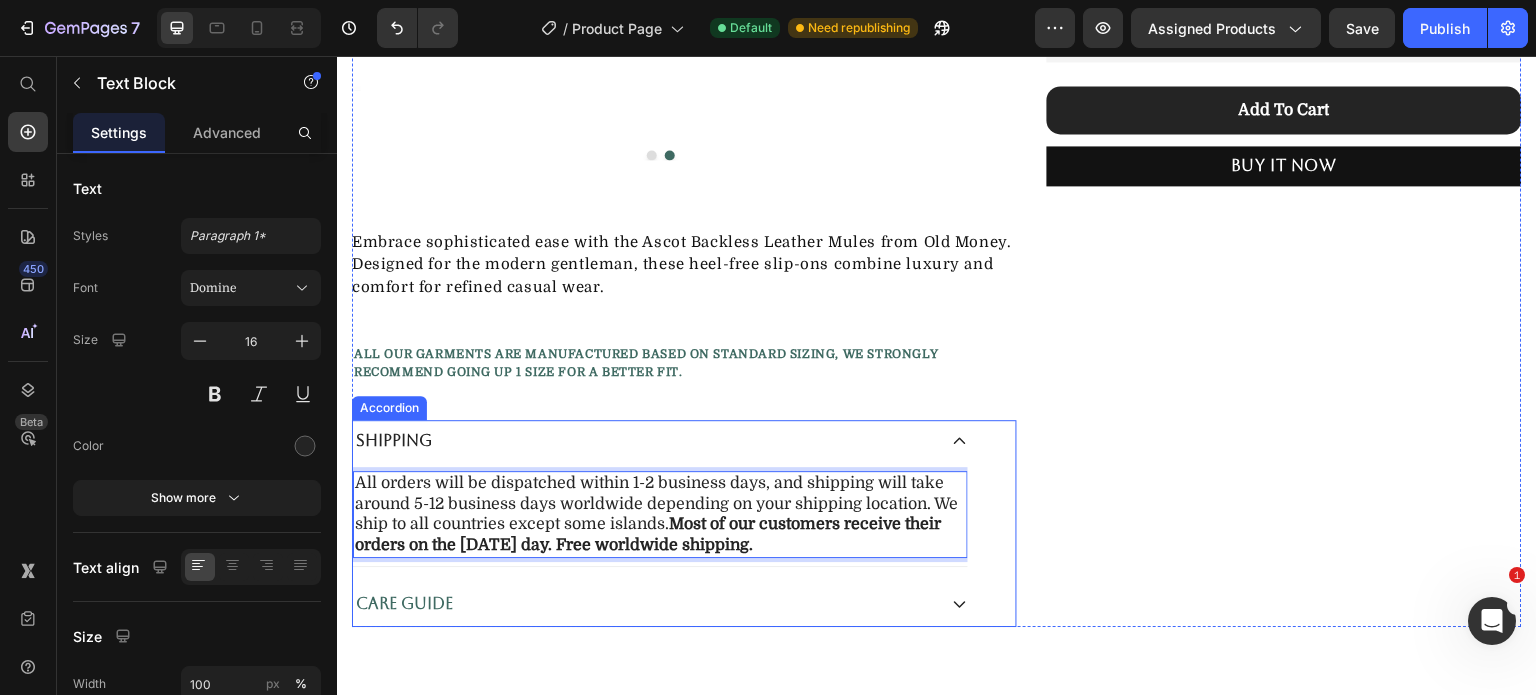 click 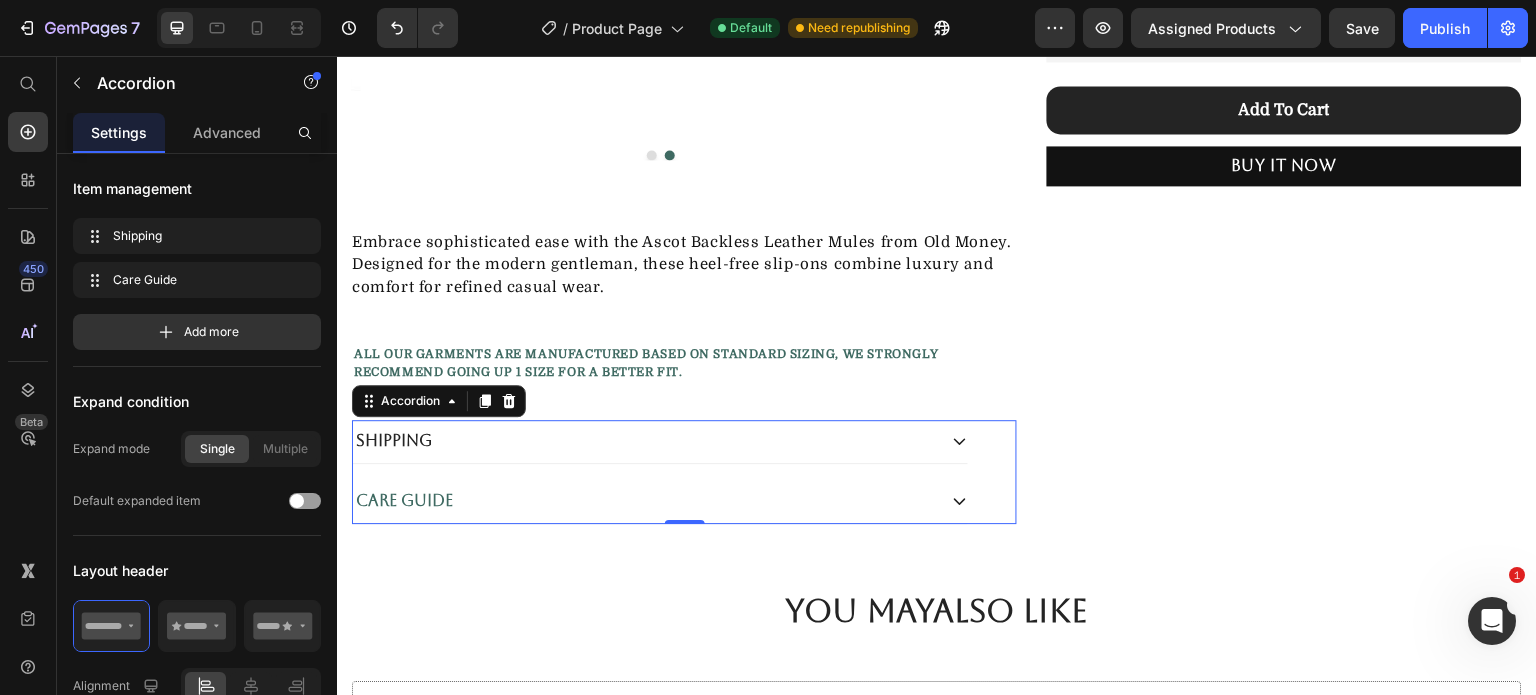 click 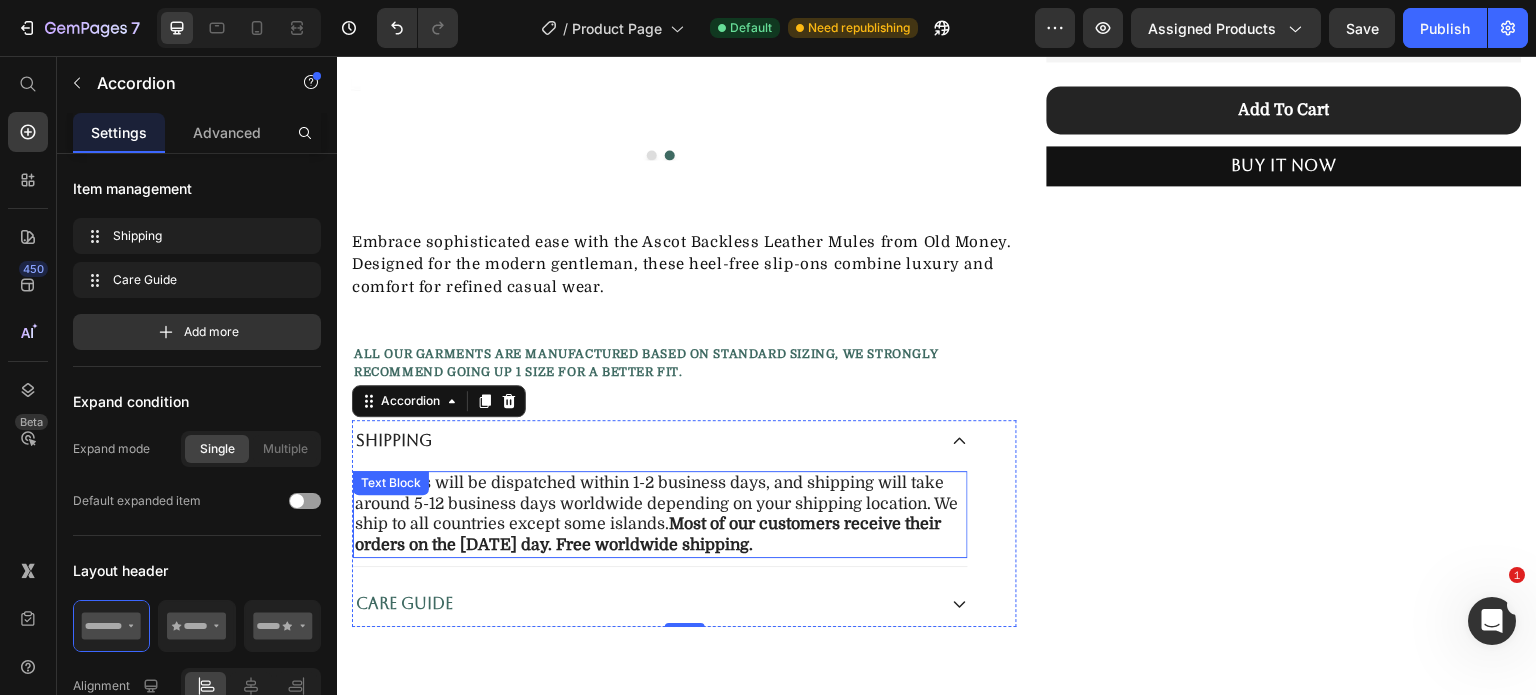 click on "Most of our customers receive their orders on the [DATE] day. Free worldwide shipping." at bounding box center [648, 534] 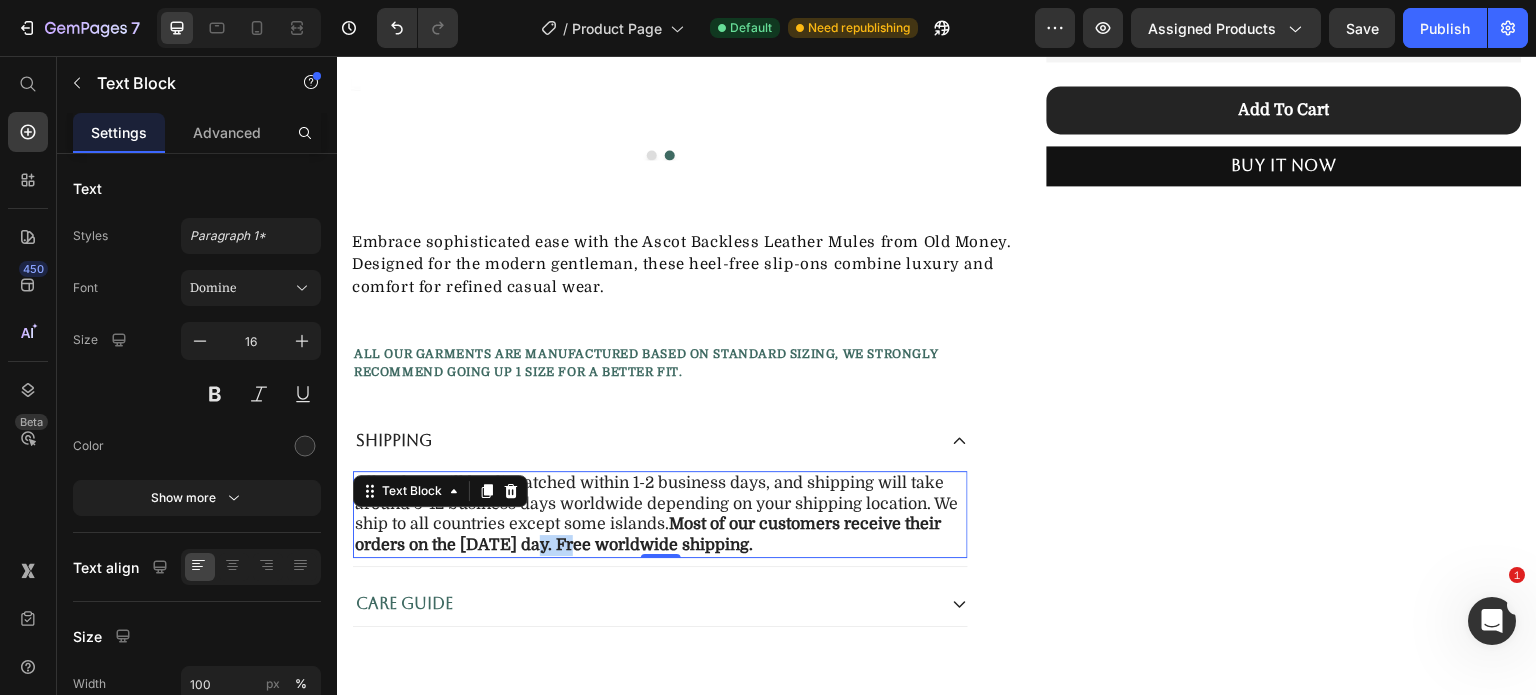 click on "Most of our customers receive their orders on the [DATE] day. Free worldwide shipping." at bounding box center [648, 534] 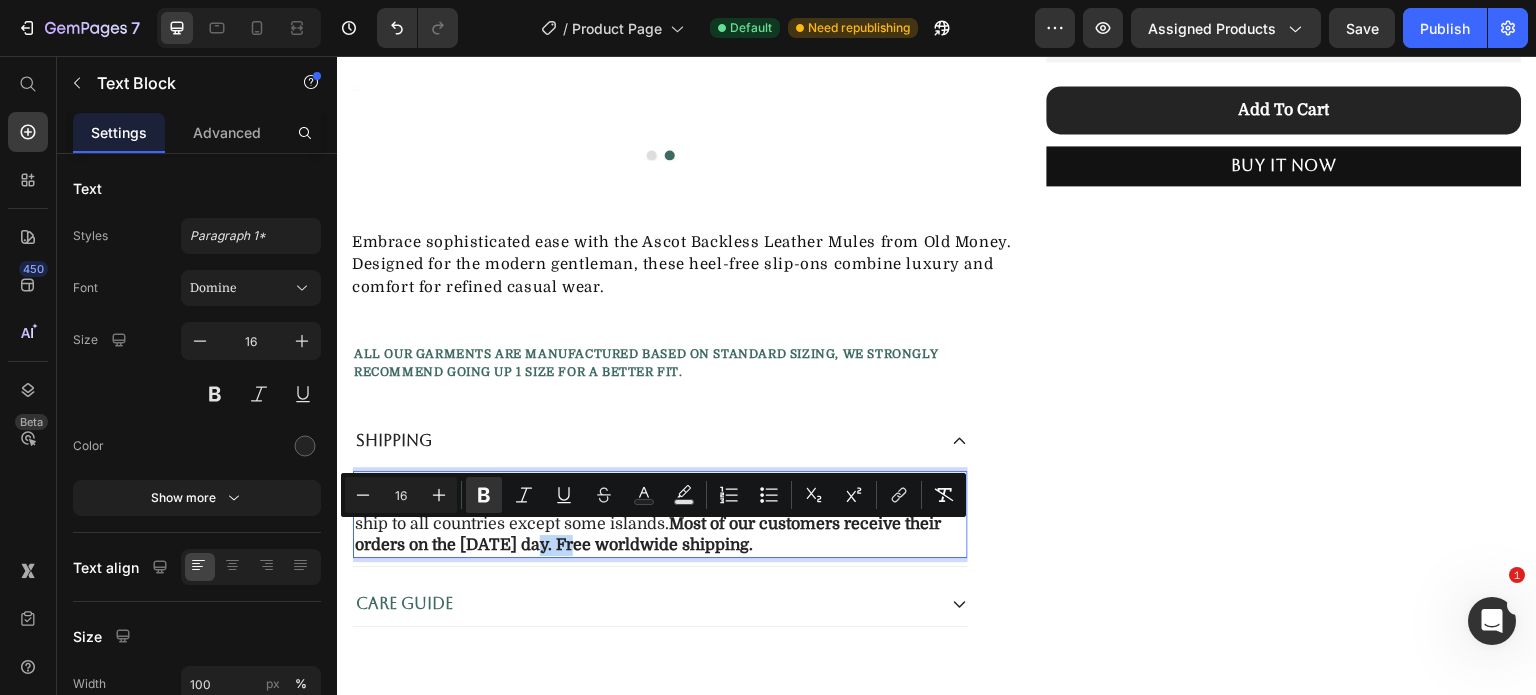 click on "Most of our customers receive their orders on the [DATE] day. Free worldwide shipping." at bounding box center [648, 534] 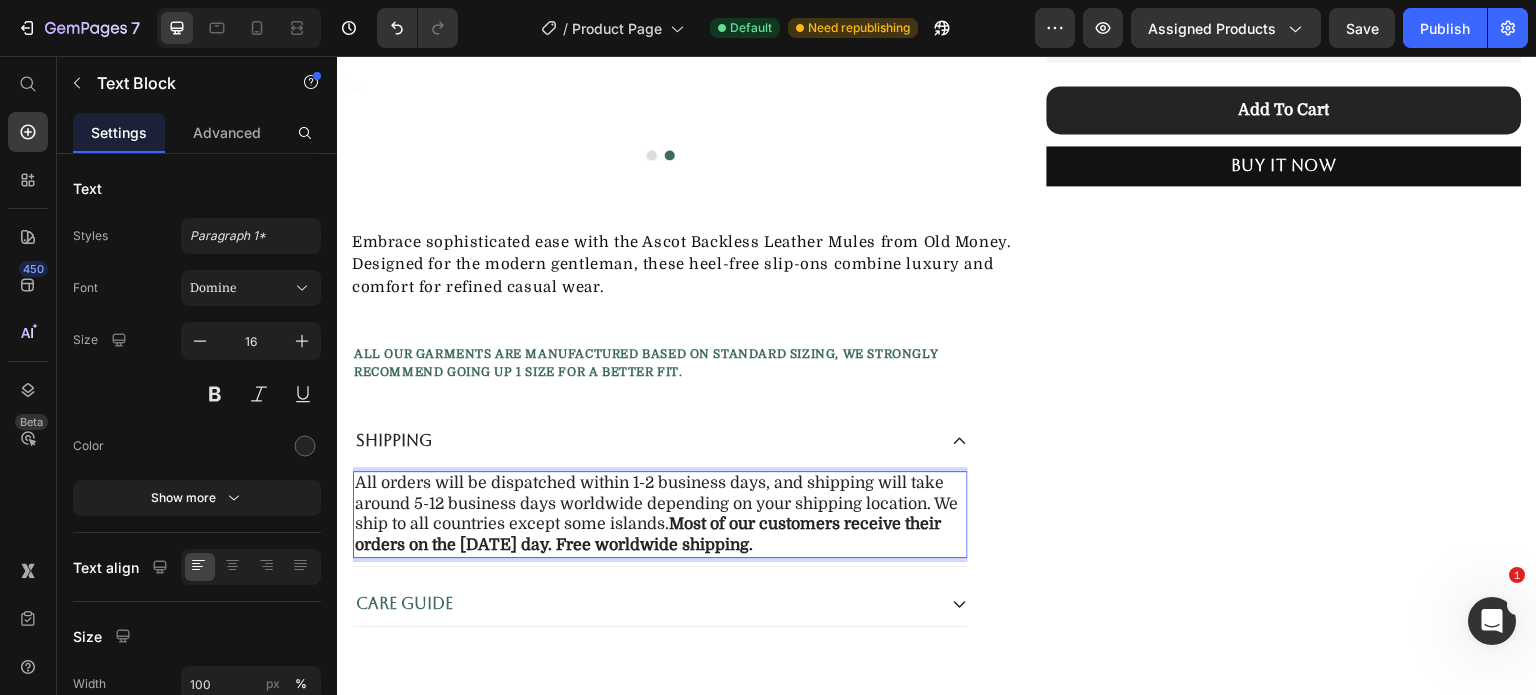 click on "All orders will be dispatched within 1-2 business days, and shipping will take around 5-12 business days worldwide depending on your shipping location. We ship to all countries except some islands.  Most of our customers receive their orders on the 7th day. Free worldwide shipping." at bounding box center [660, 514] 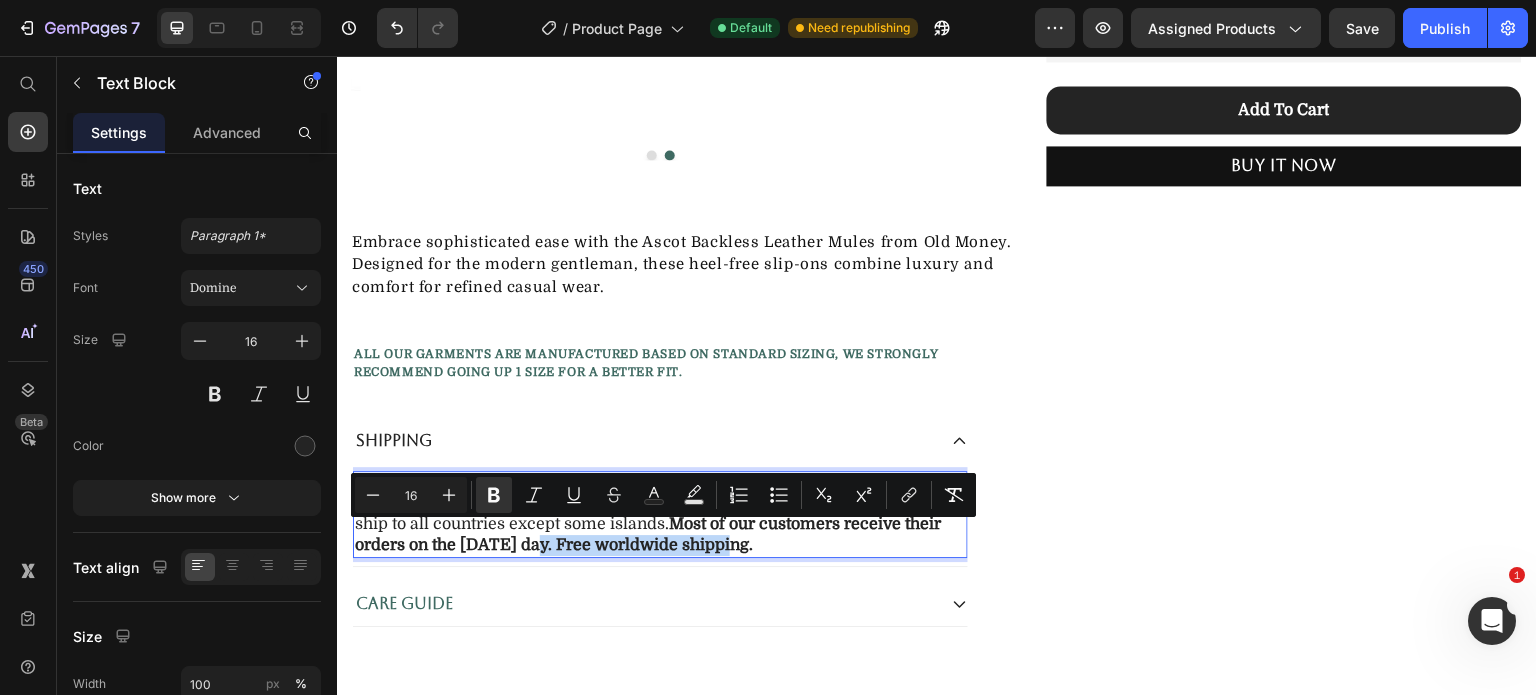 drag, startPoint x: 774, startPoint y: 537, endPoint x: 568, endPoint y: 538, distance: 206.00243 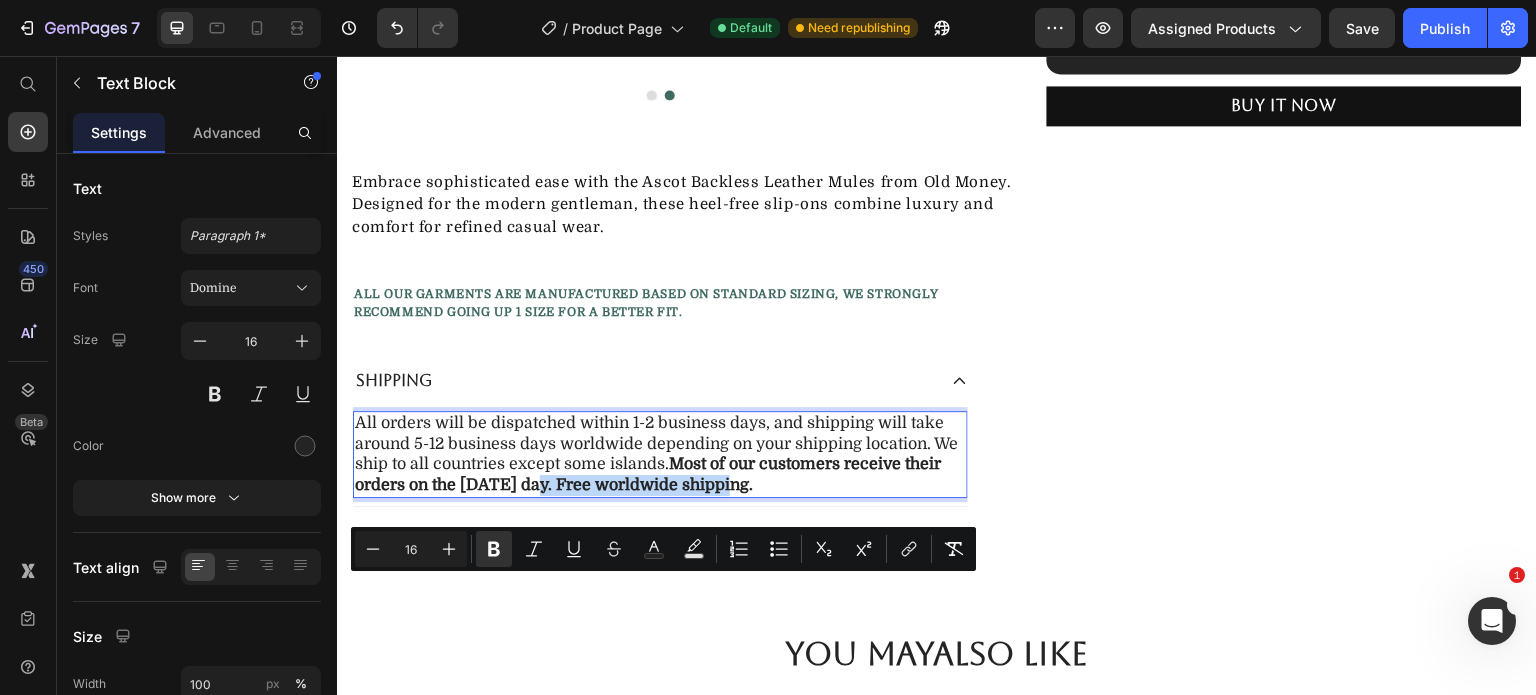 scroll, scrollTop: 700, scrollLeft: 0, axis: vertical 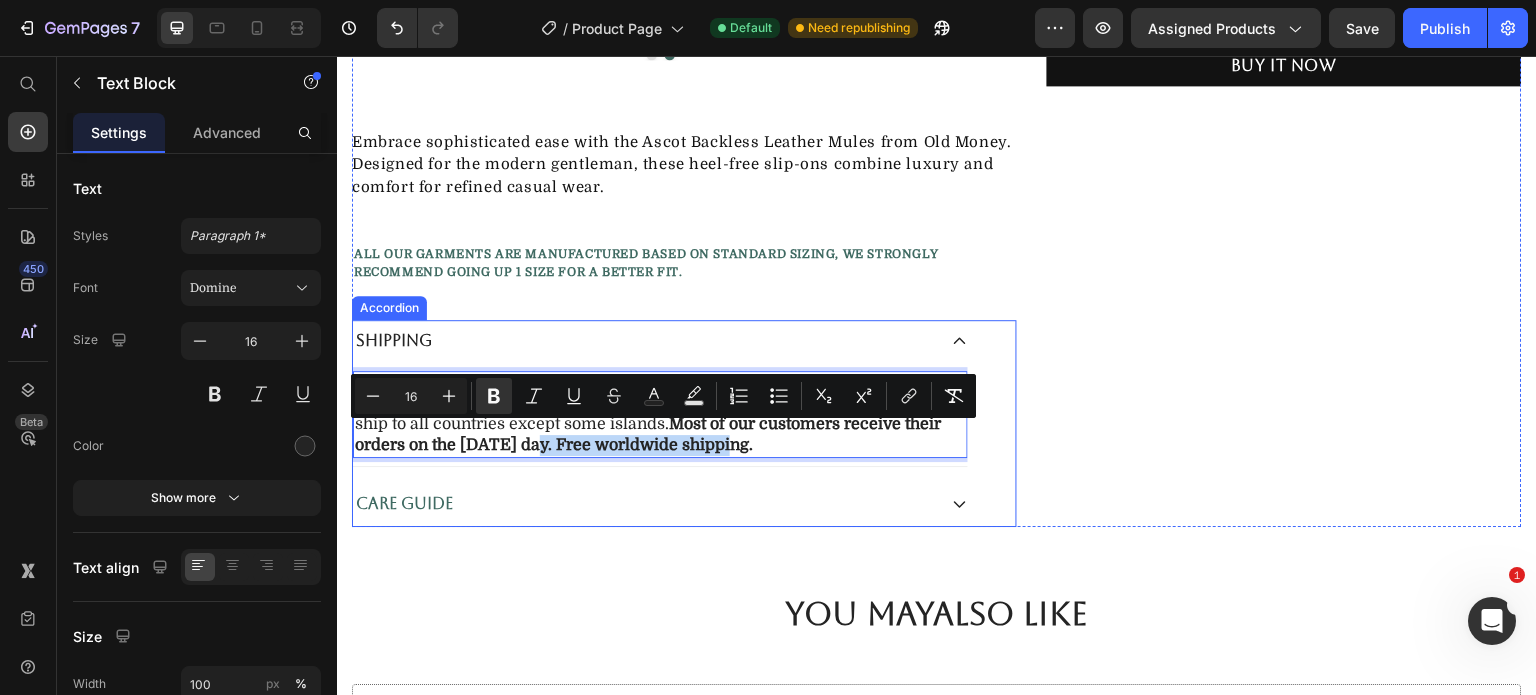 click 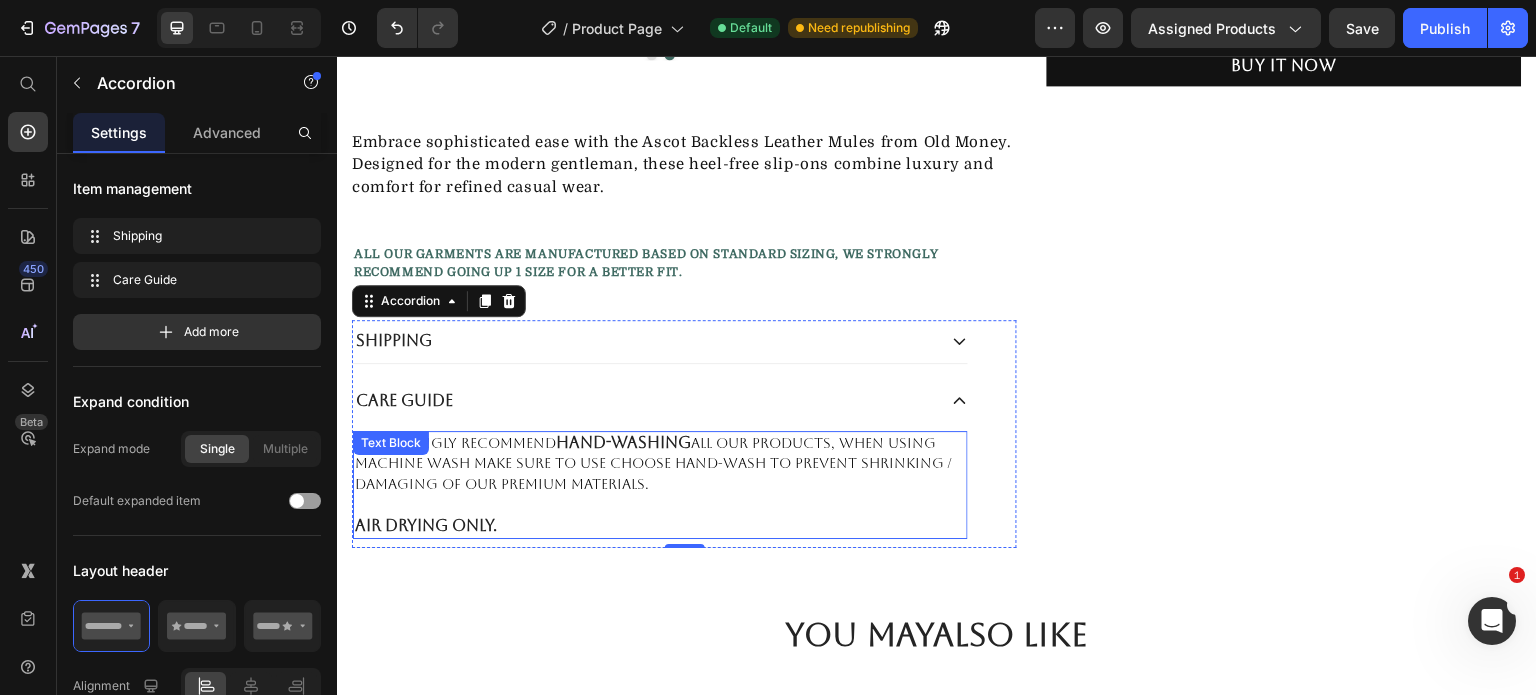 click on "We strongly recommend  hand-washing  all our products, when using machine wash make sure to use choose hand-wash to prevent shrinking / damaging of our premium materials. Air drying only." at bounding box center (660, 485) 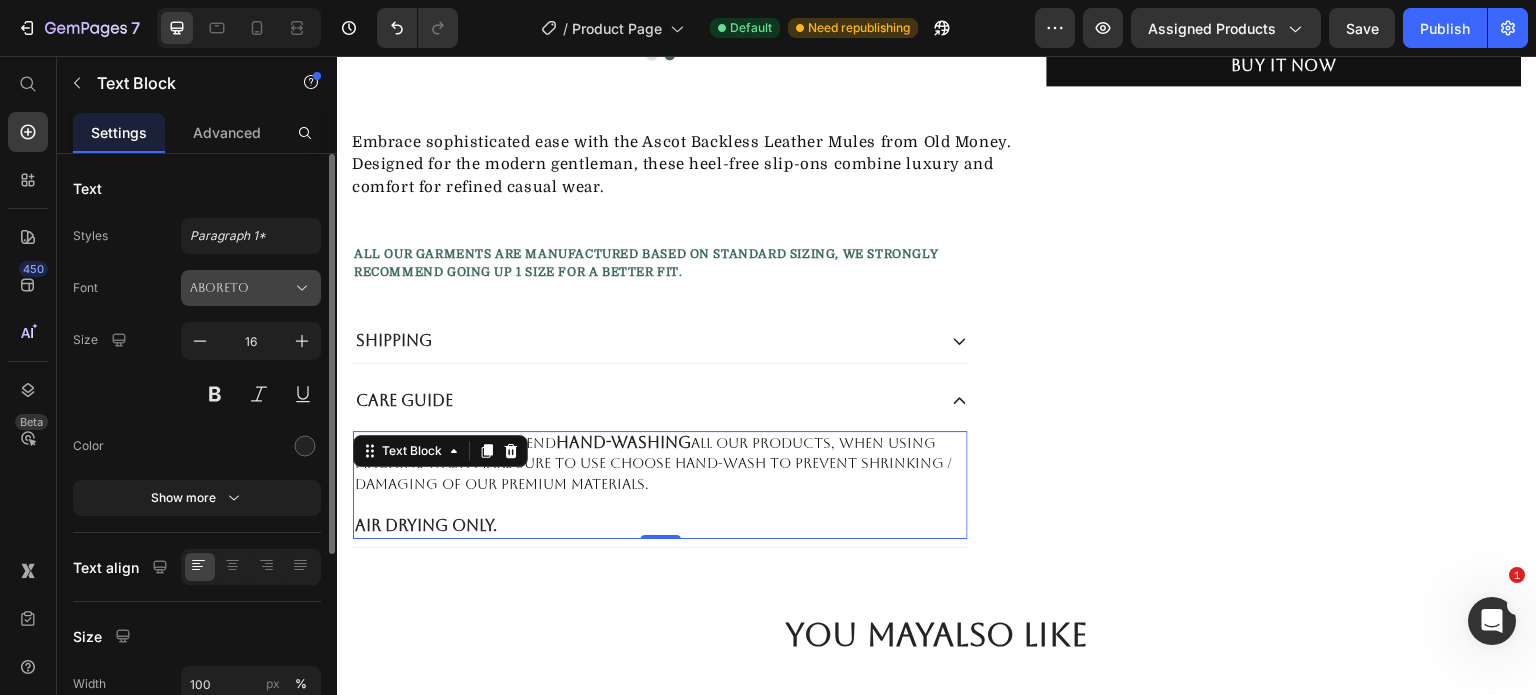 click on "Aboreto" at bounding box center [251, 288] 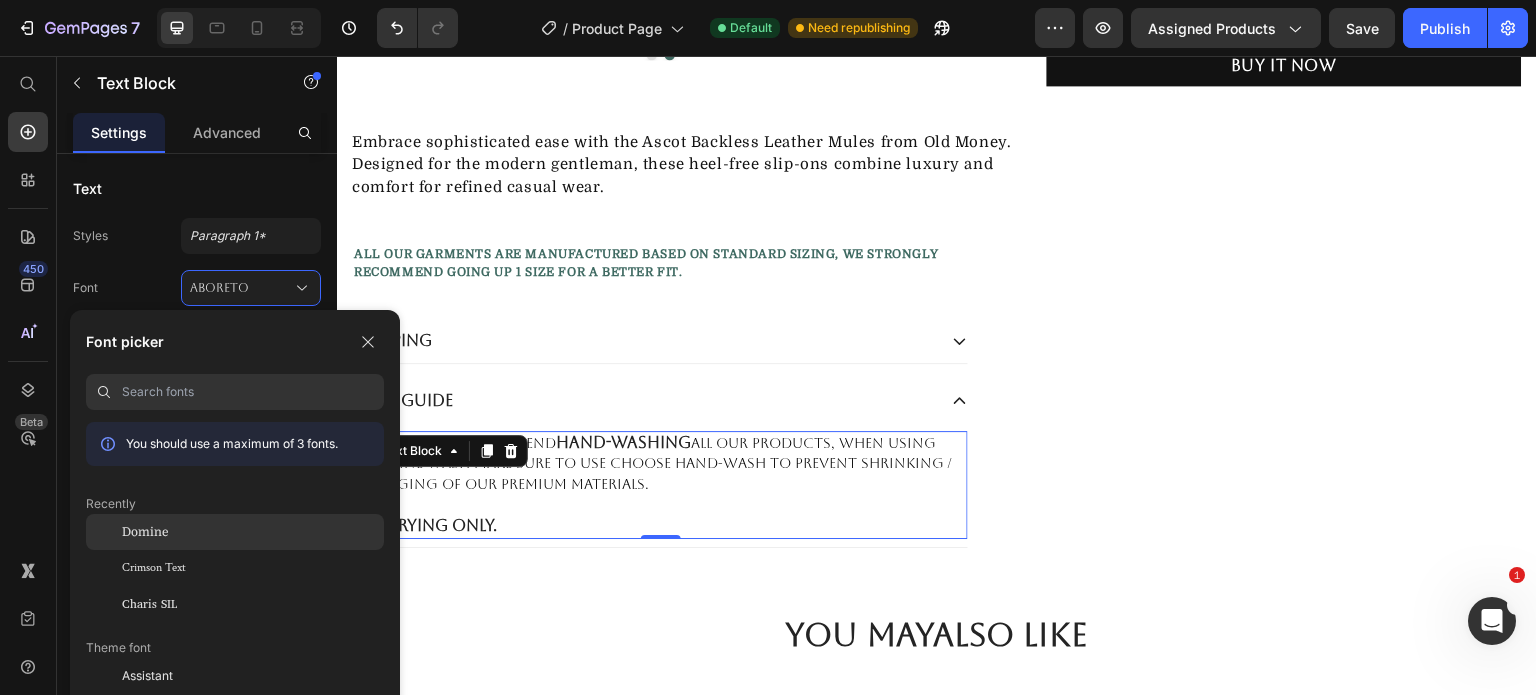 click on "Domine" 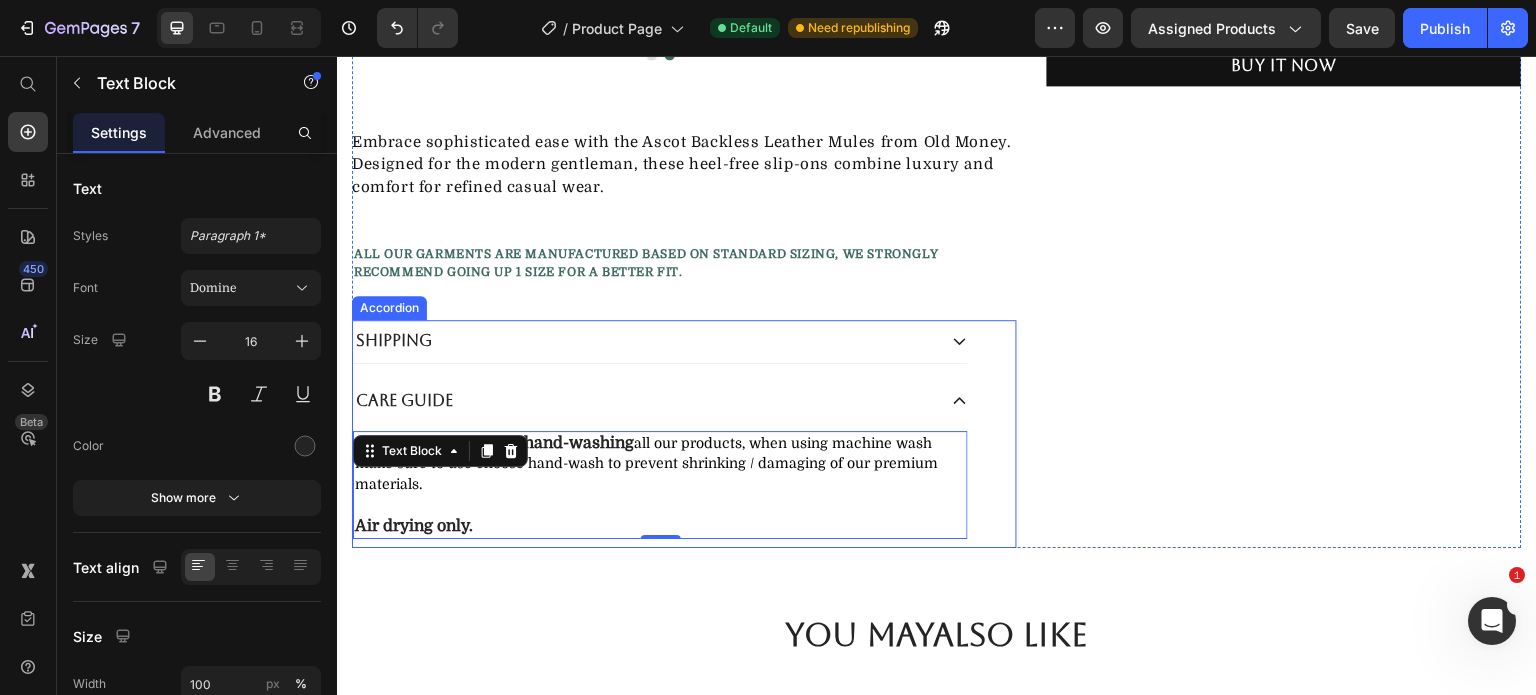 click 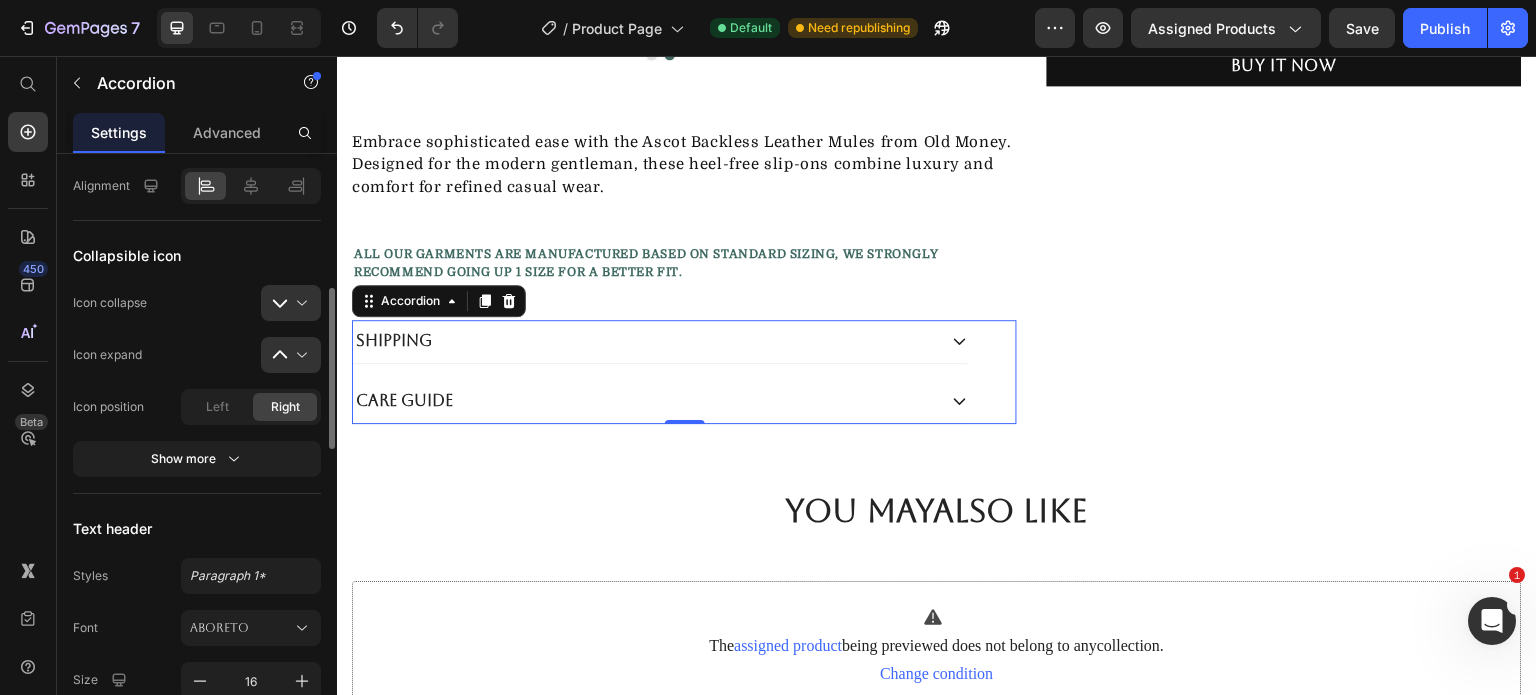 scroll, scrollTop: 800, scrollLeft: 0, axis: vertical 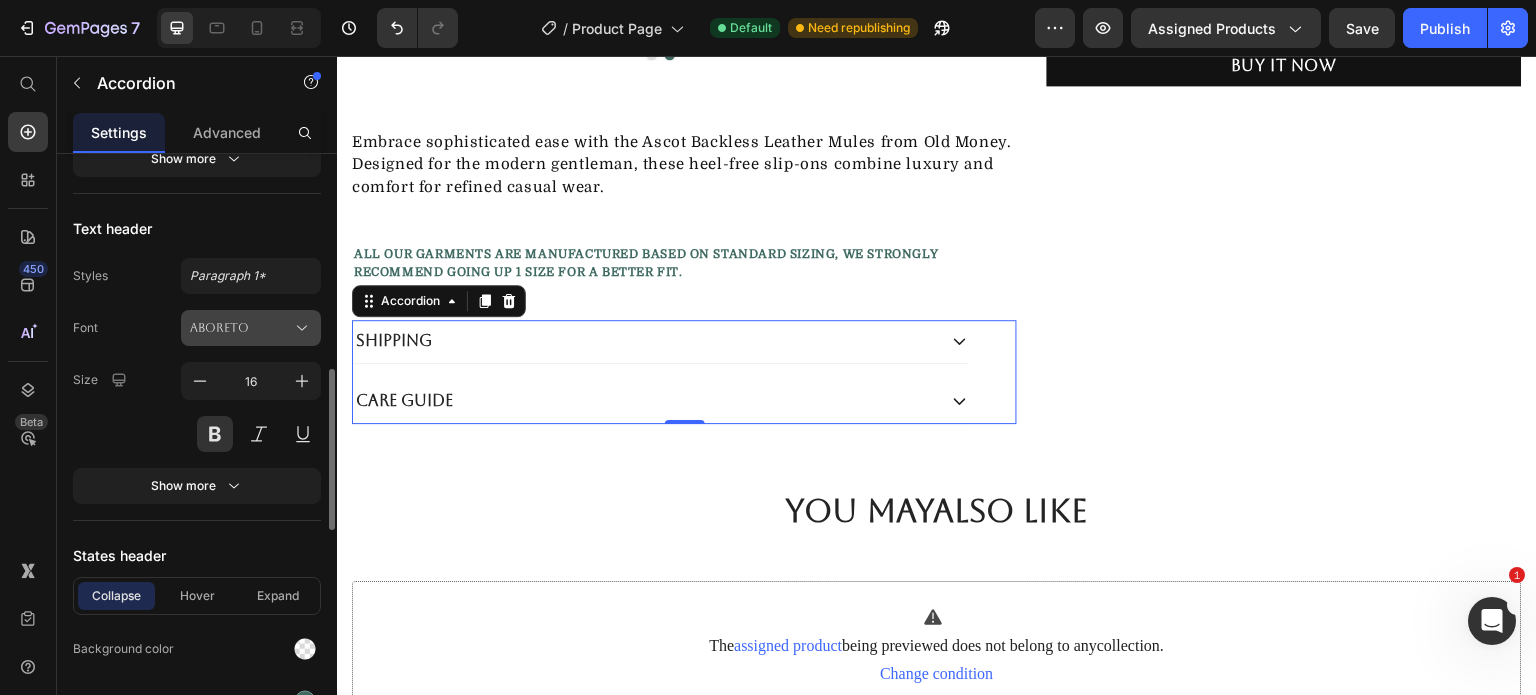 click on "Aboreto" at bounding box center [241, 328] 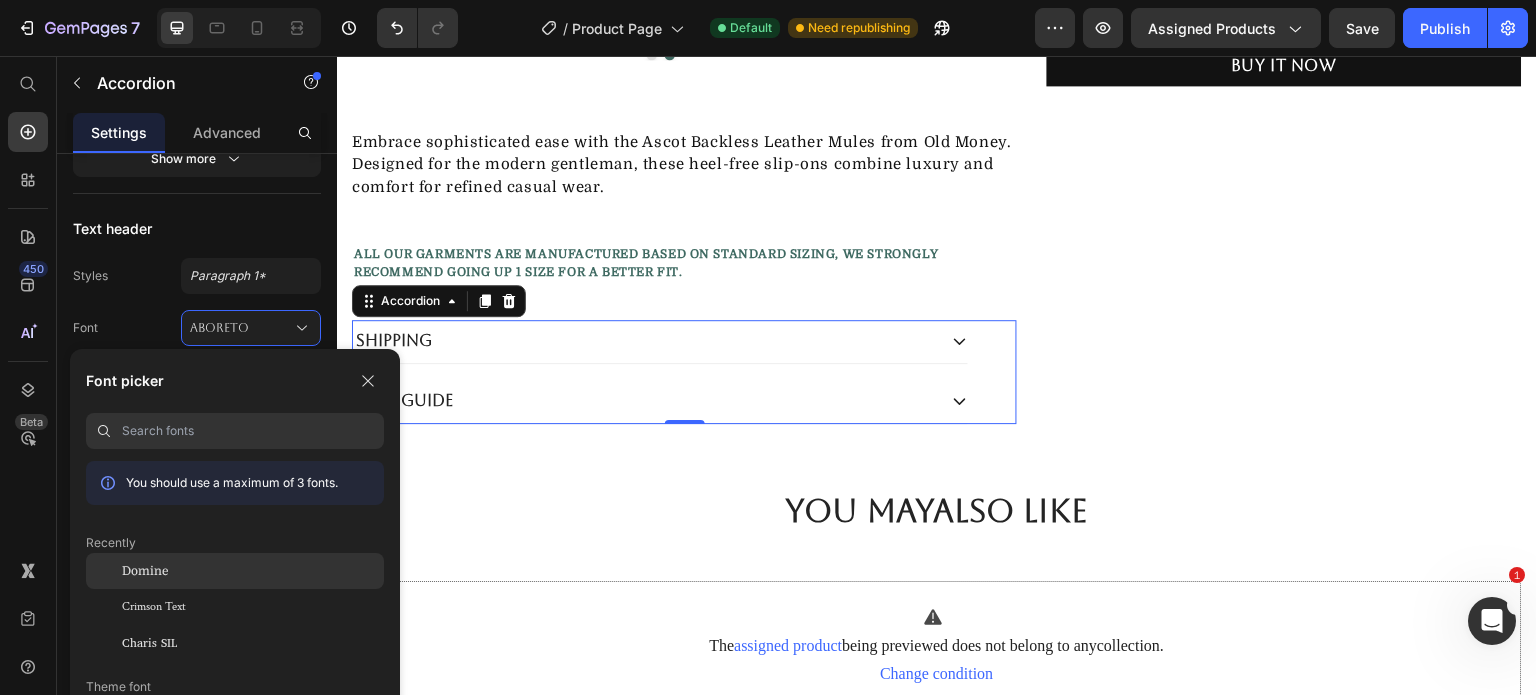click on "Domine" 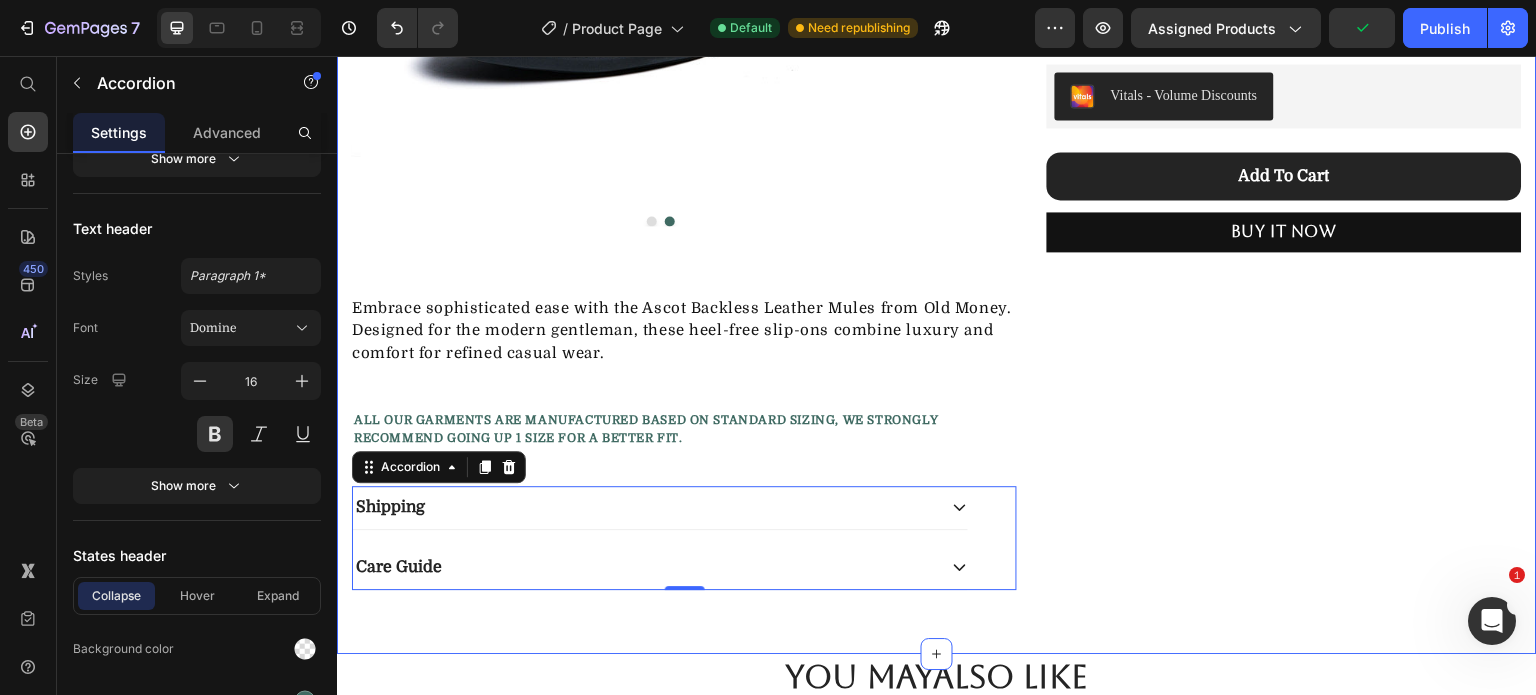 scroll, scrollTop: 500, scrollLeft: 0, axis: vertical 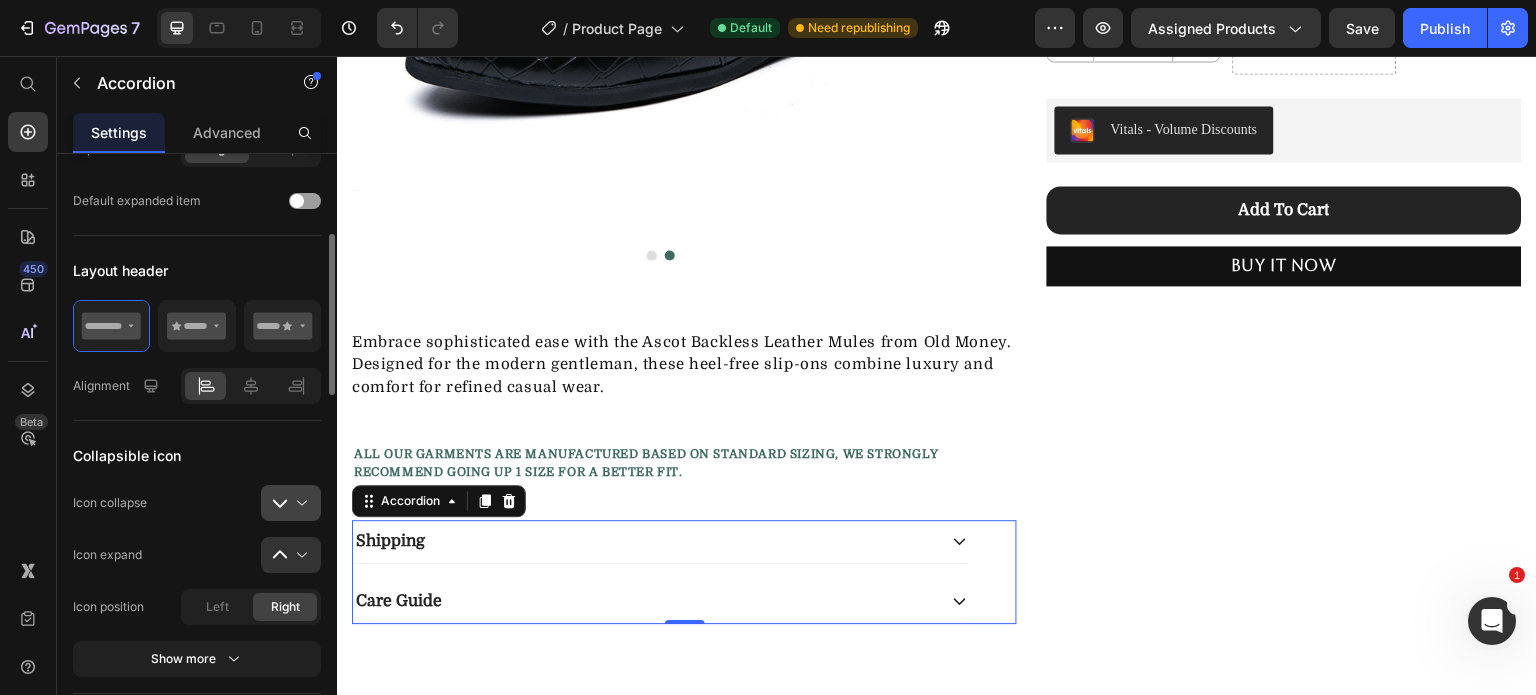 click at bounding box center [299, 503] 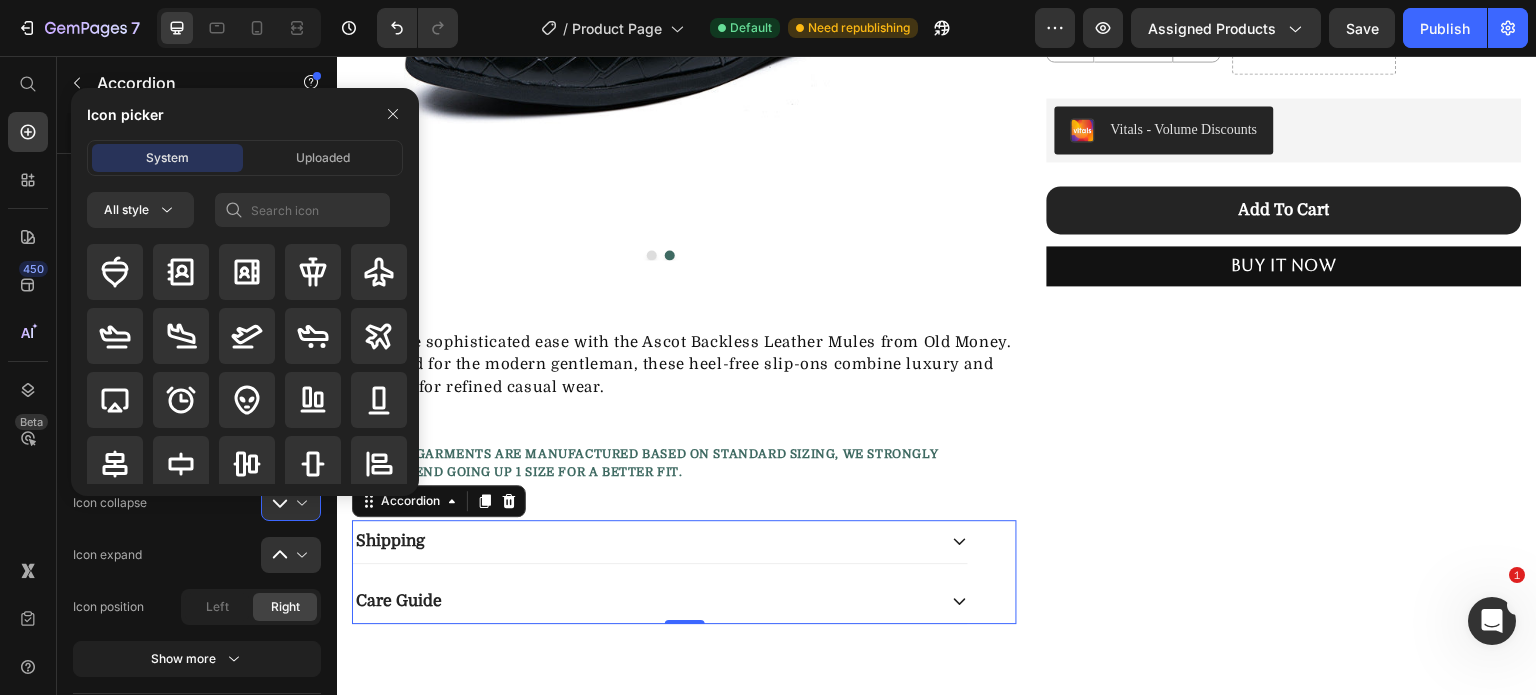 click 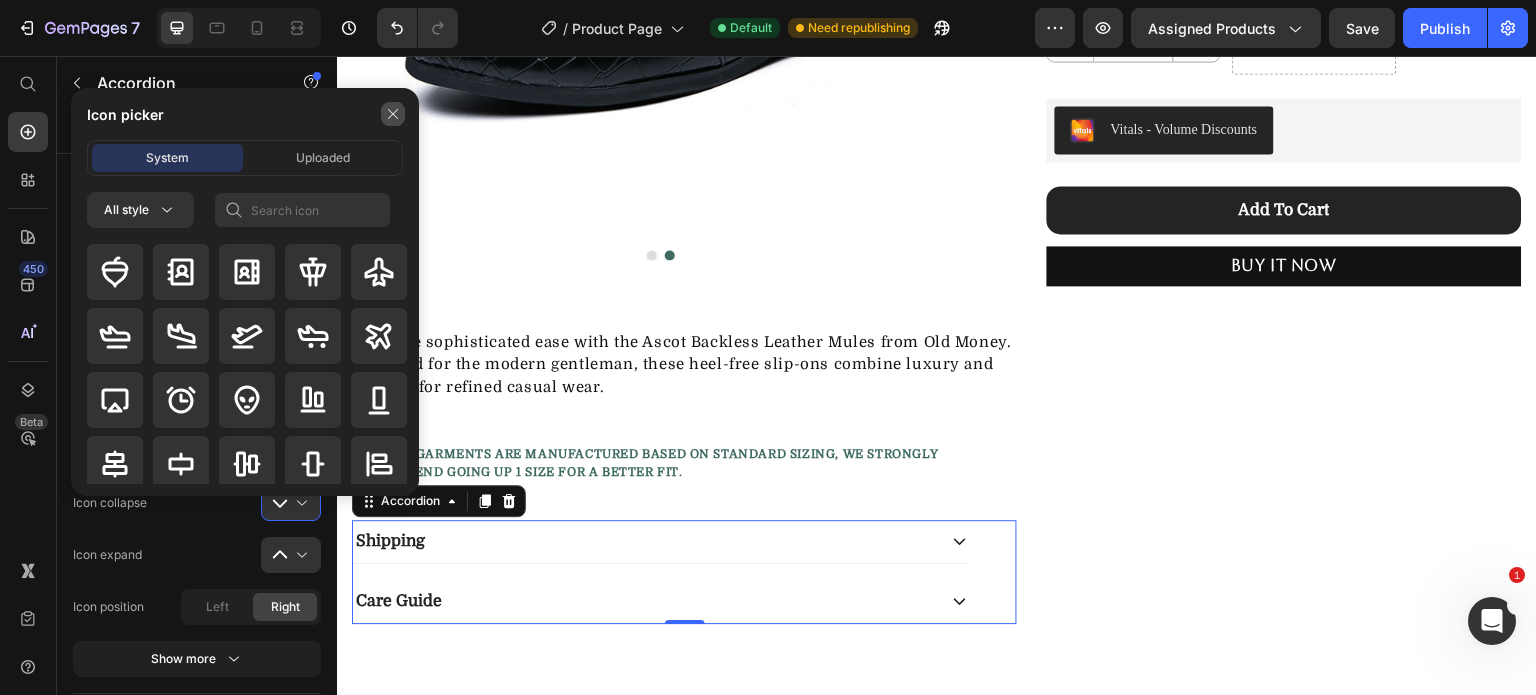 click 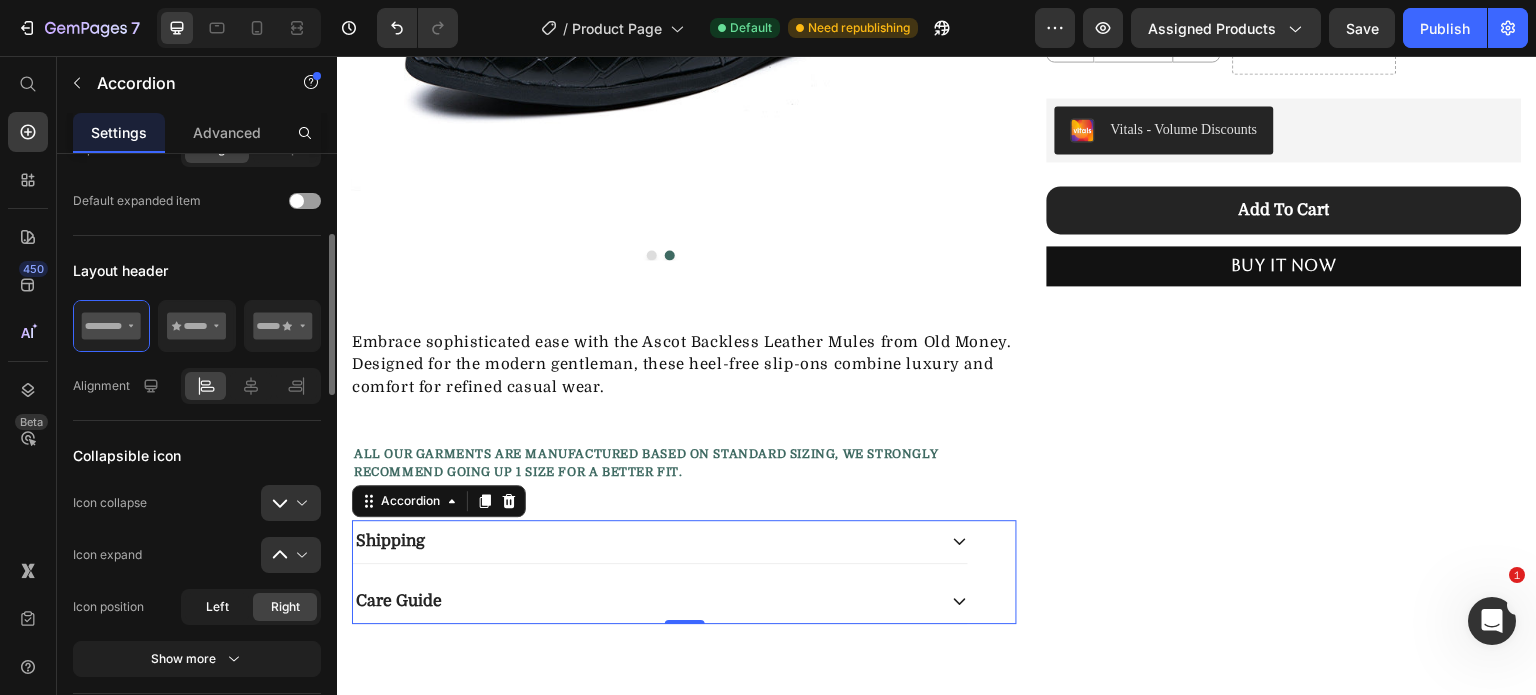 click on "Left" 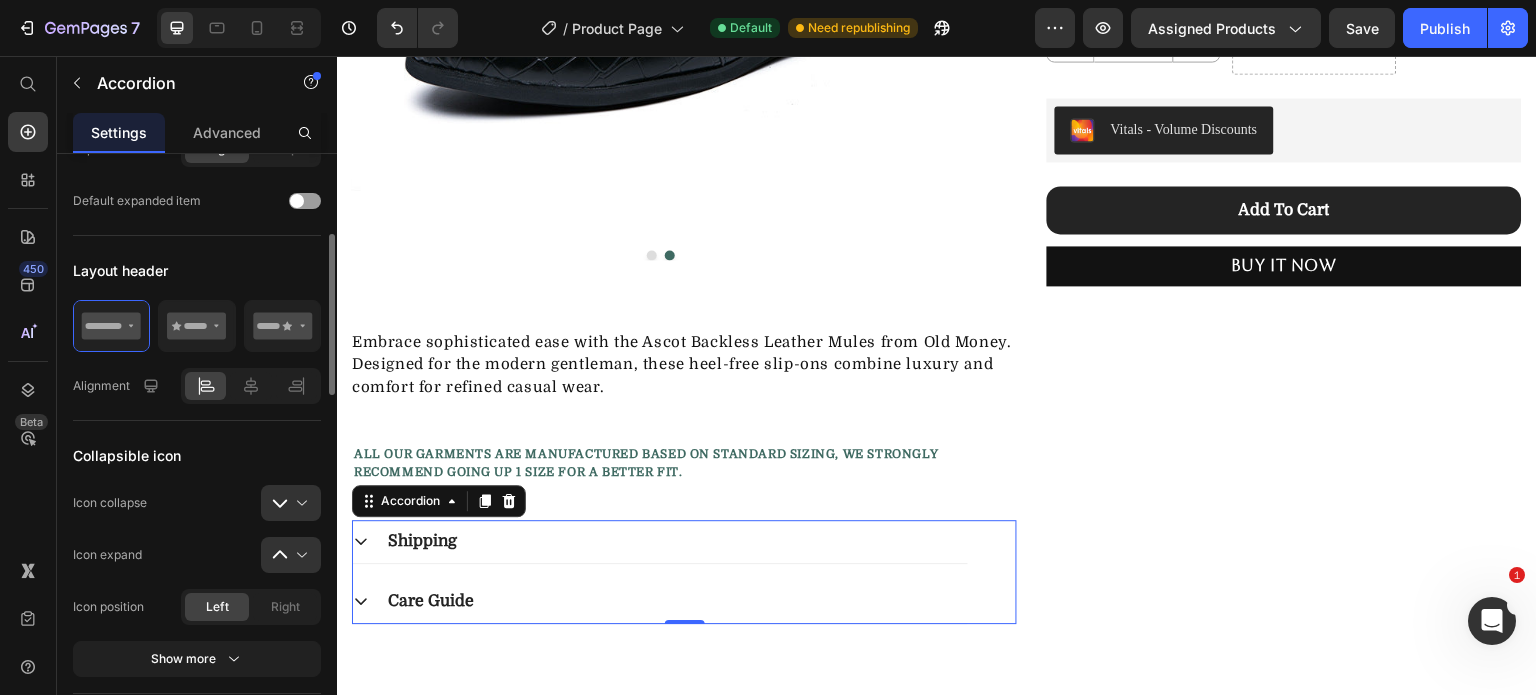 scroll, scrollTop: 400, scrollLeft: 0, axis: vertical 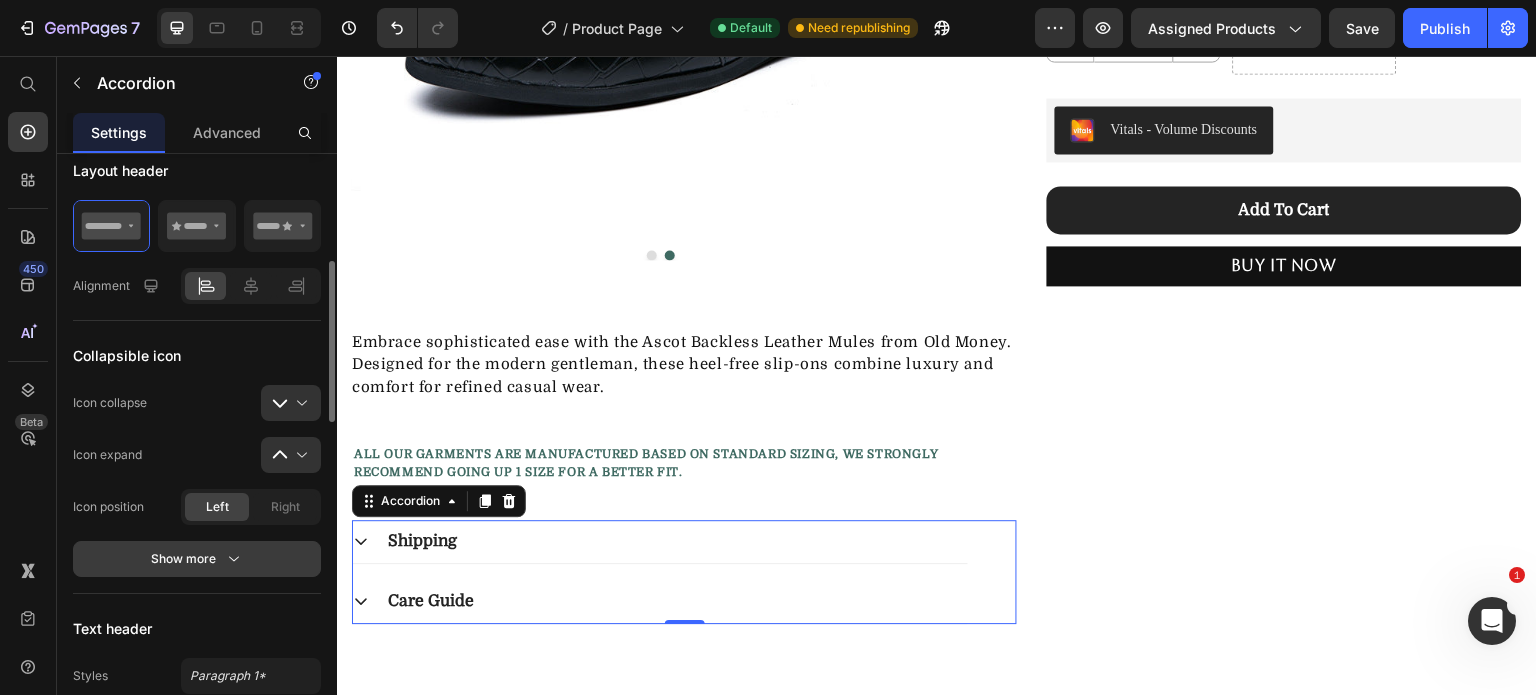 click on "Show more" at bounding box center (197, 559) 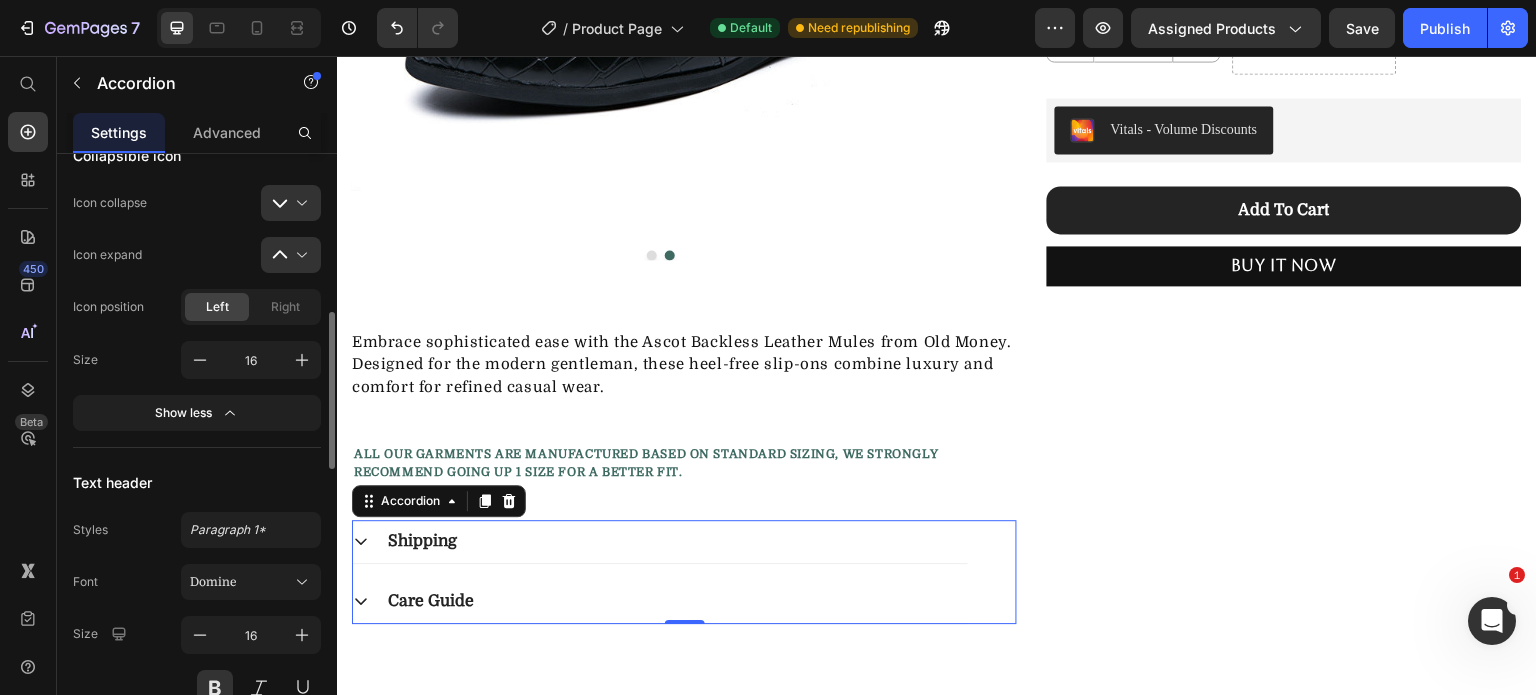 scroll, scrollTop: 700, scrollLeft: 0, axis: vertical 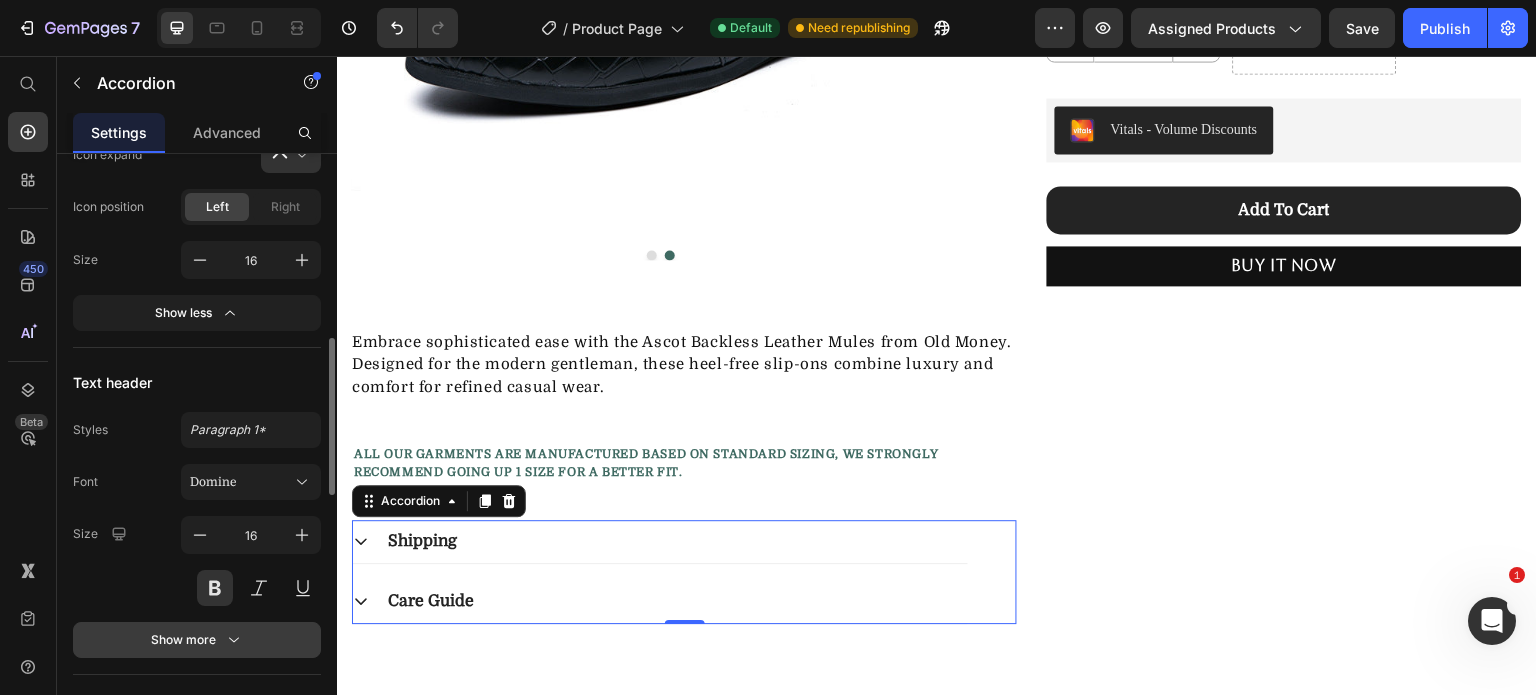 click on "Show more" at bounding box center (197, 640) 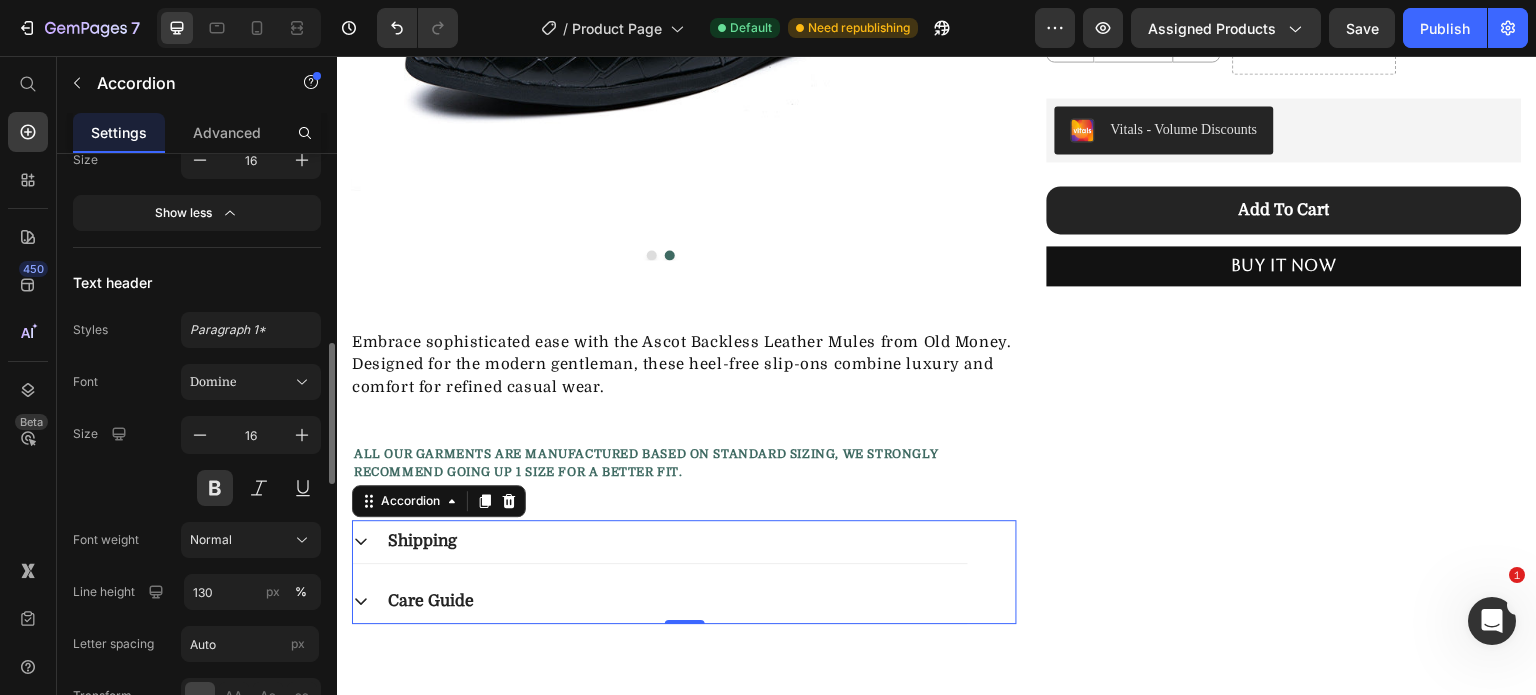 scroll, scrollTop: 1000, scrollLeft: 0, axis: vertical 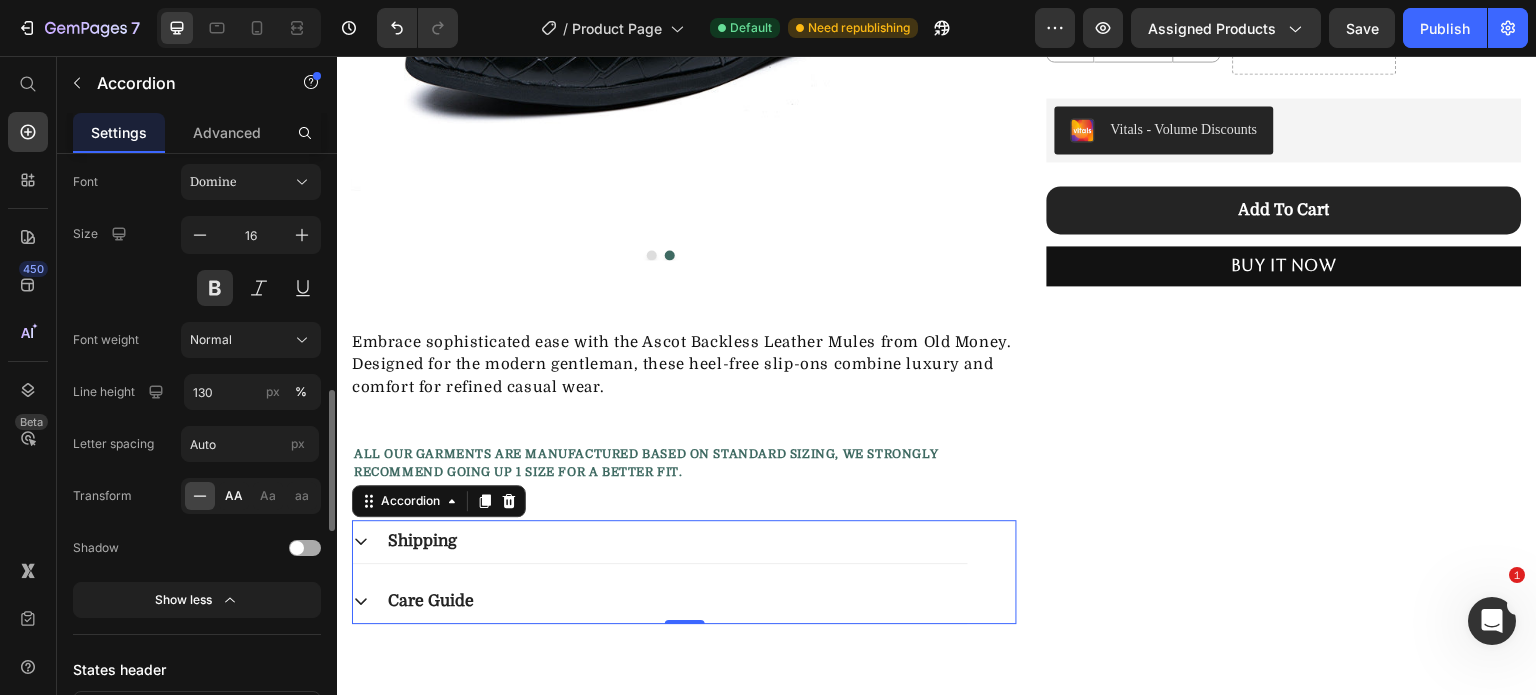 click on "AA" 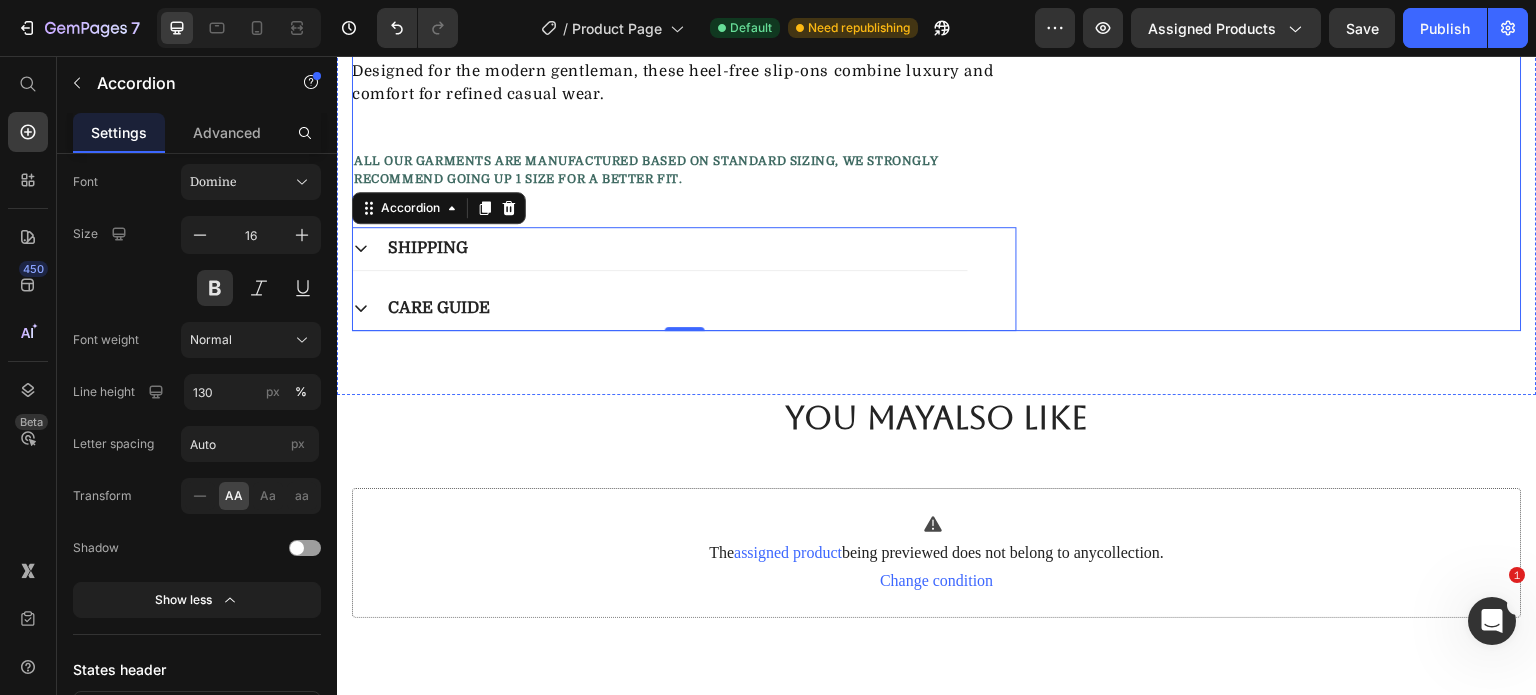 scroll, scrollTop: 800, scrollLeft: 0, axis: vertical 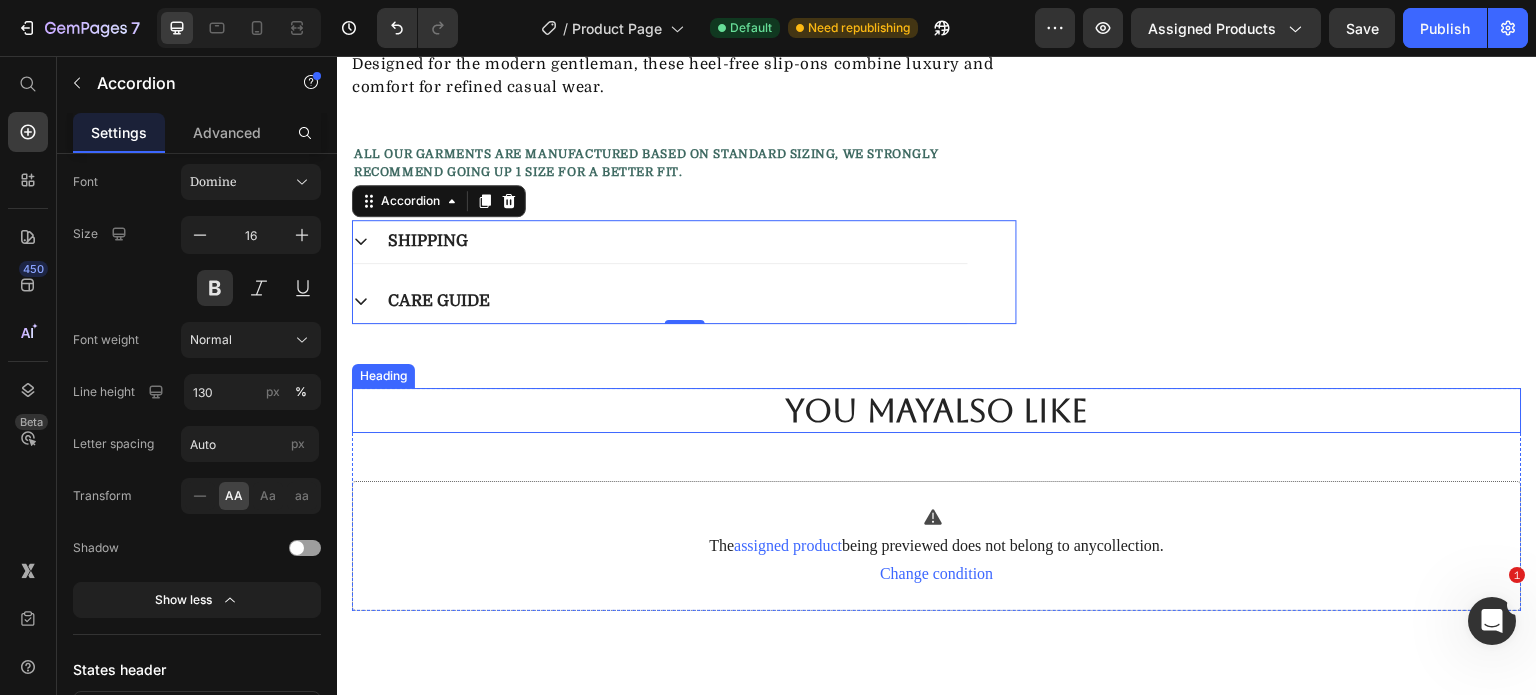 click on "Also Like" at bounding box center (1011, 410) 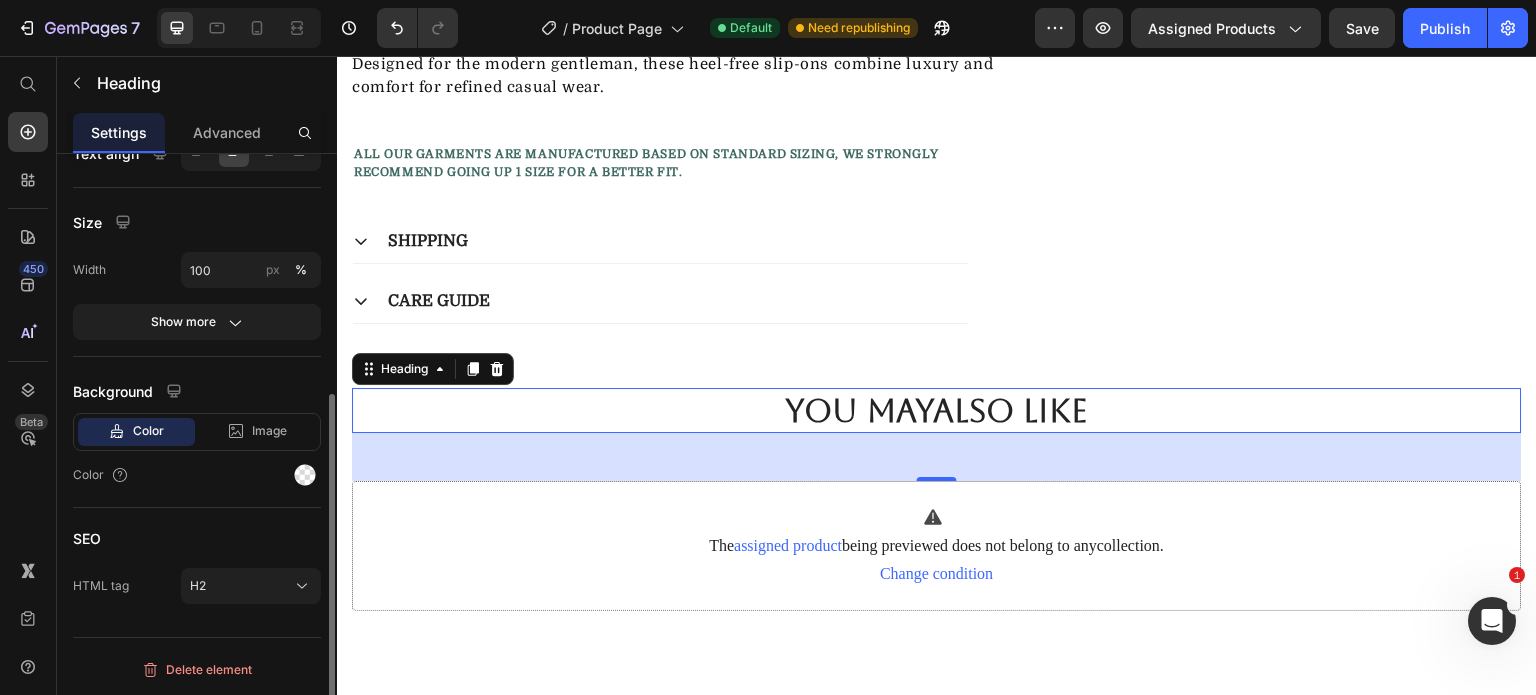 scroll, scrollTop: 0, scrollLeft: 0, axis: both 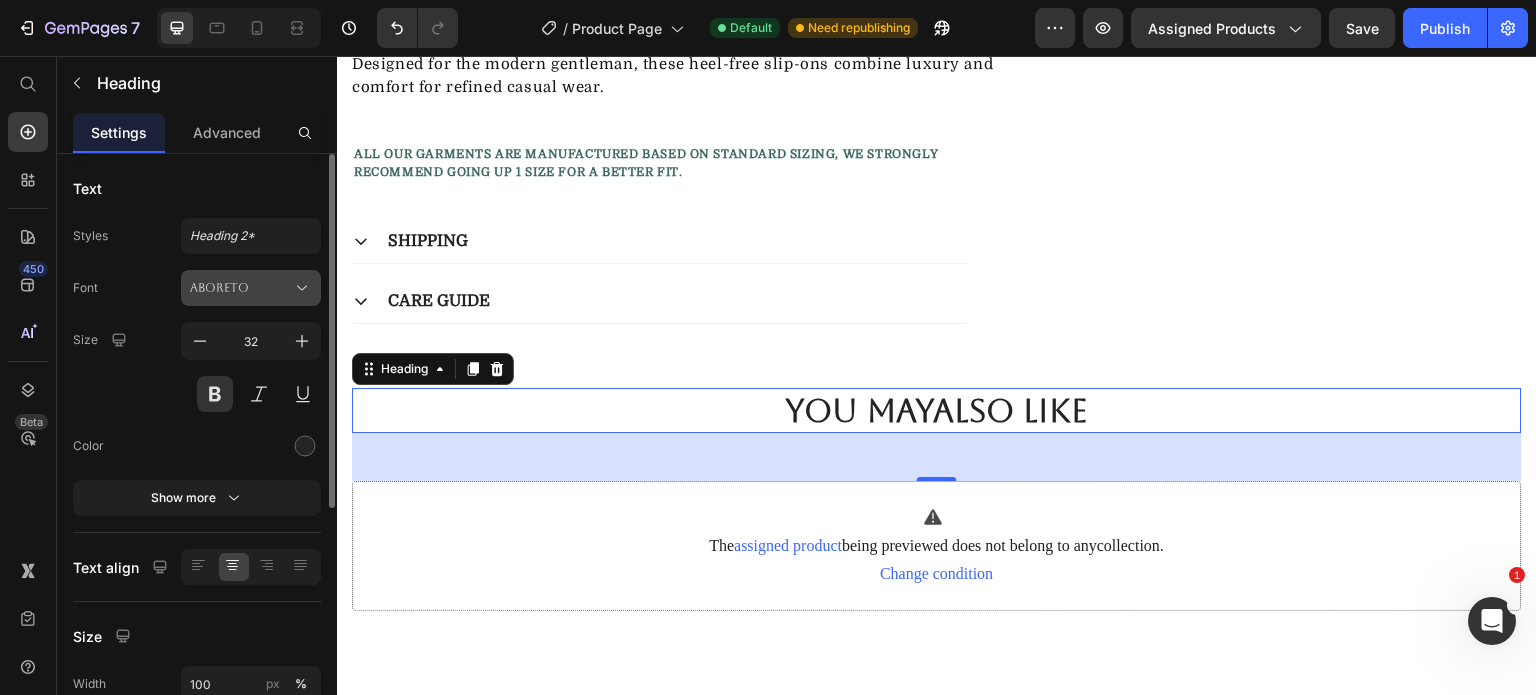 click on "Aboreto" at bounding box center [241, 288] 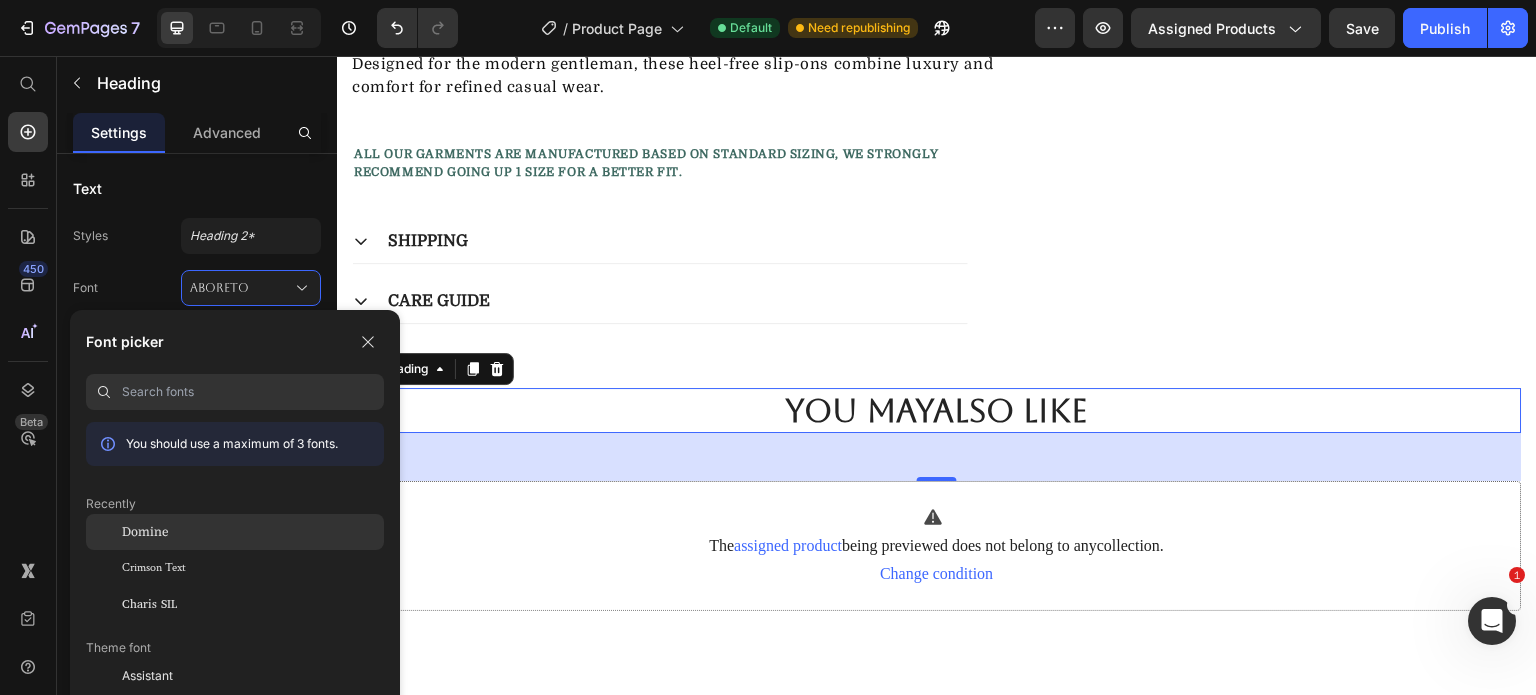 click on "Domine" at bounding box center (145, 532) 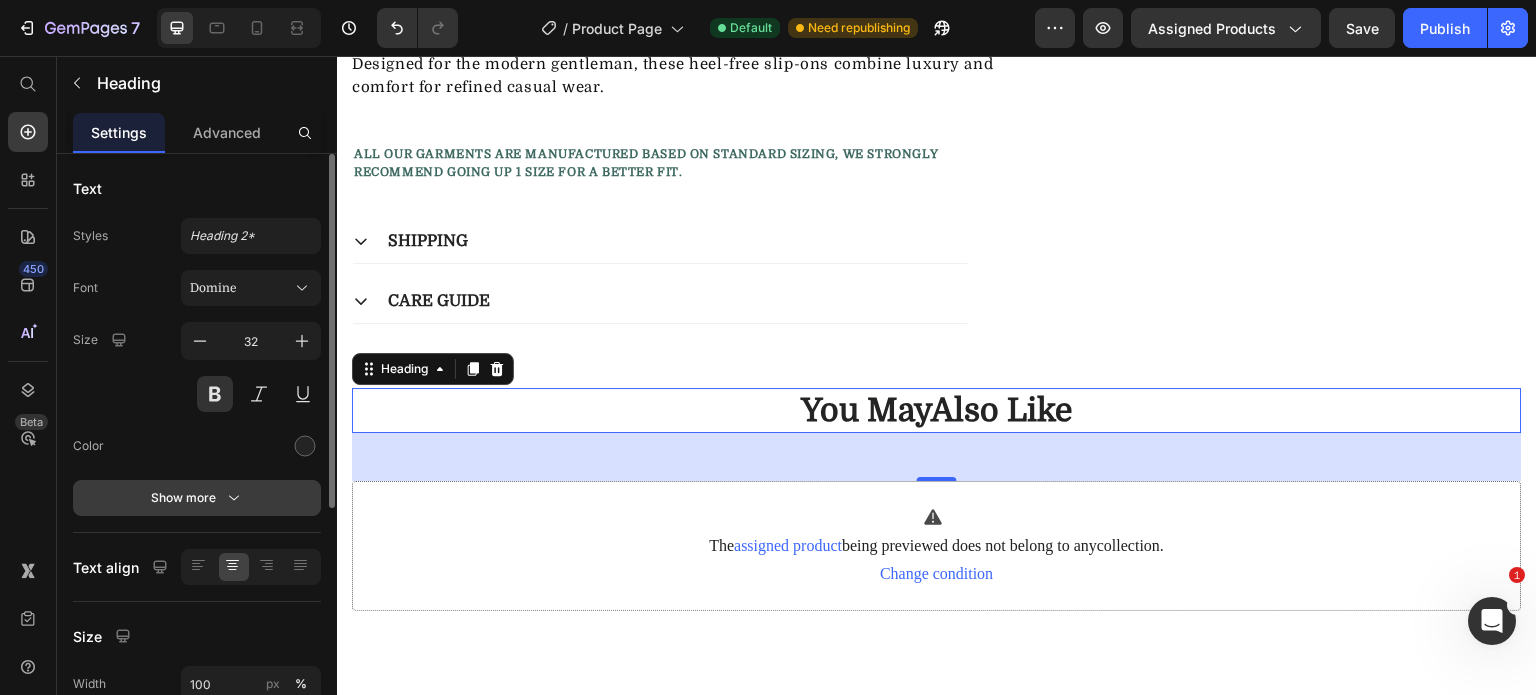 click on "Show more" at bounding box center [197, 498] 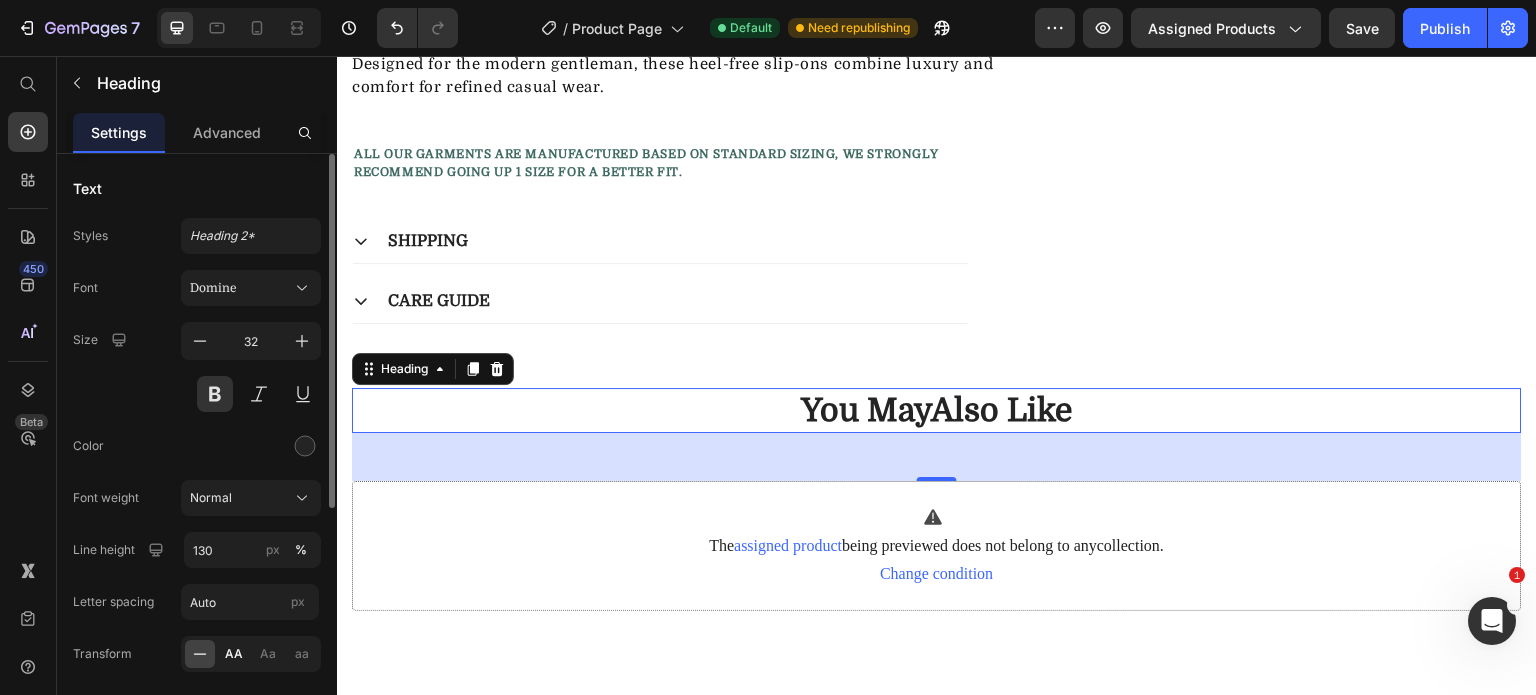 click on "AA" 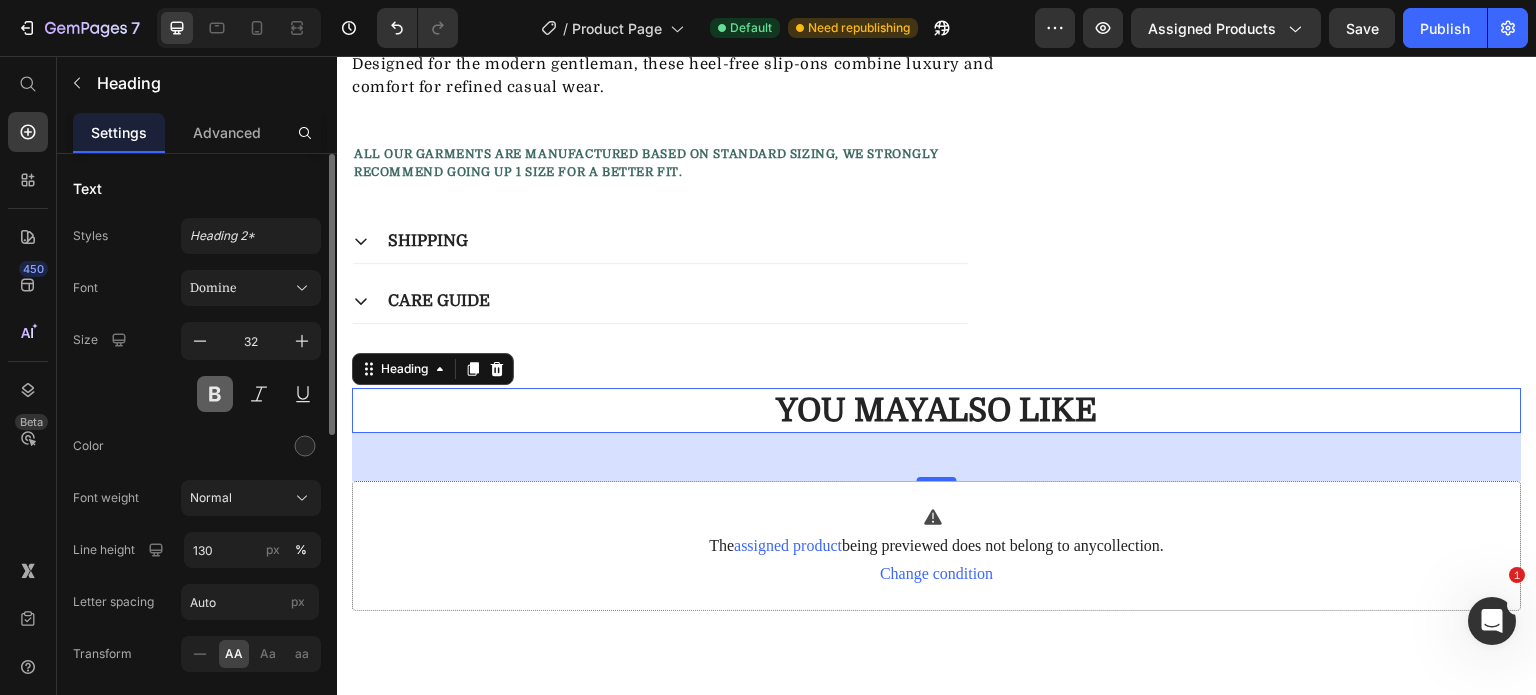 click at bounding box center (215, 394) 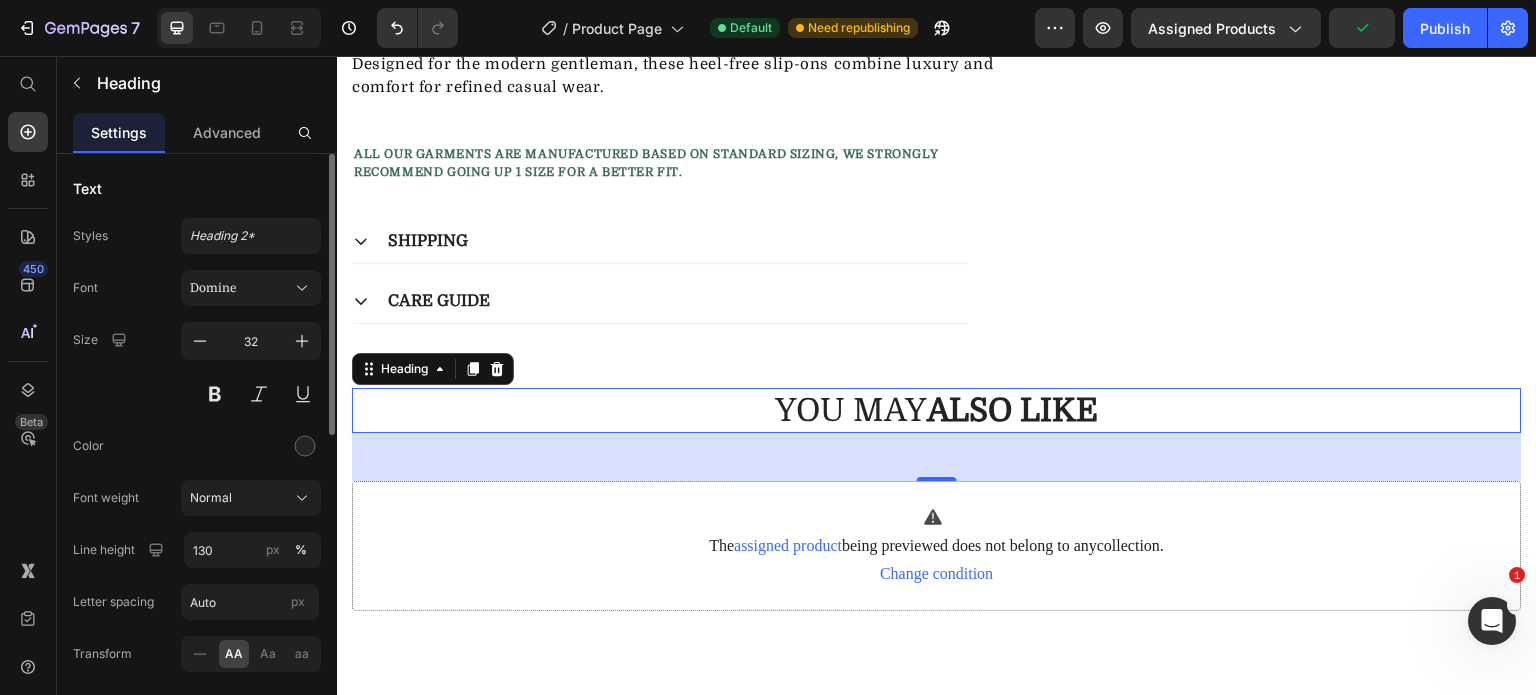 click on "Size 32" at bounding box center [197, 367] 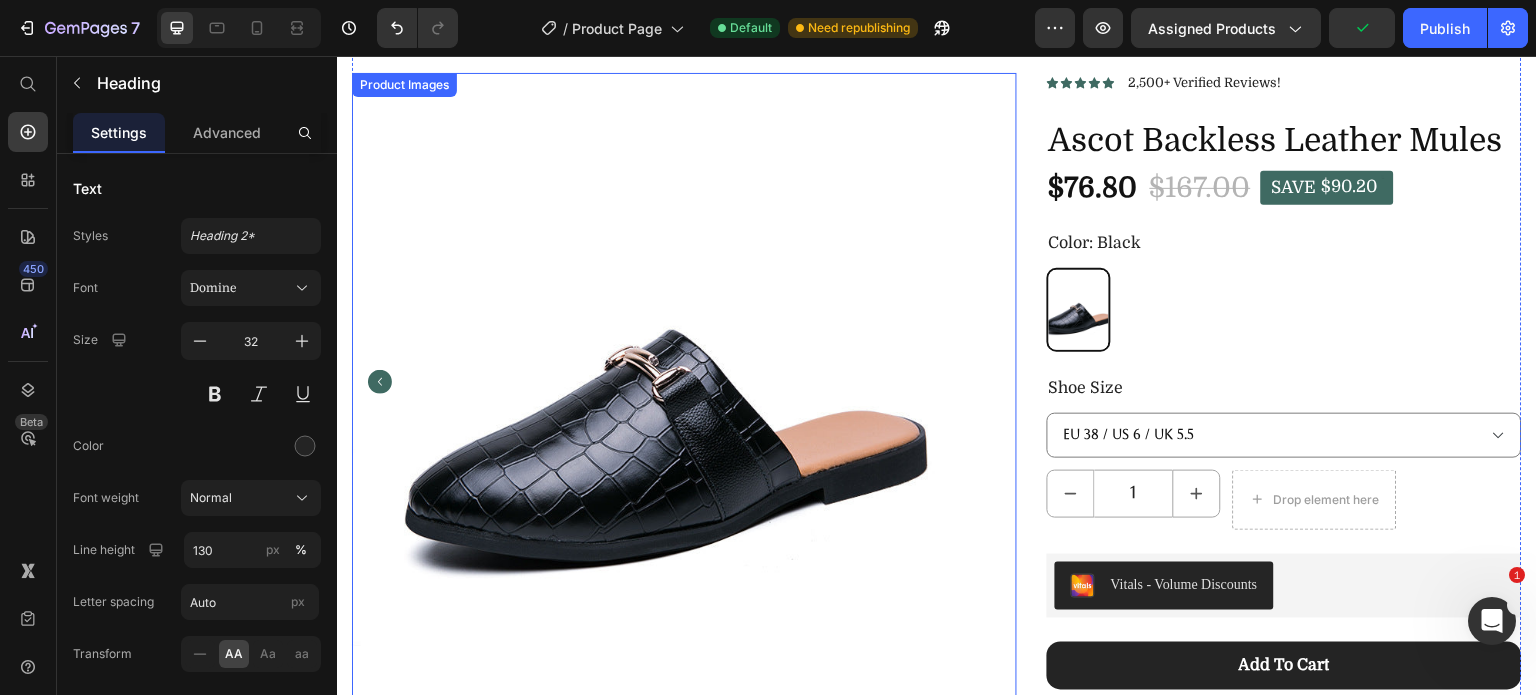 scroll, scrollTop: 0, scrollLeft: 0, axis: both 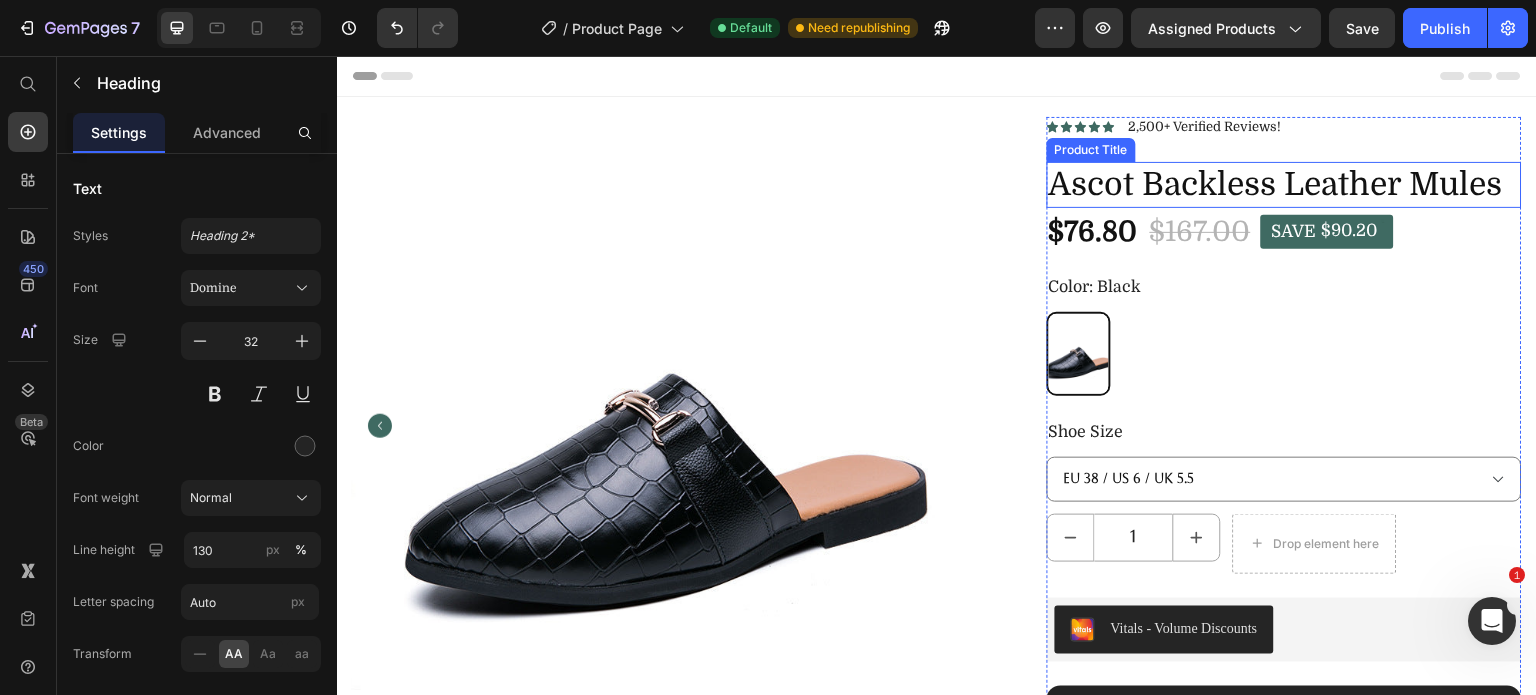 click on "Ascot Backless Leather Mules" at bounding box center [1284, 185] 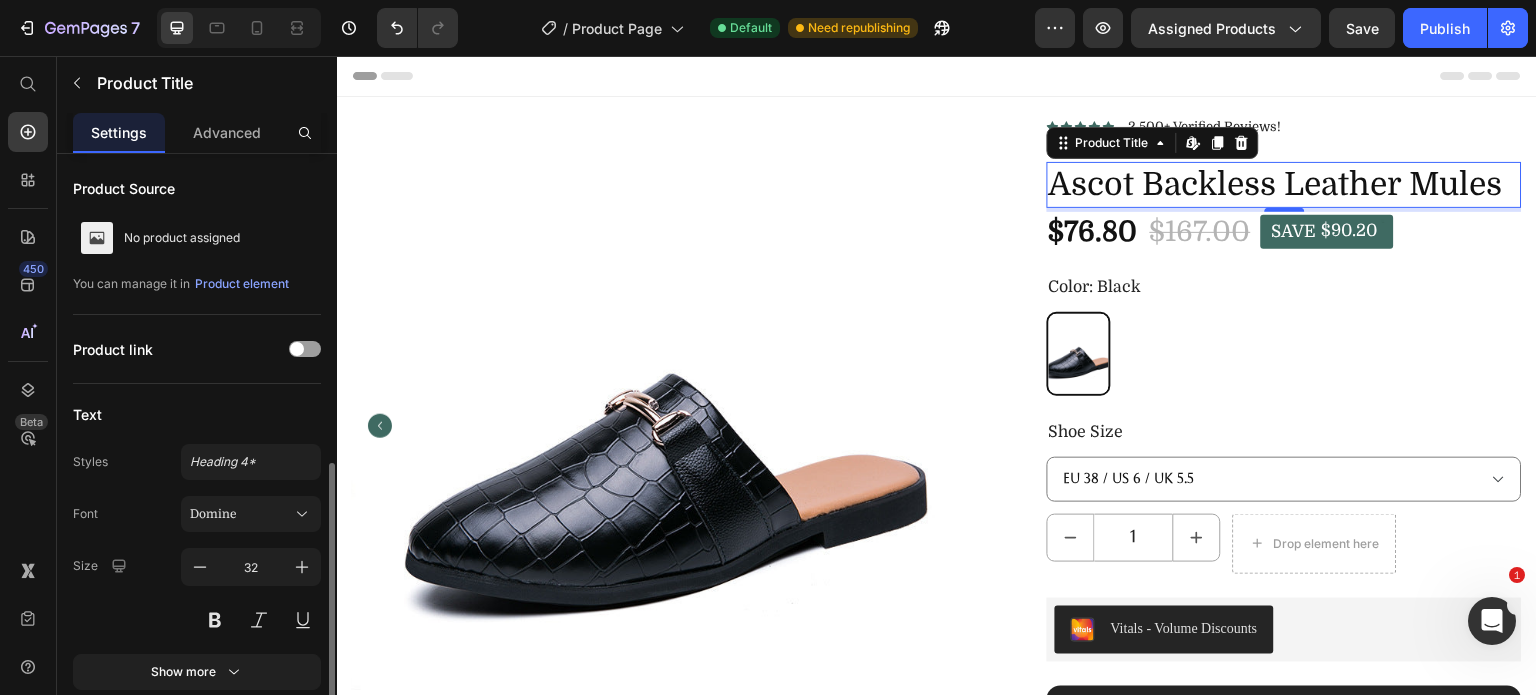 scroll, scrollTop: 200, scrollLeft: 0, axis: vertical 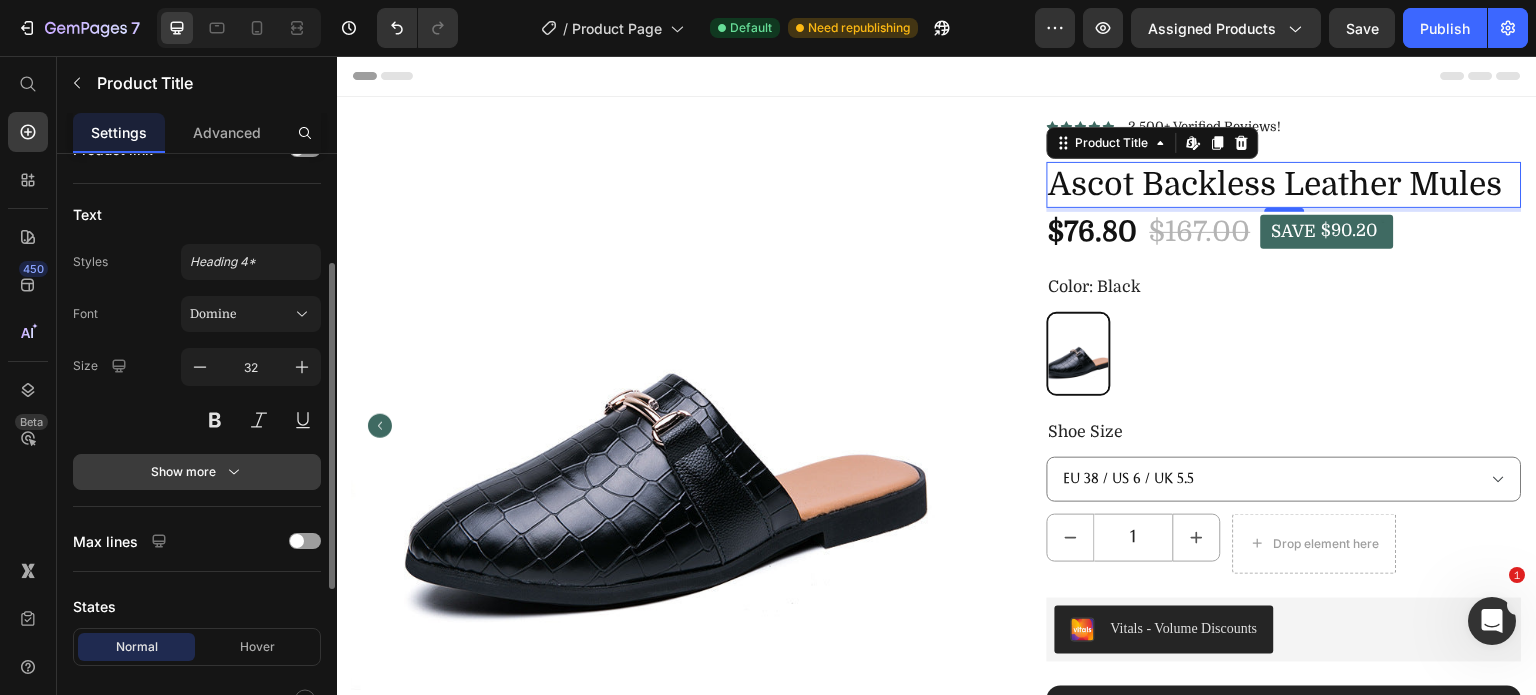 click on "Show more" at bounding box center (197, 472) 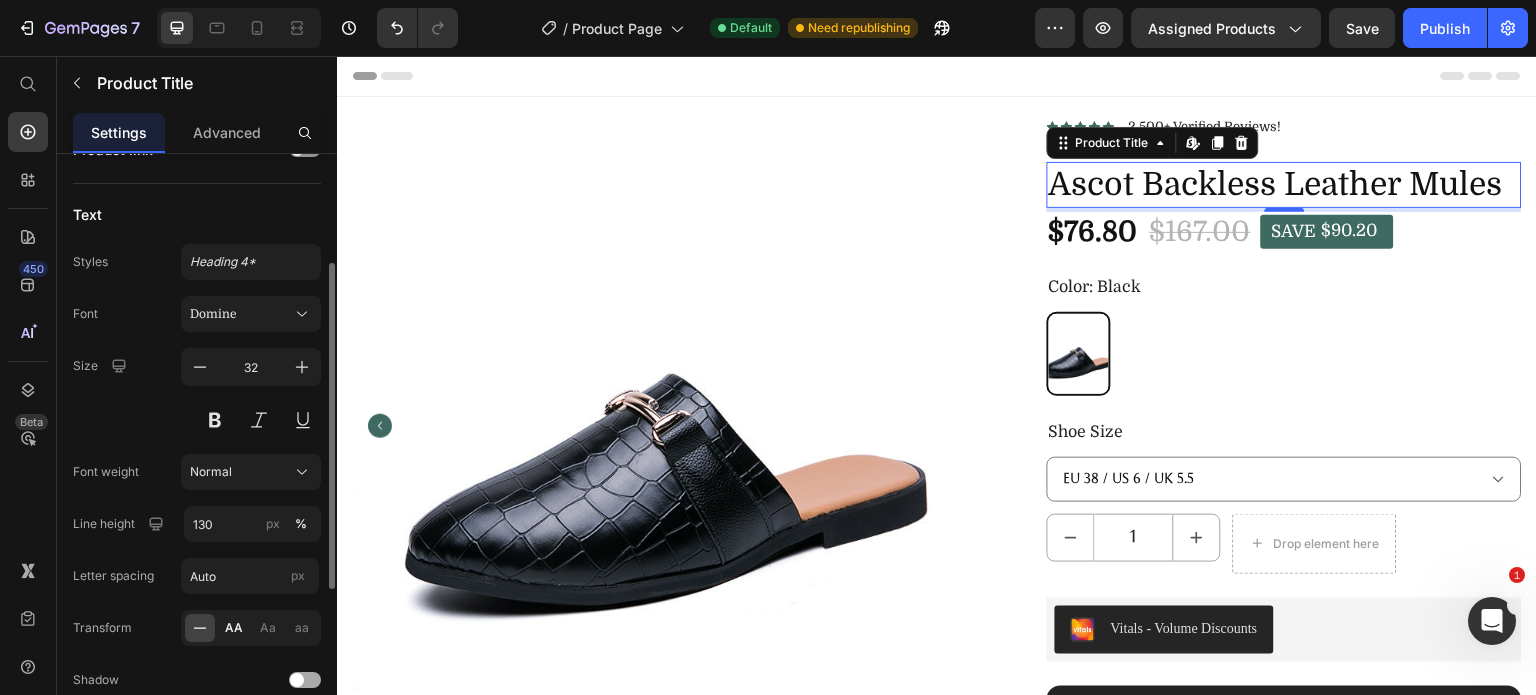click on "AA" 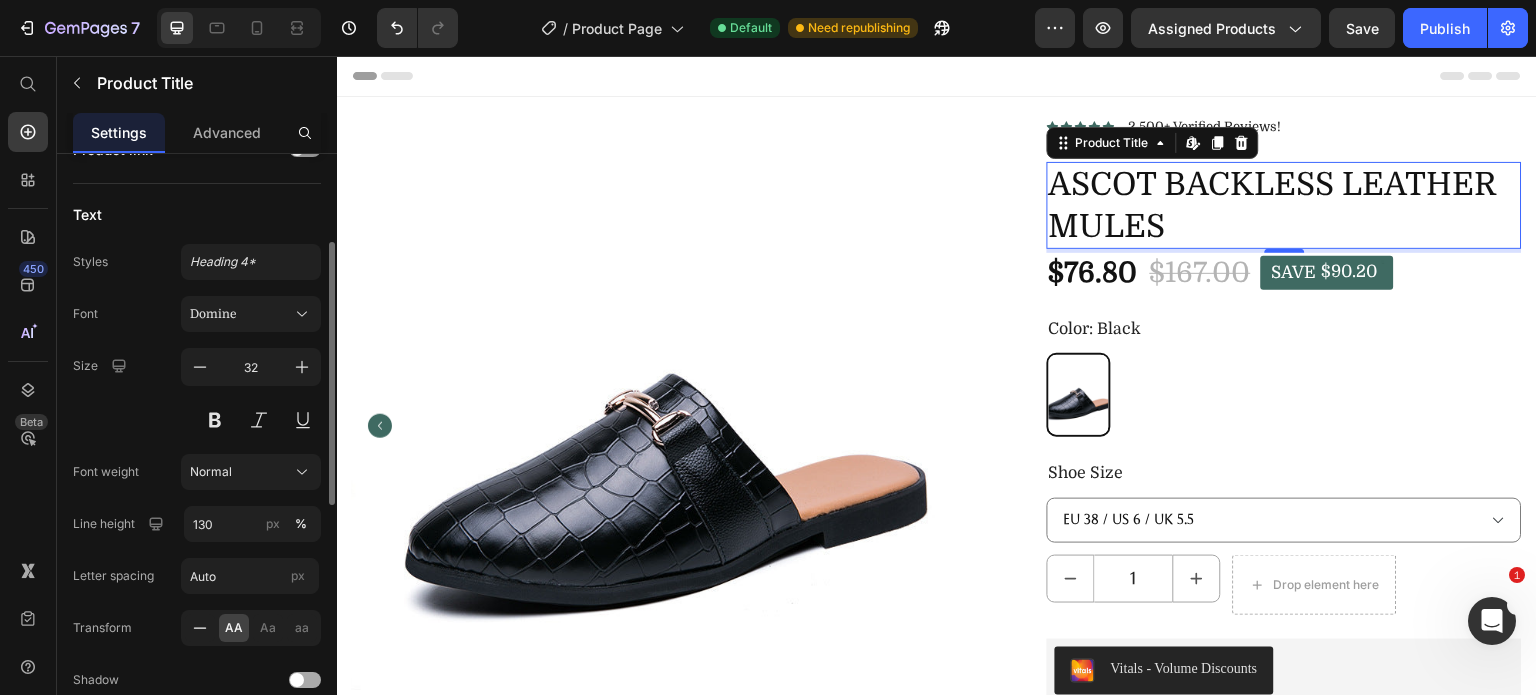 click 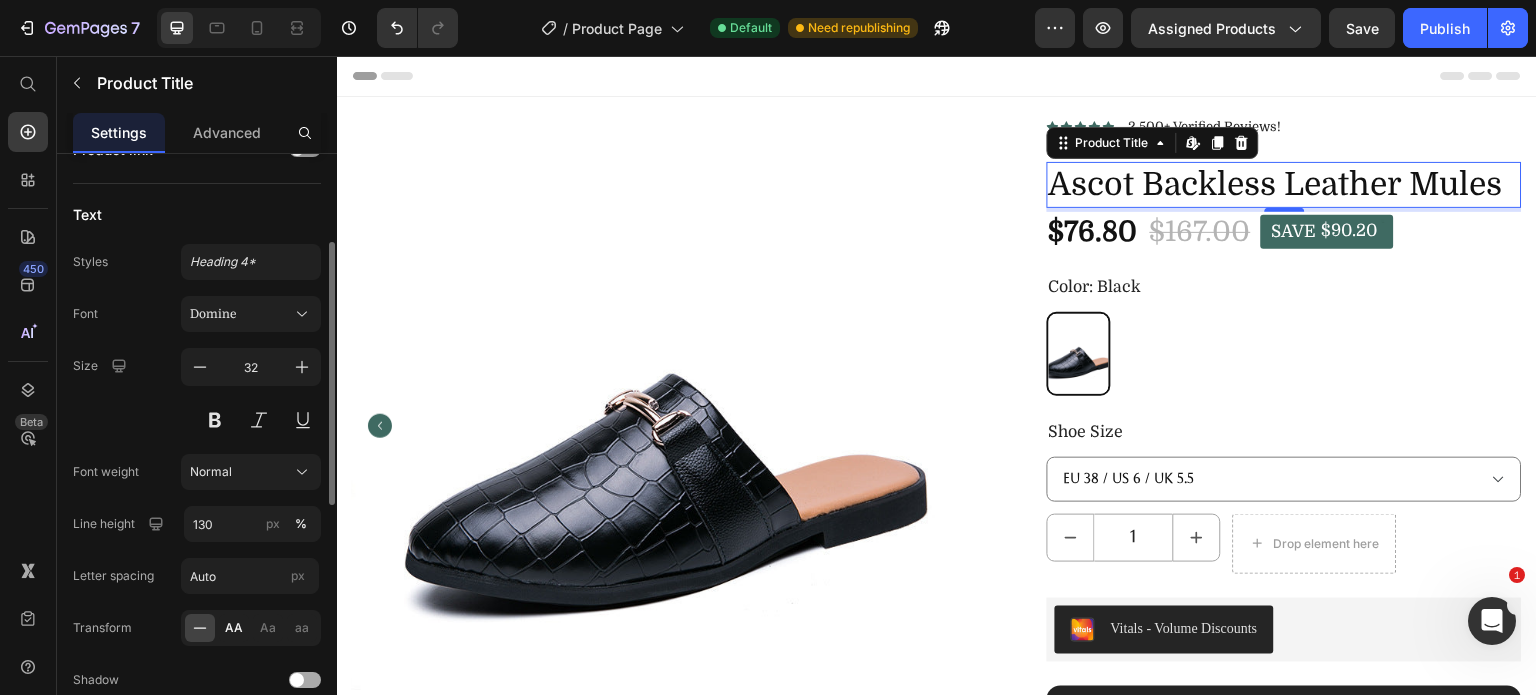 click on "AA" 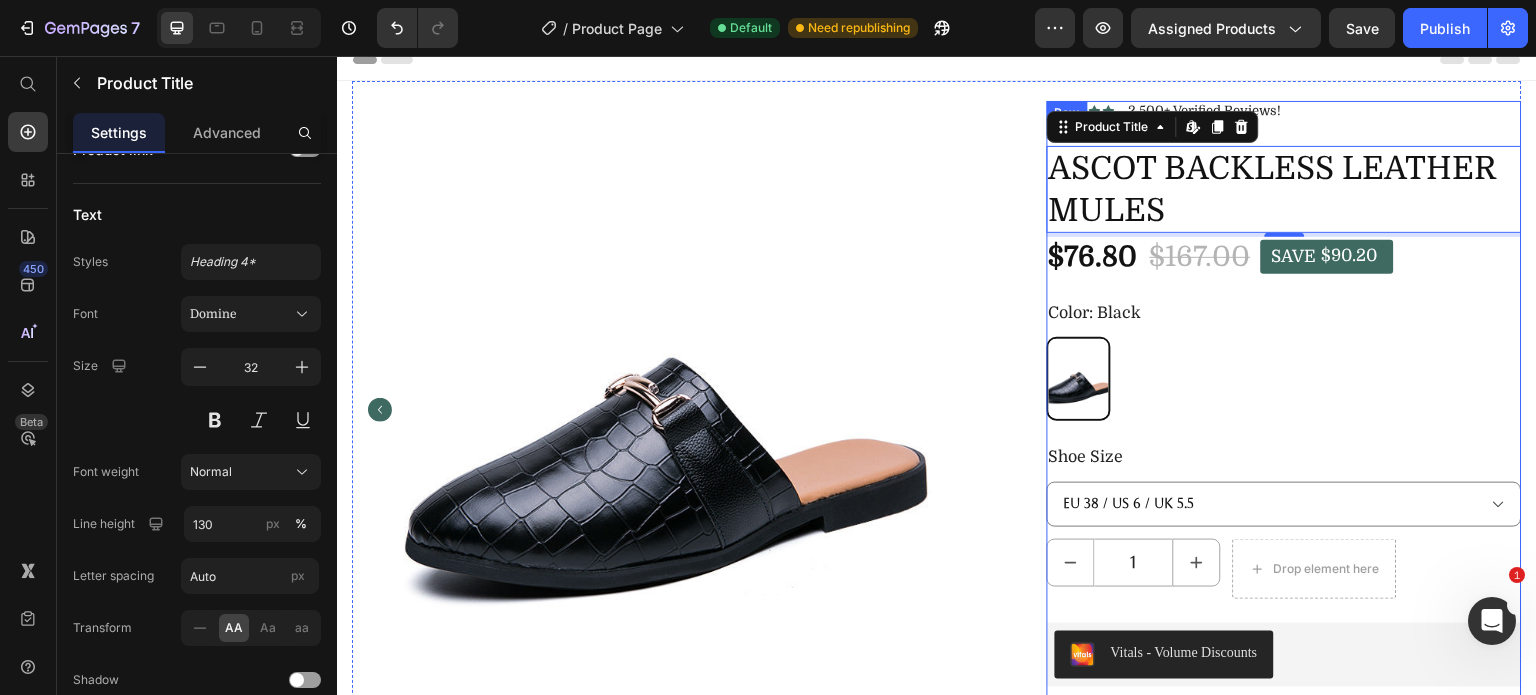 scroll, scrollTop: 0, scrollLeft: 0, axis: both 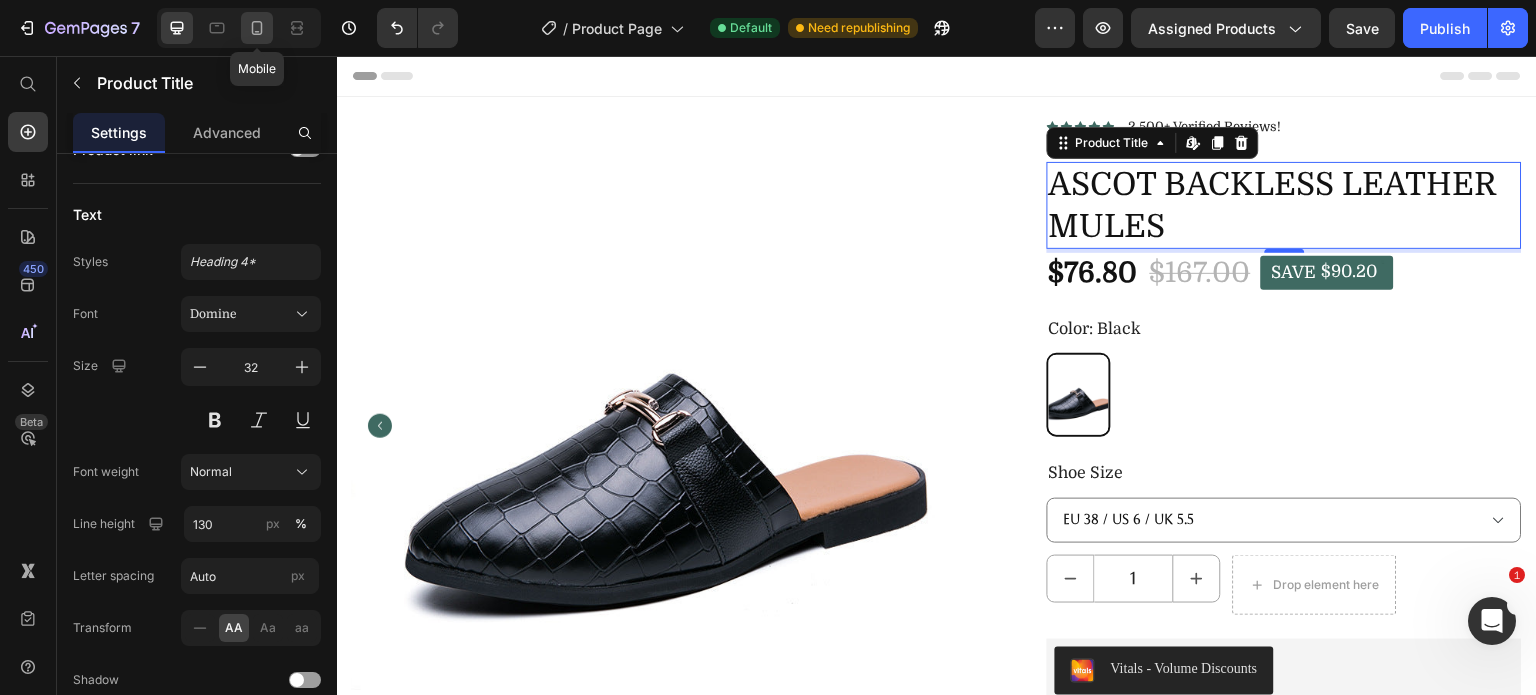 click 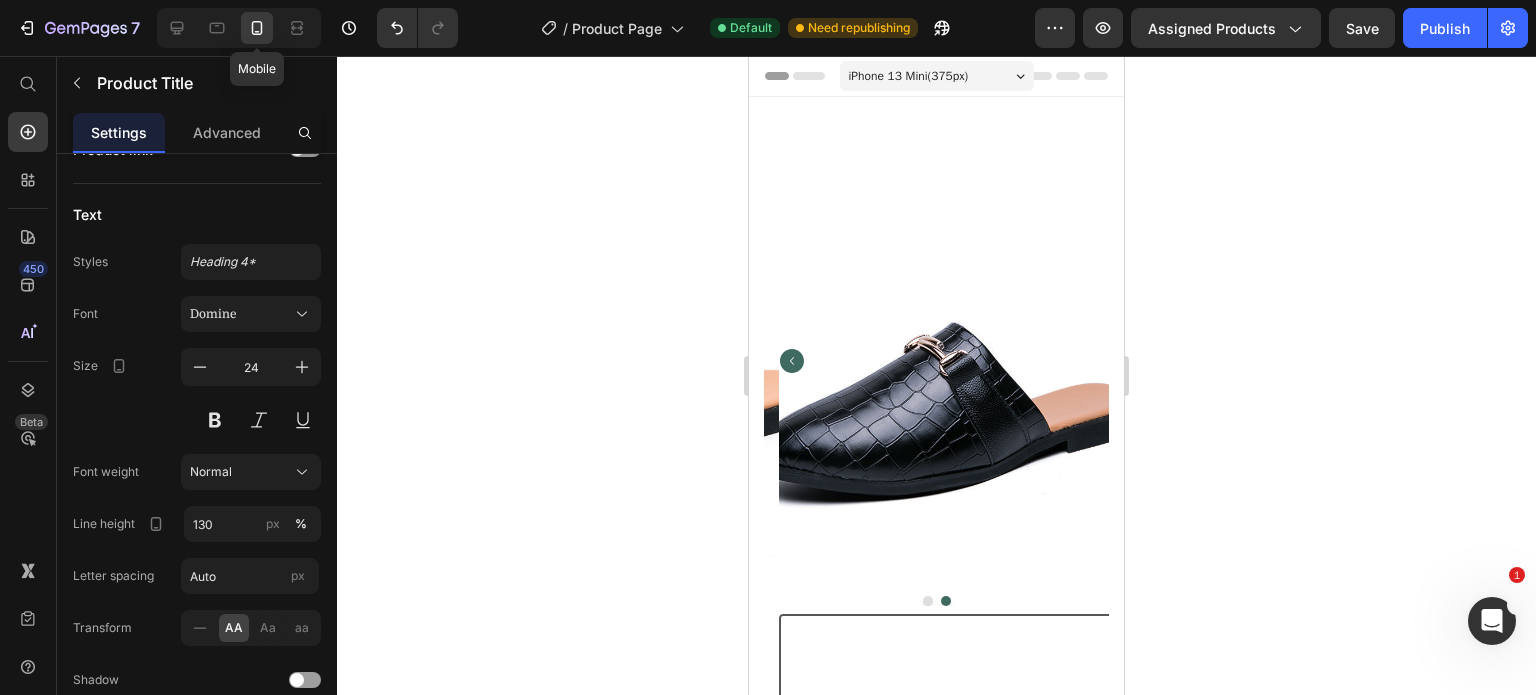 radio on "true" 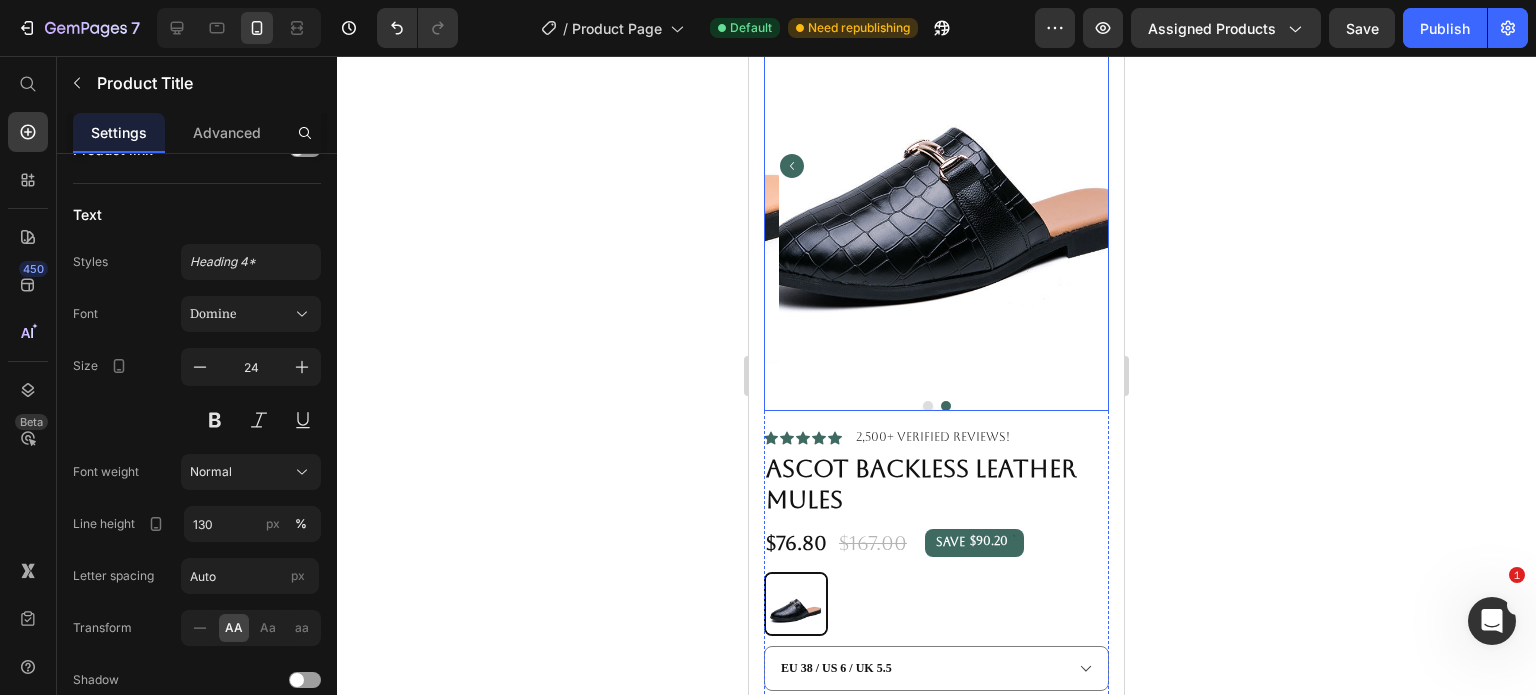 scroll, scrollTop: 200, scrollLeft: 0, axis: vertical 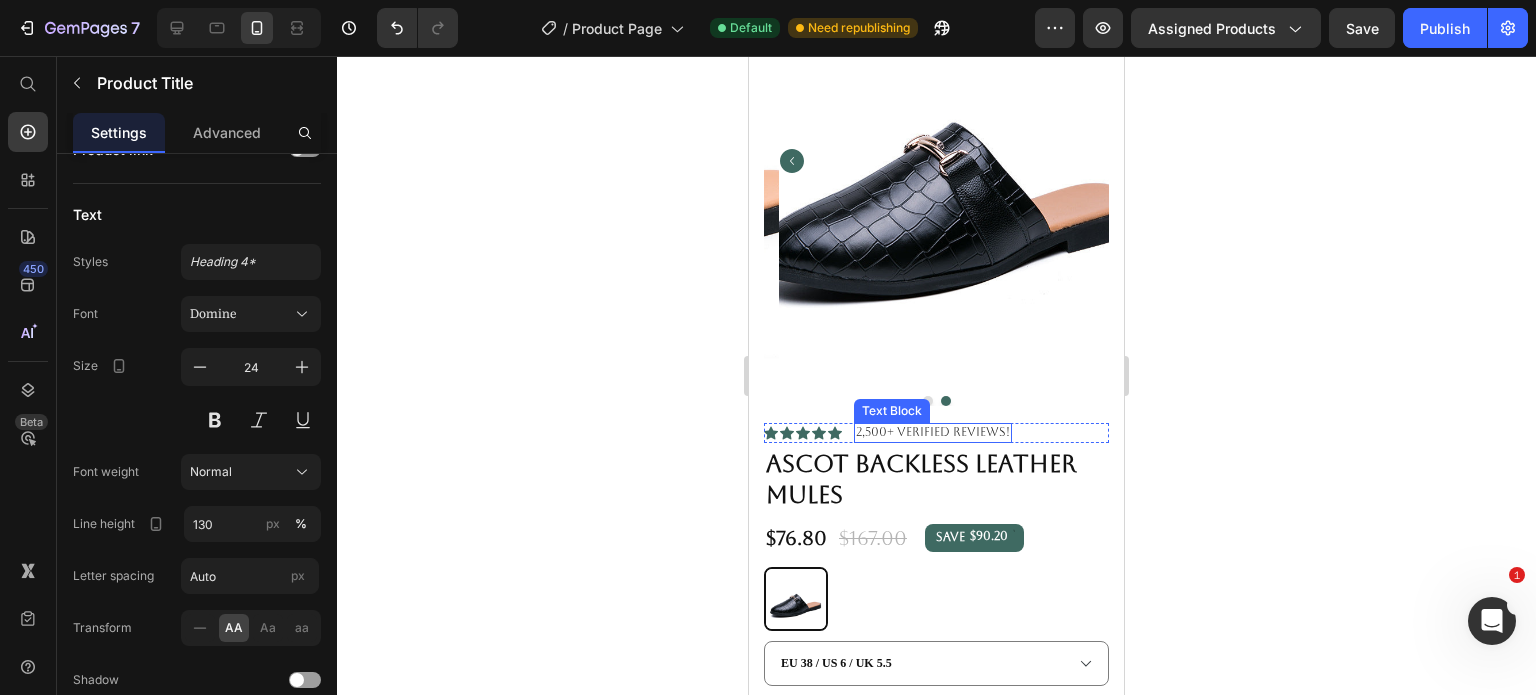 click on "2,500+ Verified Reviews!" at bounding box center (933, 433) 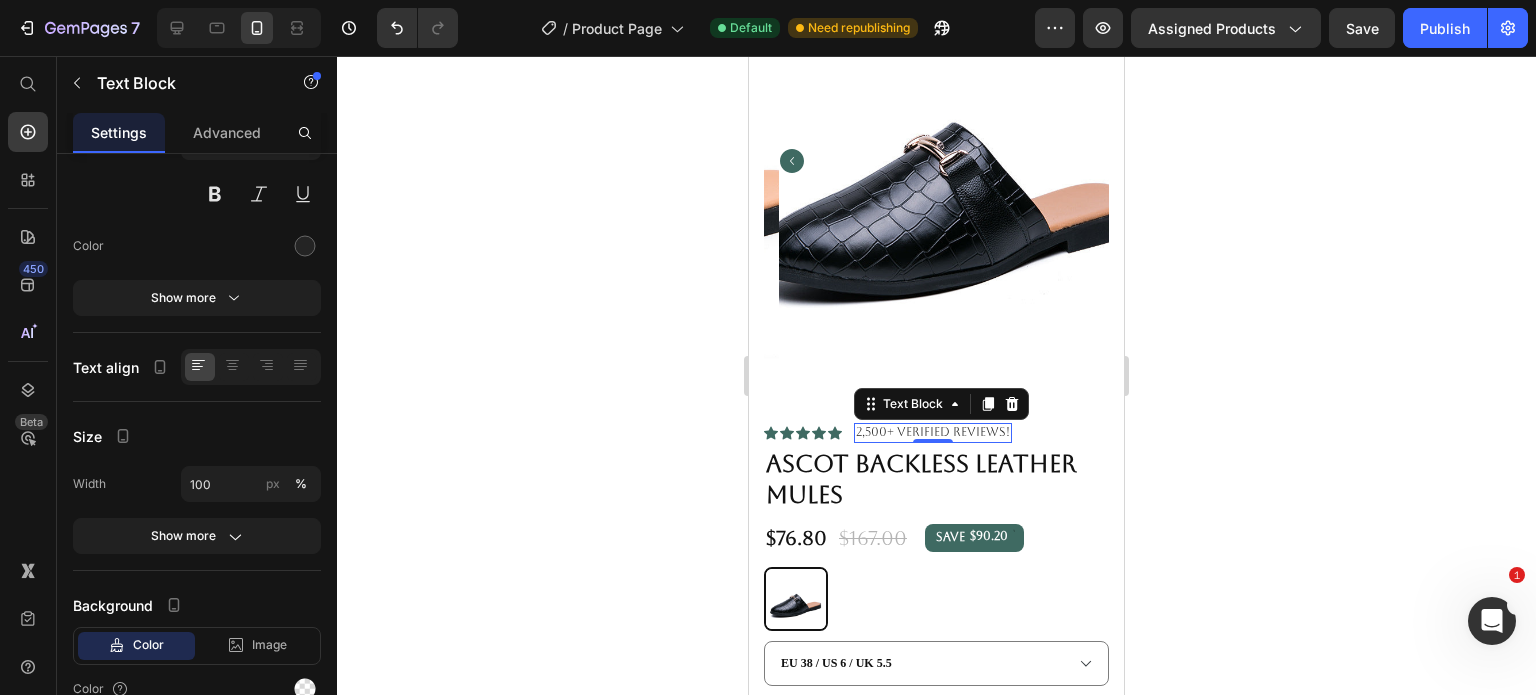 scroll, scrollTop: 0, scrollLeft: 0, axis: both 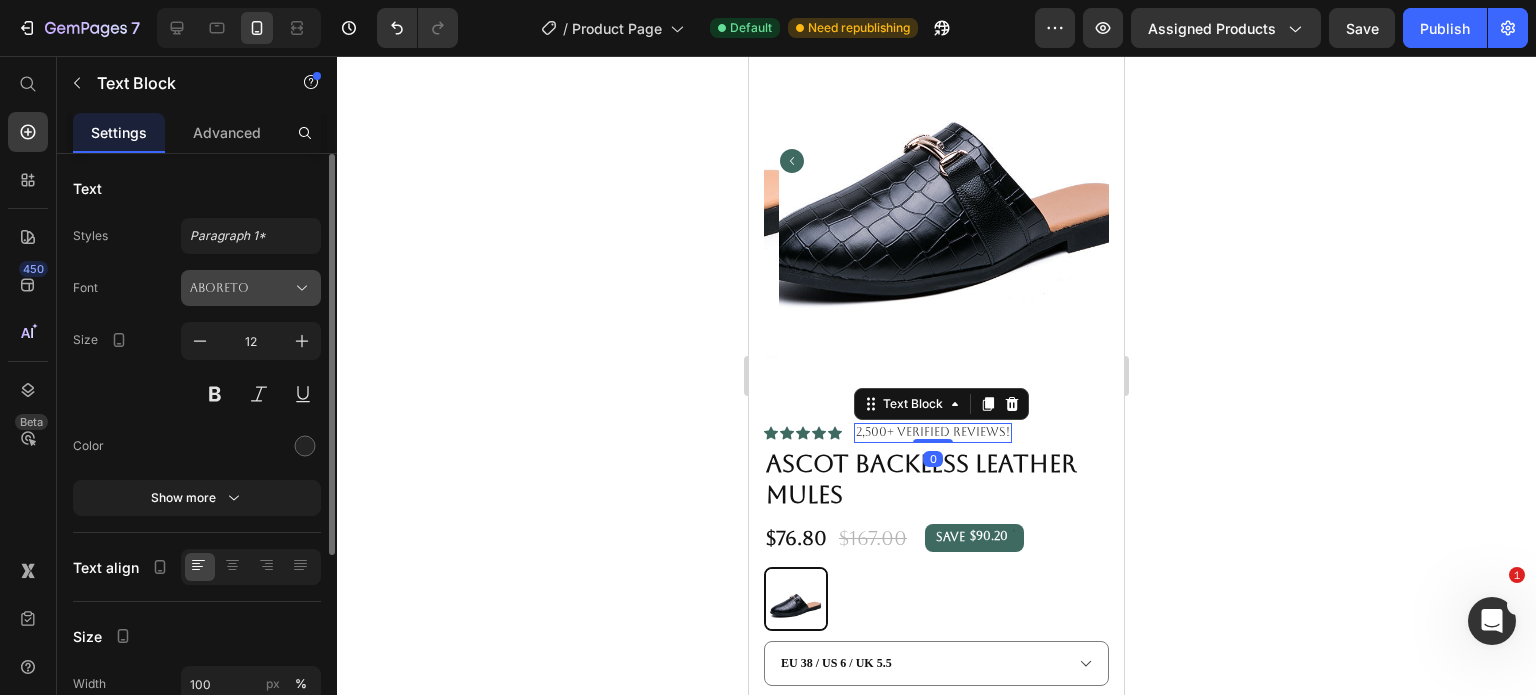 click on "Aboreto" at bounding box center [241, 288] 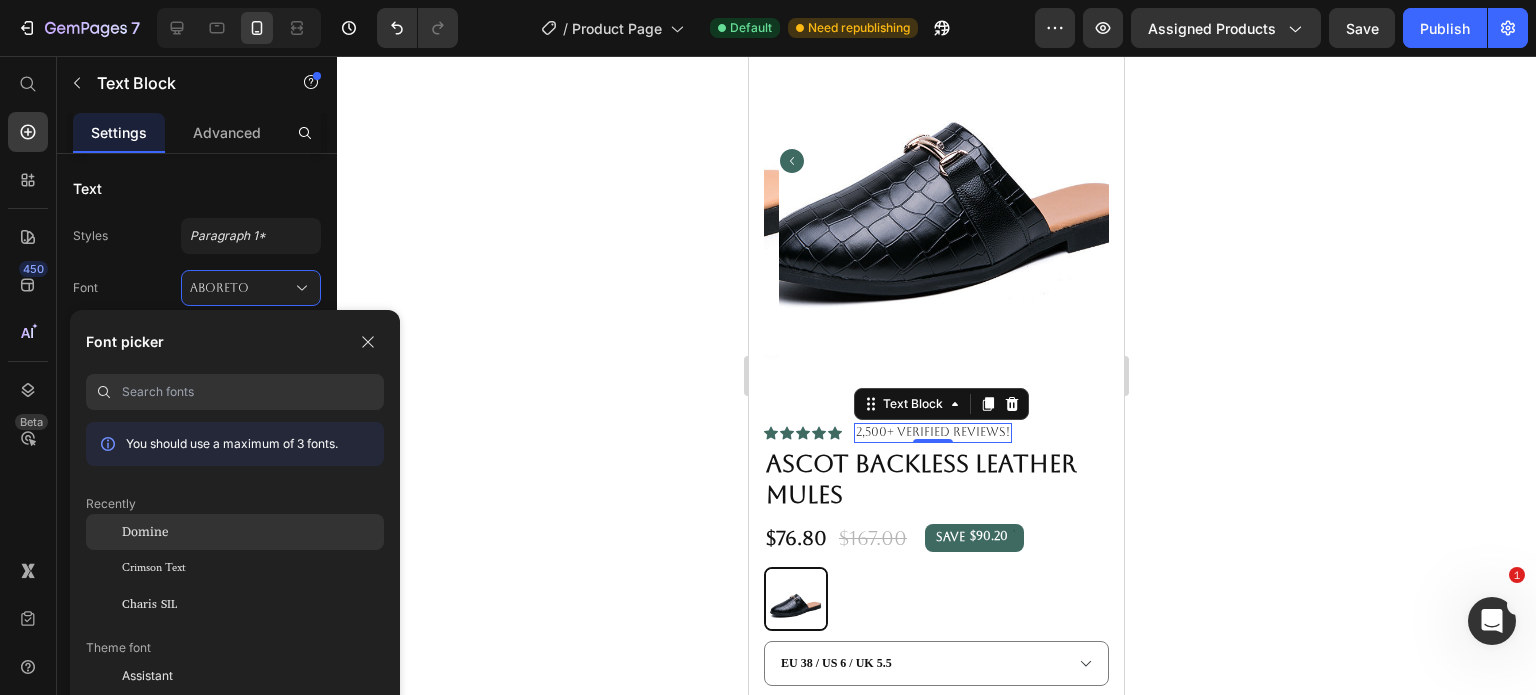 click on "Domine" at bounding box center [145, 532] 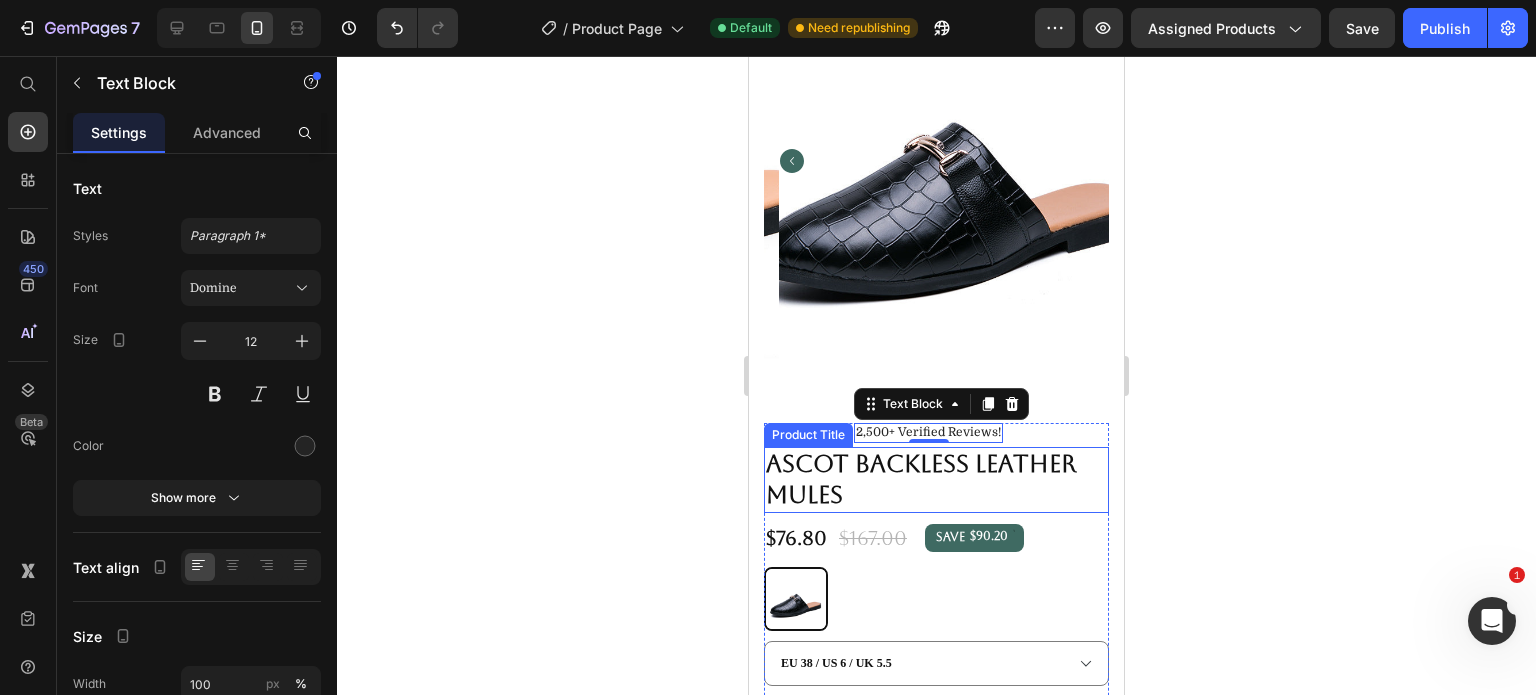 click on "Ascot Backless Leather Mules" at bounding box center [936, 480] 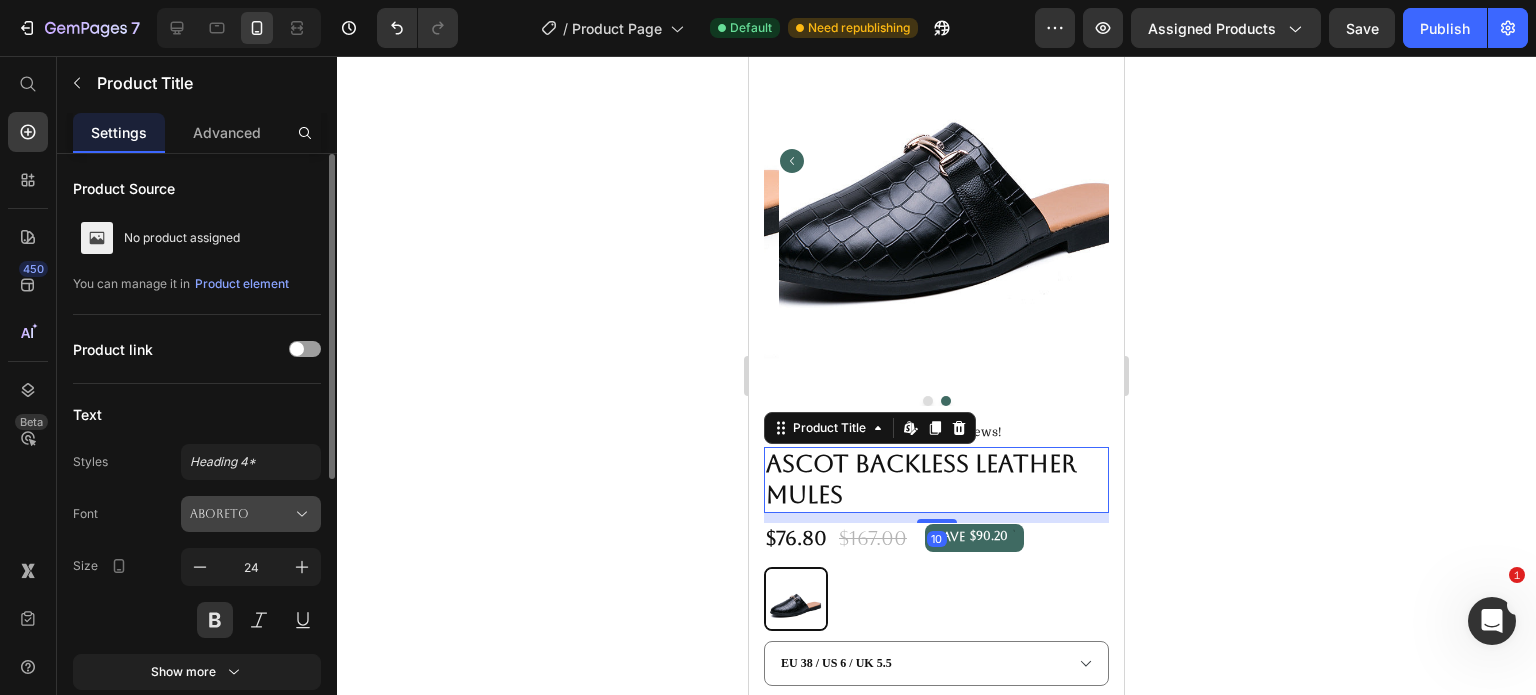 click on "Aboreto" at bounding box center [241, 514] 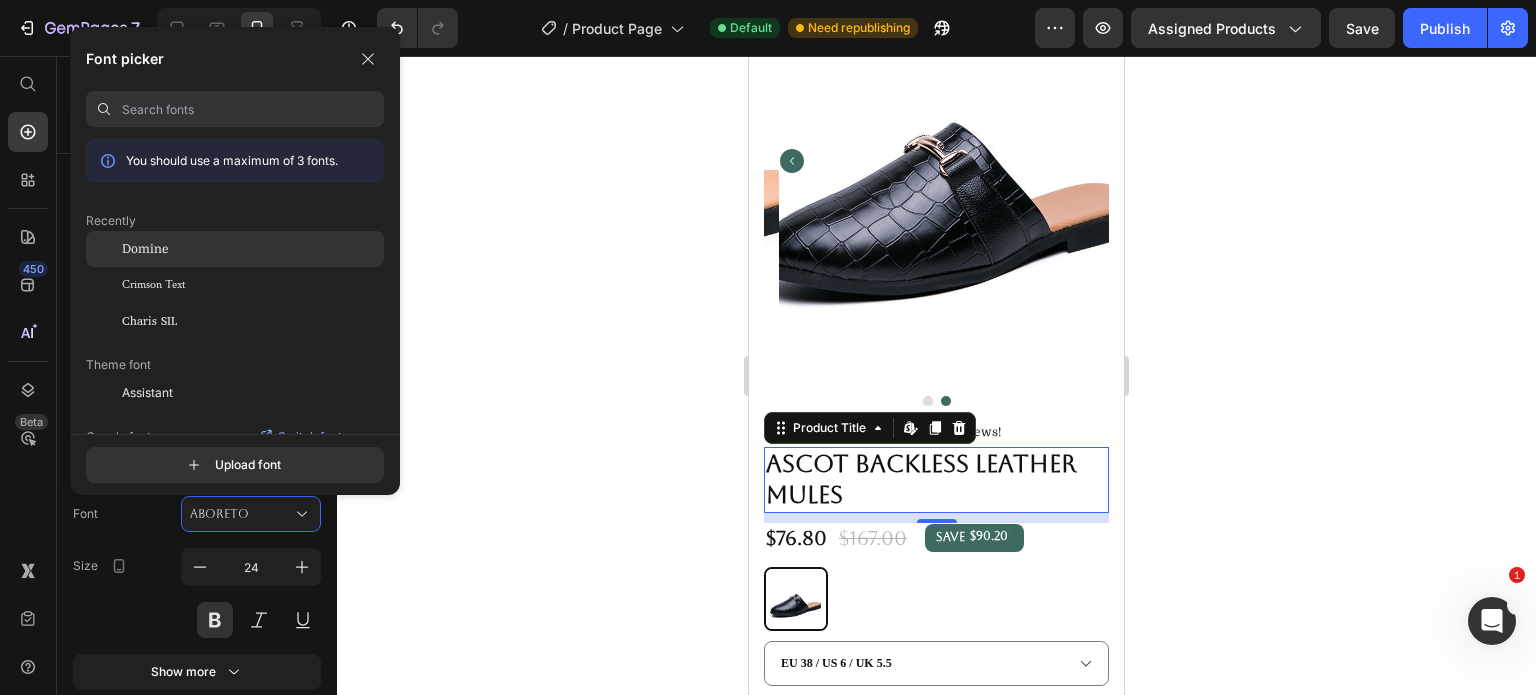 click on "Domine" at bounding box center (145, 249) 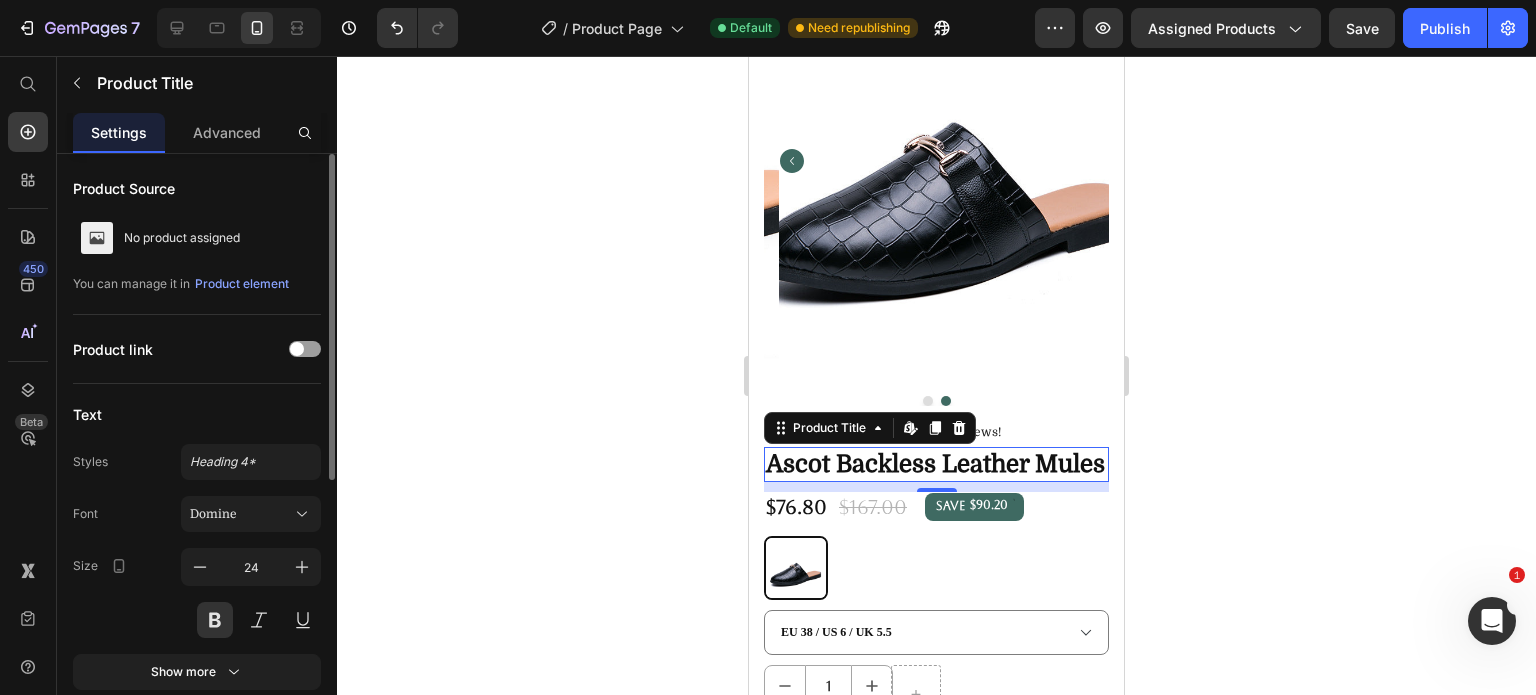 scroll, scrollTop: 100, scrollLeft: 0, axis: vertical 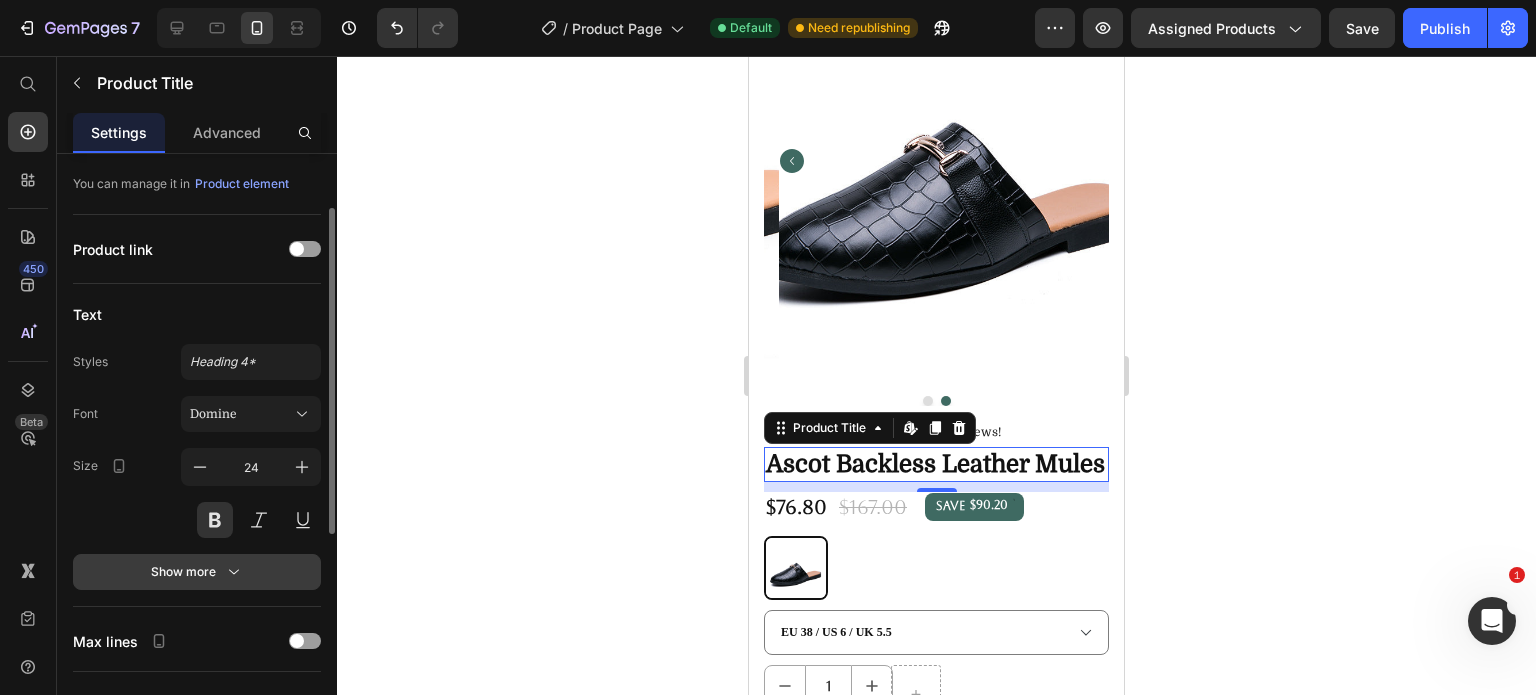 click on "Show more" at bounding box center (197, 572) 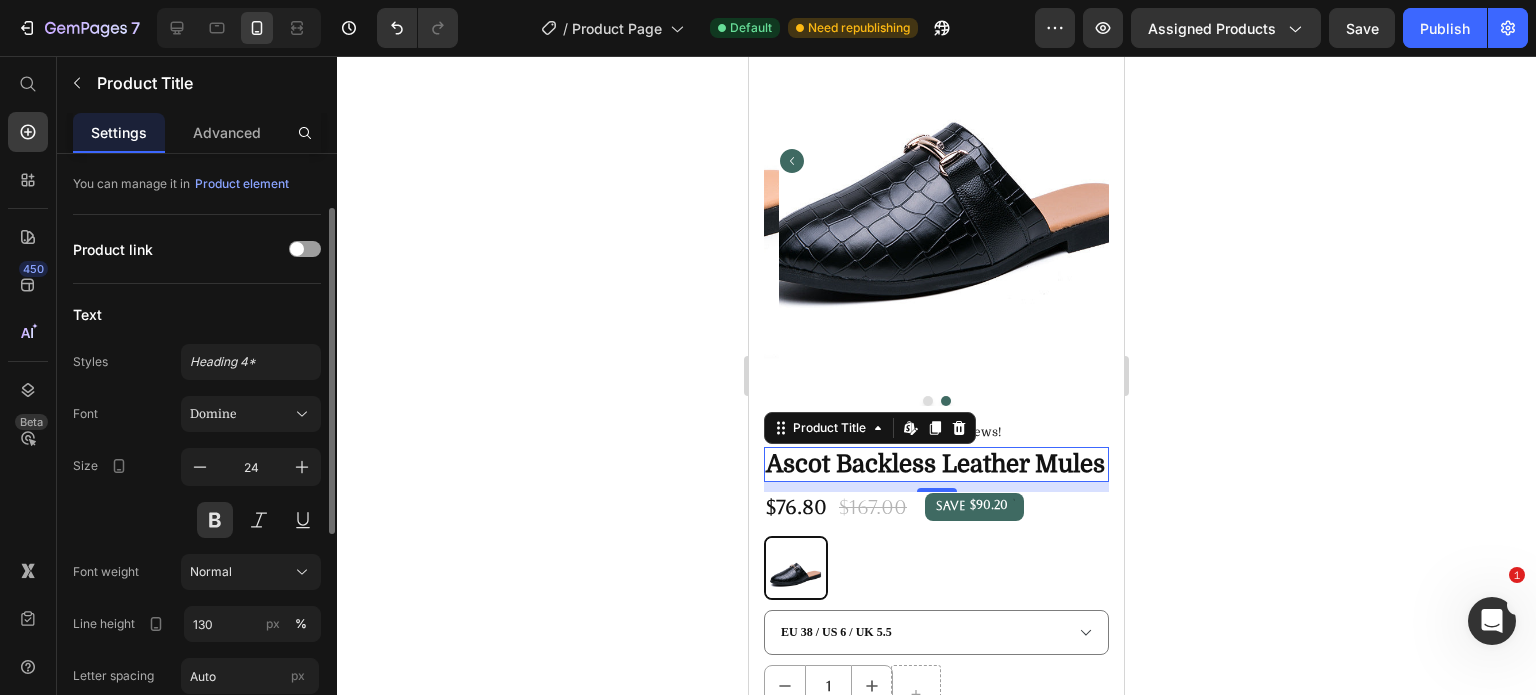 scroll, scrollTop: 200, scrollLeft: 0, axis: vertical 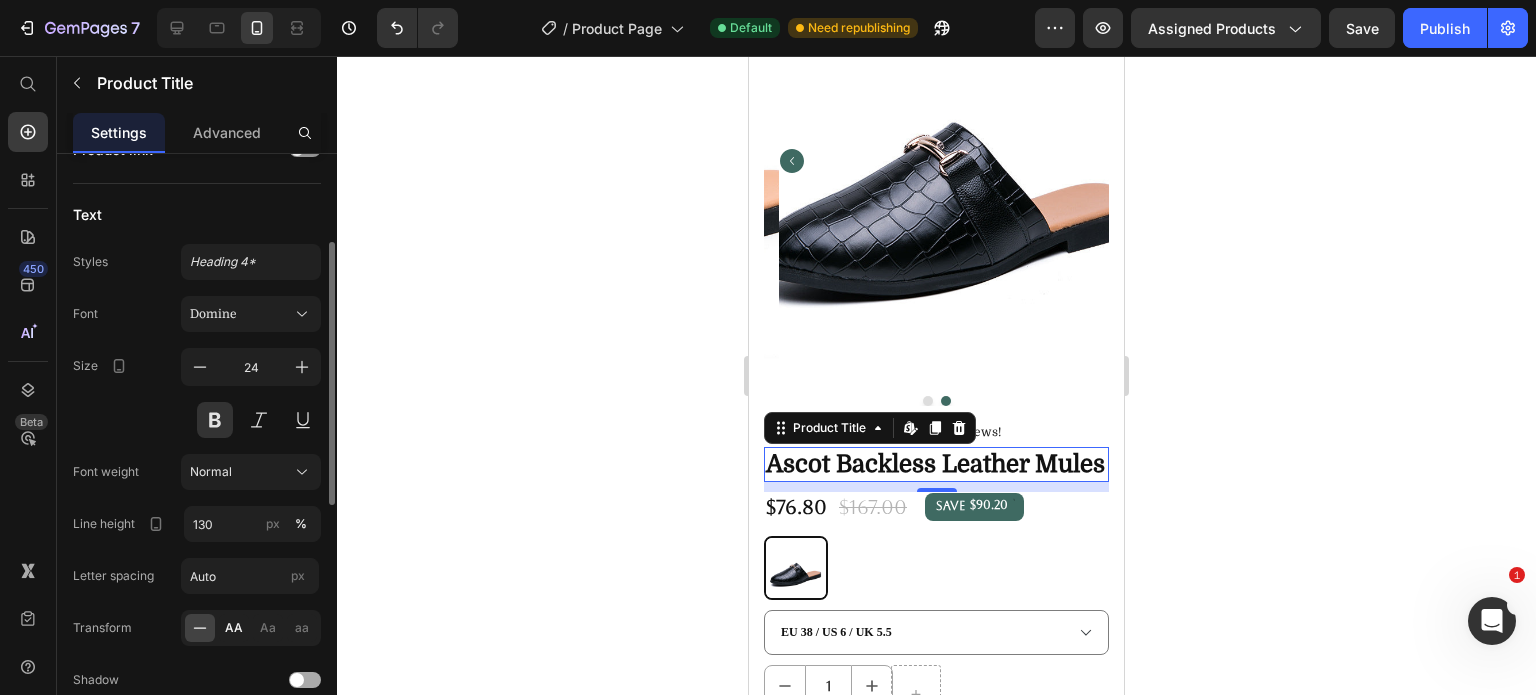click on "AA" 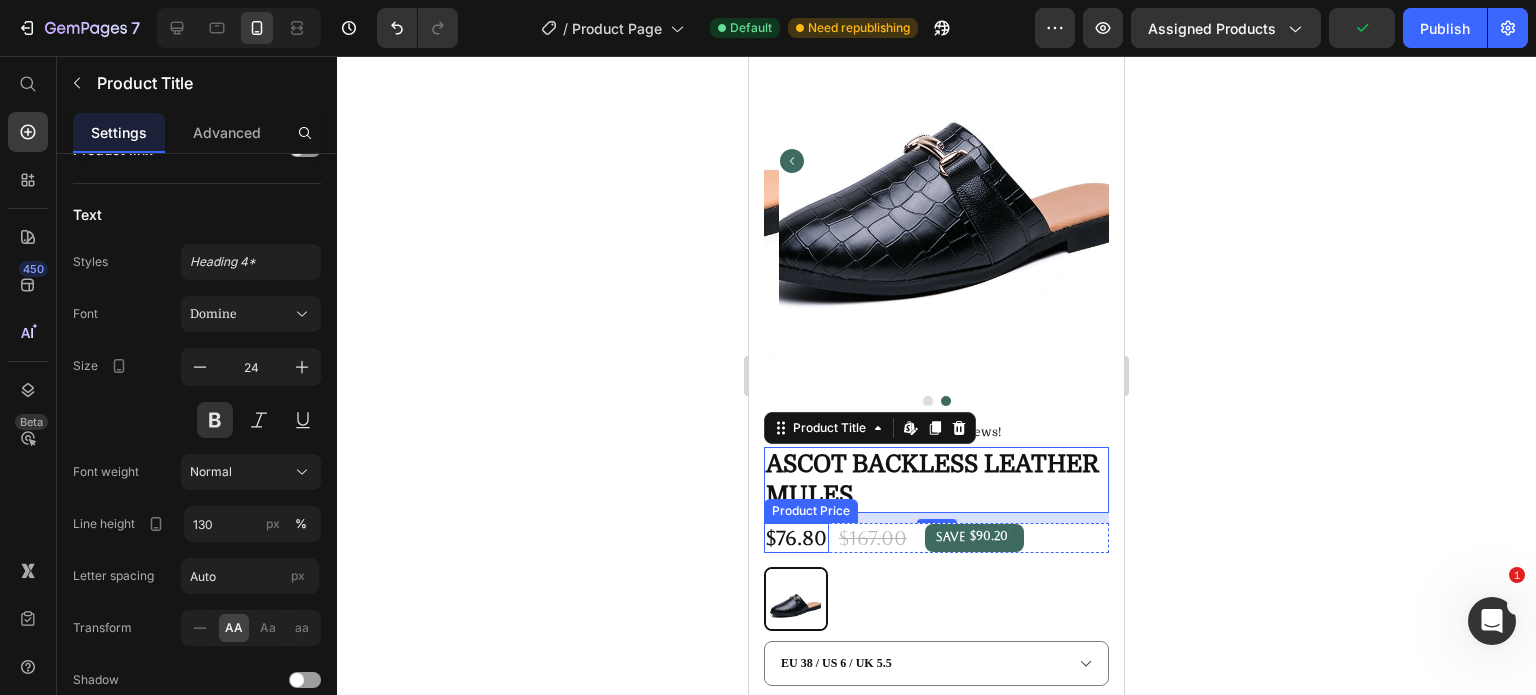 click on "$76.80" at bounding box center [796, 538] 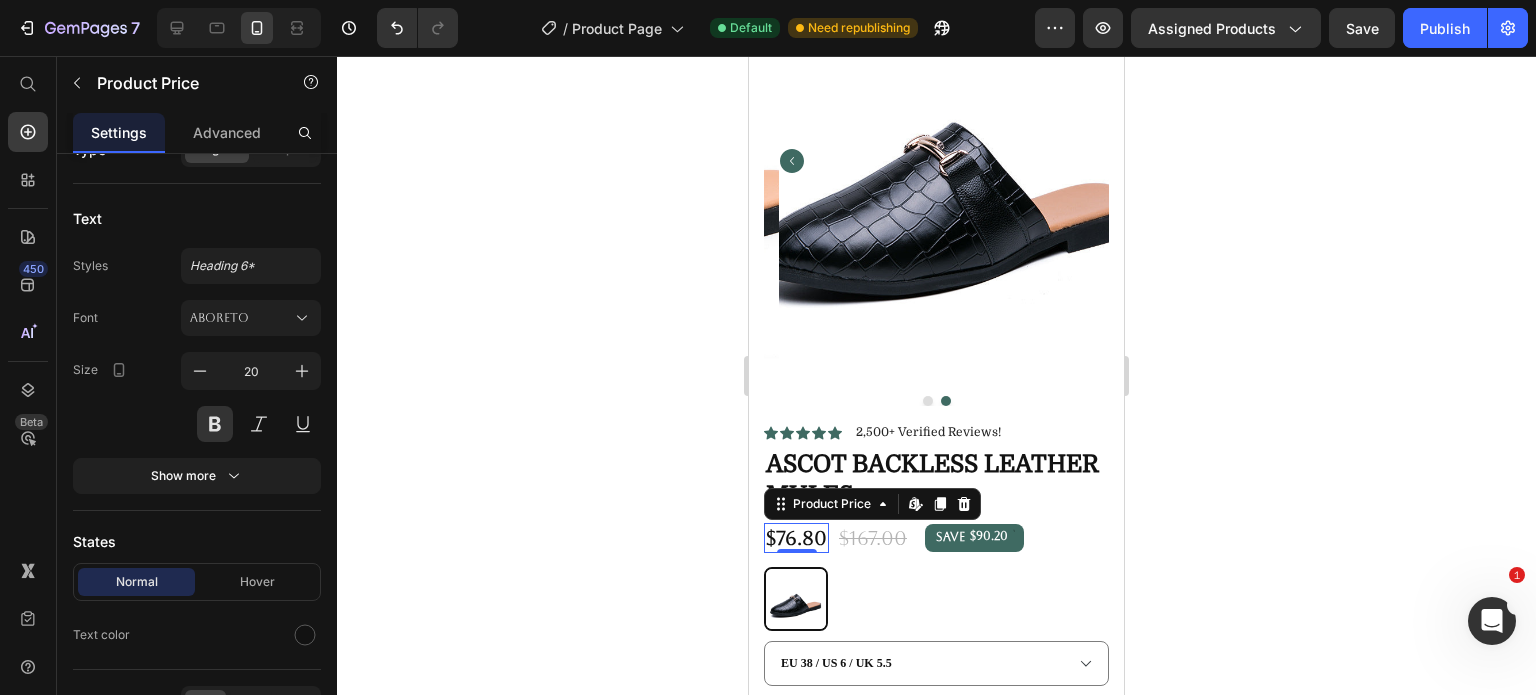 scroll, scrollTop: 0, scrollLeft: 0, axis: both 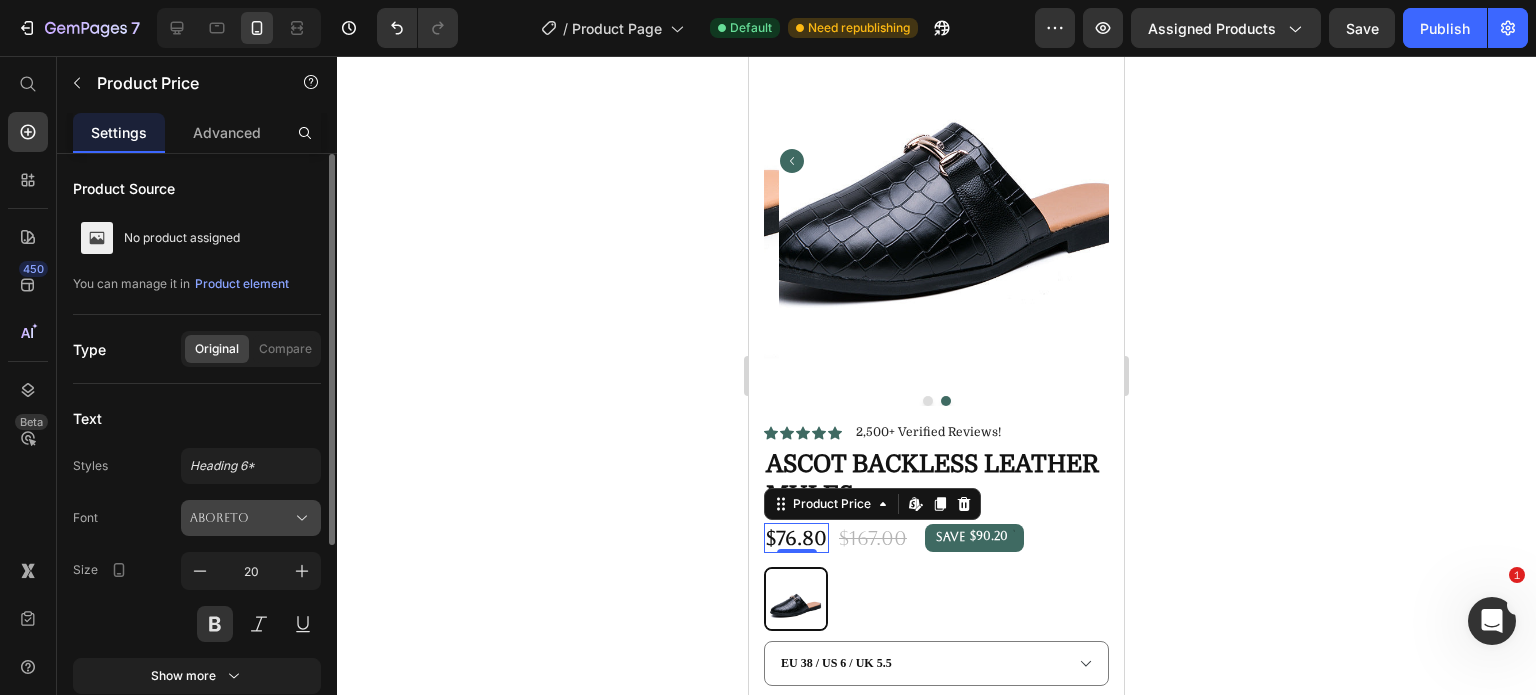 click on "Aboreto" at bounding box center [241, 518] 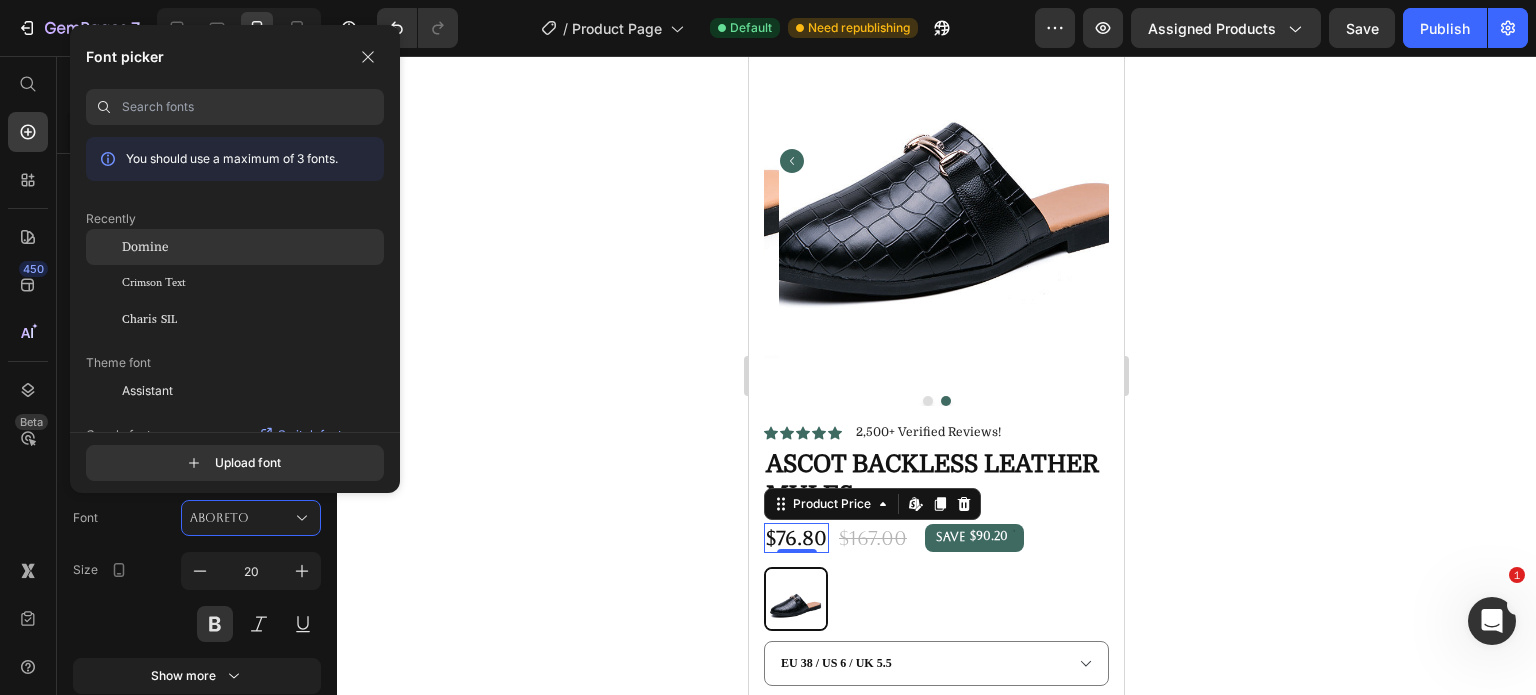click on "Domine" at bounding box center [145, 247] 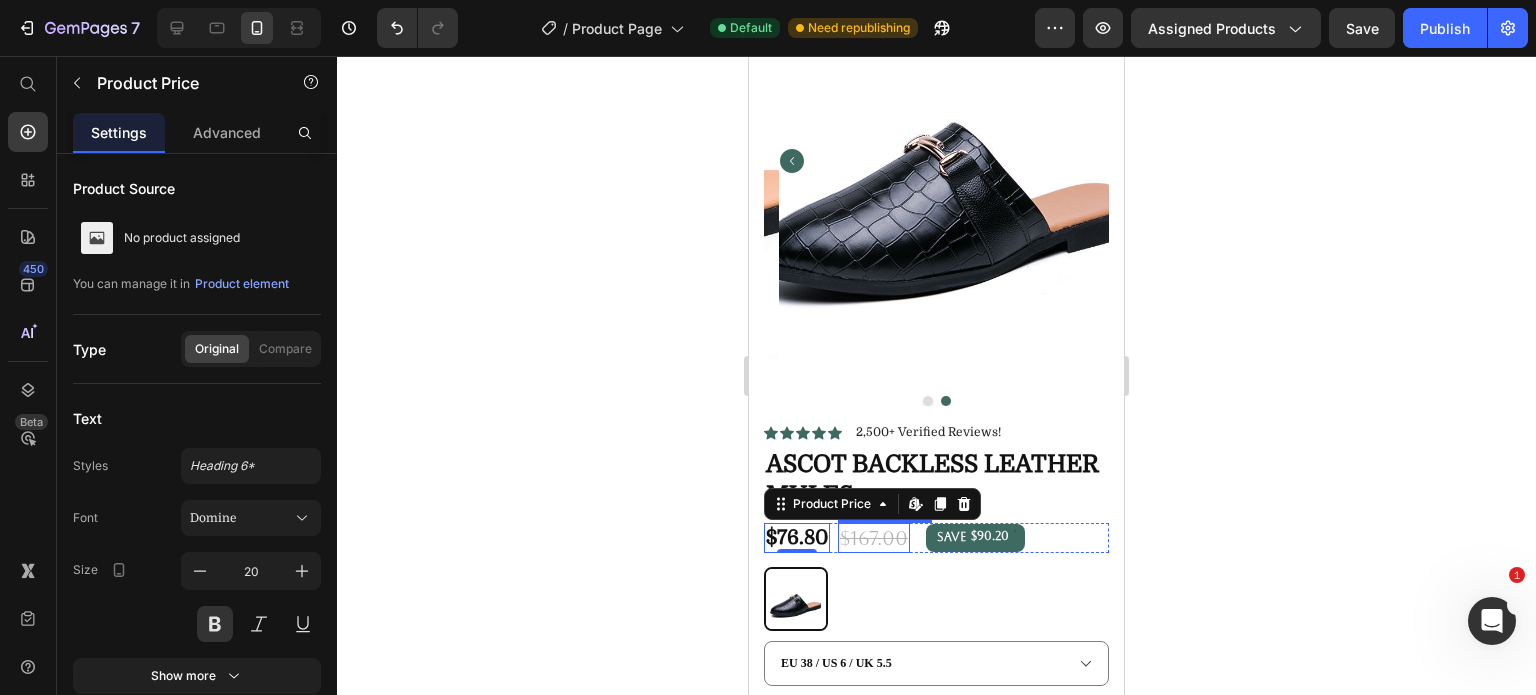 click on "$167.00" at bounding box center (874, 538) 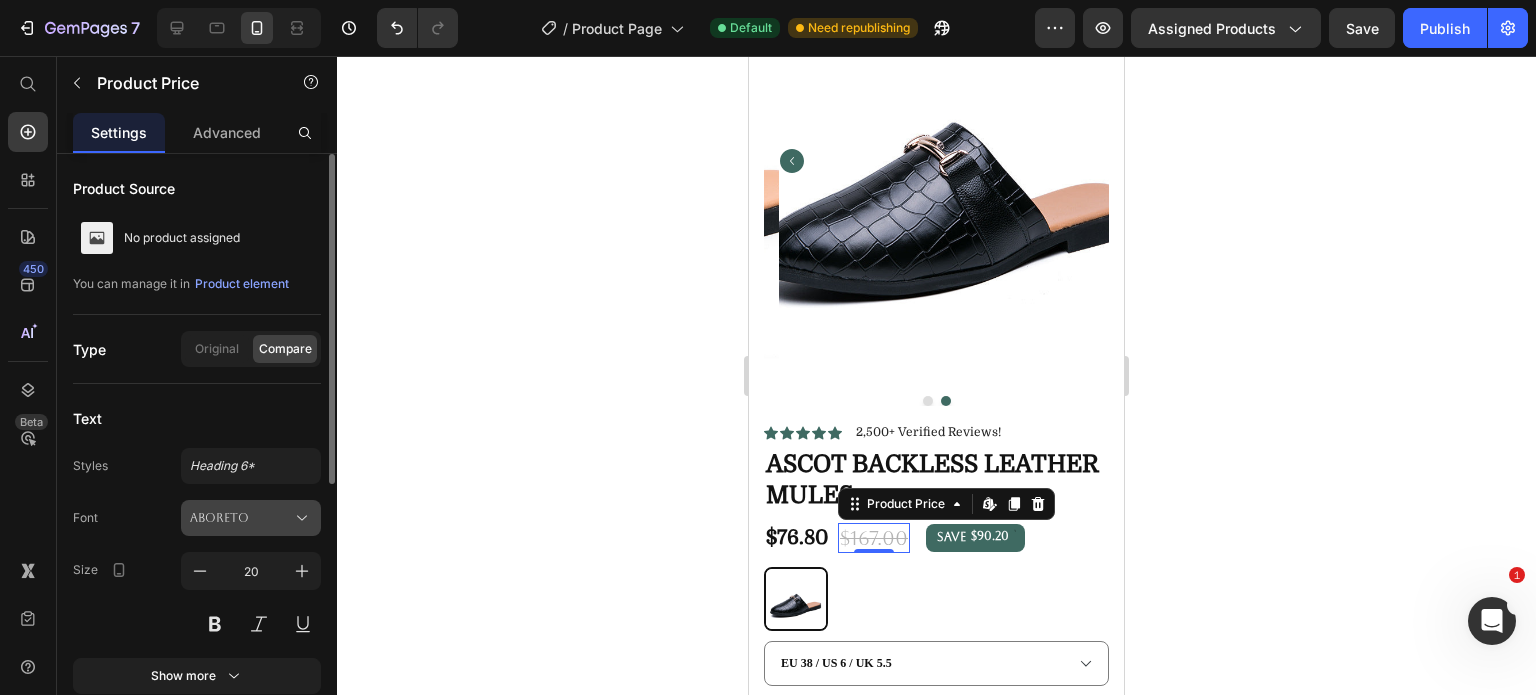 click on "Aboreto" at bounding box center [241, 518] 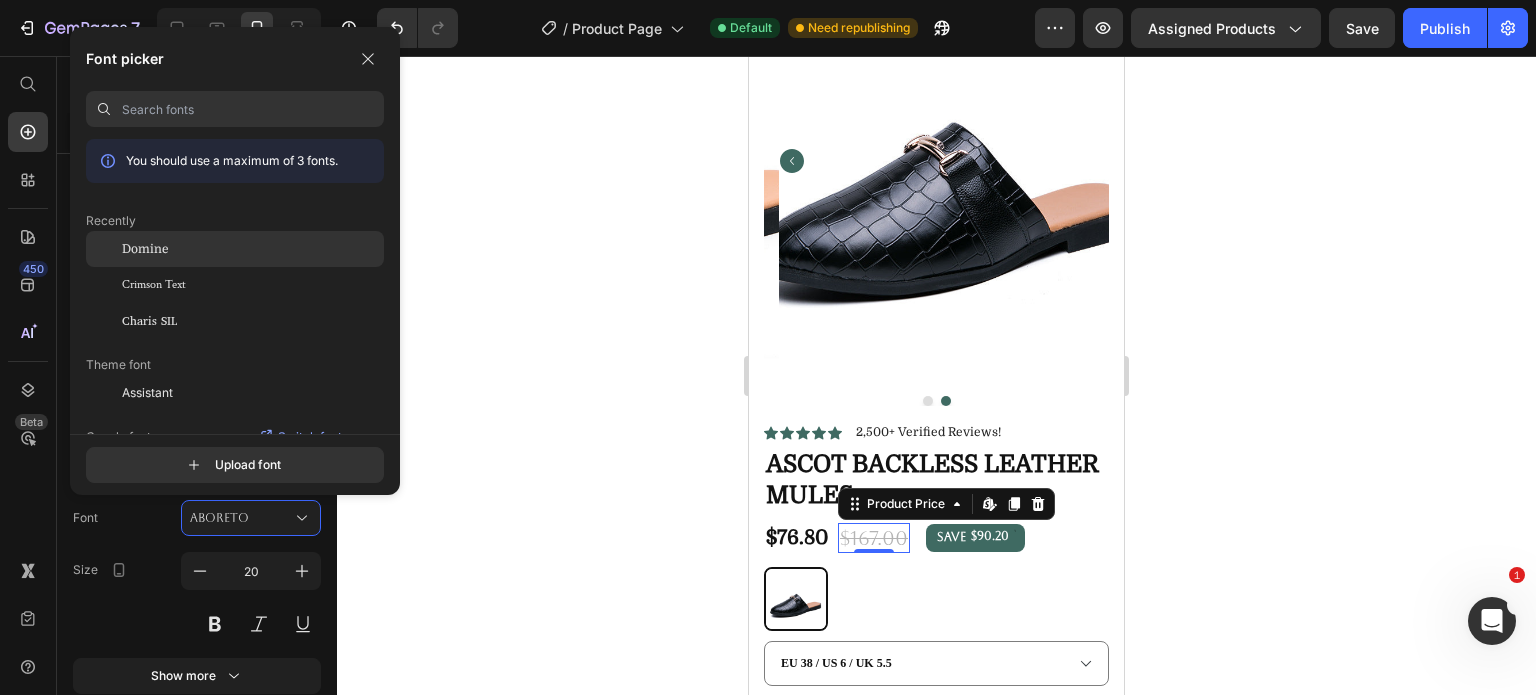 click on "Domine" 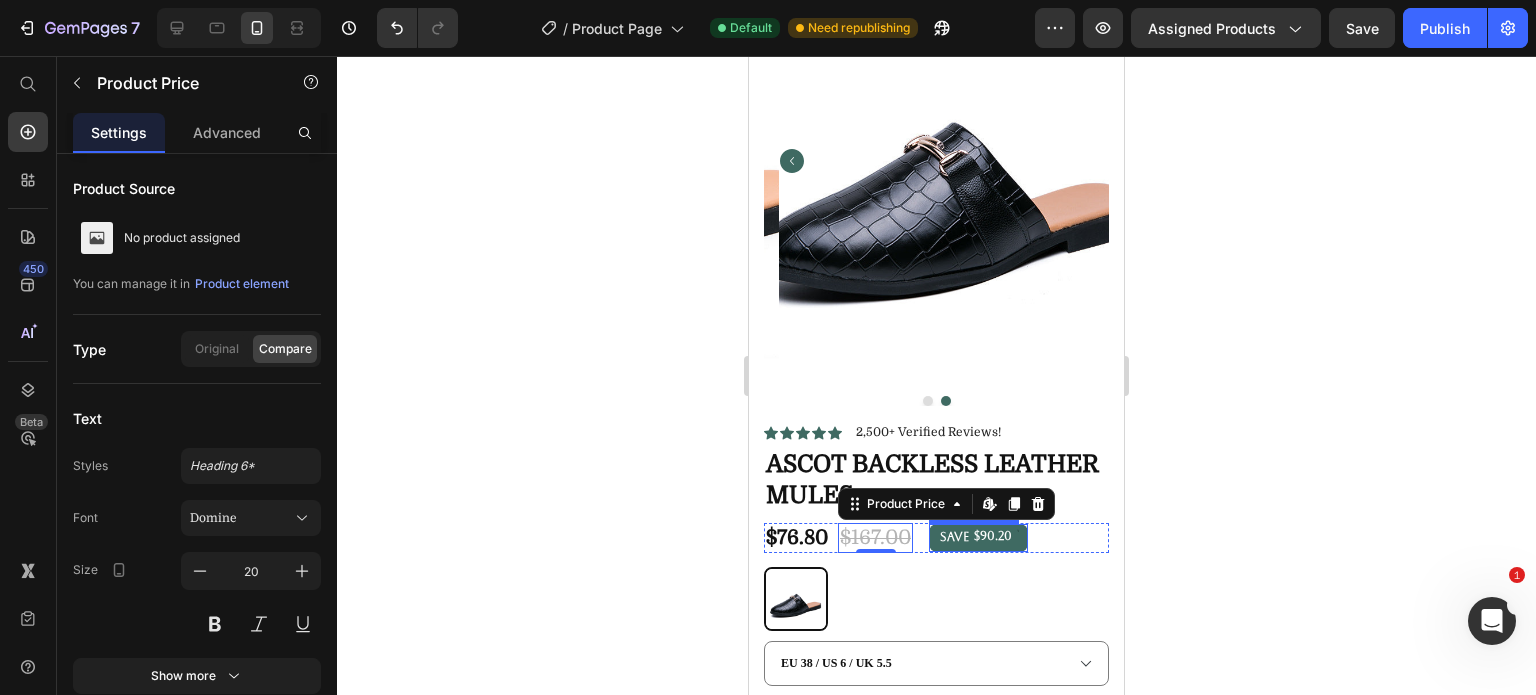click on "$90.20" at bounding box center (993, 536) 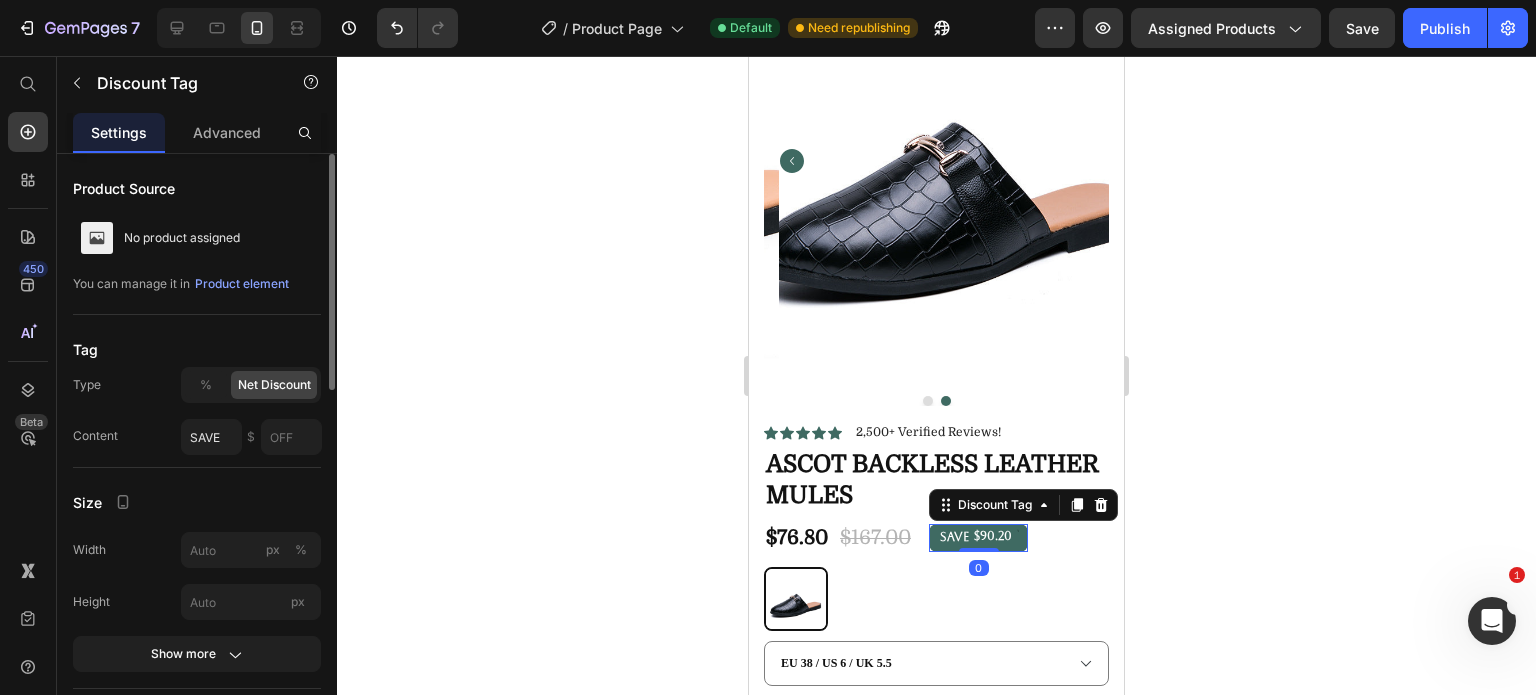 scroll, scrollTop: 200, scrollLeft: 0, axis: vertical 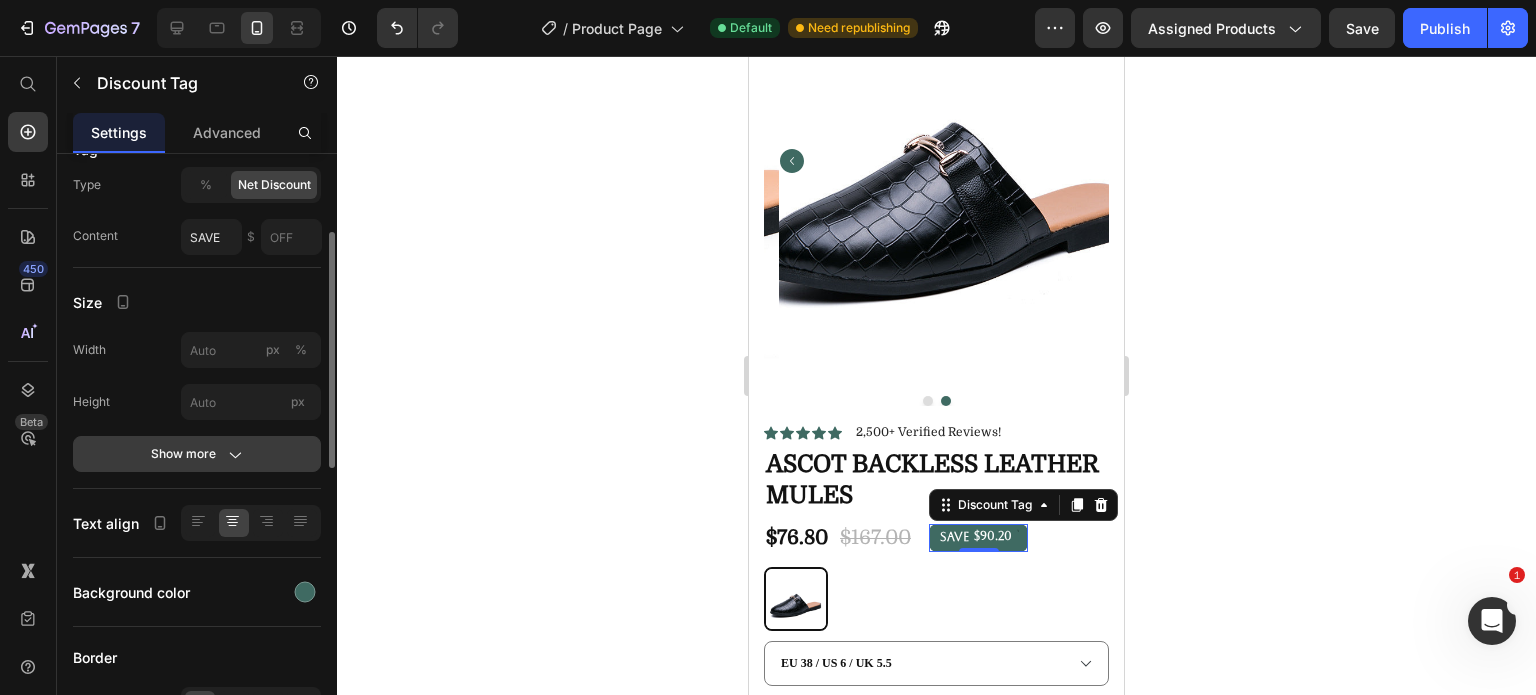 click on "Show more" at bounding box center (197, 454) 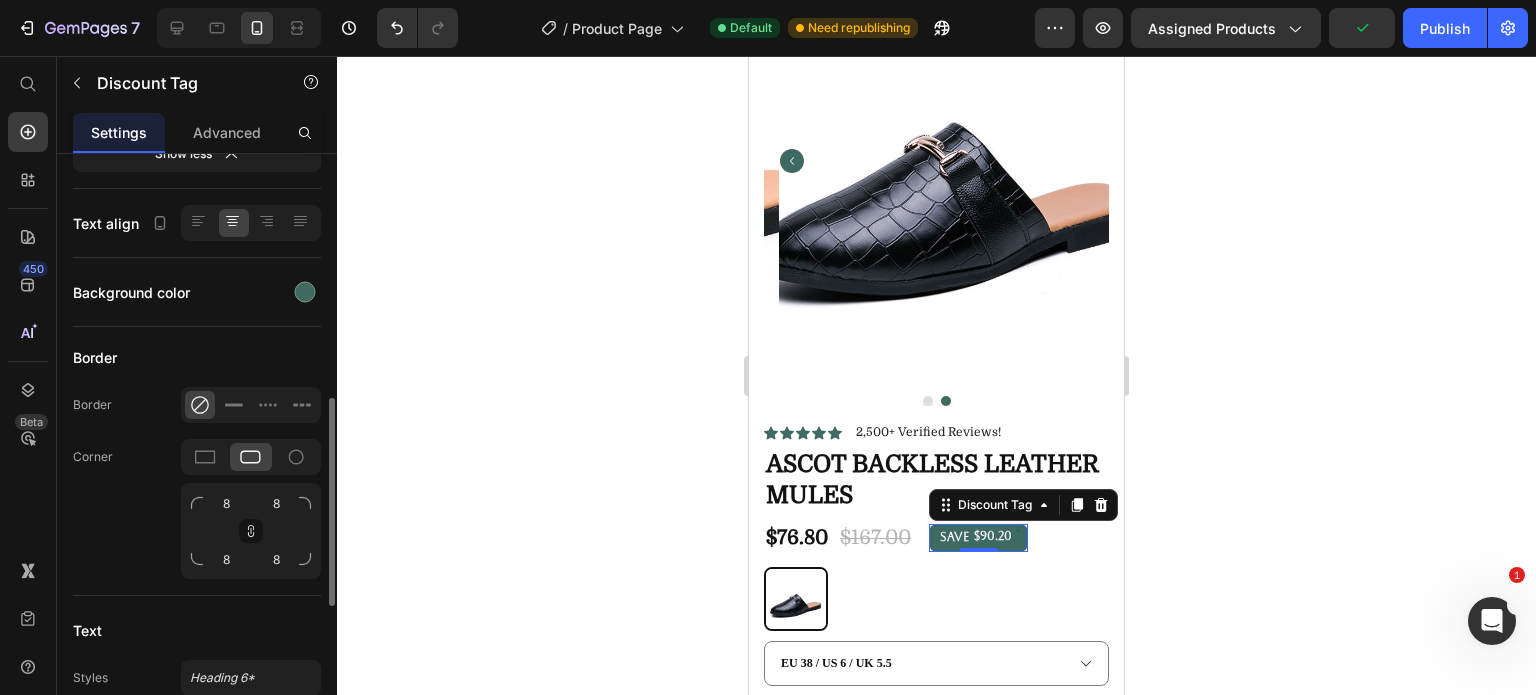 scroll, scrollTop: 900, scrollLeft: 0, axis: vertical 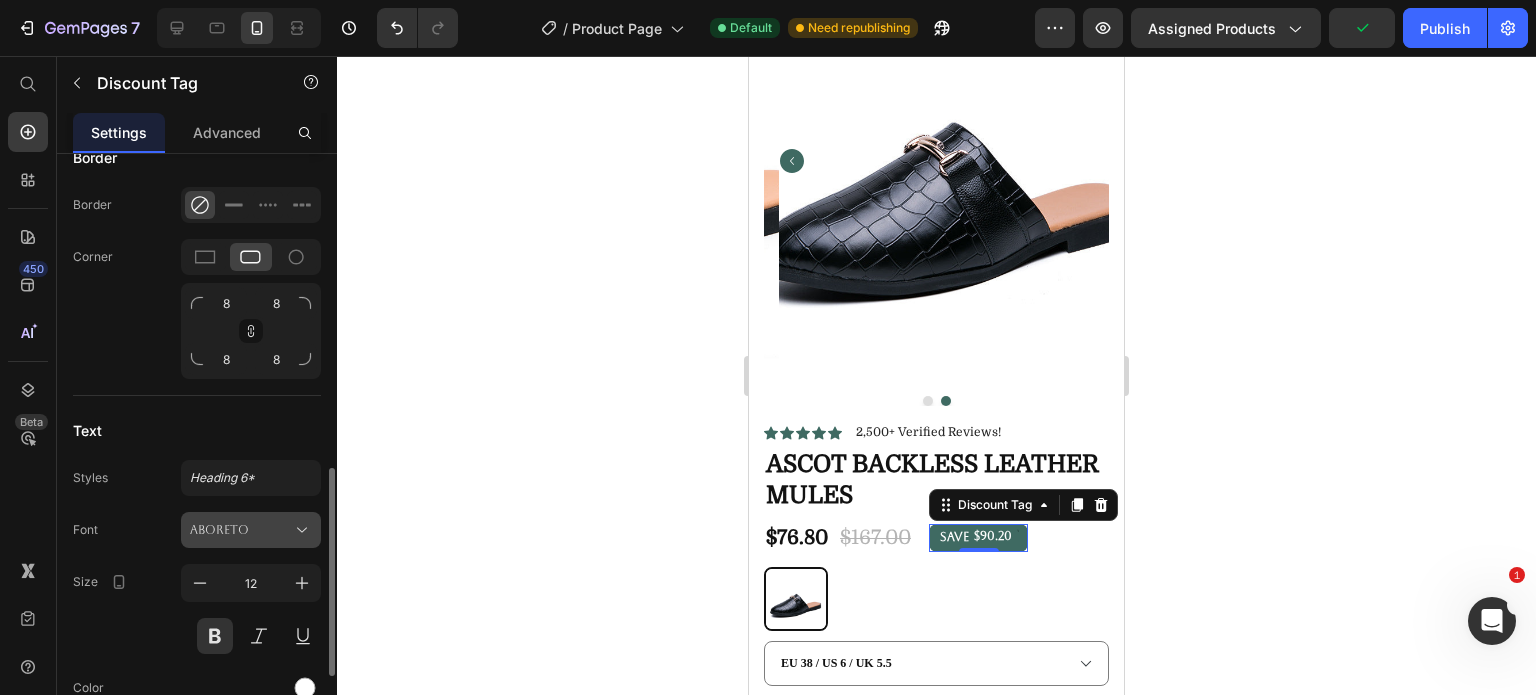 click on "Aboreto" at bounding box center [241, 530] 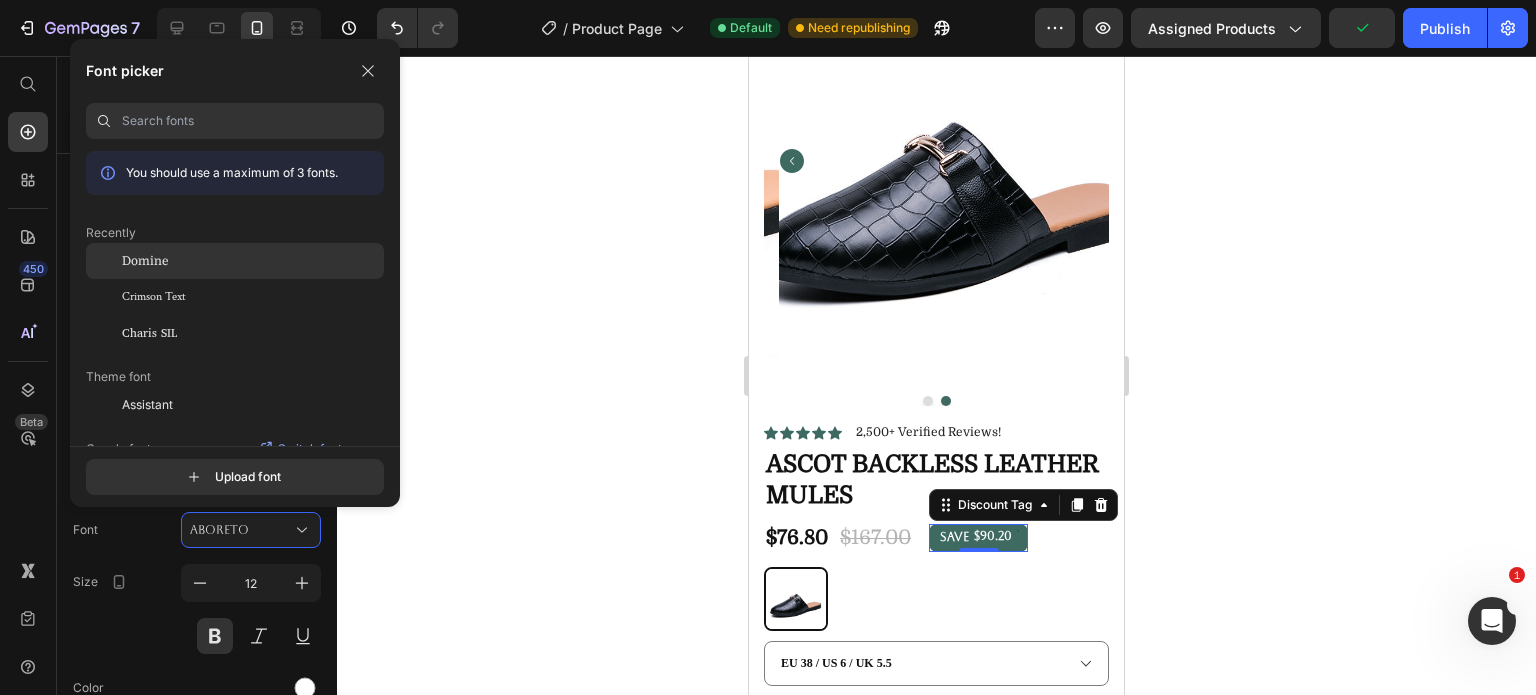 click on "Domine" at bounding box center (145, 261) 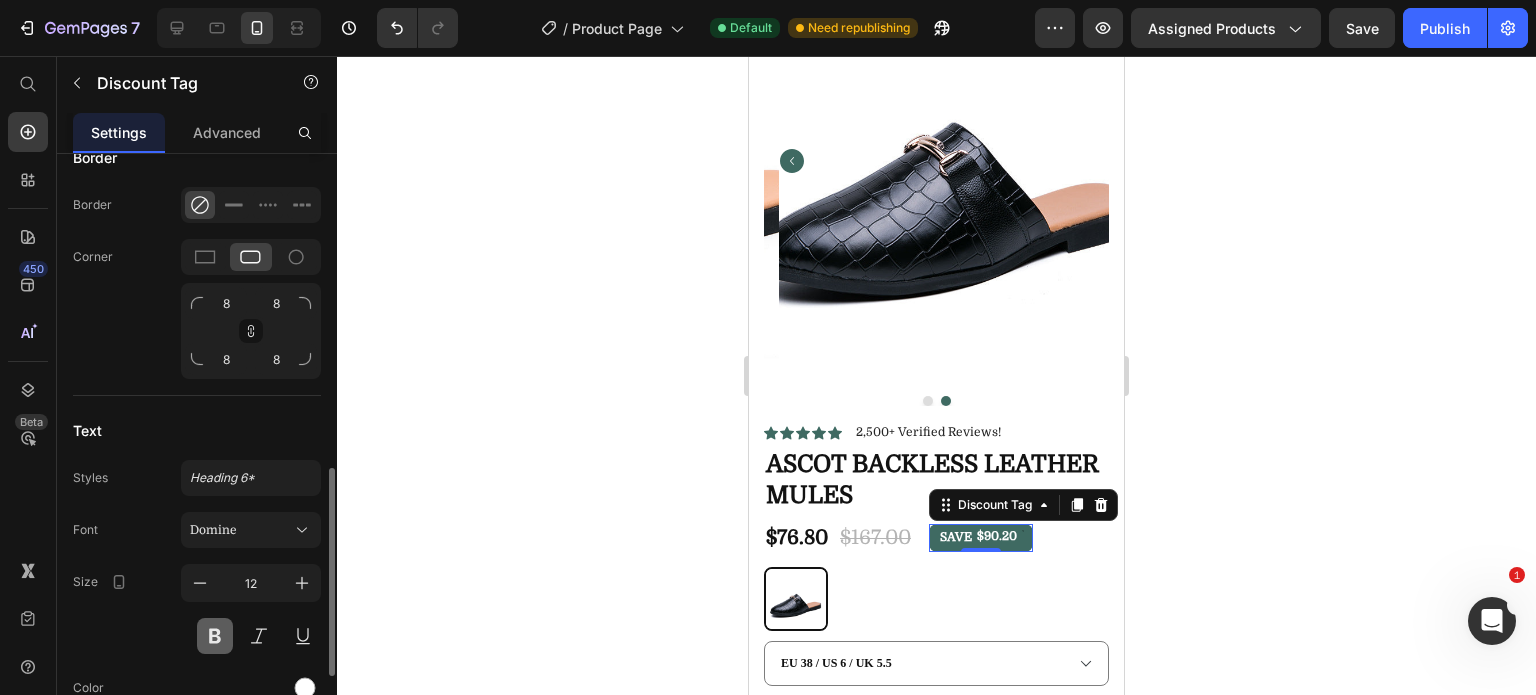 click at bounding box center (215, 636) 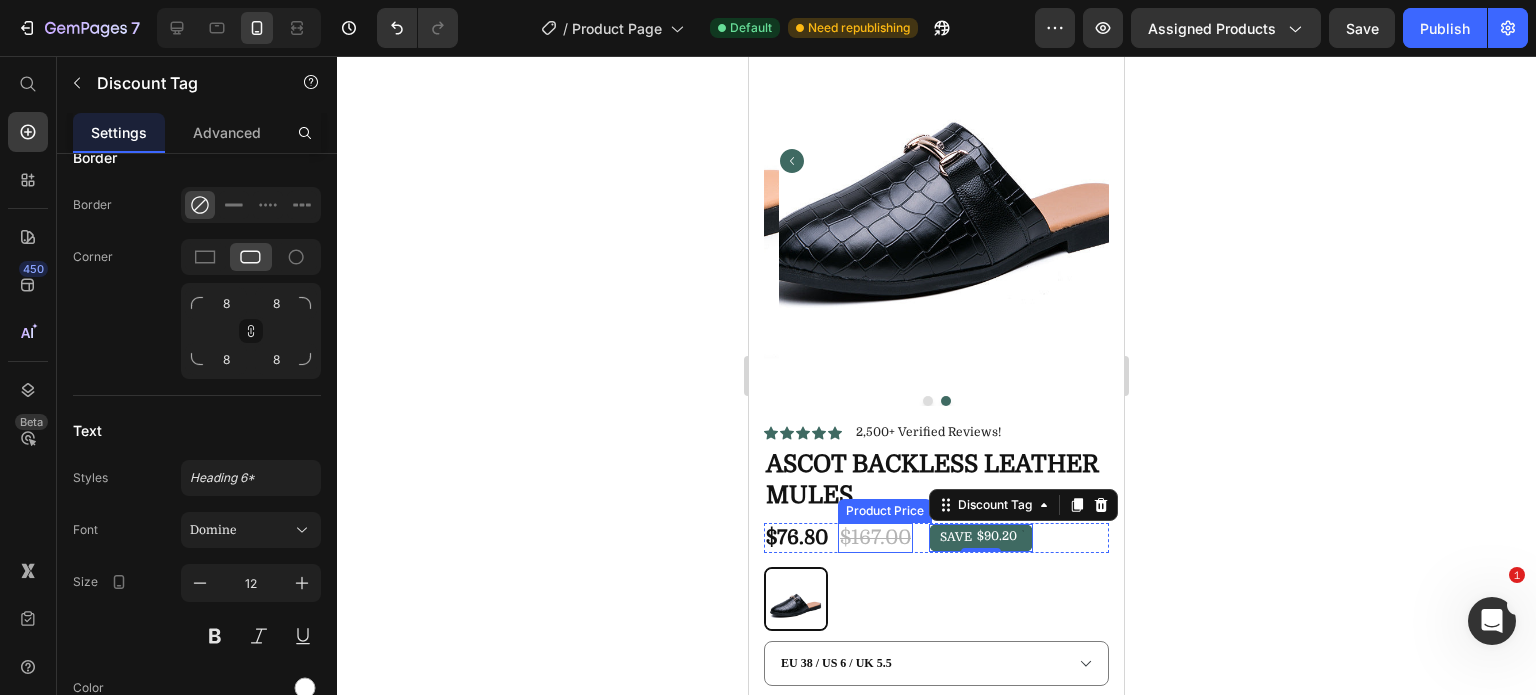 click on "$167.00" at bounding box center [875, 537] 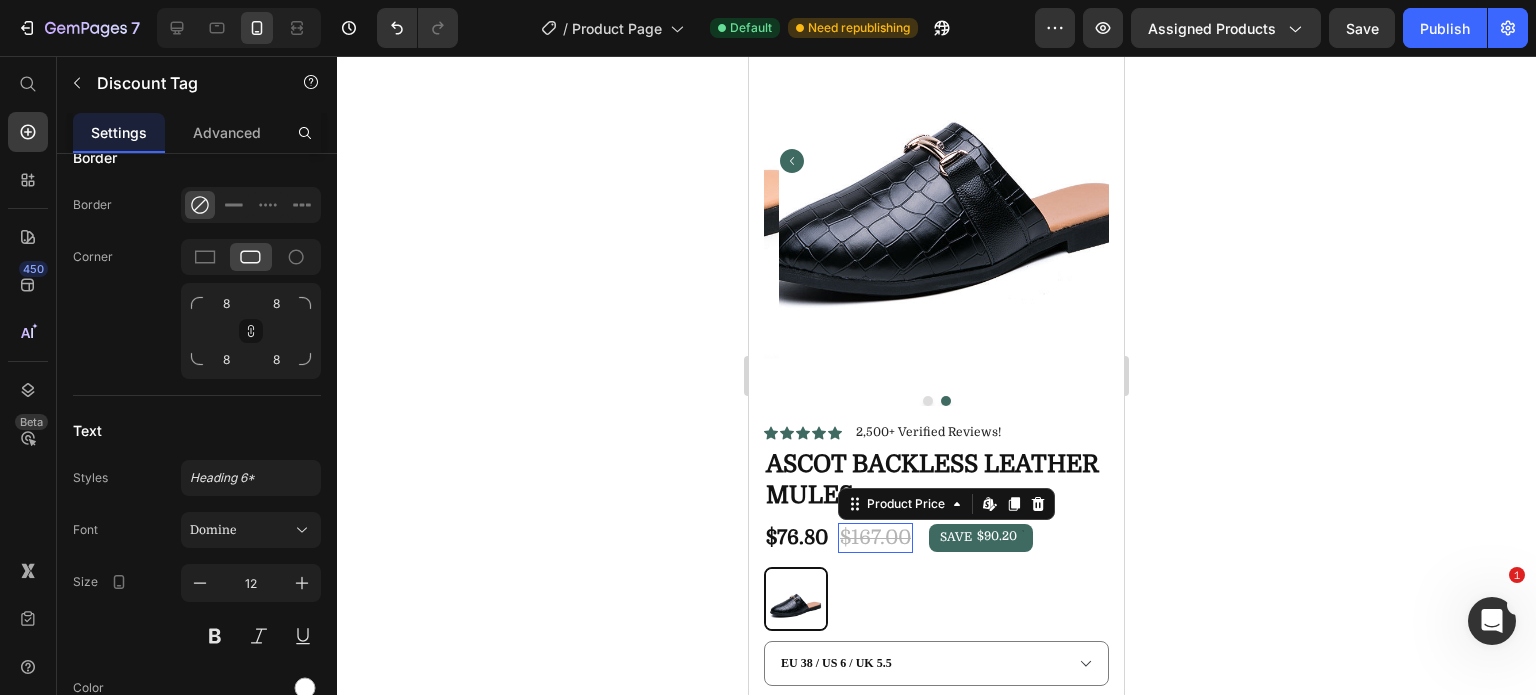 scroll, scrollTop: 0, scrollLeft: 0, axis: both 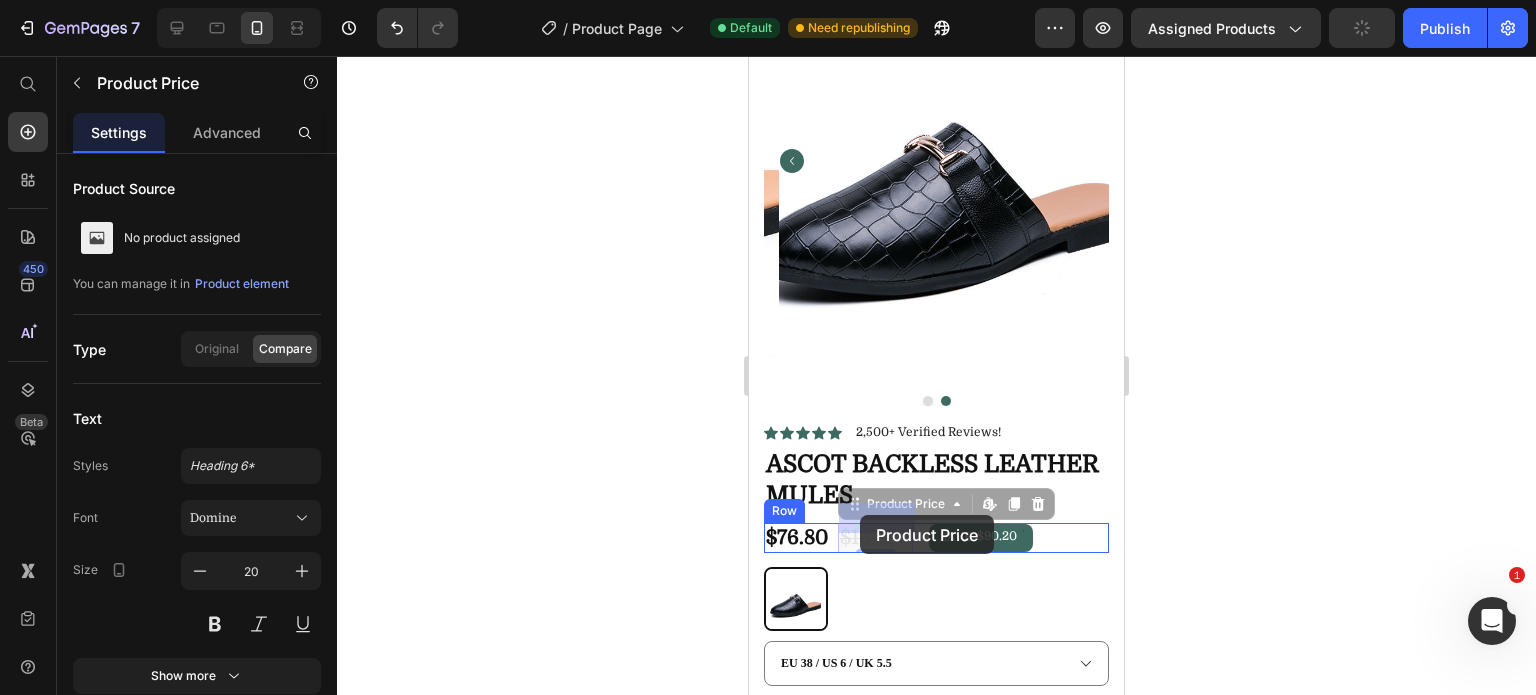 drag, startPoint x: 888, startPoint y: 488, endPoint x: 860, endPoint y: 515, distance: 38.8973 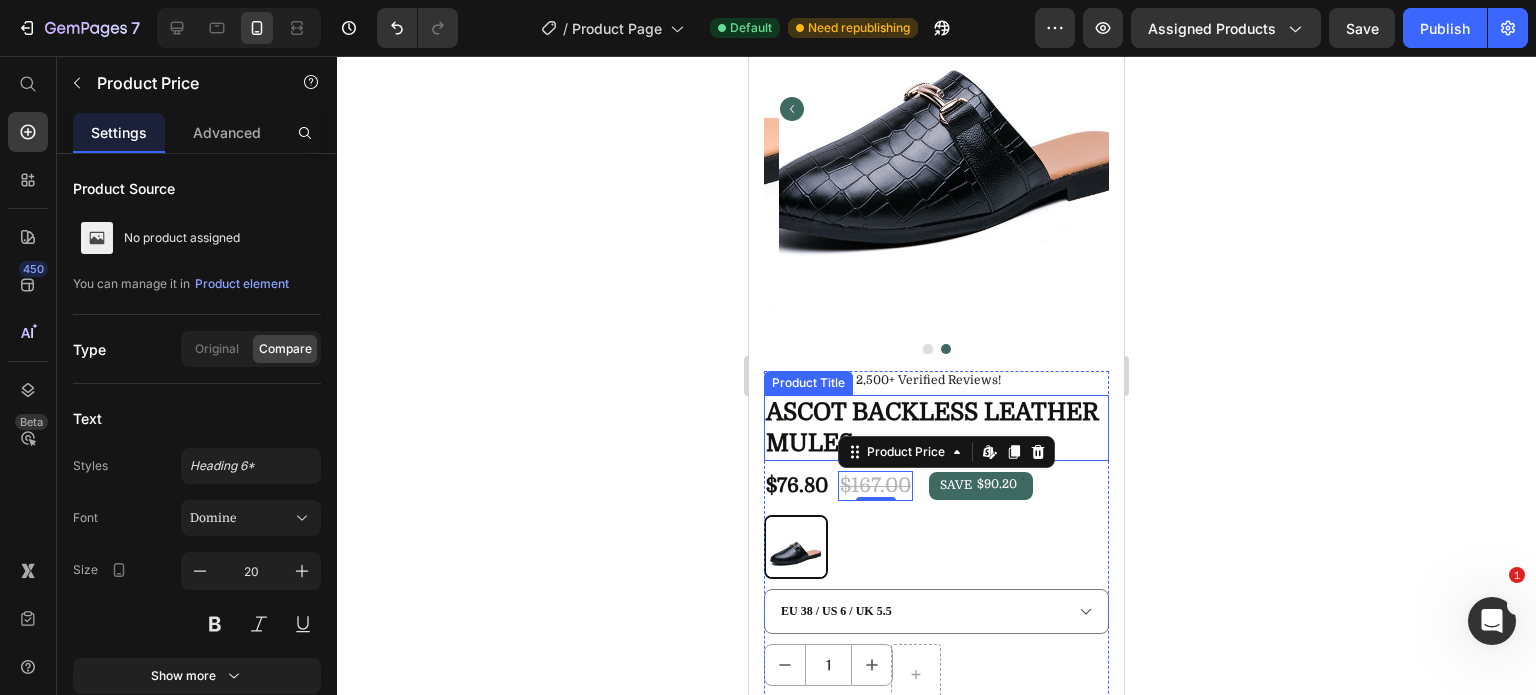 scroll, scrollTop: 400, scrollLeft: 0, axis: vertical 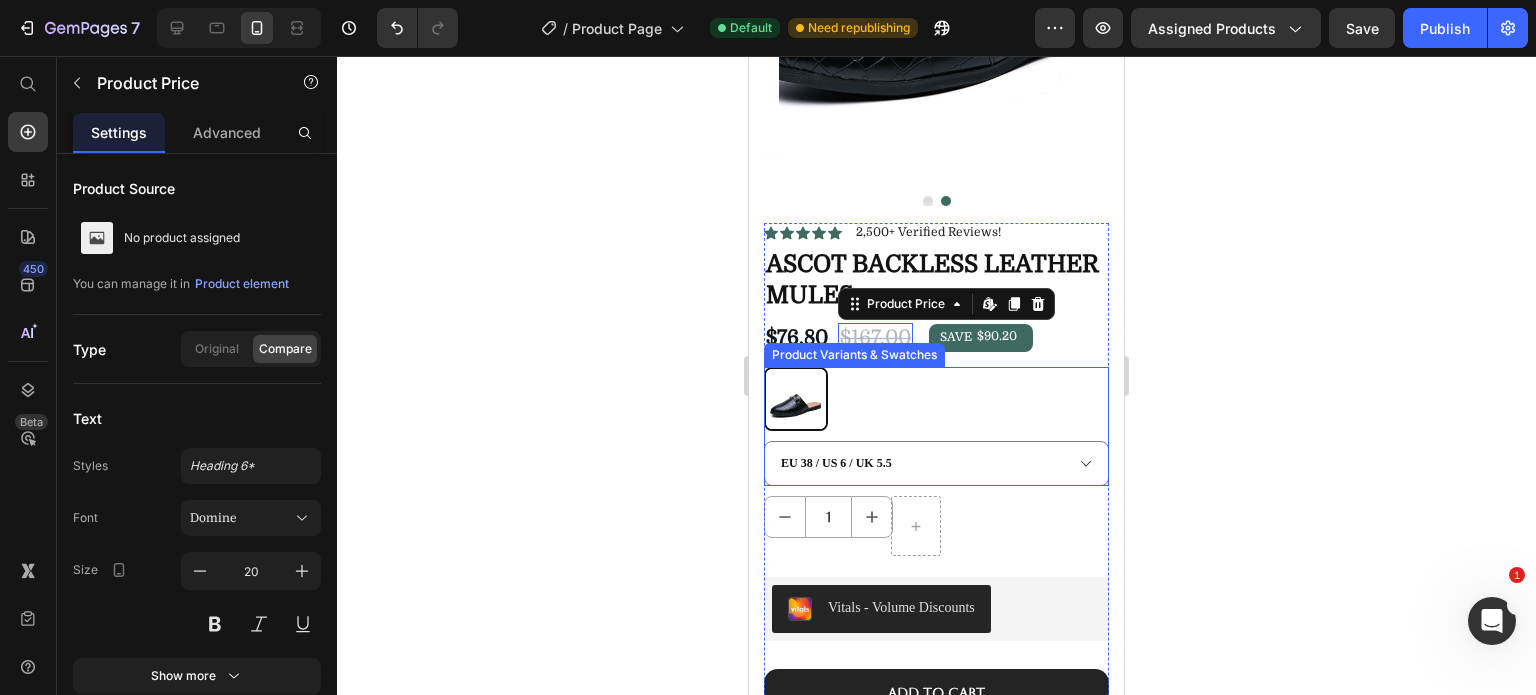 click on "Black Black" at bounding box center (936, 399) 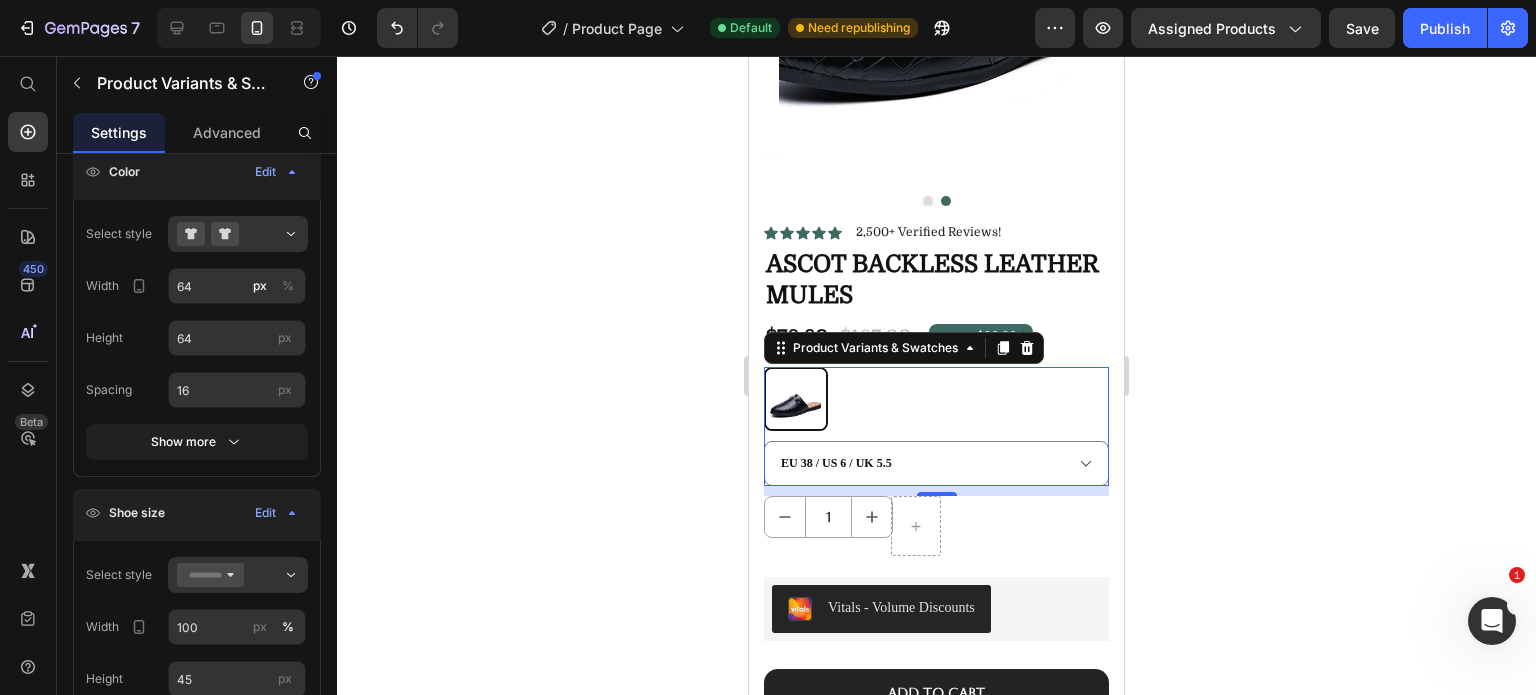 scroll, scrollTop: 900, scrollLeft: 0, axis: vertical 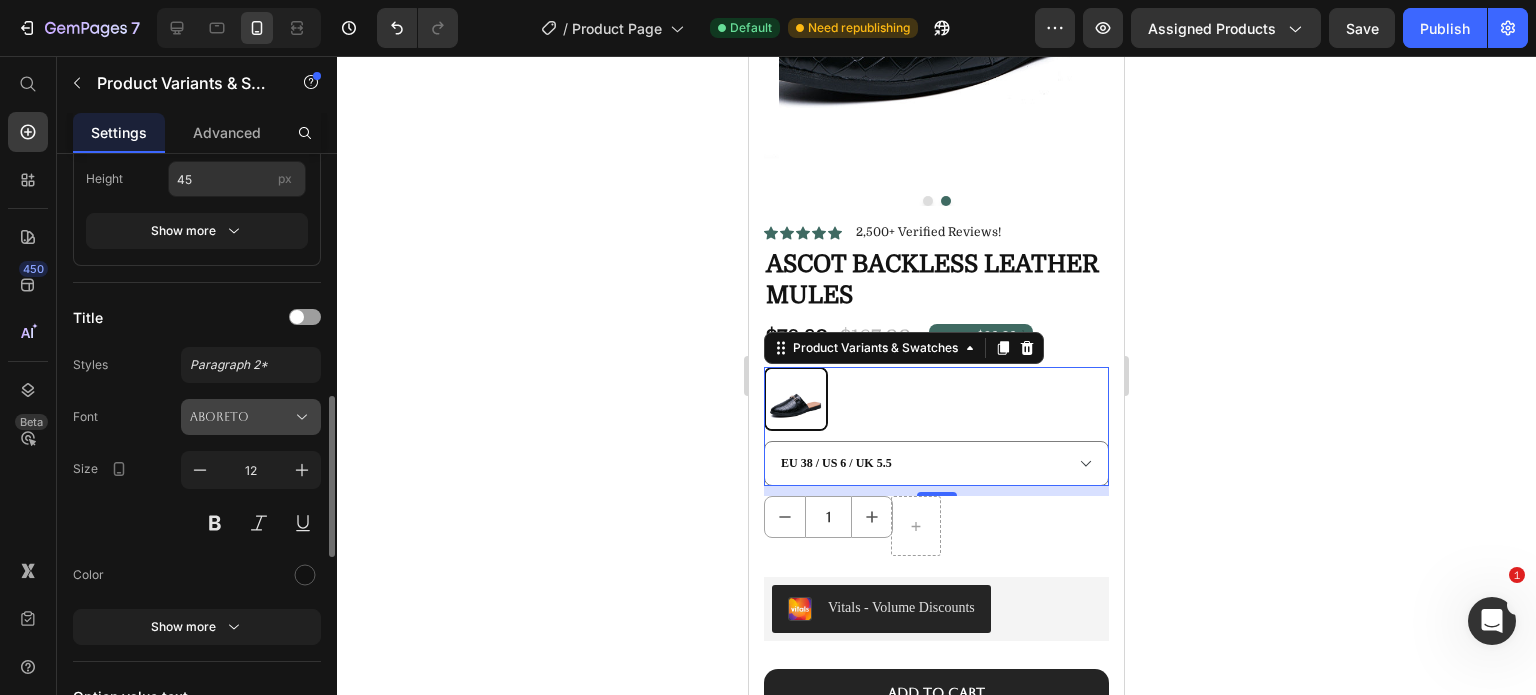 click on "Aboreto" at bounding box center [241, 417] 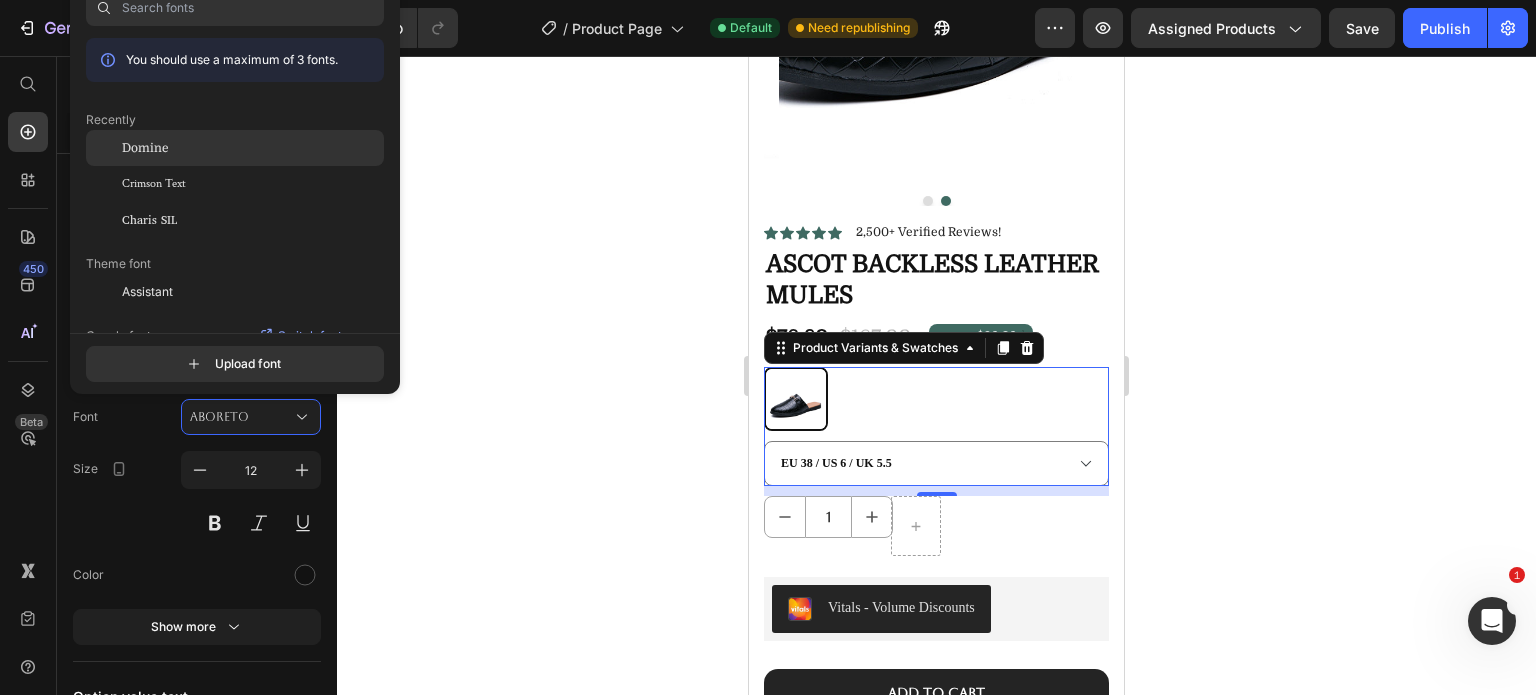 click on "Domine" at bounding box center (145, 148) 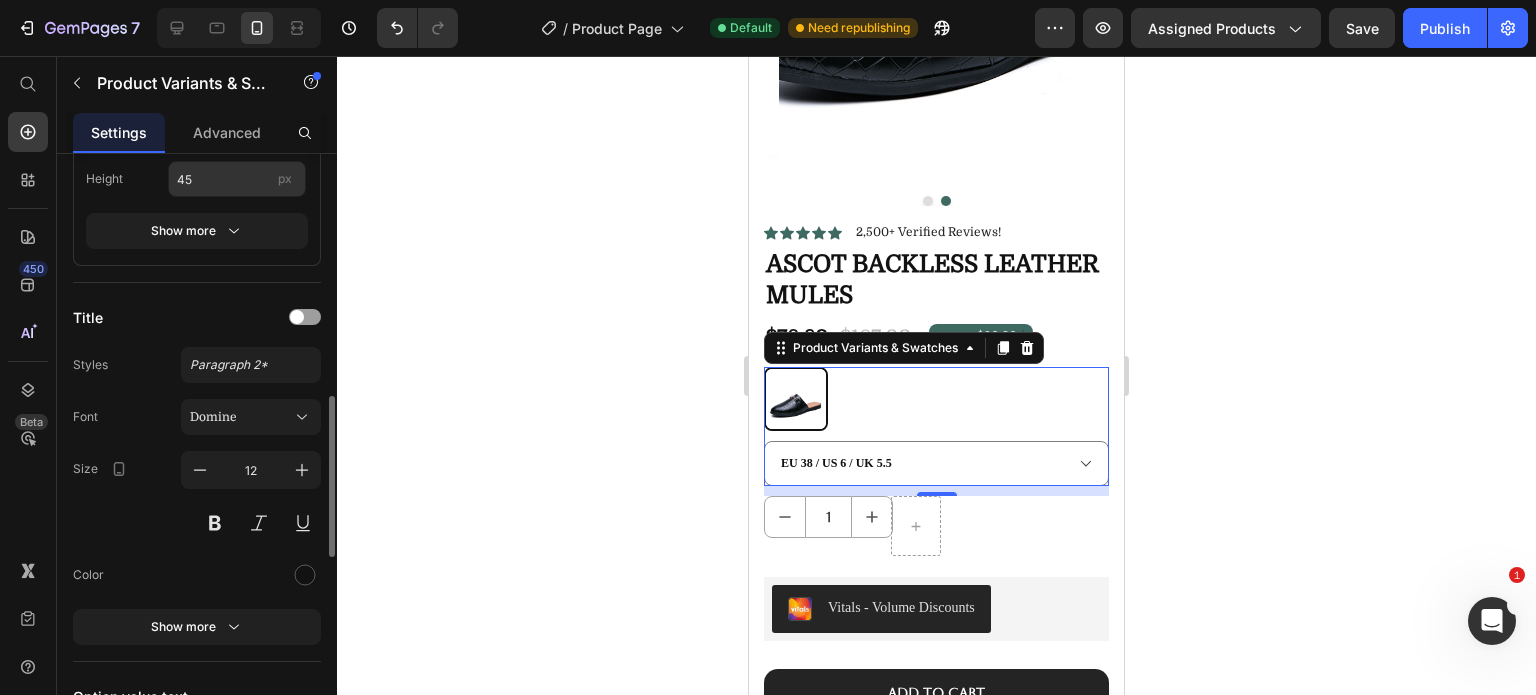 scroll, scrollTop: 700, scrollLeft: 0, axis: vertical 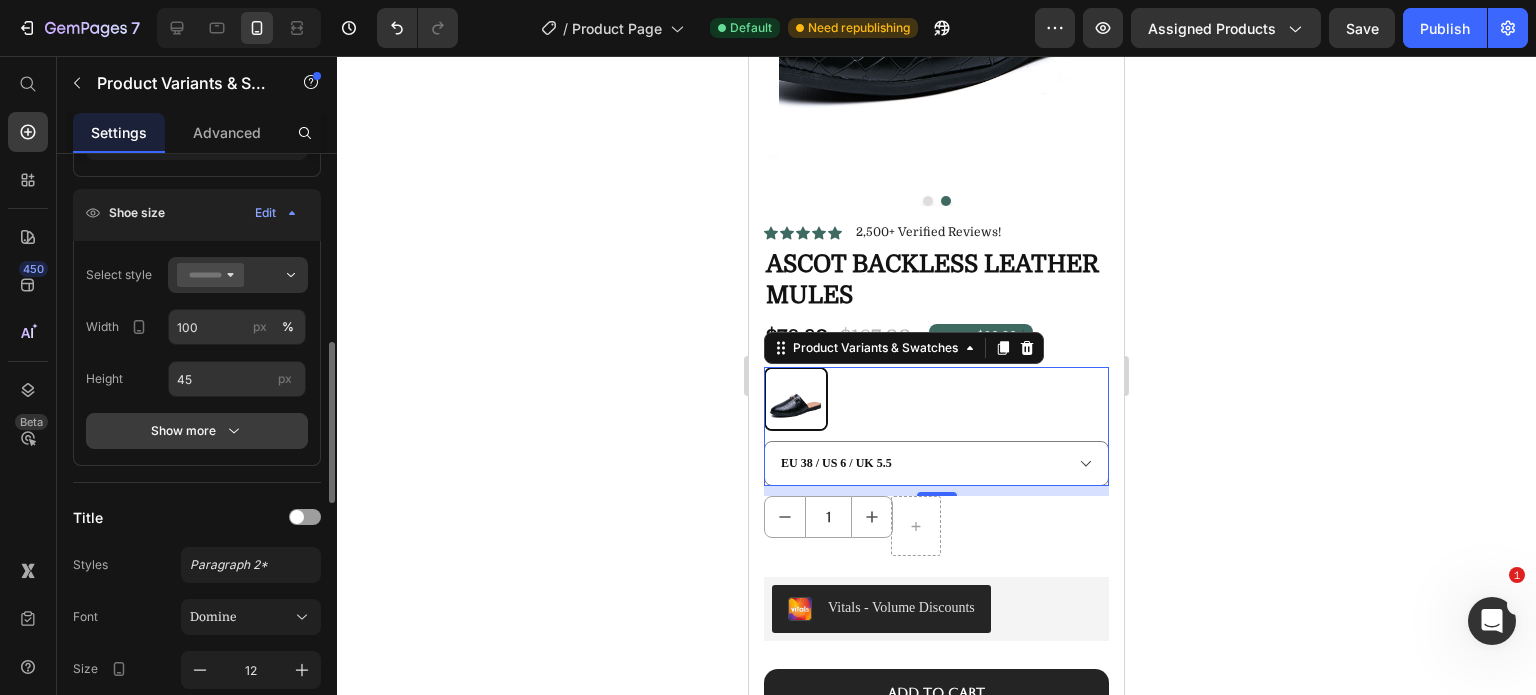 click on "Show more" at bounding box center (197, 431) 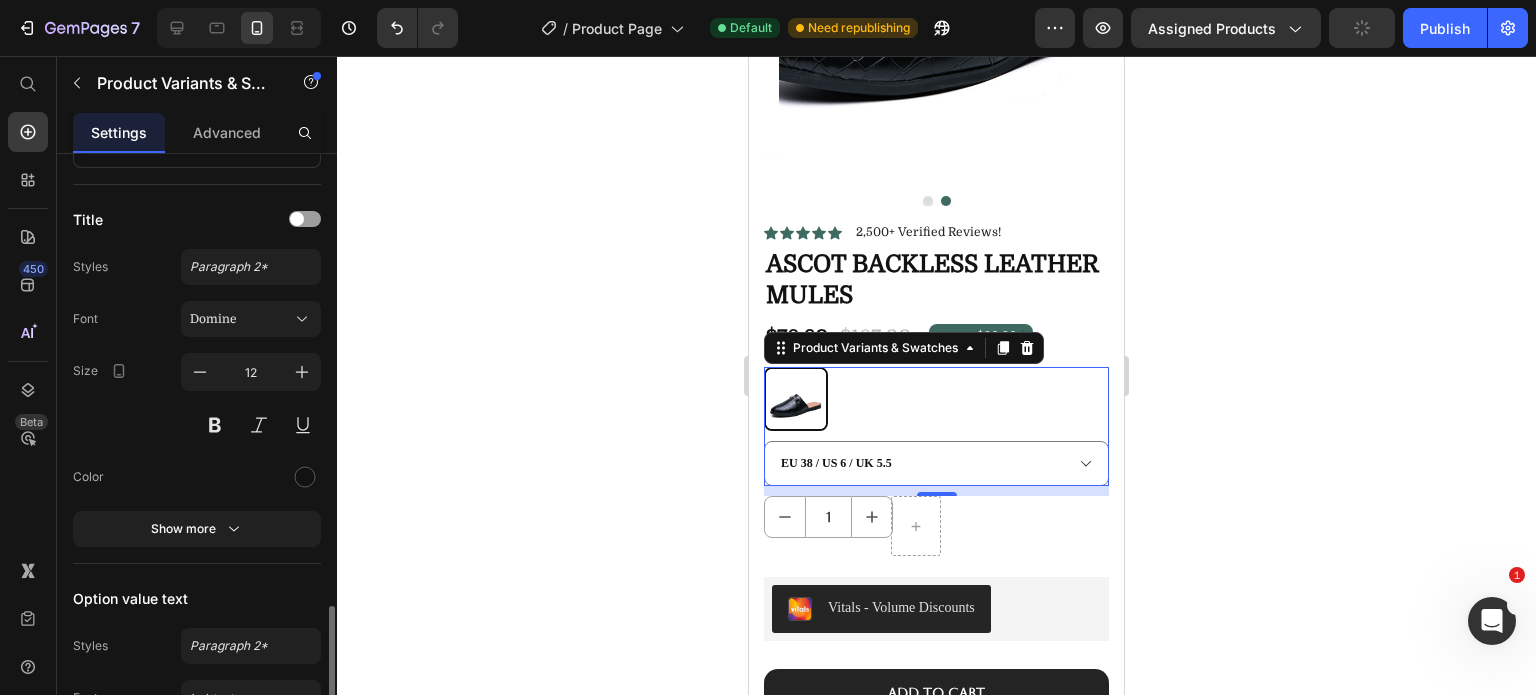 scroll, scrollTop: 1600, scrollLeft: 0, axis: vertical 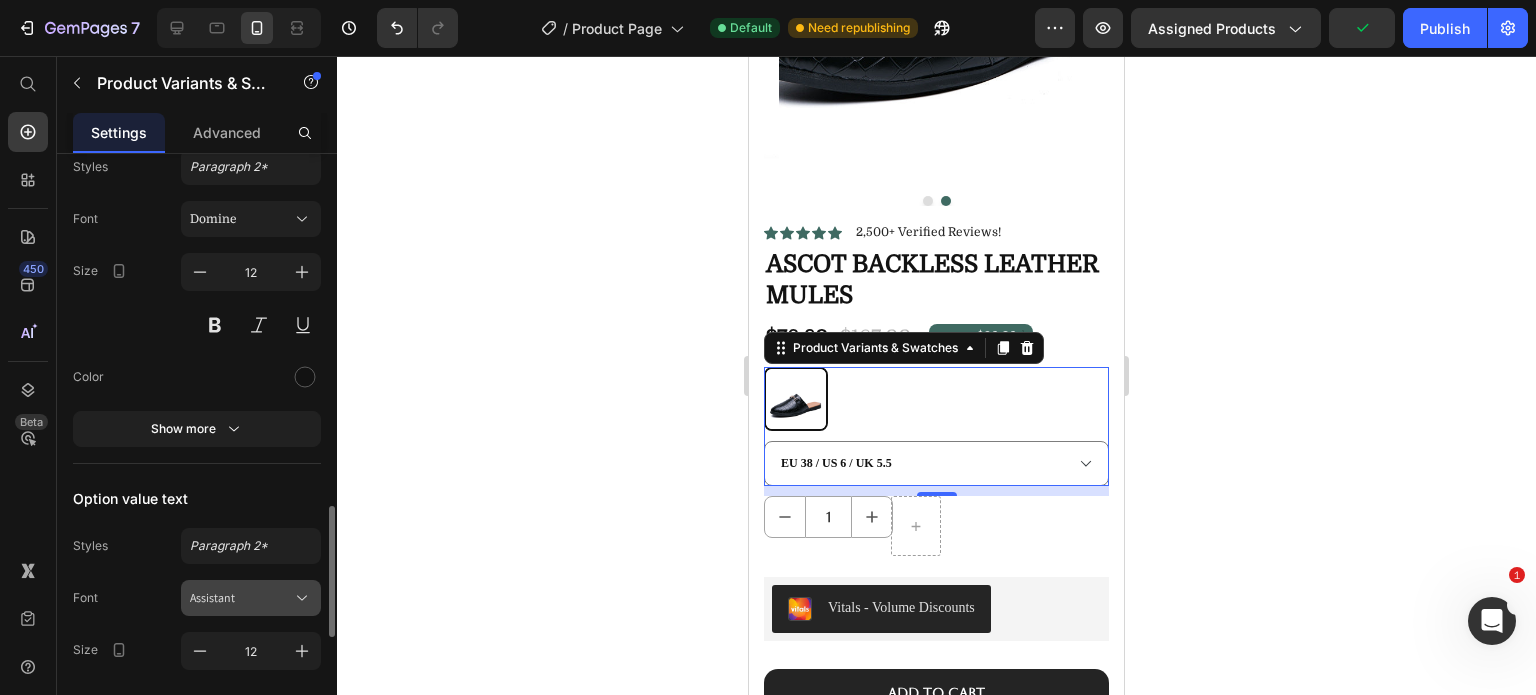 click on "Assistant" at bounding box center (241, 598) 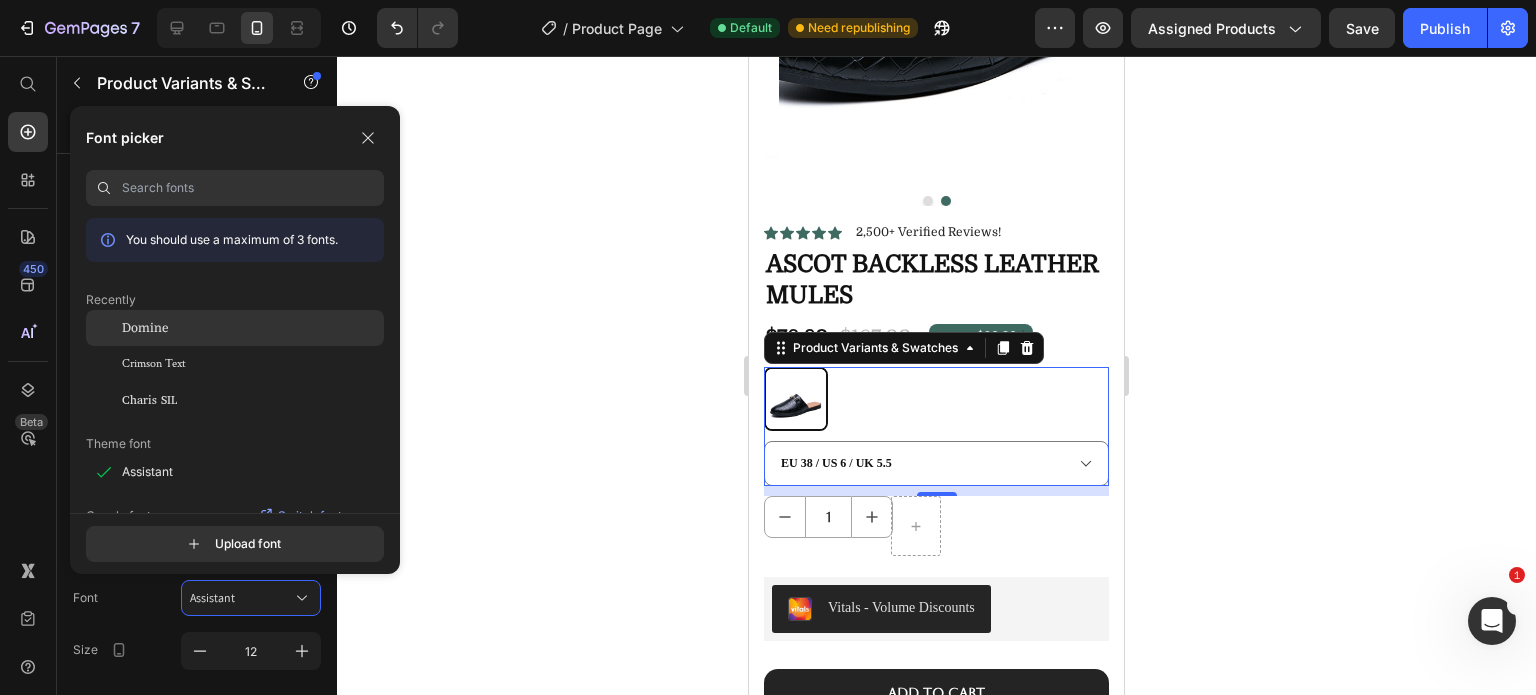 click on "Domine" 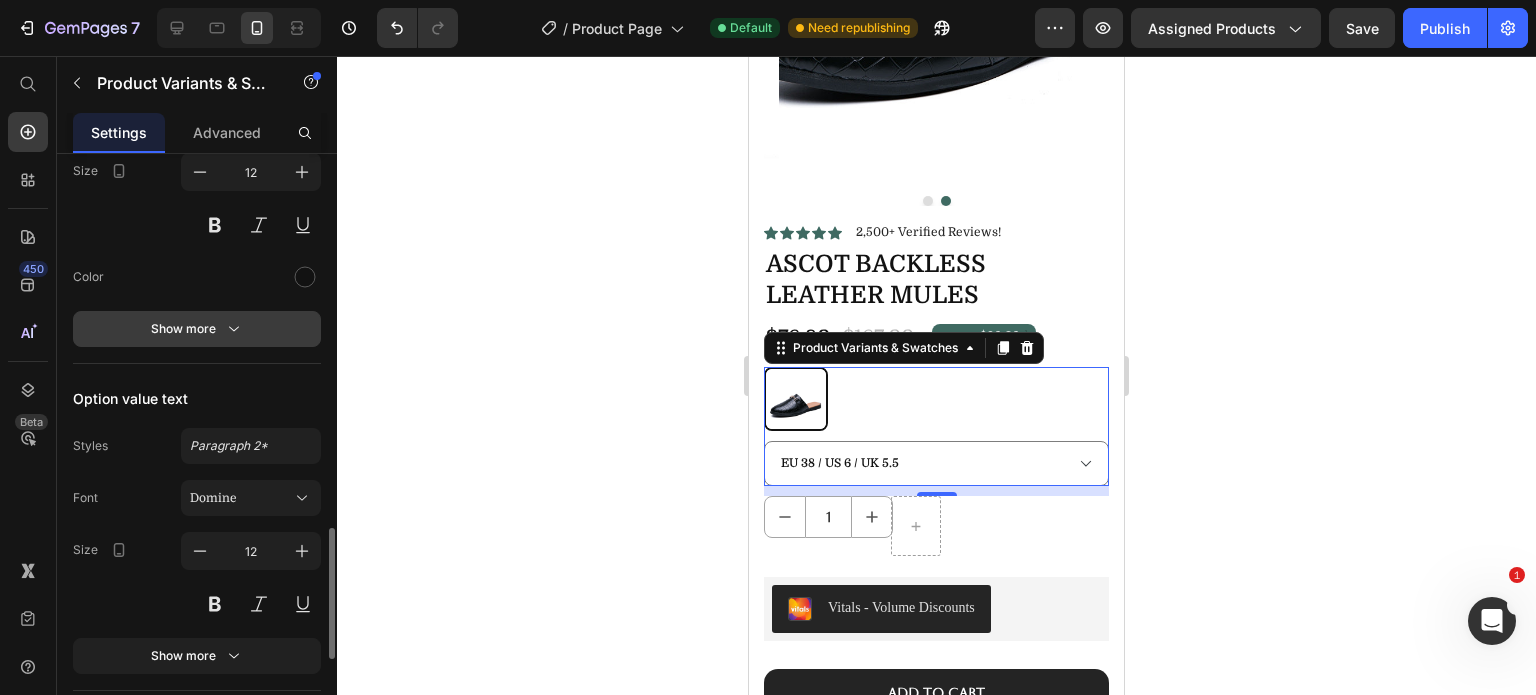 scroll, scrollTop: 1800, scrollLeft: 0, axis: vertical 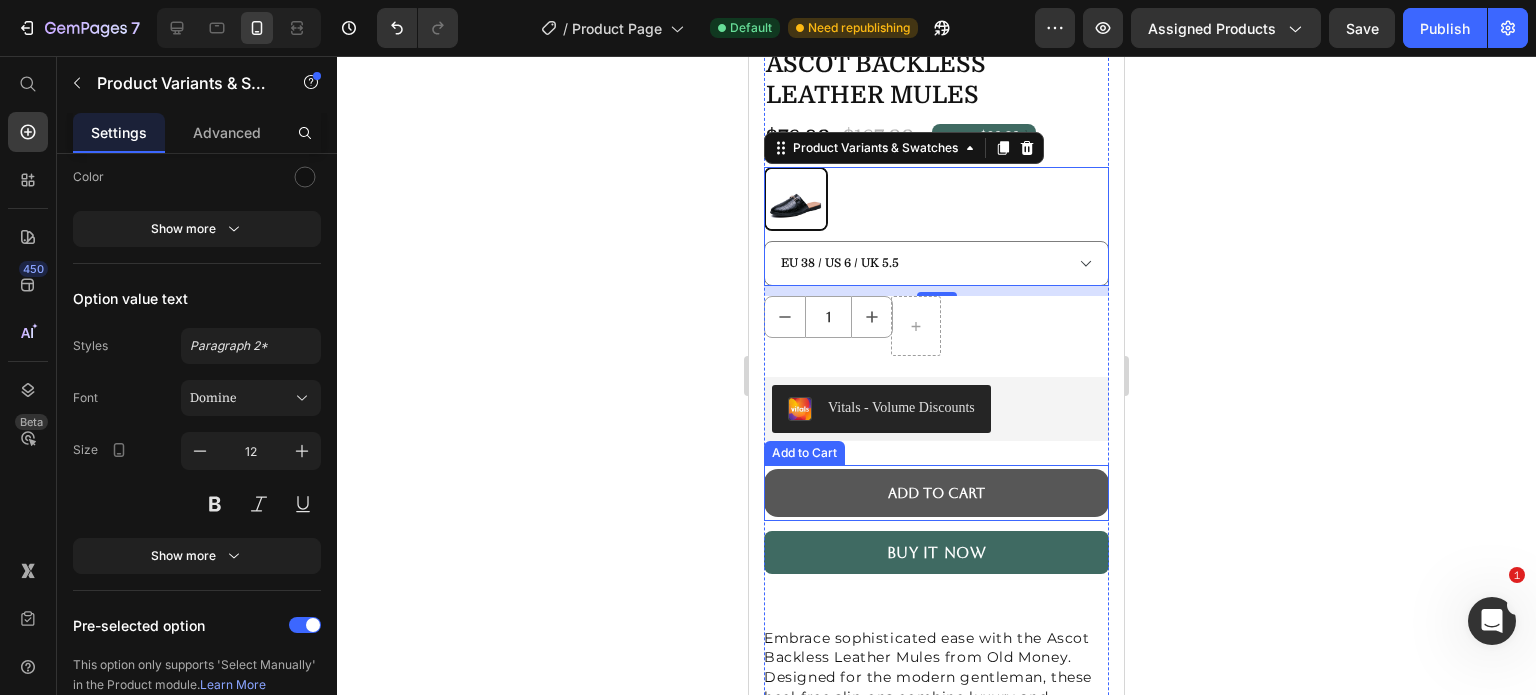 click on "add to cart" at bounding box center (936, 493) 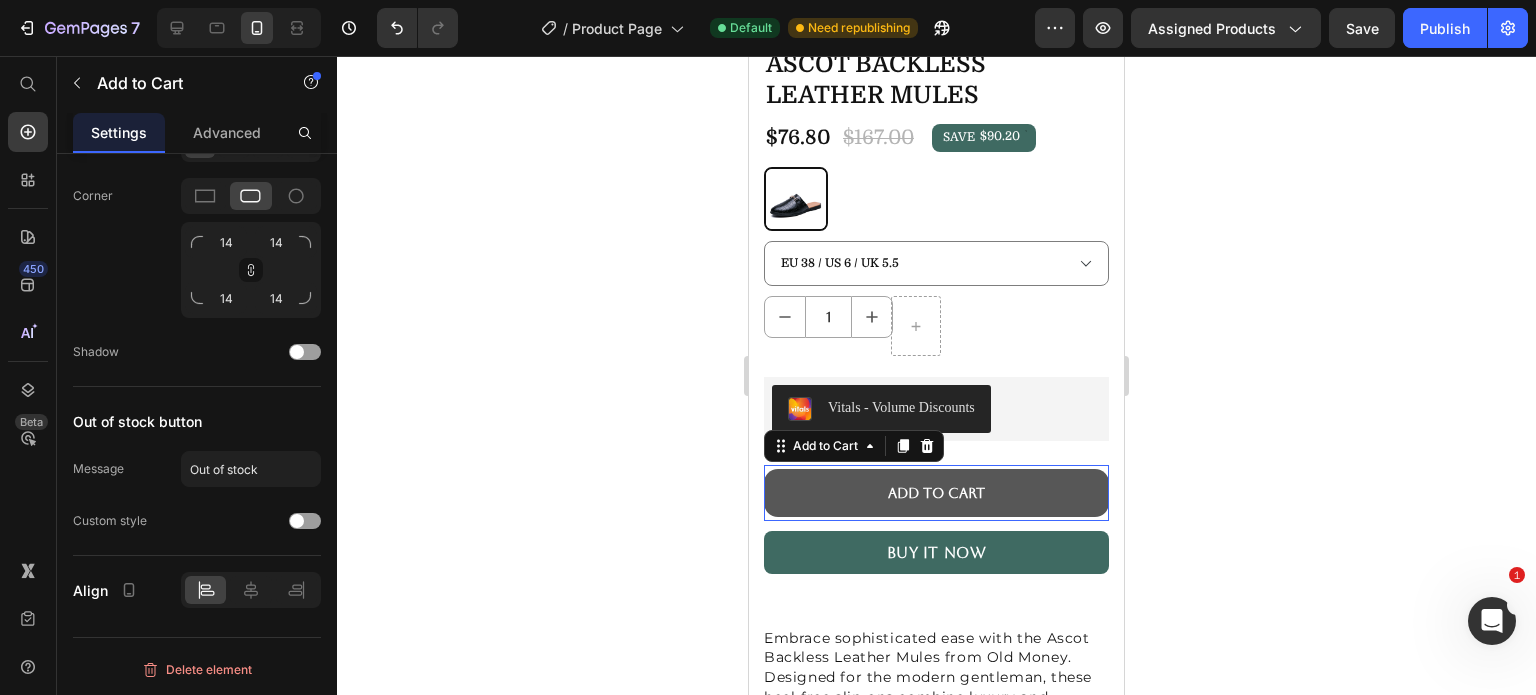 scroll, scrollTop: 0, scrollLeft: 0, axis: both 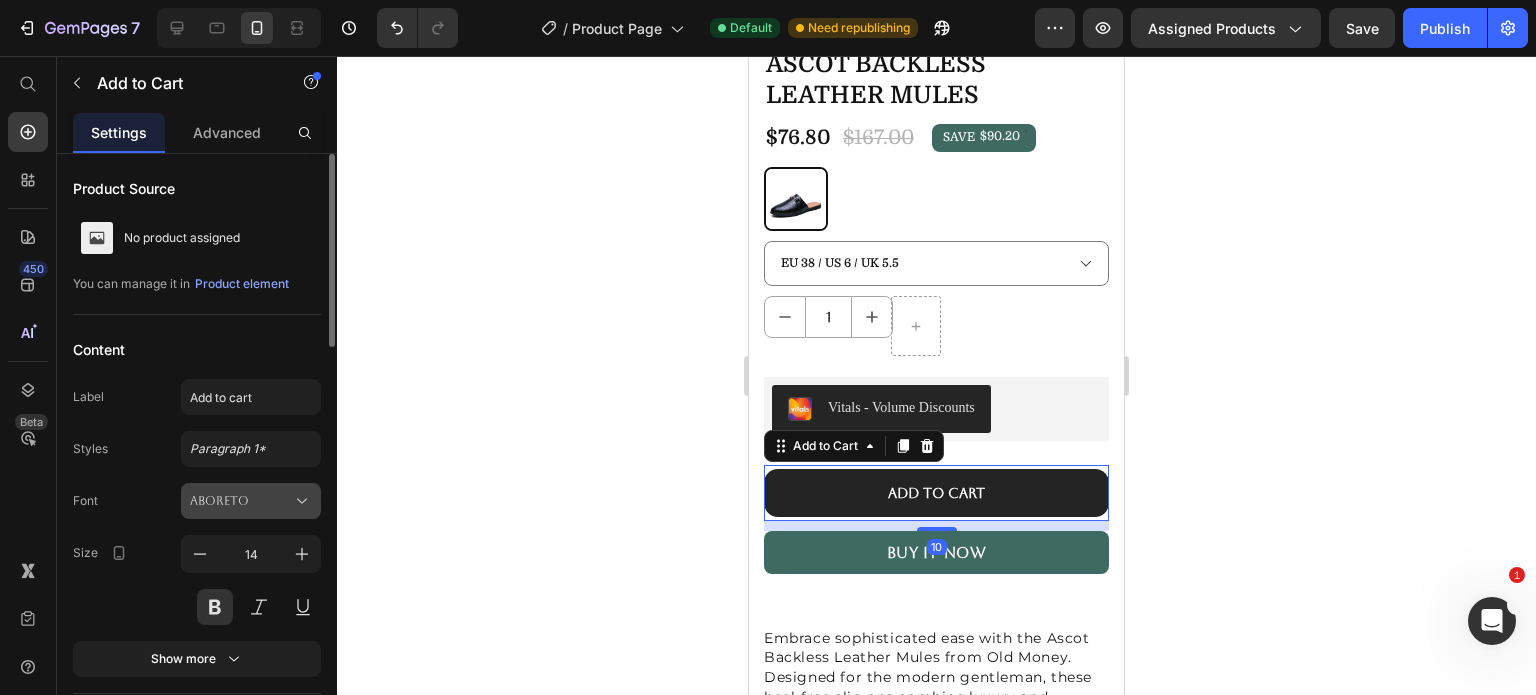 click on "Aboreto" at bounding box center (241, 501) 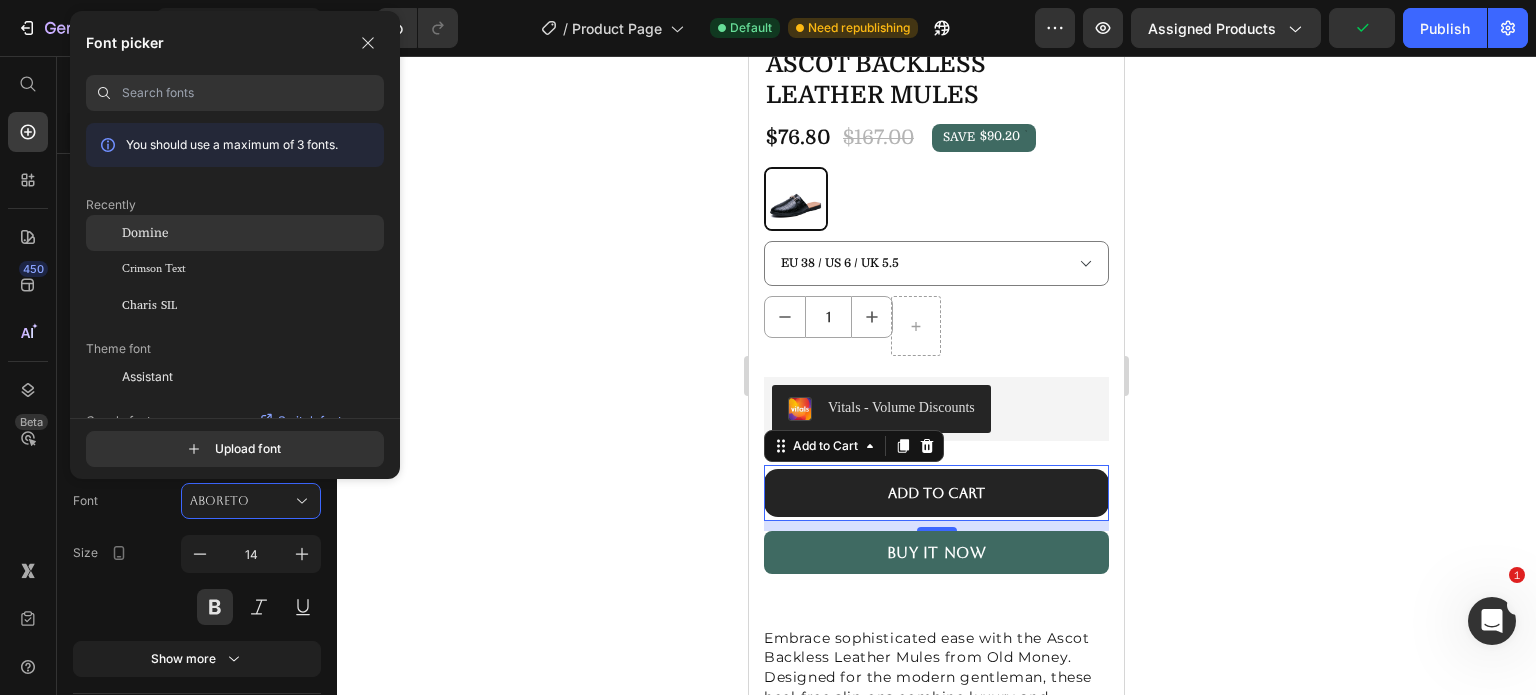 click on "Domine" 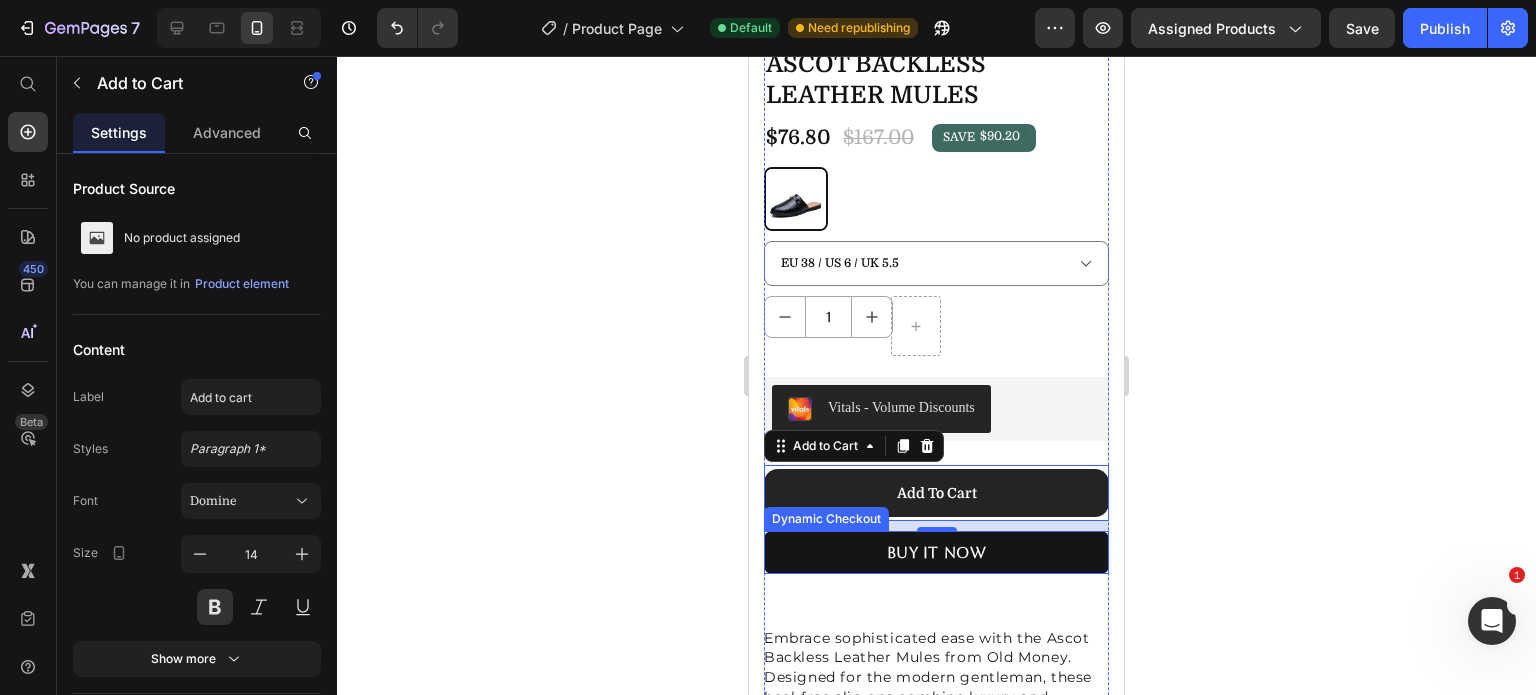 click on "Buy it now" at bounding box center [936, 552] 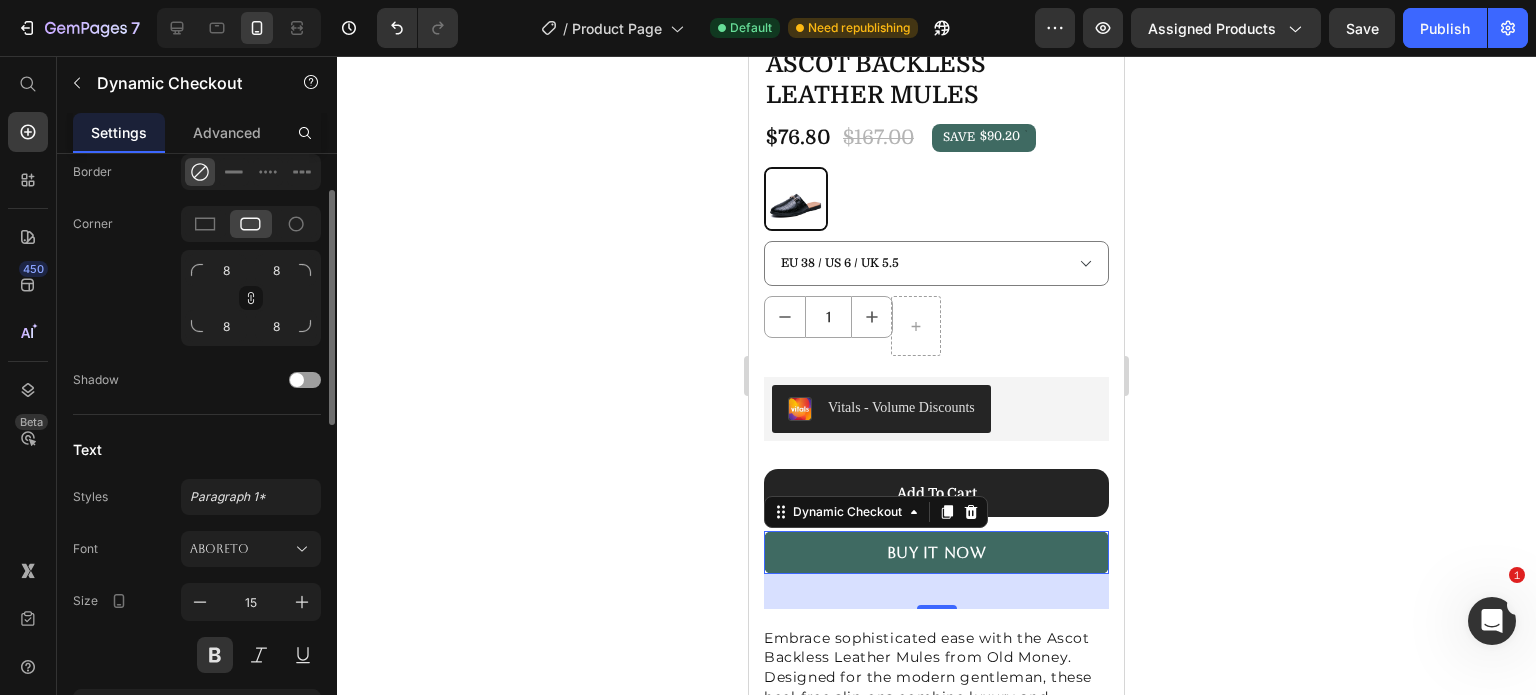 scroll, scrollTop: 900, scrollLeft: 0, axis: vertical 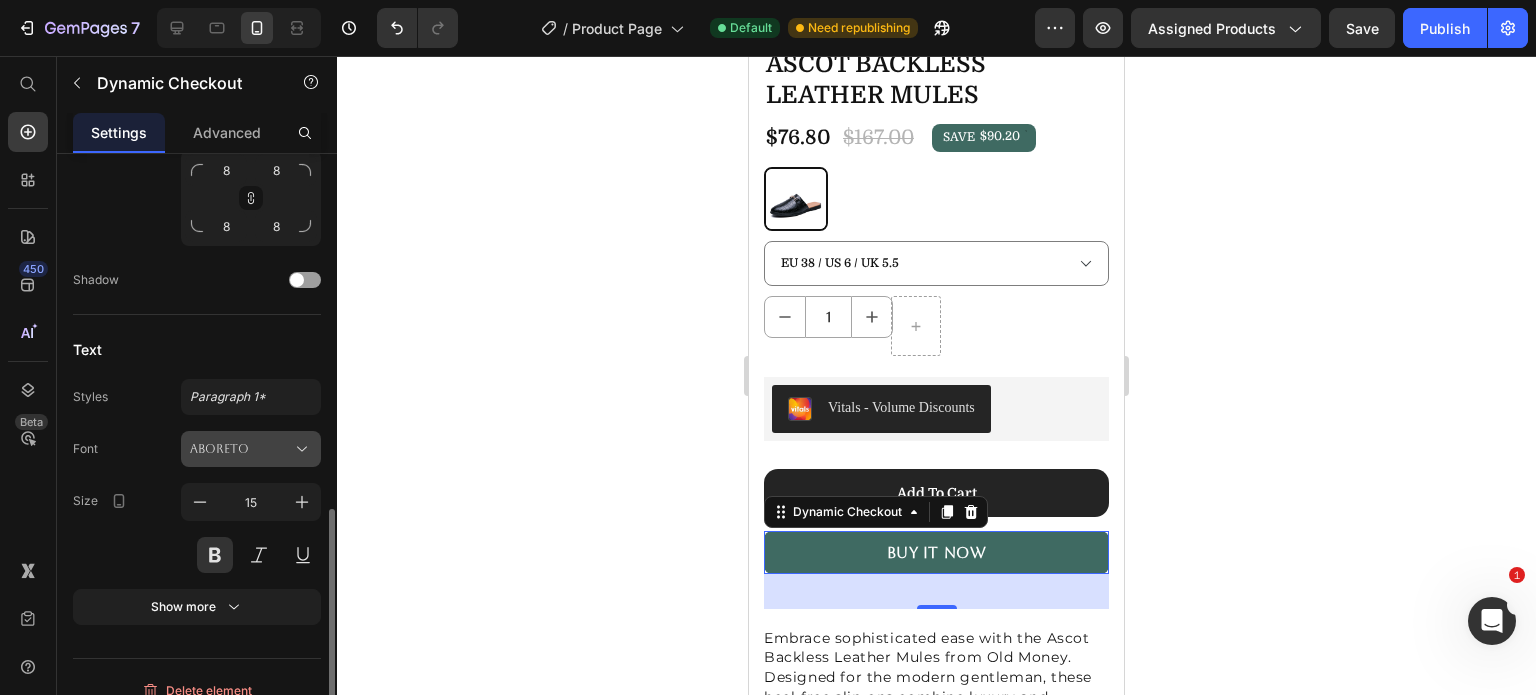 click on "Aboreto" at bounding box center (241, 449) 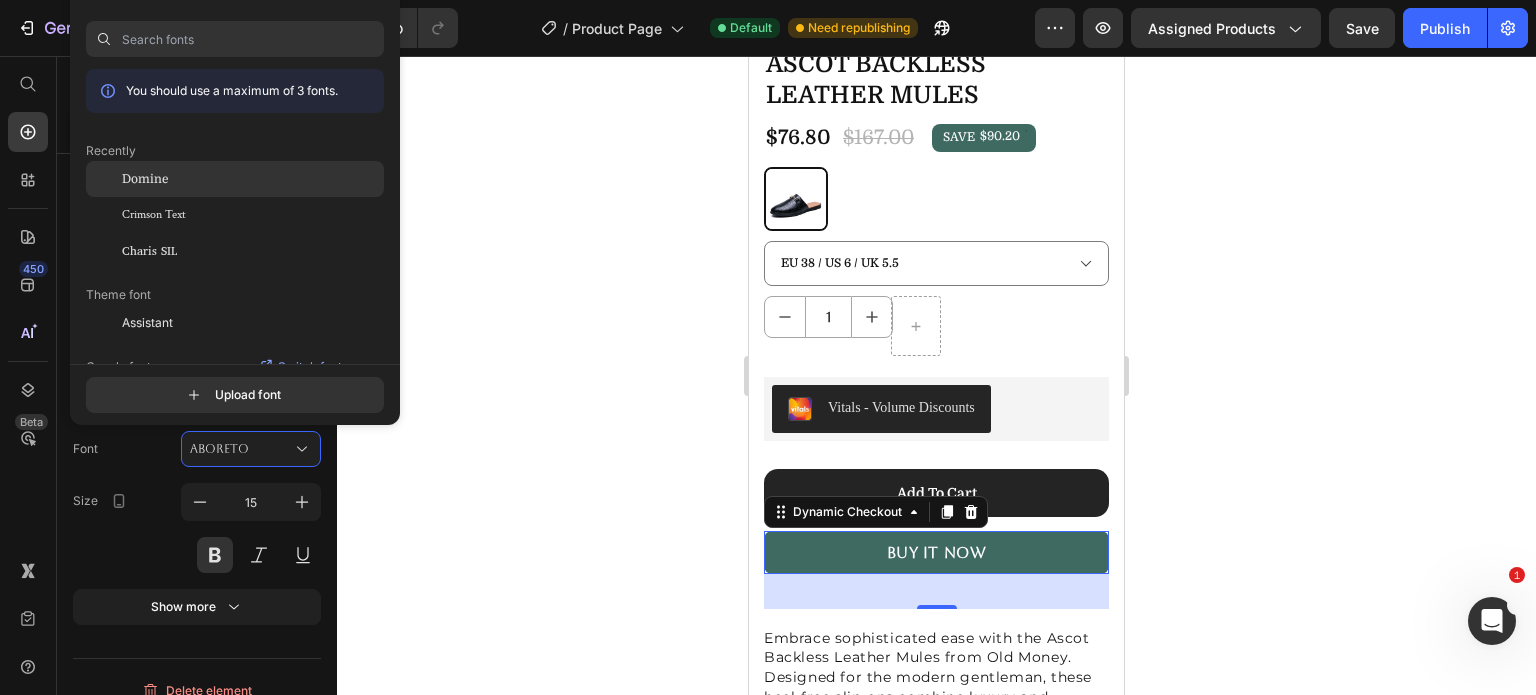 click on "Domine" at bounding box center (145, 179) 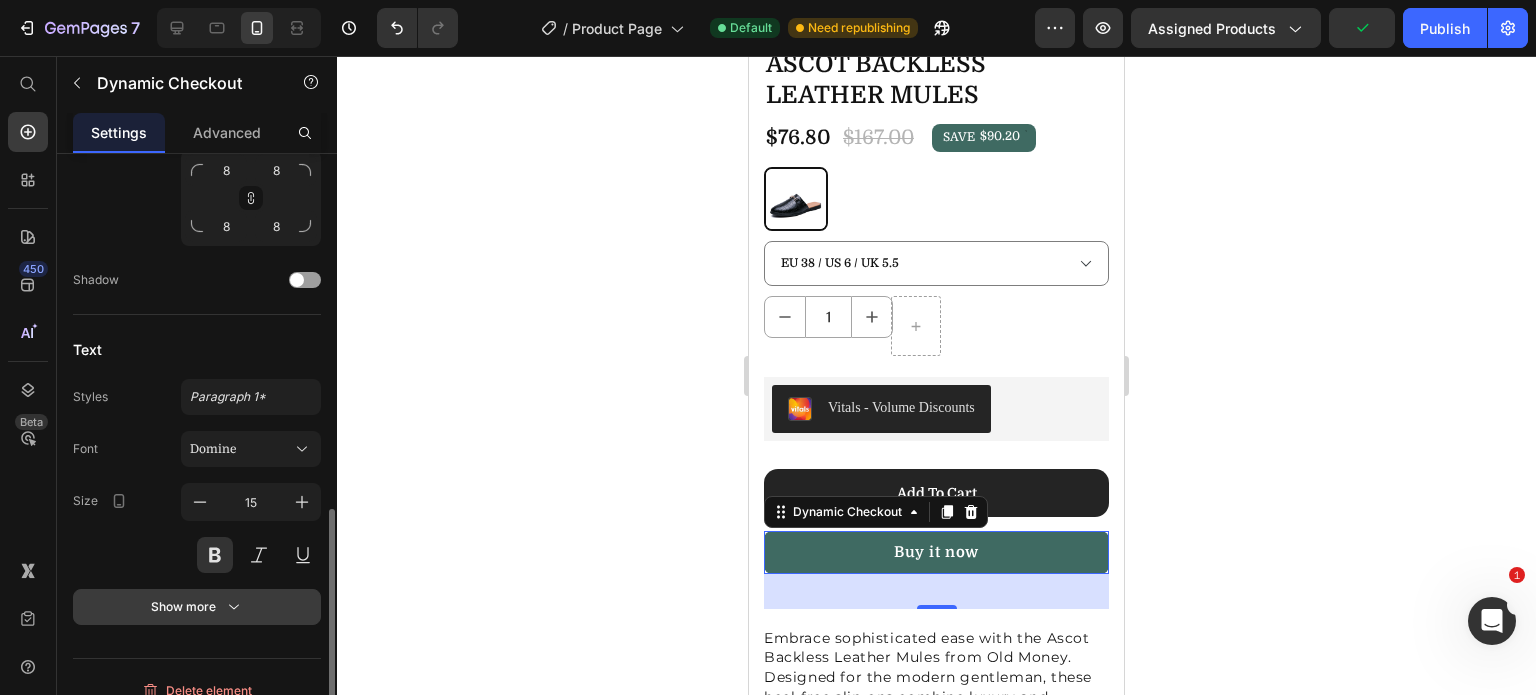 click on "Show more" at bounding box center (197, 607) 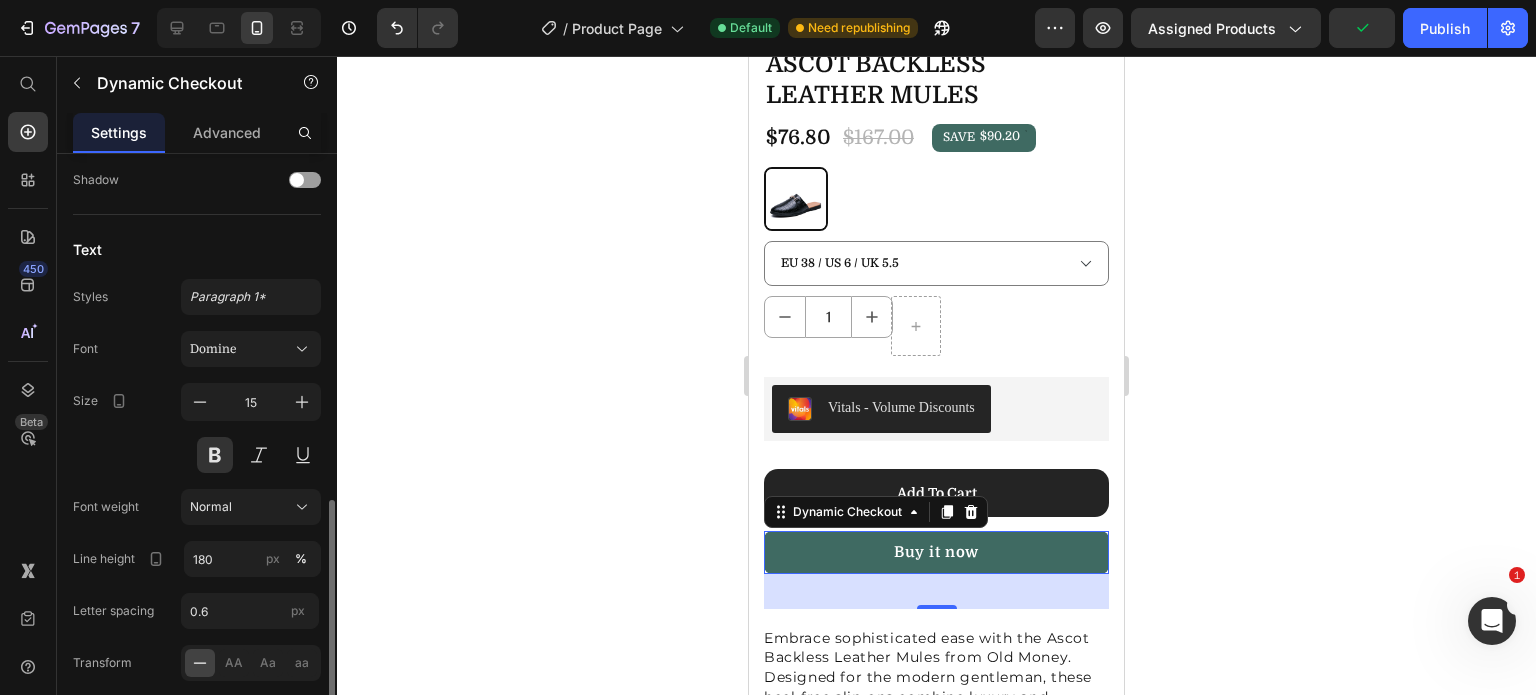 scroll, scrollTop: 1100, scrollLeft: 0, axis: vertical 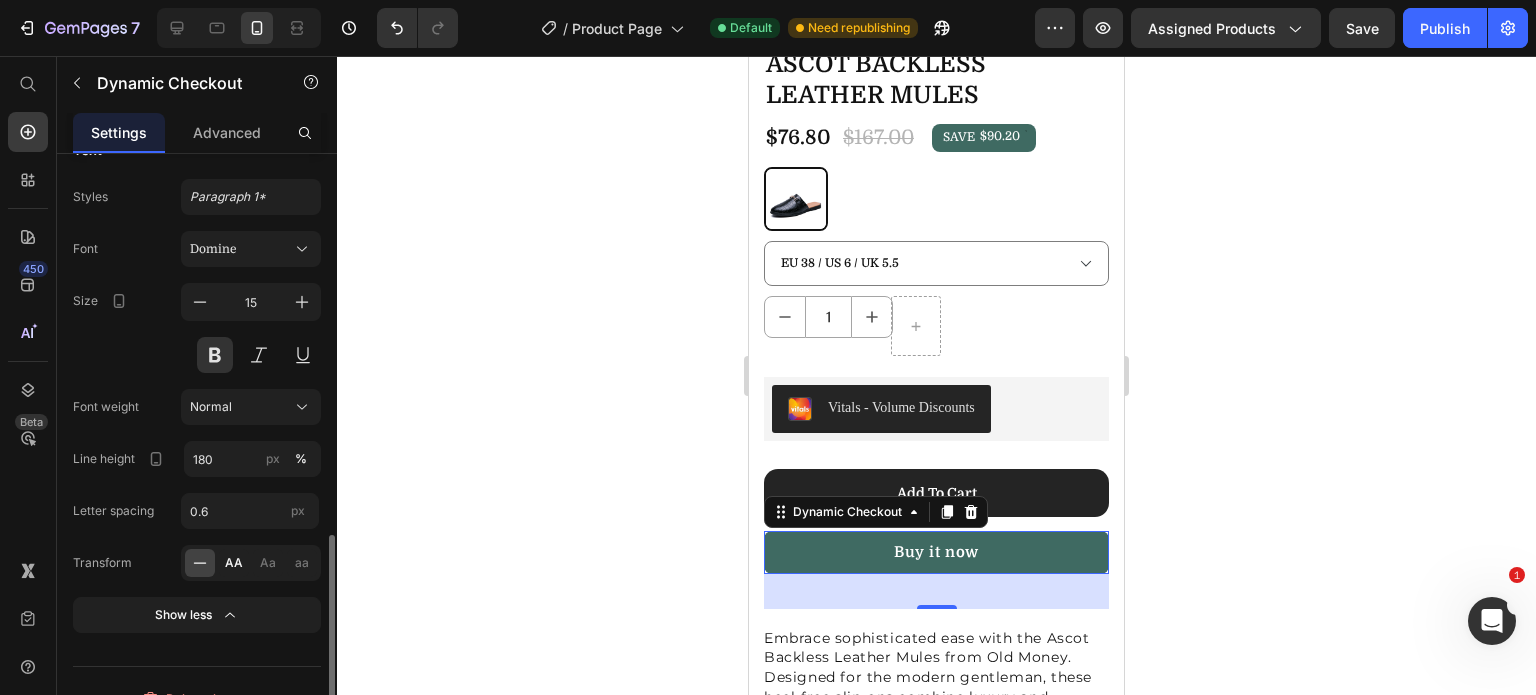 click on "AA" 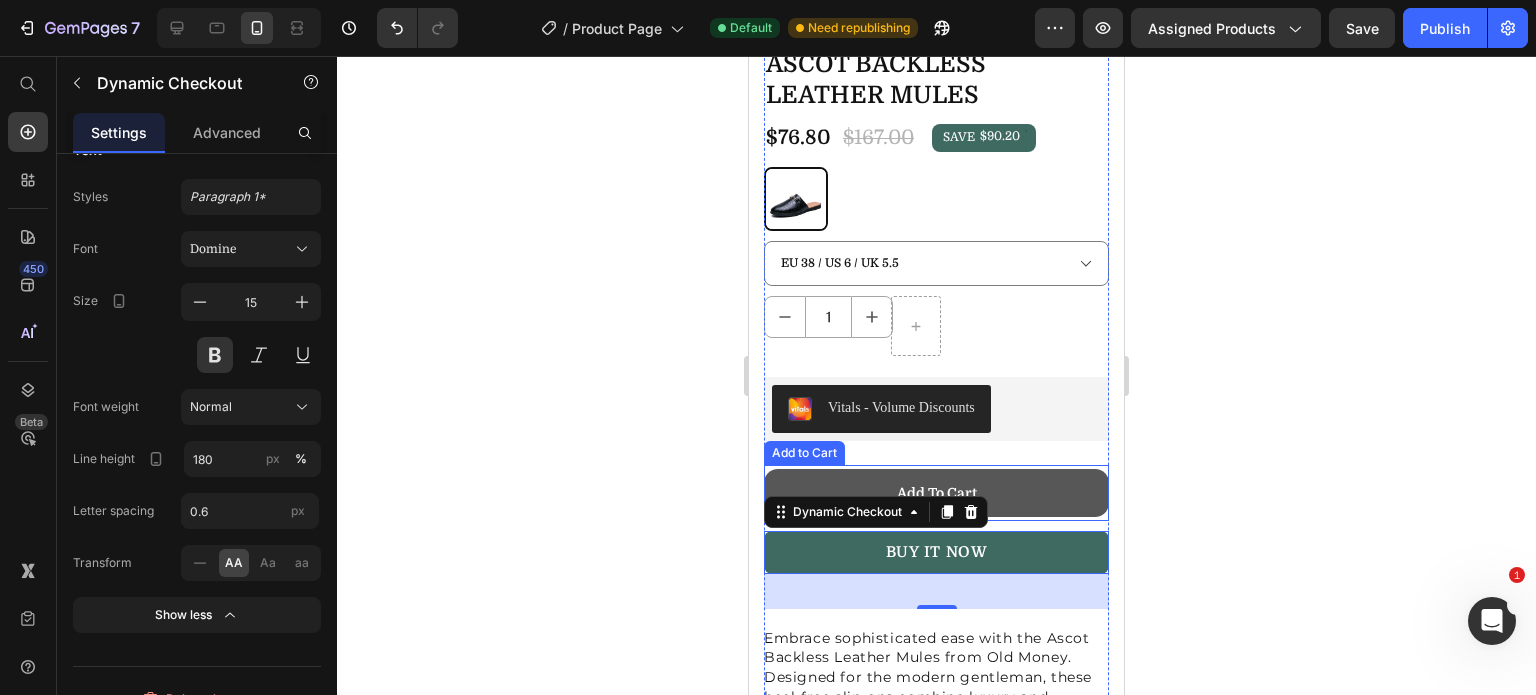 click on "add to cart" at bounding box center (936, 493) 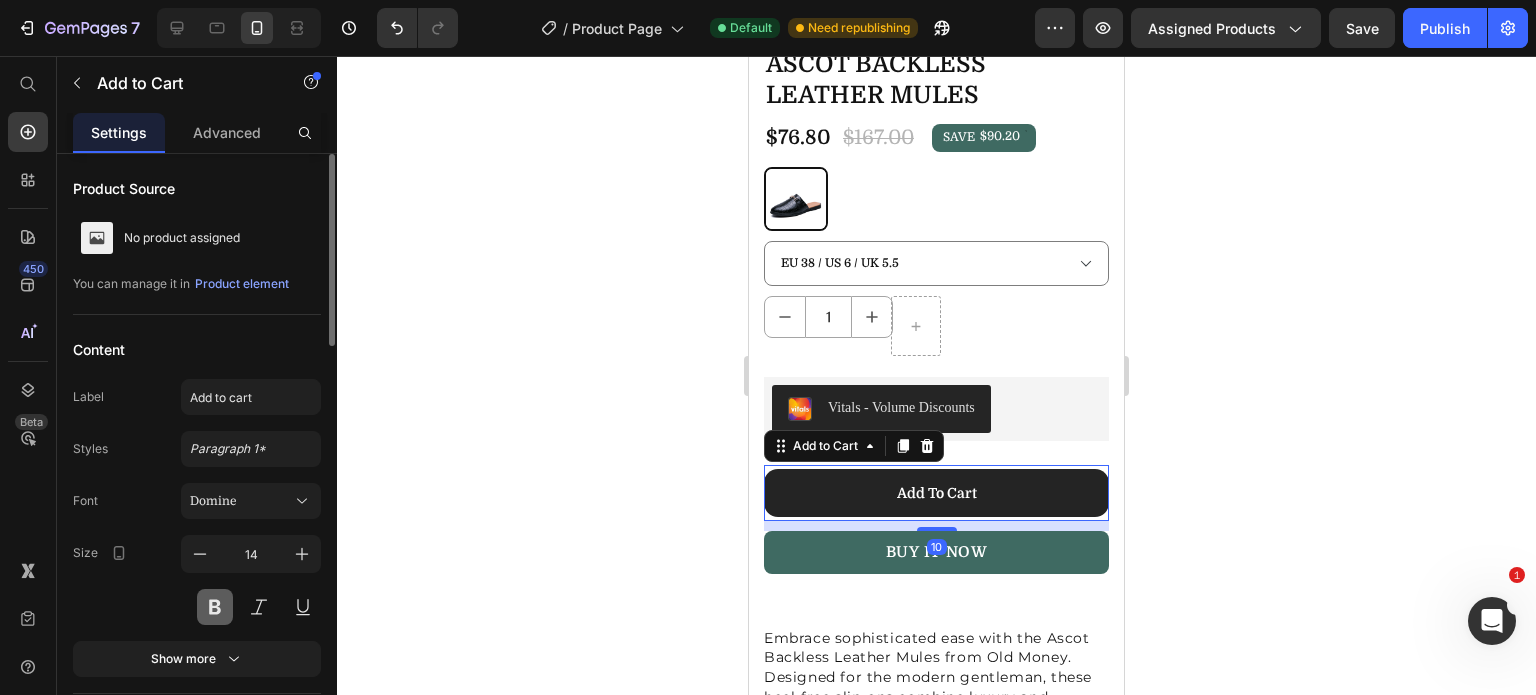 scroll, scrollTop: 200, scrollLeft: 0, axis: vertical 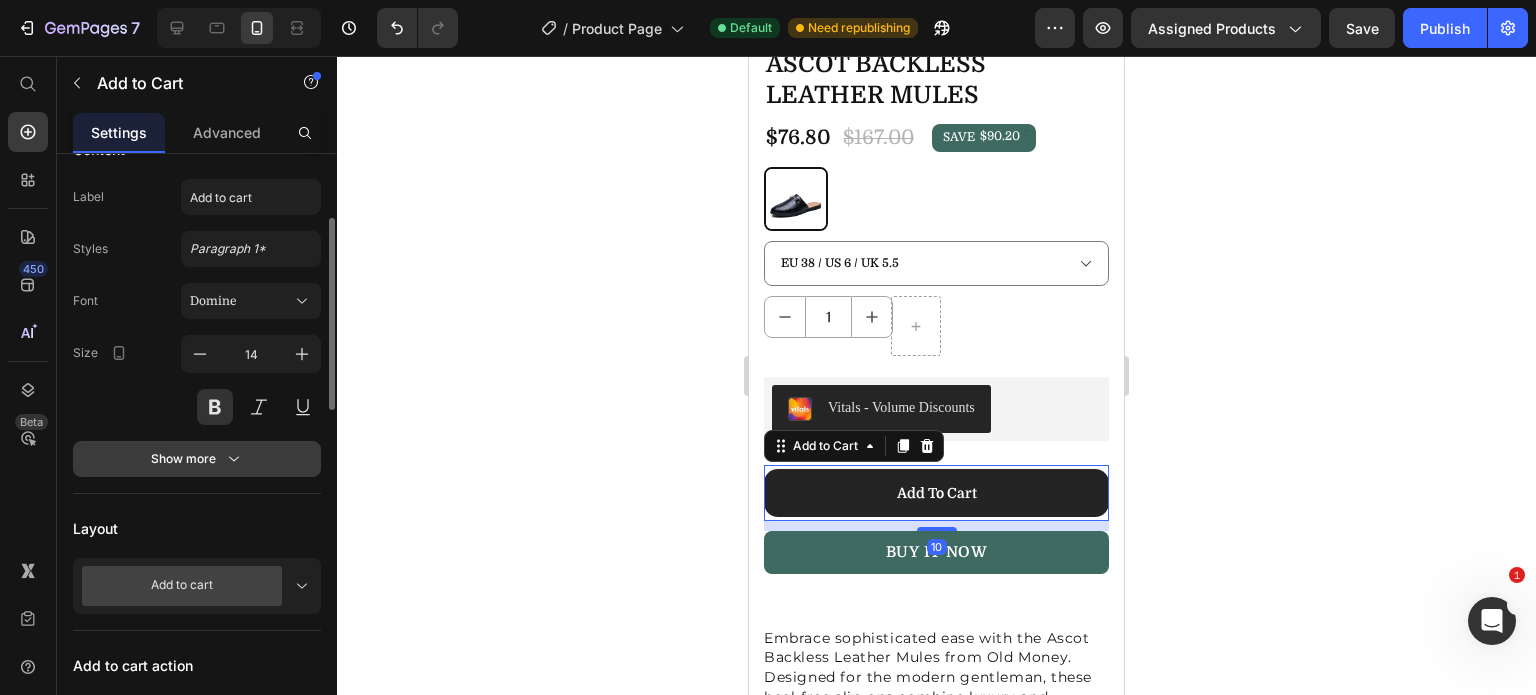 click on "Show more" at bounding box center (197, 459) 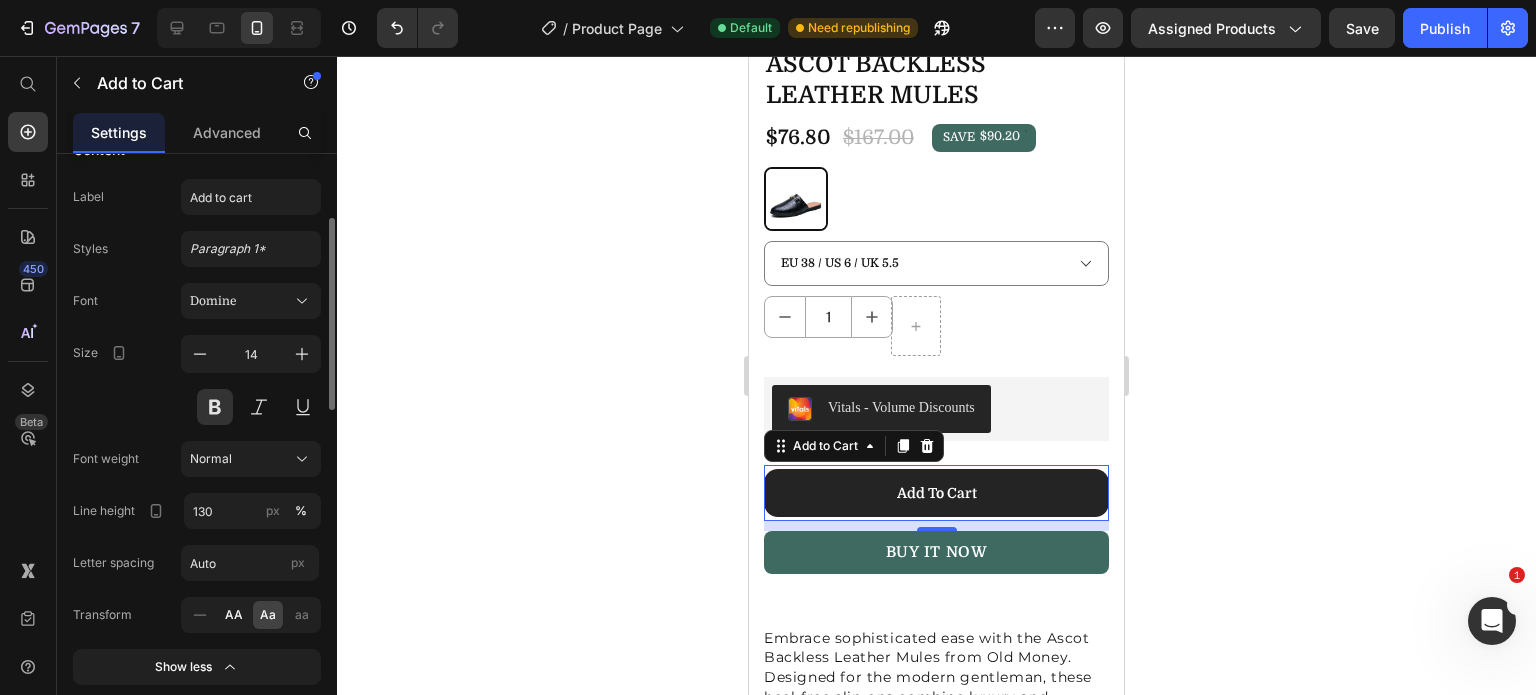 click on "AA" 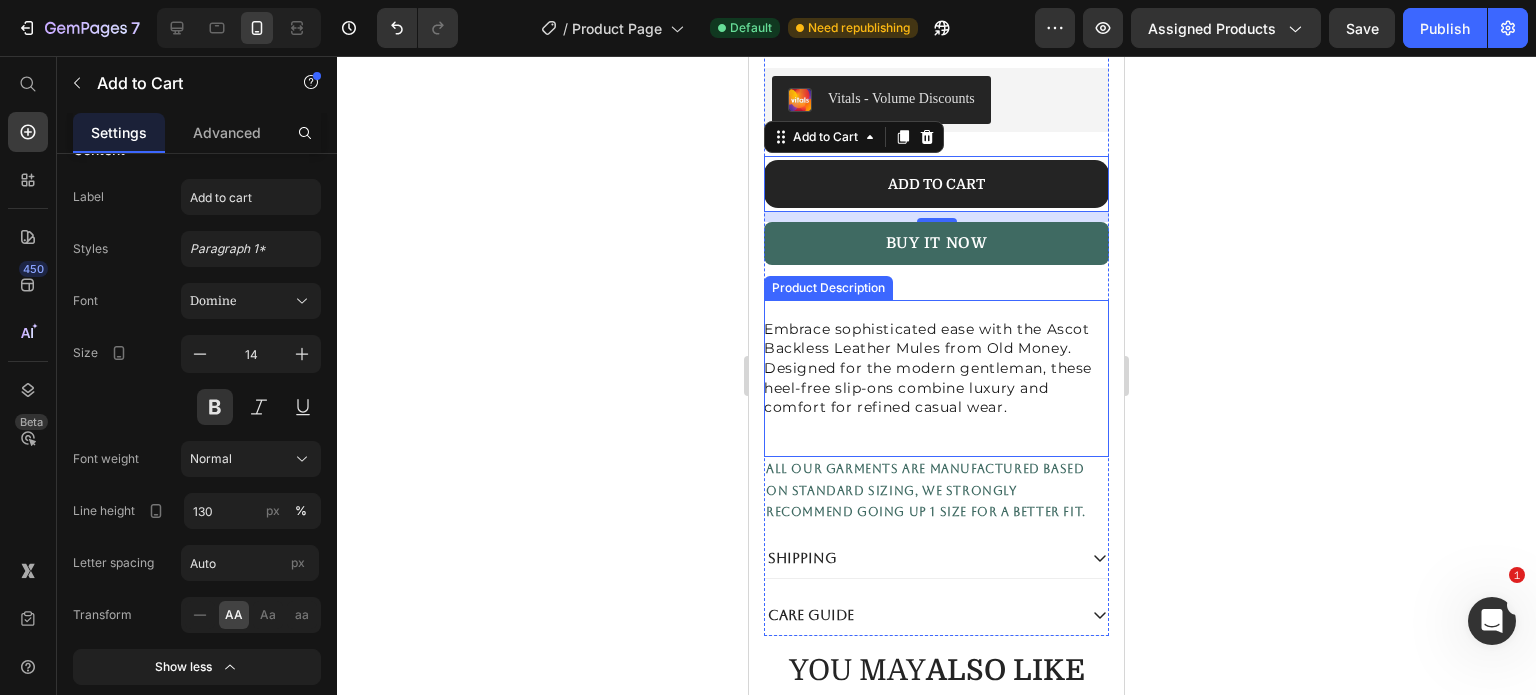 scroll, scrollTop: 900, scrollLeft: 0, axis: vertical 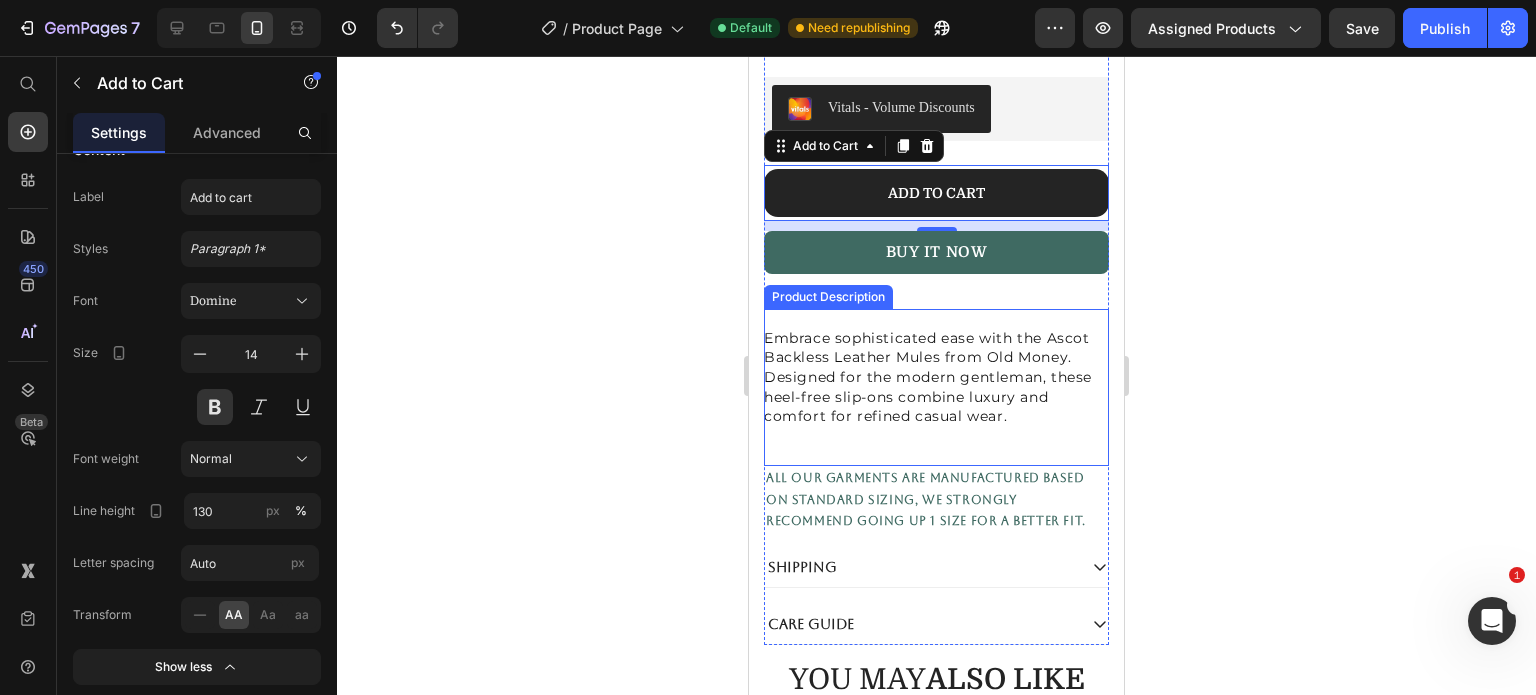 click on "Embrace sophisticated ease with the Ascot Backless Leather Mules from Old Money. Designed for the modern gentleman, these heel-free slip-ons combine luxury and comfort for refined casual wear." at bounding box center (928, 377) 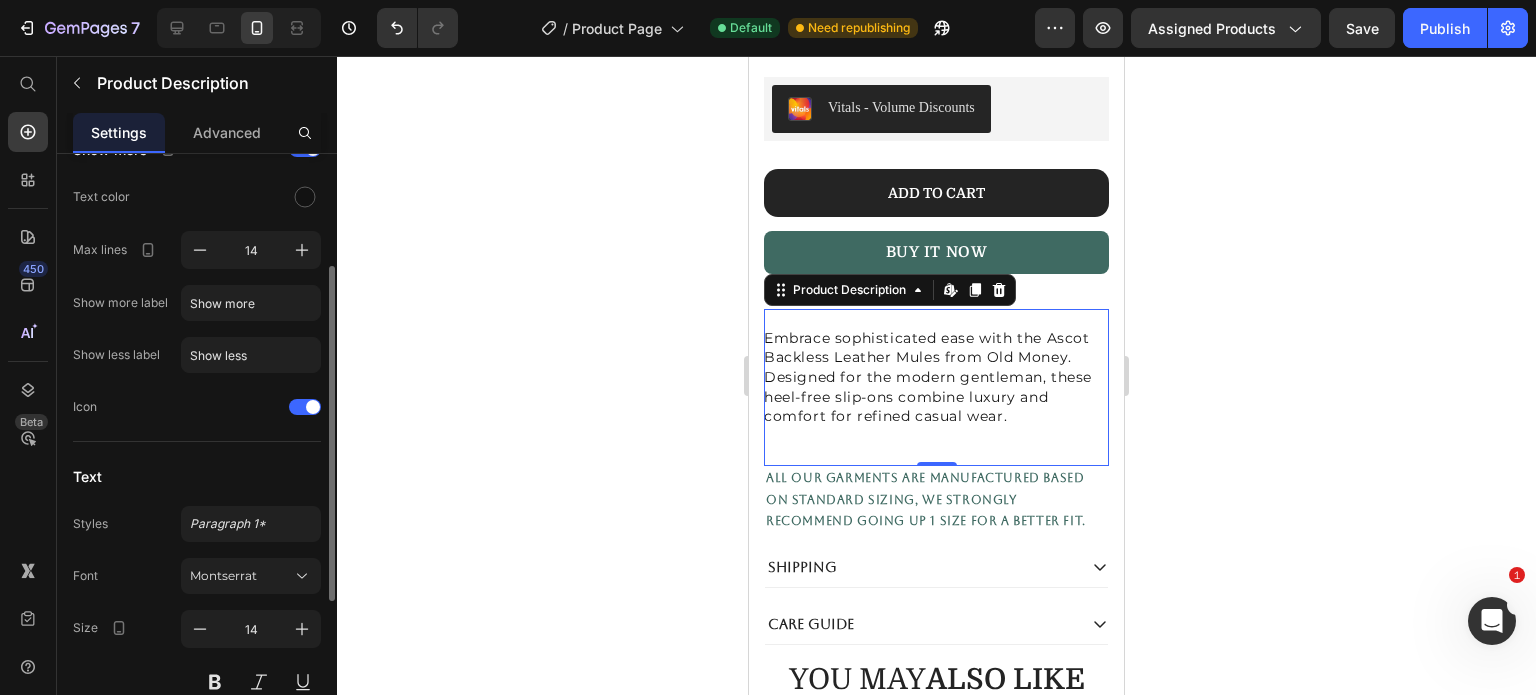 scroll, scrollTop: 300, scrollLeft: 0, axis: vertical 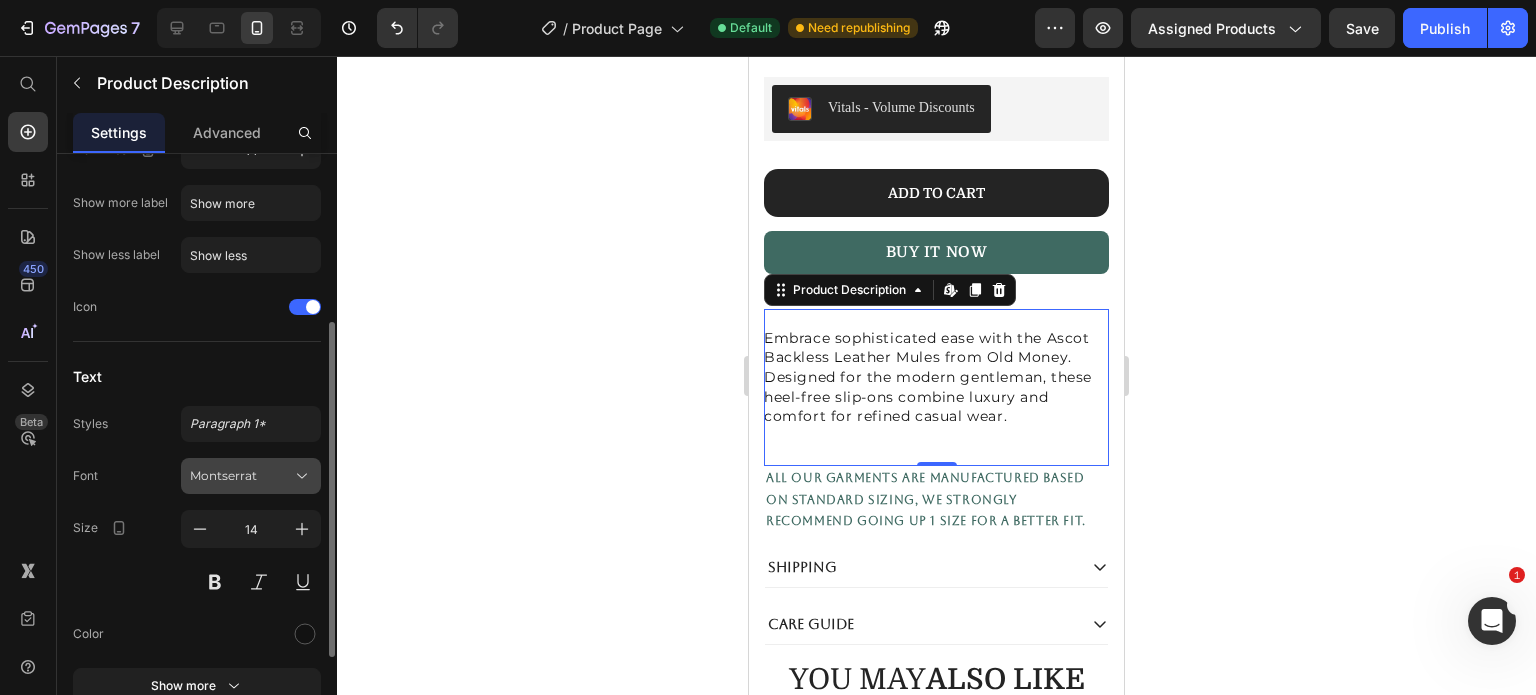 click on "Montserrat" at bounding box center [251, 476] 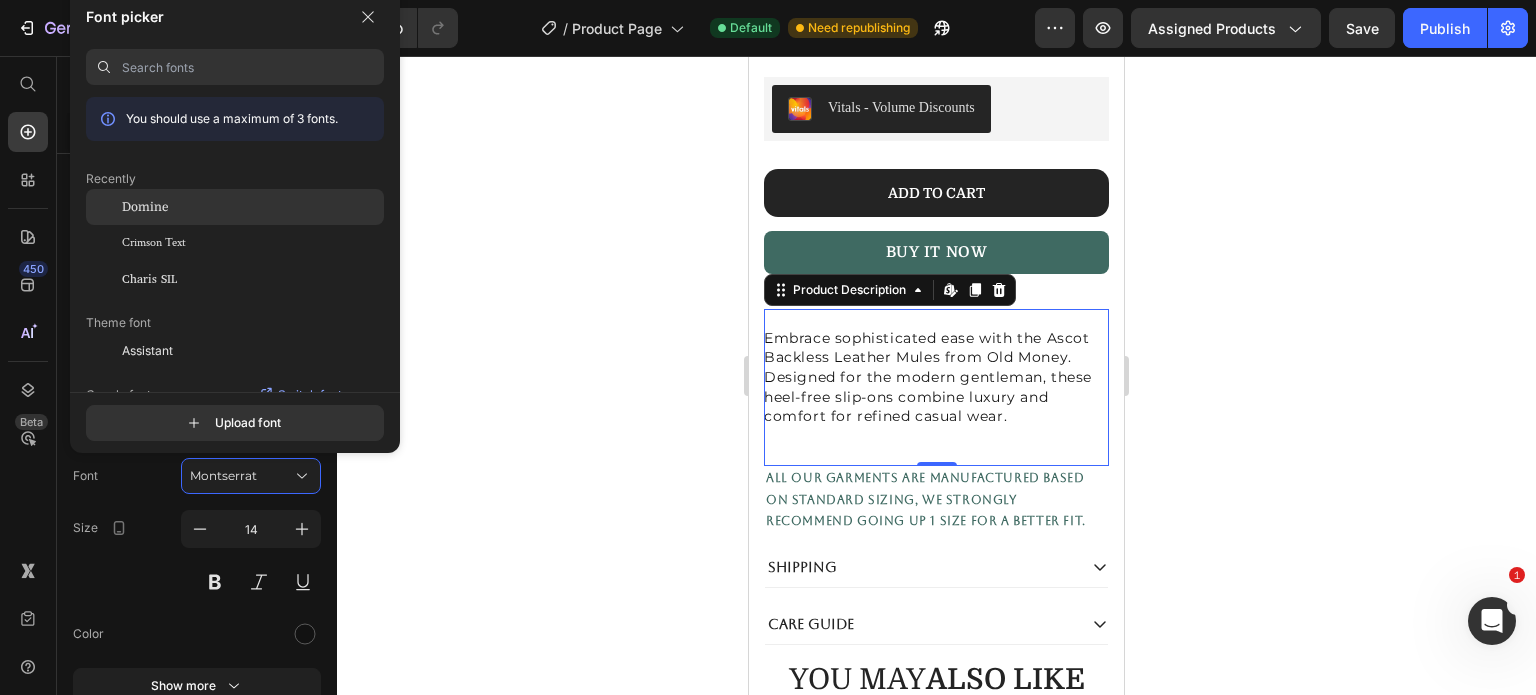 click on "Domine" 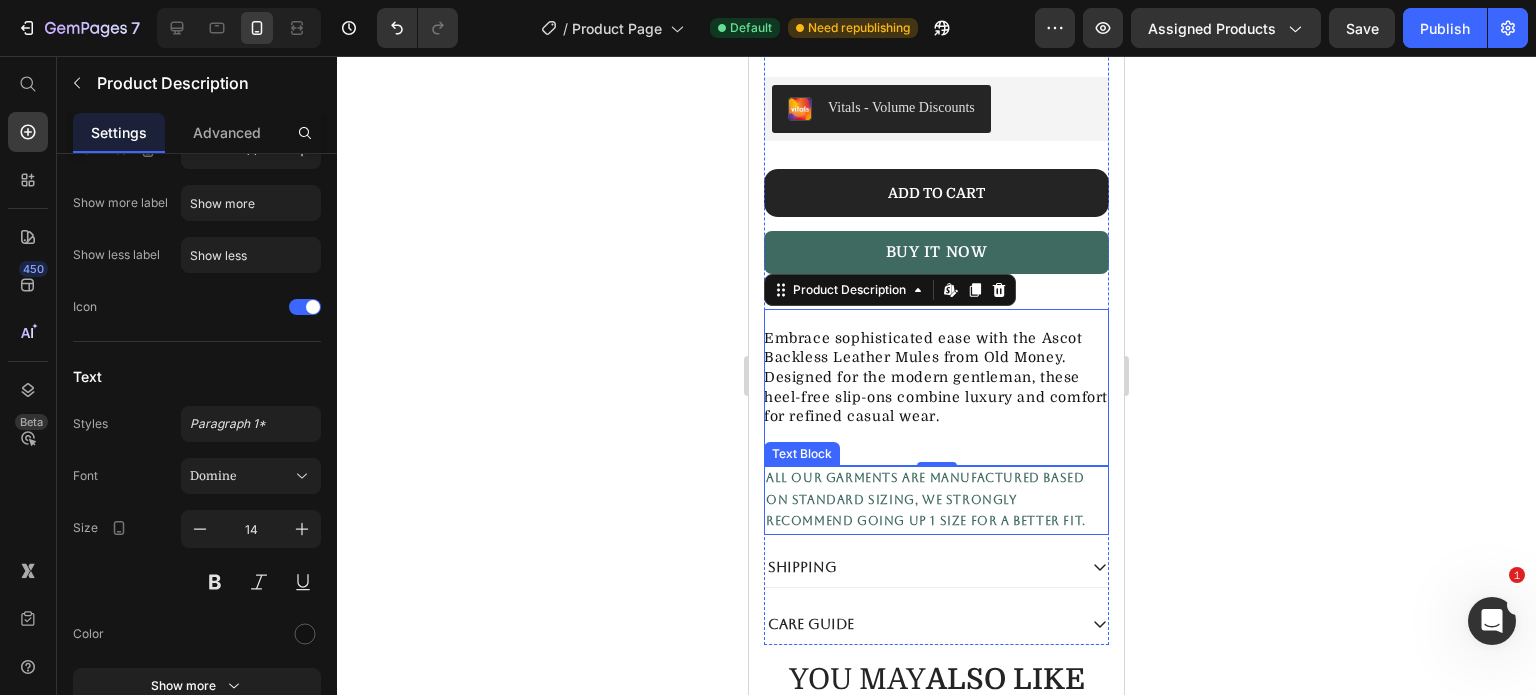 click on "All our garments are manufactured based on standard sizing, we strongly recommend going up 1 size for a better fit." at bounding box center (926, 499) 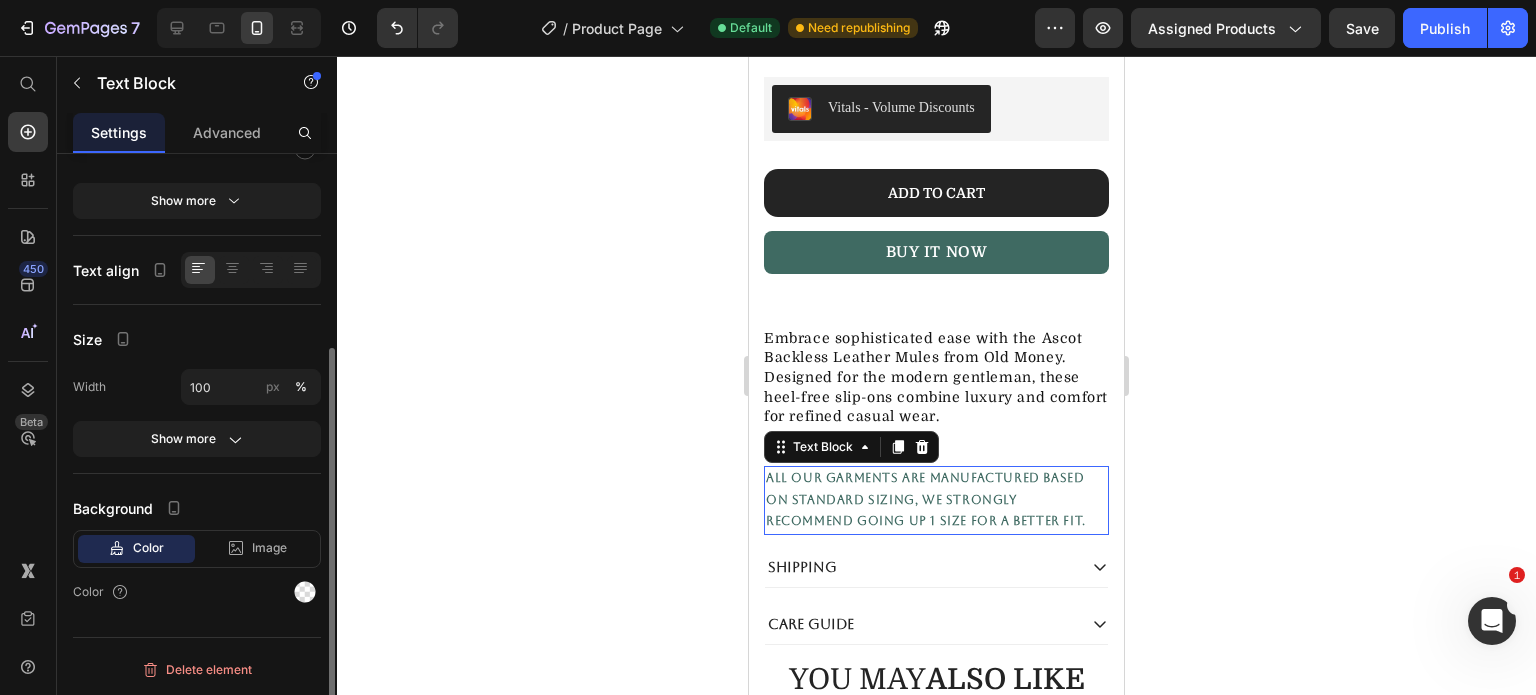 scroll, scrollTop: 0, scrollLeft: 0, axis: both 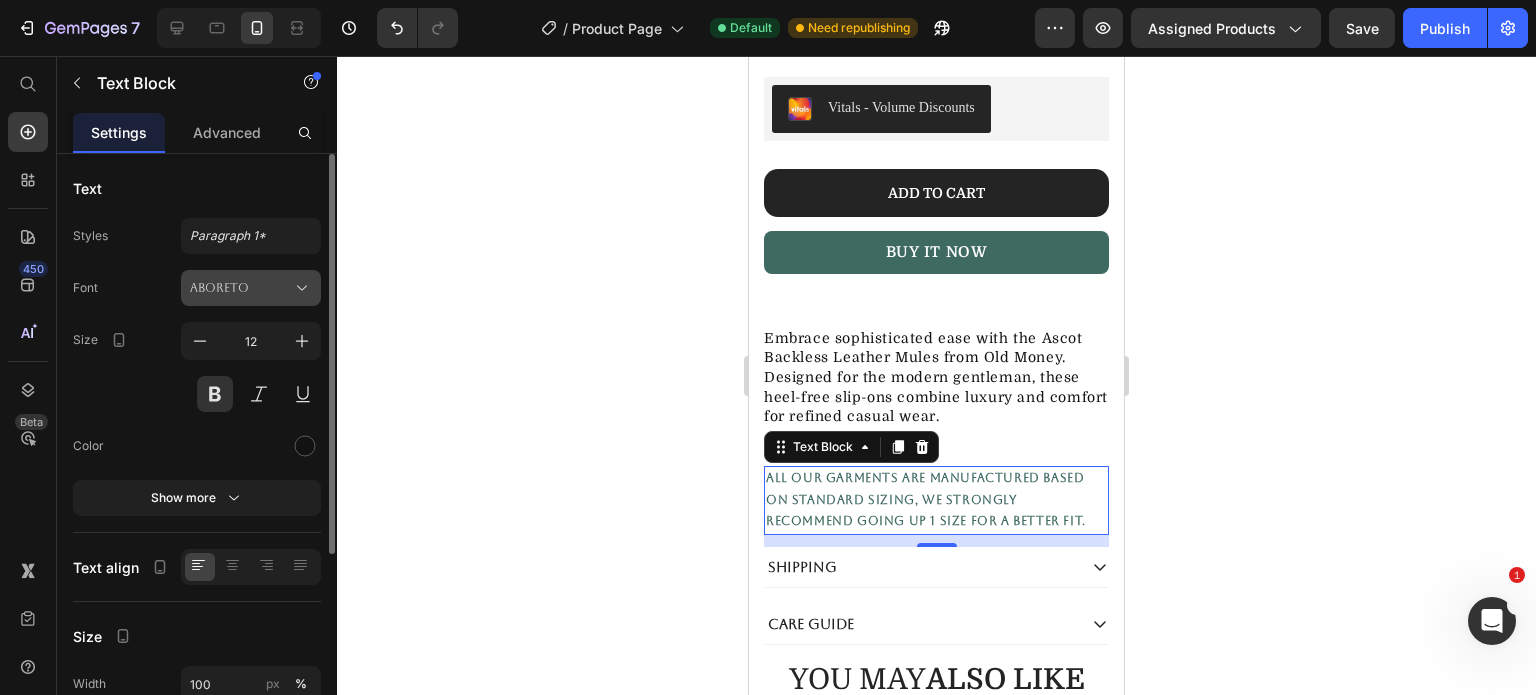 click on "Aboreto" at bounding box center (241, 288) 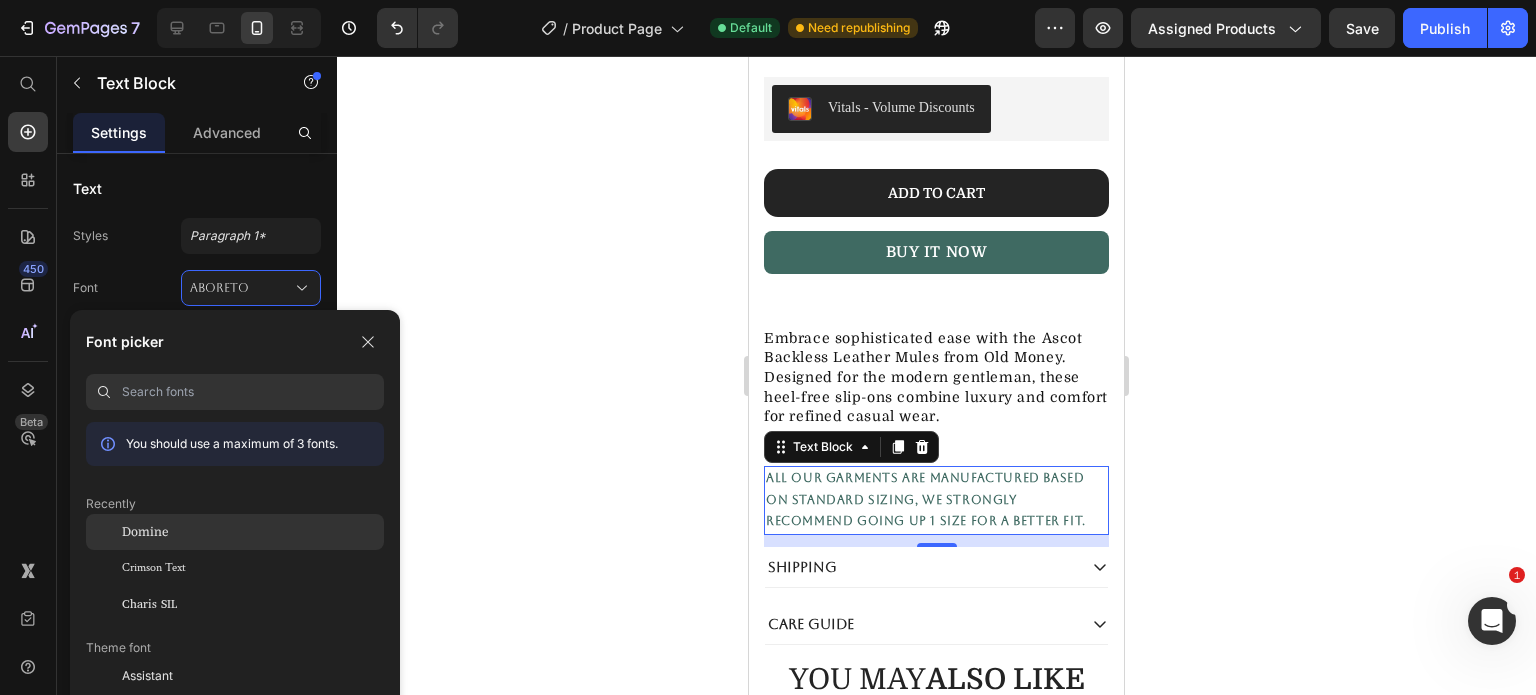 click on "Domine" 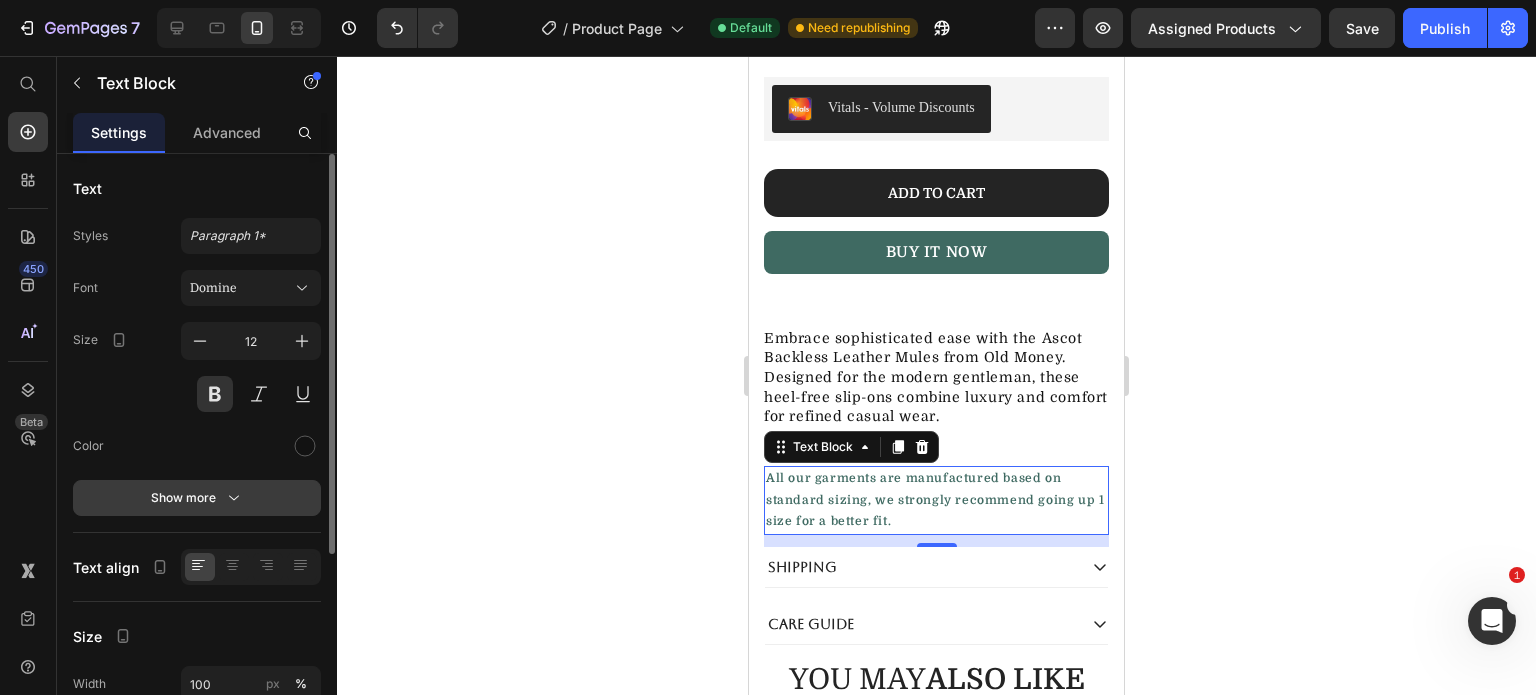 click on "Show more" at bounding box center [197, 498] 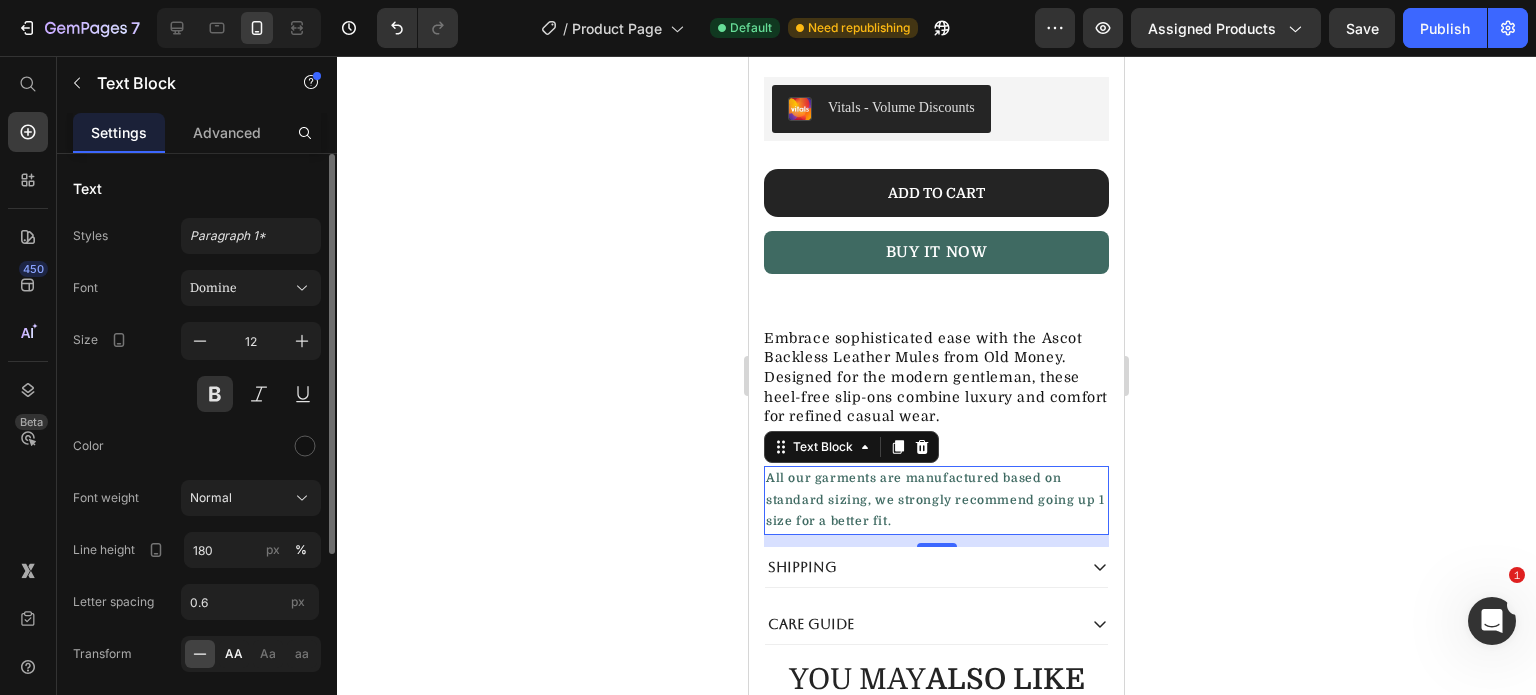 click on "AA" 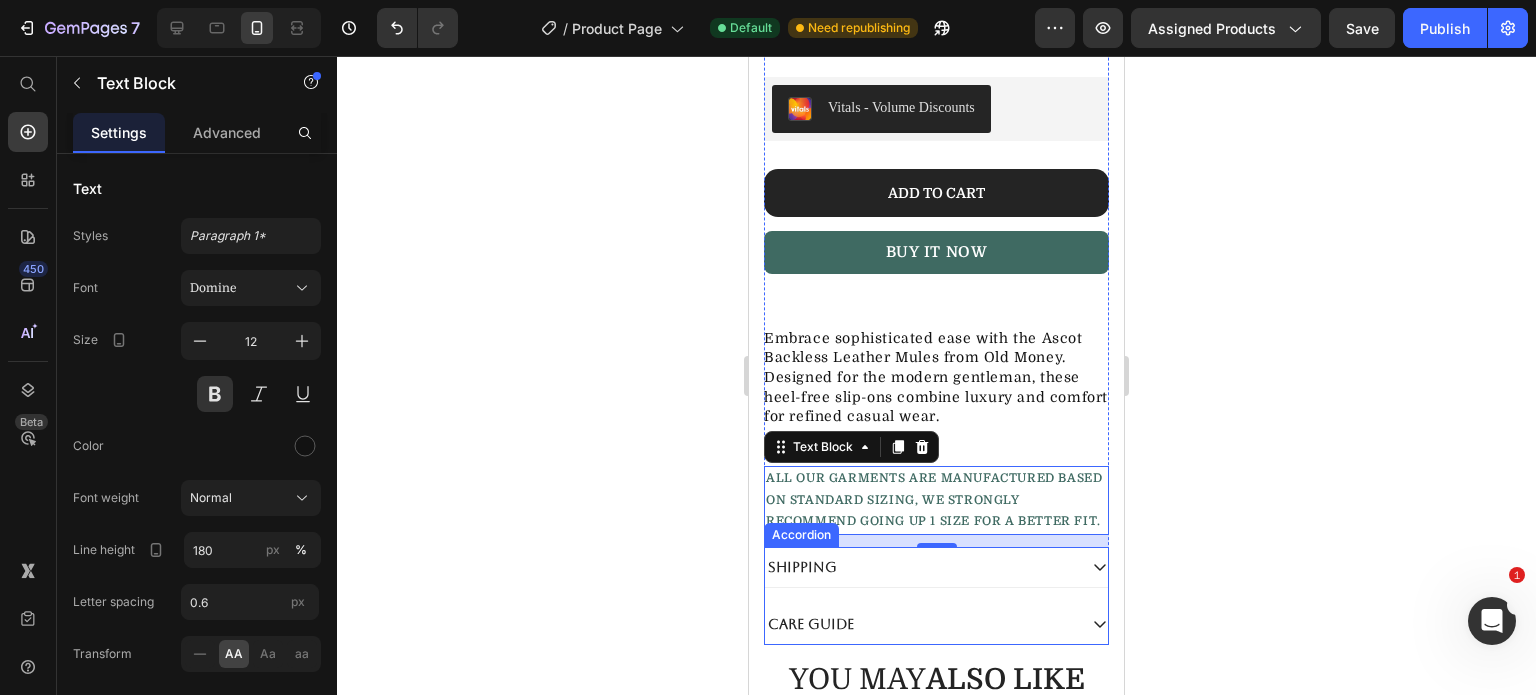 click on "Shipping" at bounding box center (802, 567) 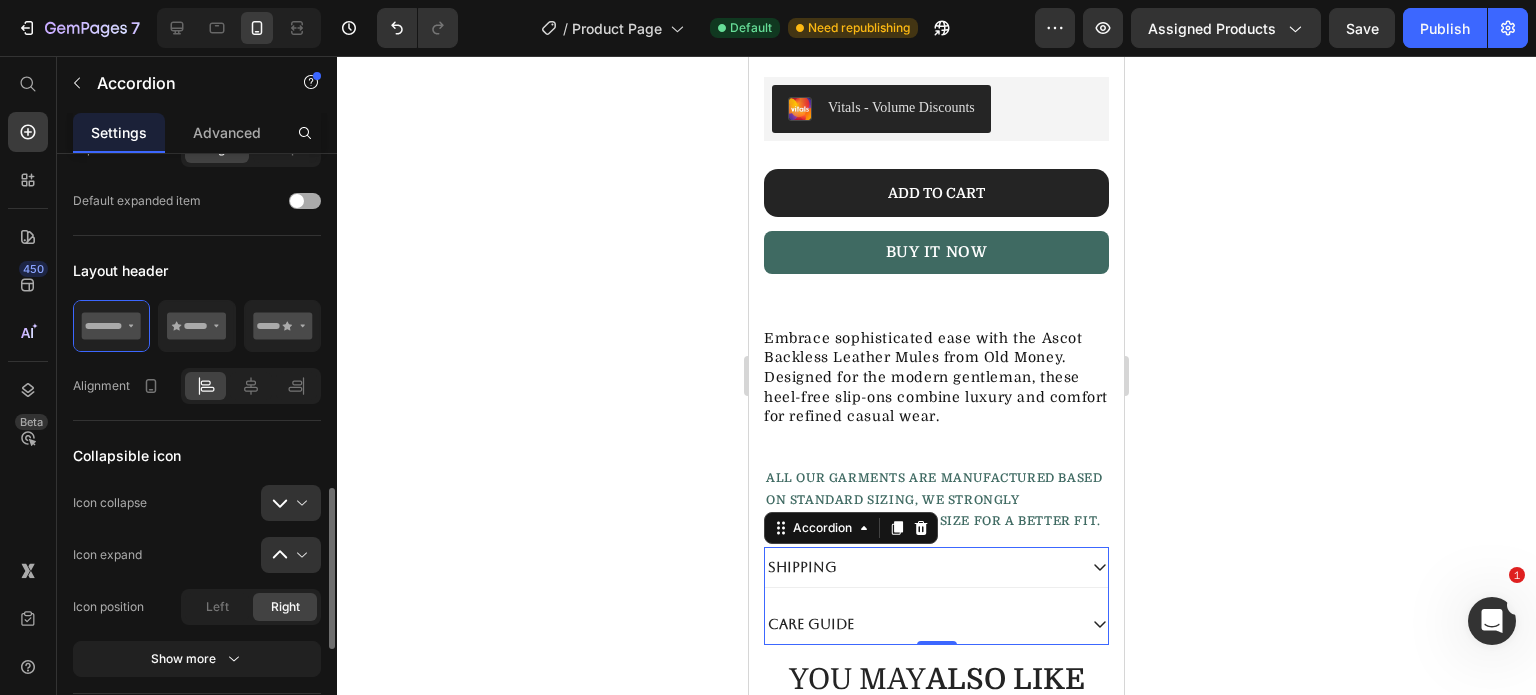 scroll, scrollTop: 600, scrollLeft: 0, axis: vertical 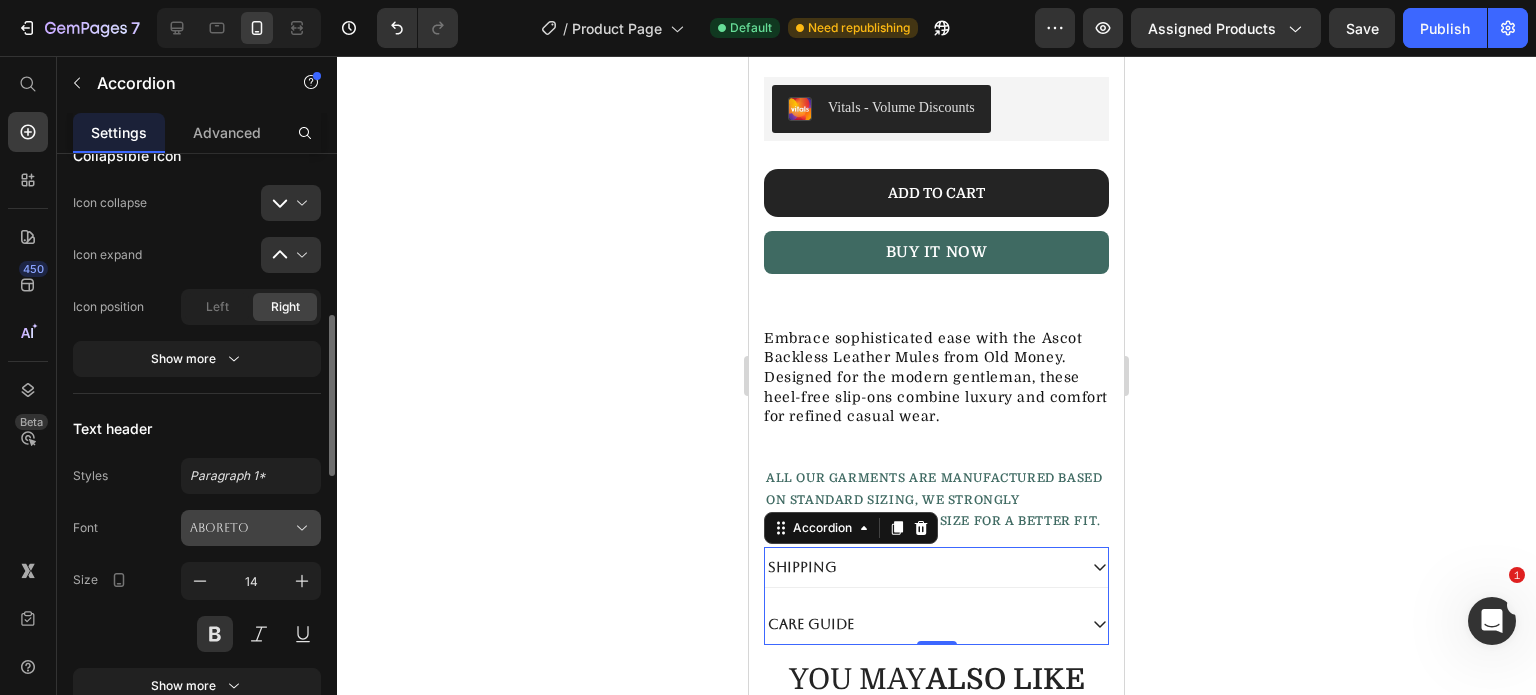 click on "Aboreto" at bounding box center [241, 528] 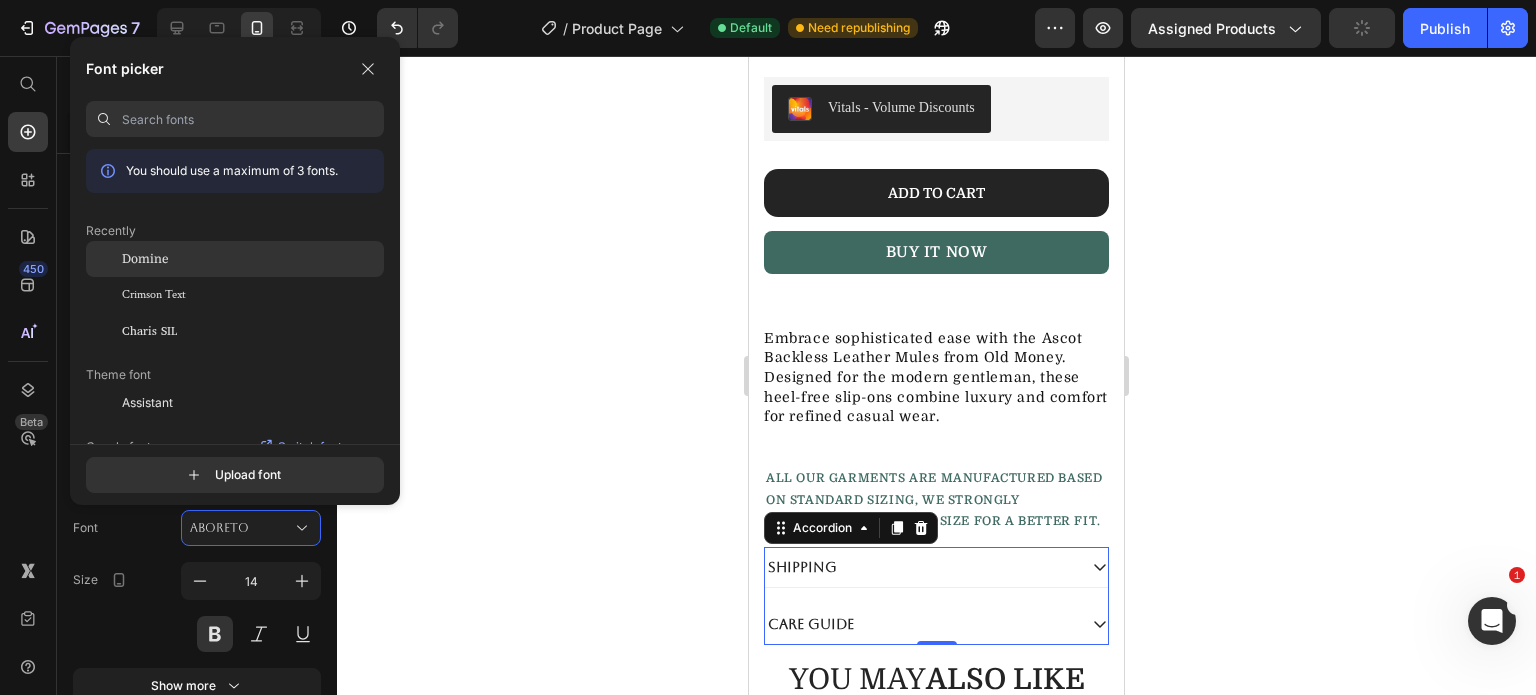 click on "Domine" at bounding box center [145, 259] 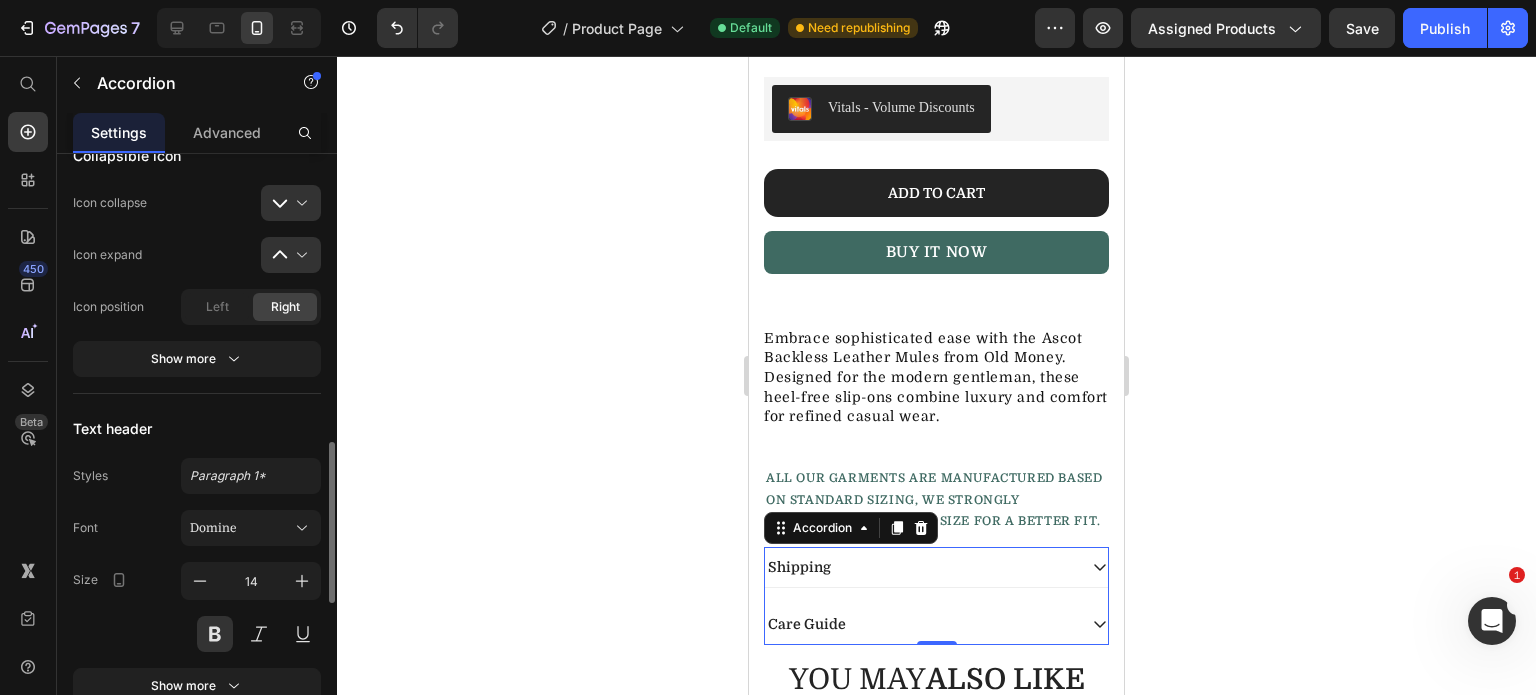 scroll, scrollTop: 700, scrollLeft: 0, axis: vertical 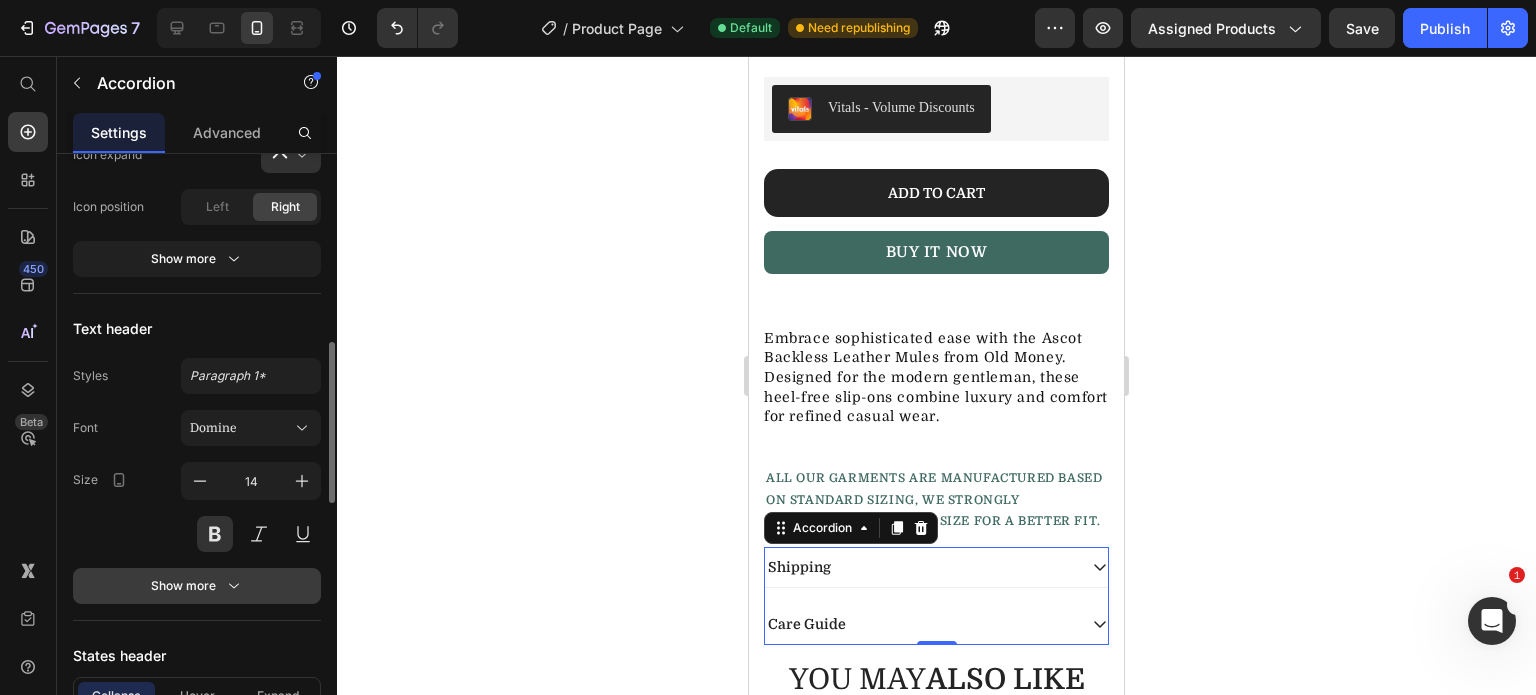 click on "Show more" at bounding box center [197, 586] 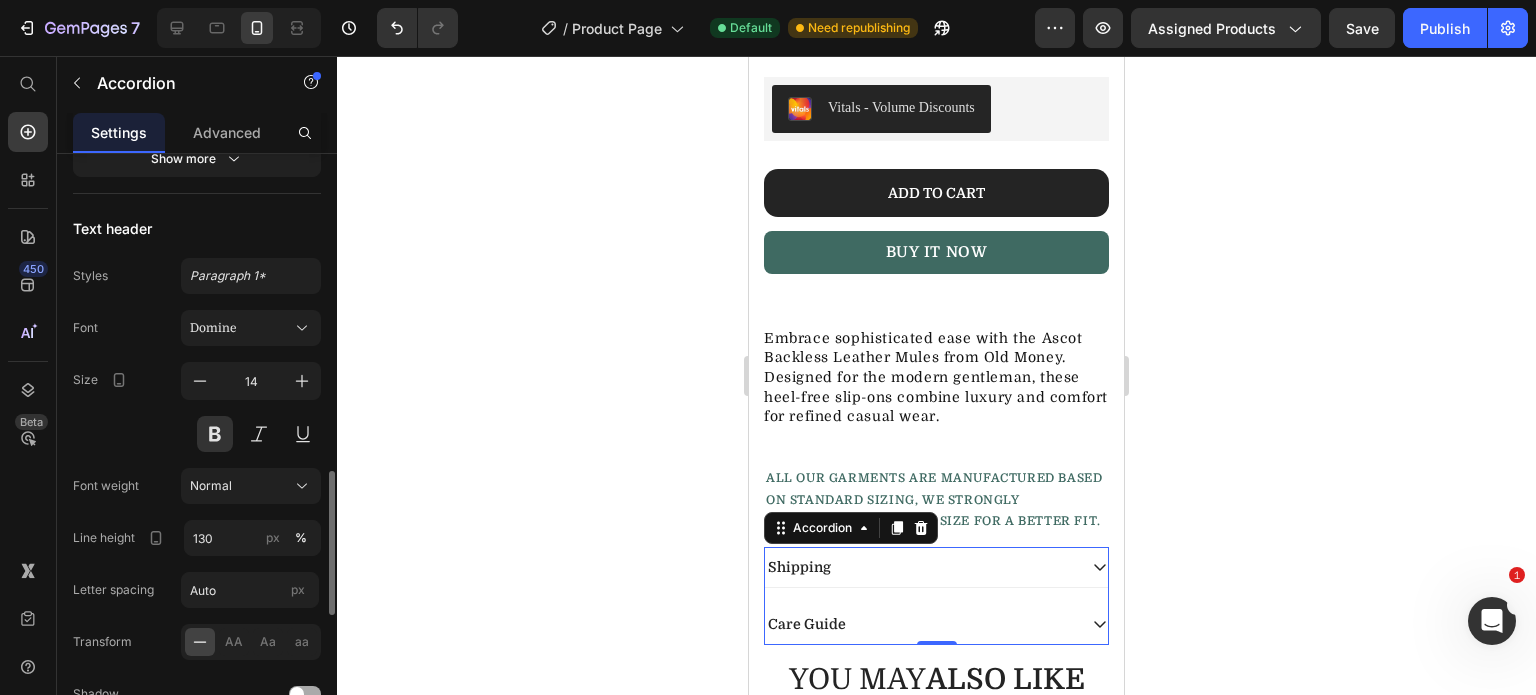 scroll, scrollTop: 900, scrollLeft: 0, axis: vertical 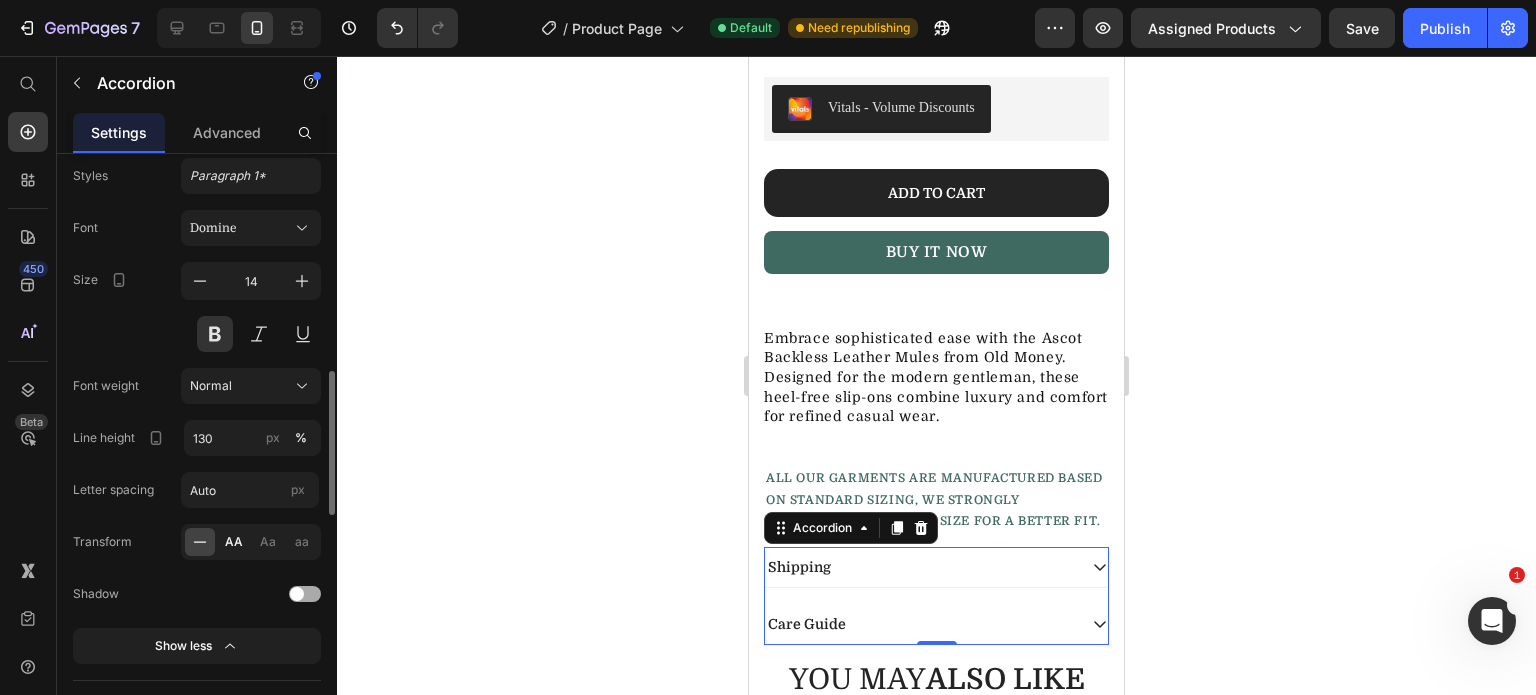 click on "AA" 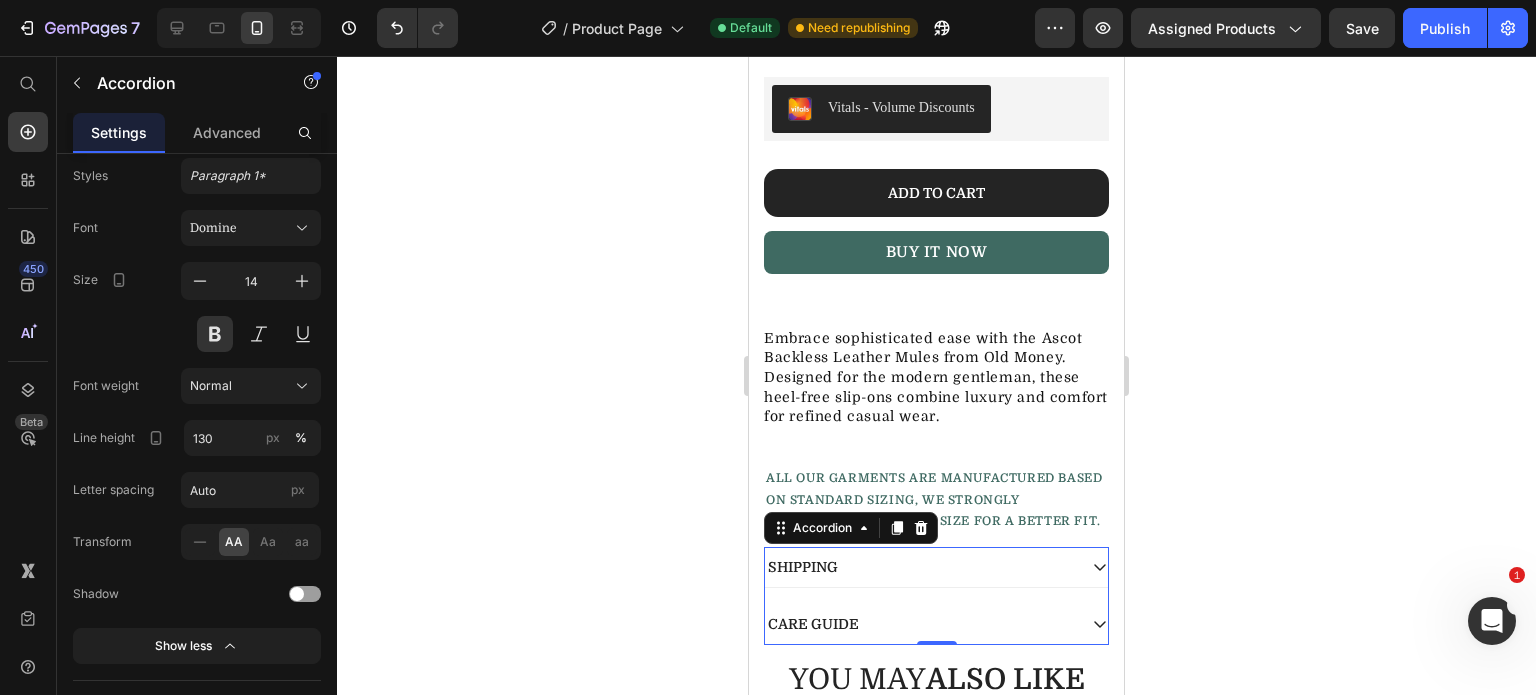 click 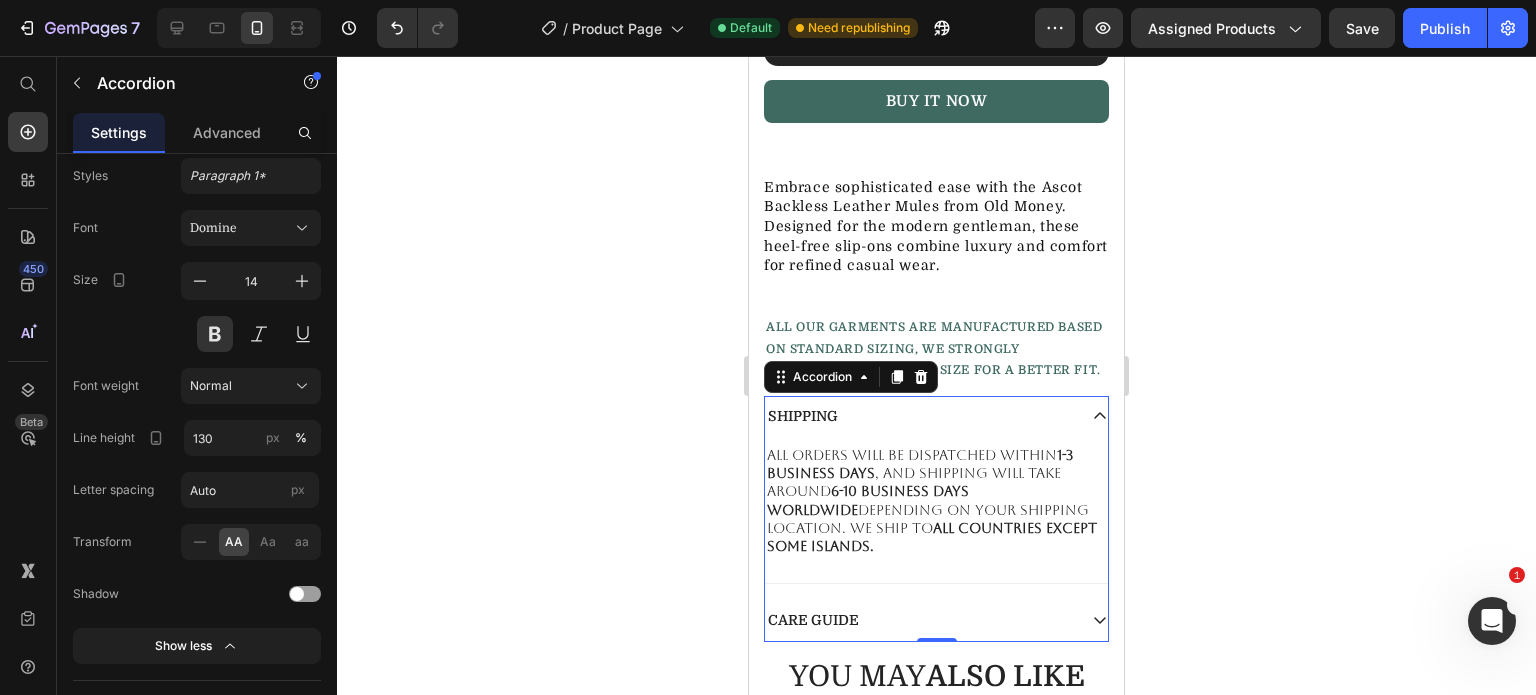 scroll, scrollTop: 1100, scrollLeft: 0, axis: vertical 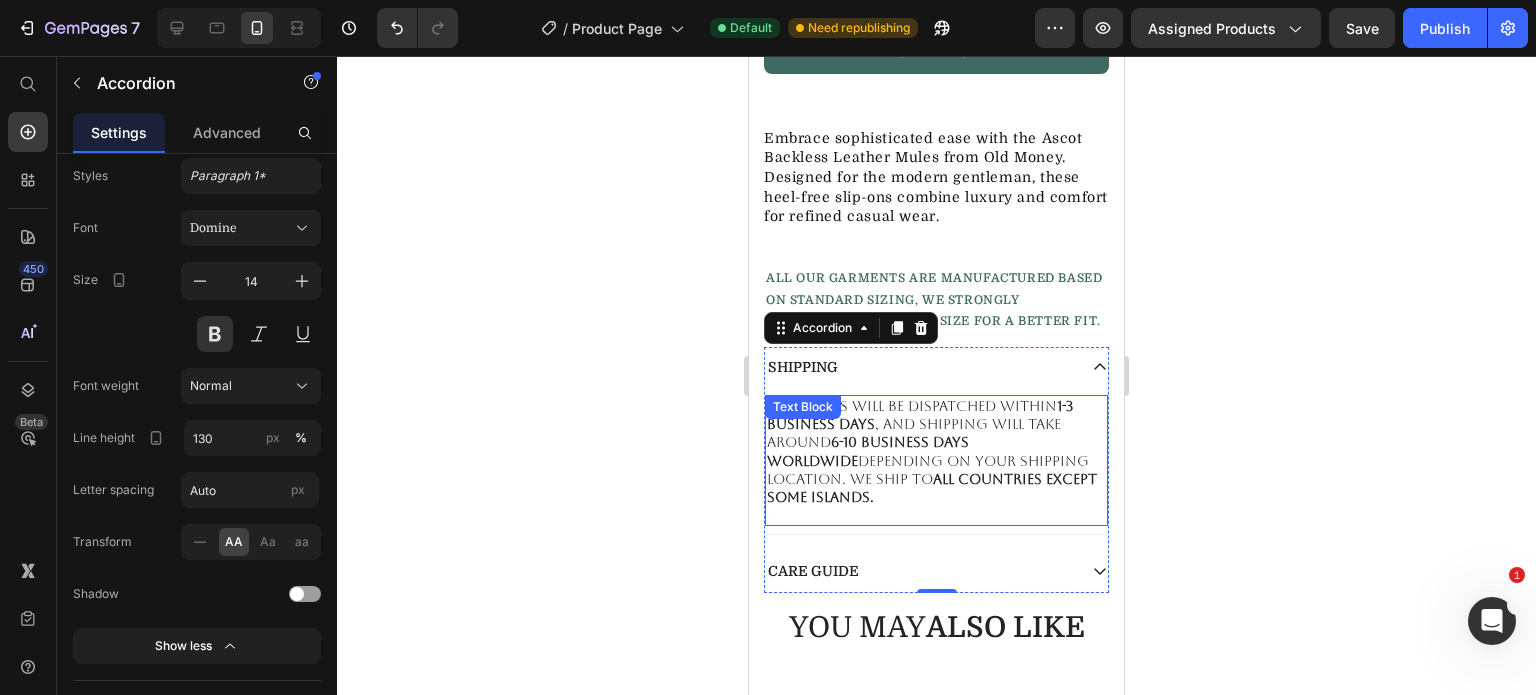 click on "All orders will be dispatched within 1-3 Business Days , and shipping will take around 6-10 business days worldwide depending on your shipping location. We ship to all countries except some Islands." at bounding box center (936, 460) 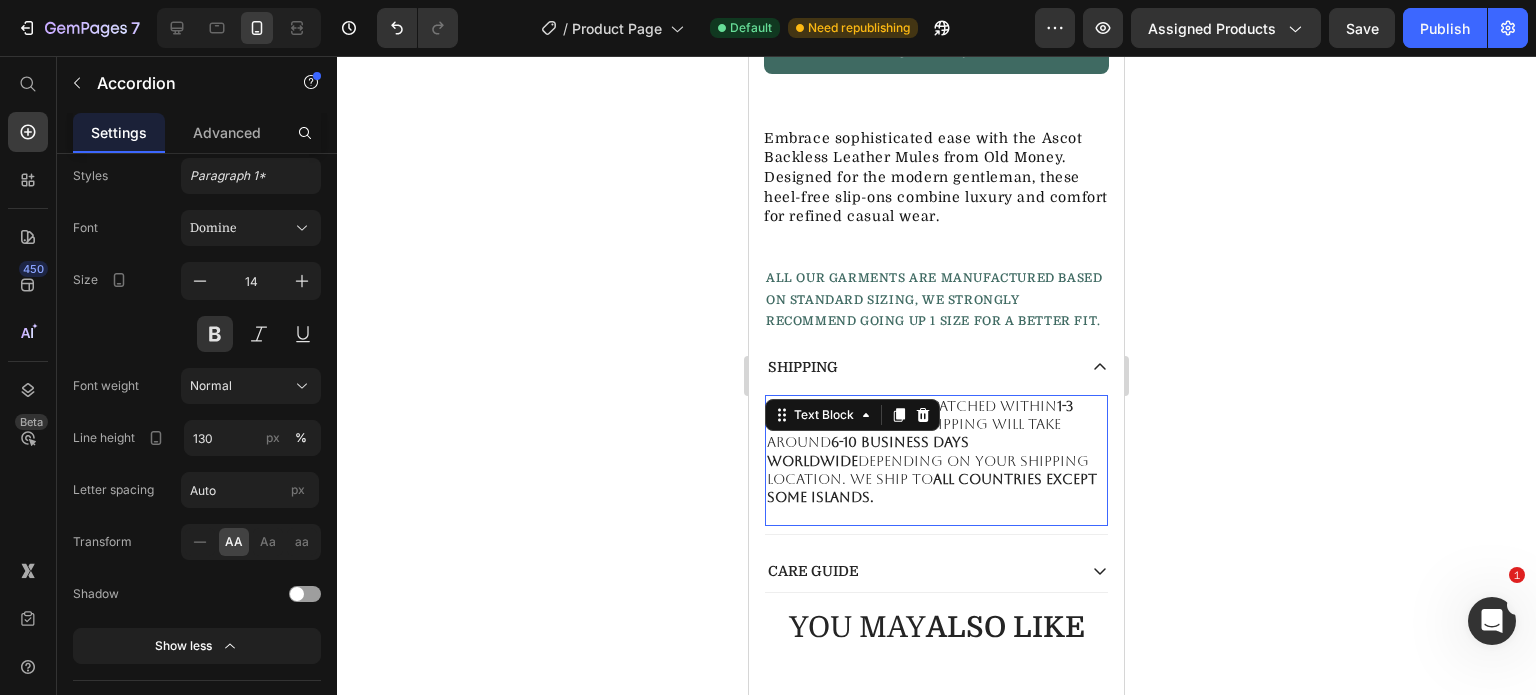 scroll, scrollTop: 0, scrollLeft: 0, axis: both 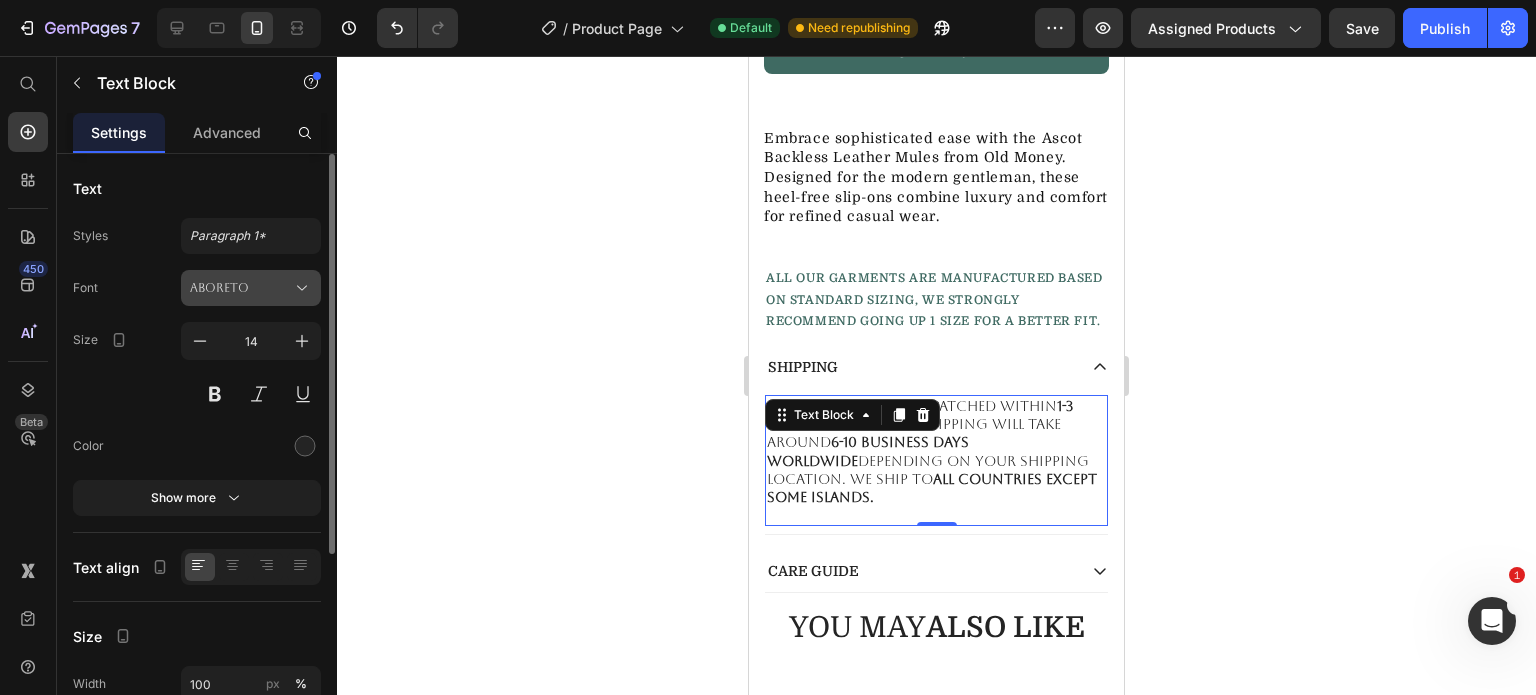 click on "Aboreto" at bounding box center (241, 288) 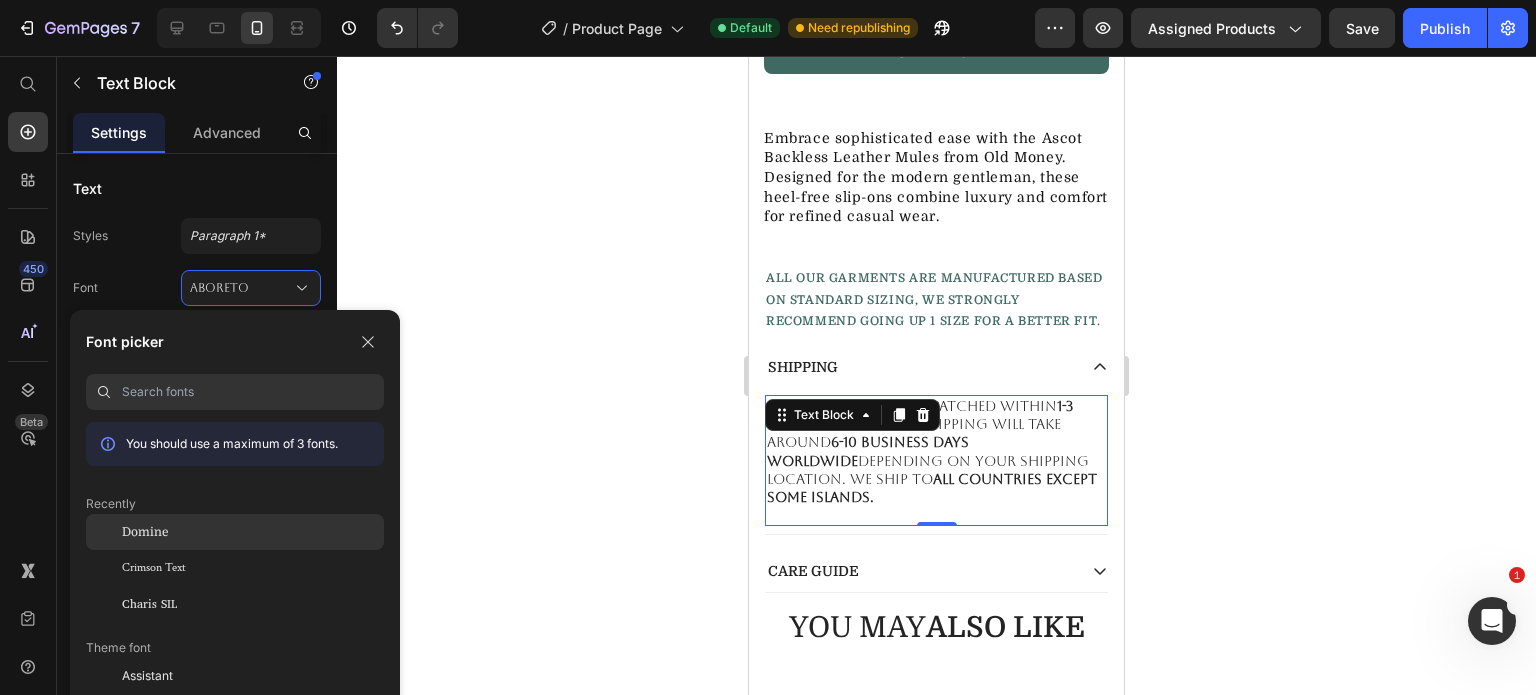click on "Domine" 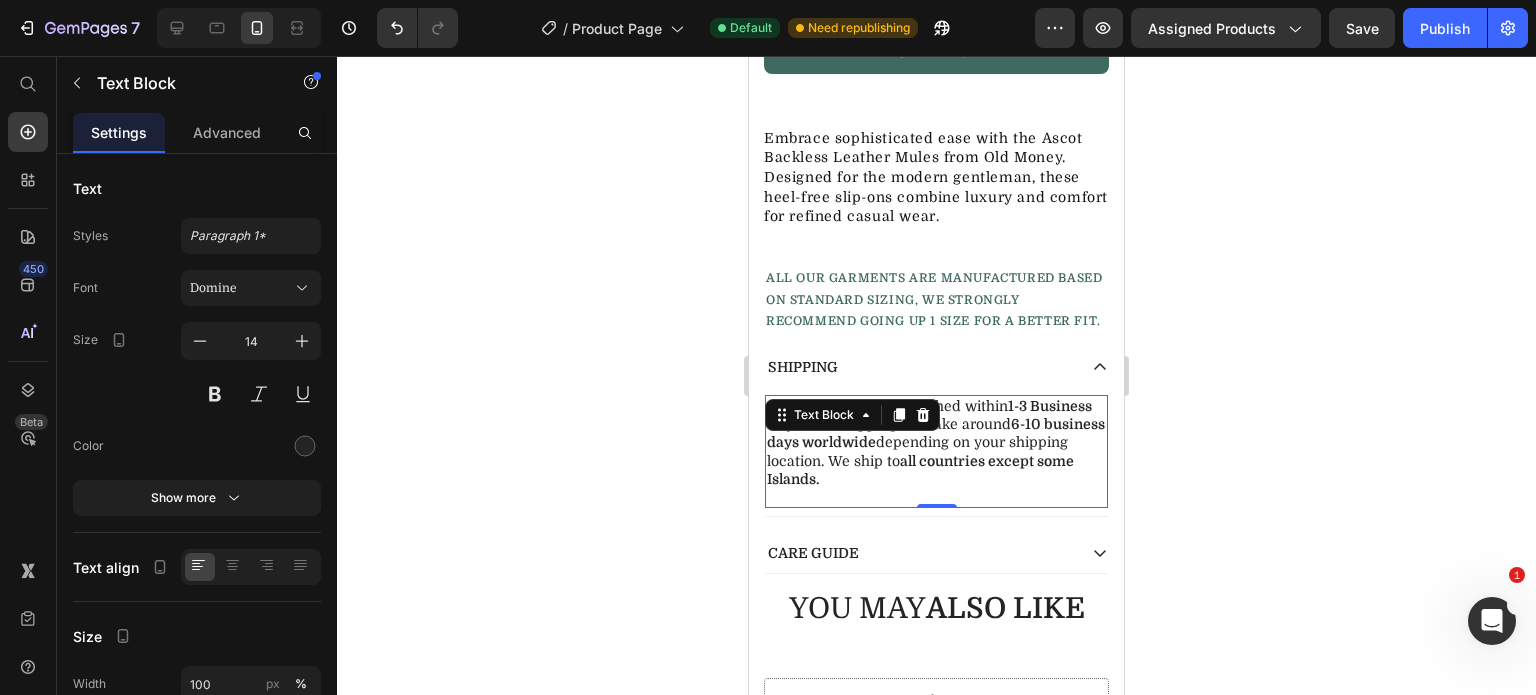 click on "All orders will be dispatched within 1-3 Business Days , and shipping will take around 6-10 business days worldwide depending on your shipping location. We ship to all countries except some Islands." at bounding box center (936, 451) 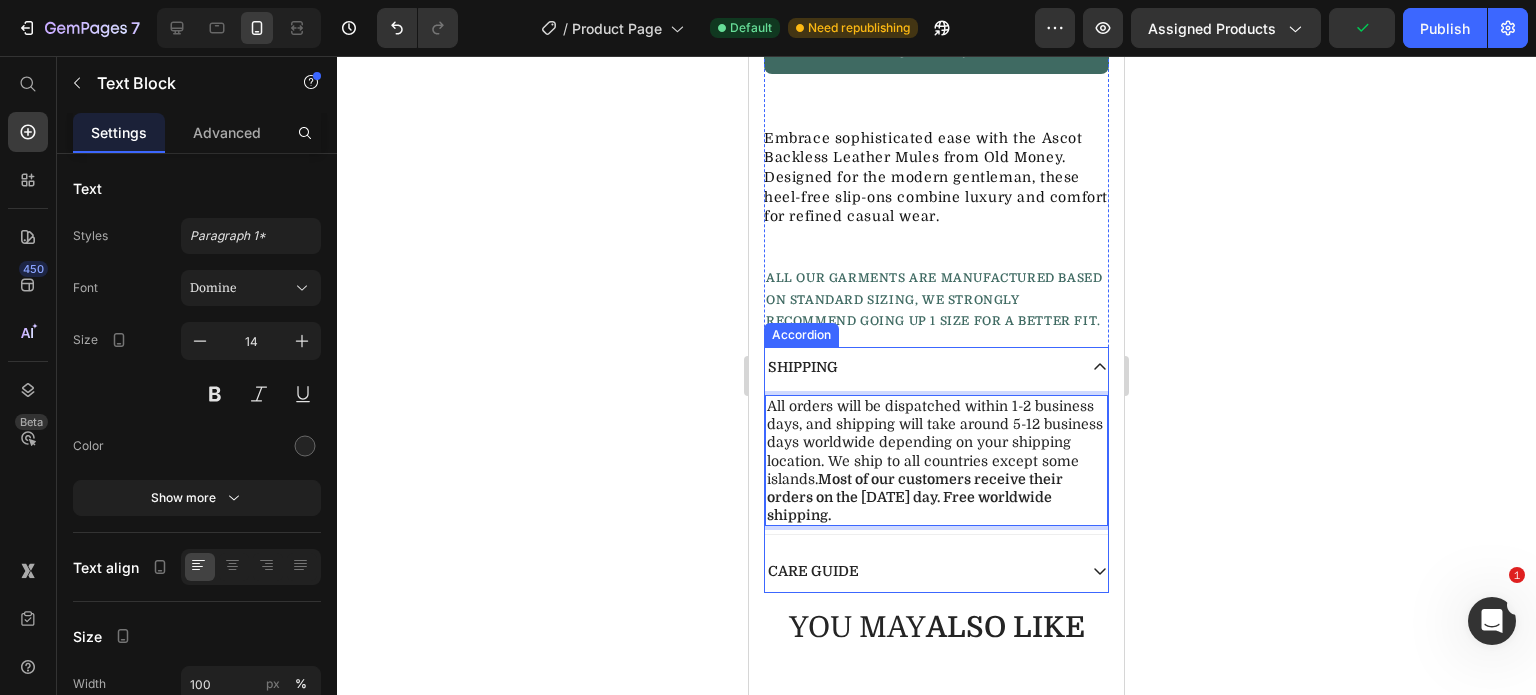 click 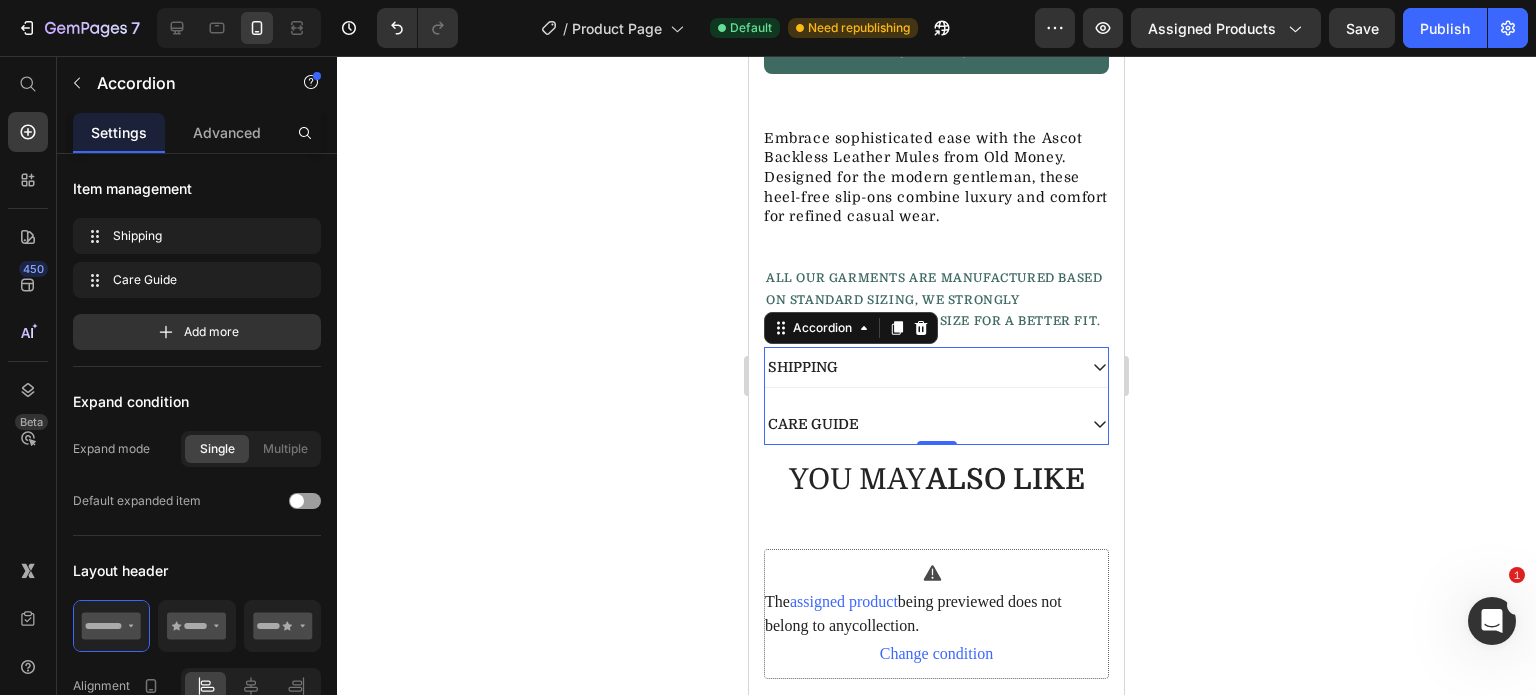 click 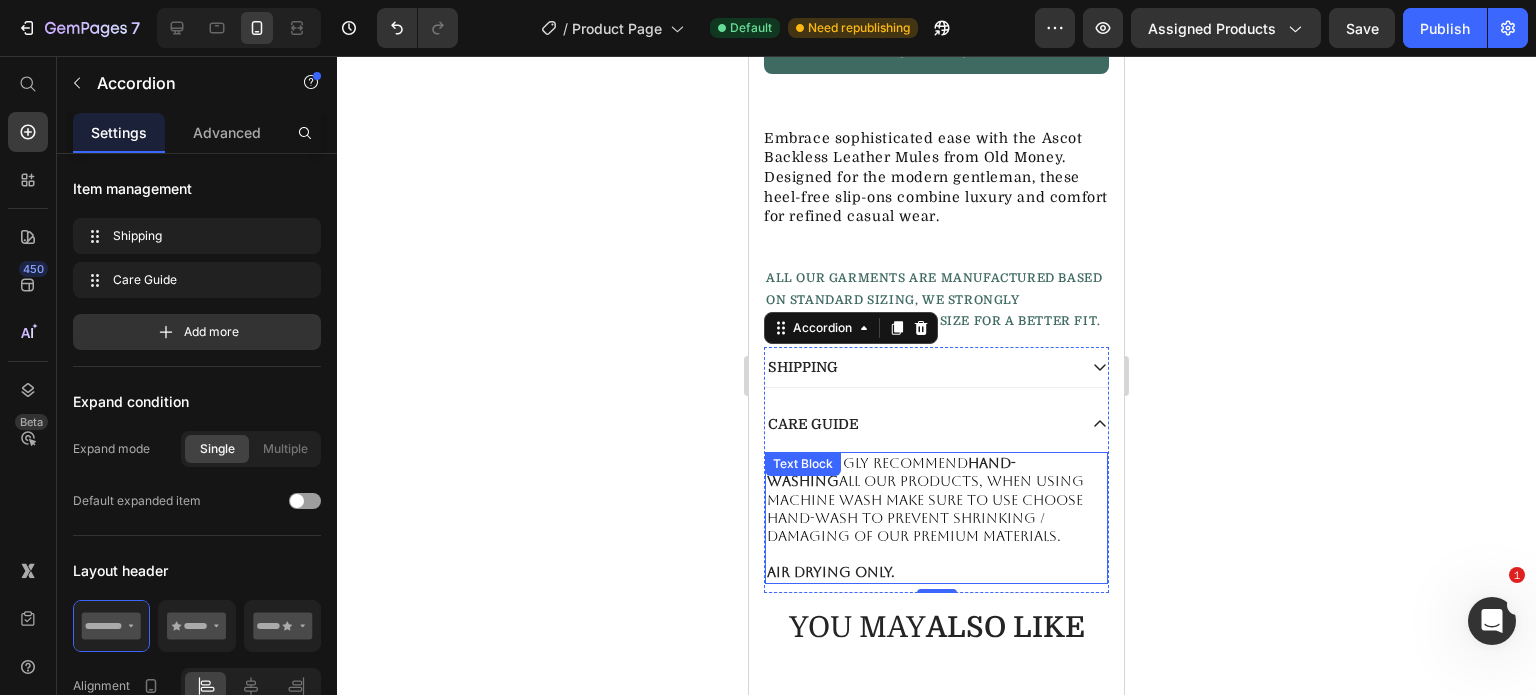 click on "all our products, when using machine wash make sure to use choose hand-wash to prevent shrinking / damaging of our premium materials." at bounding box center [925, 508] 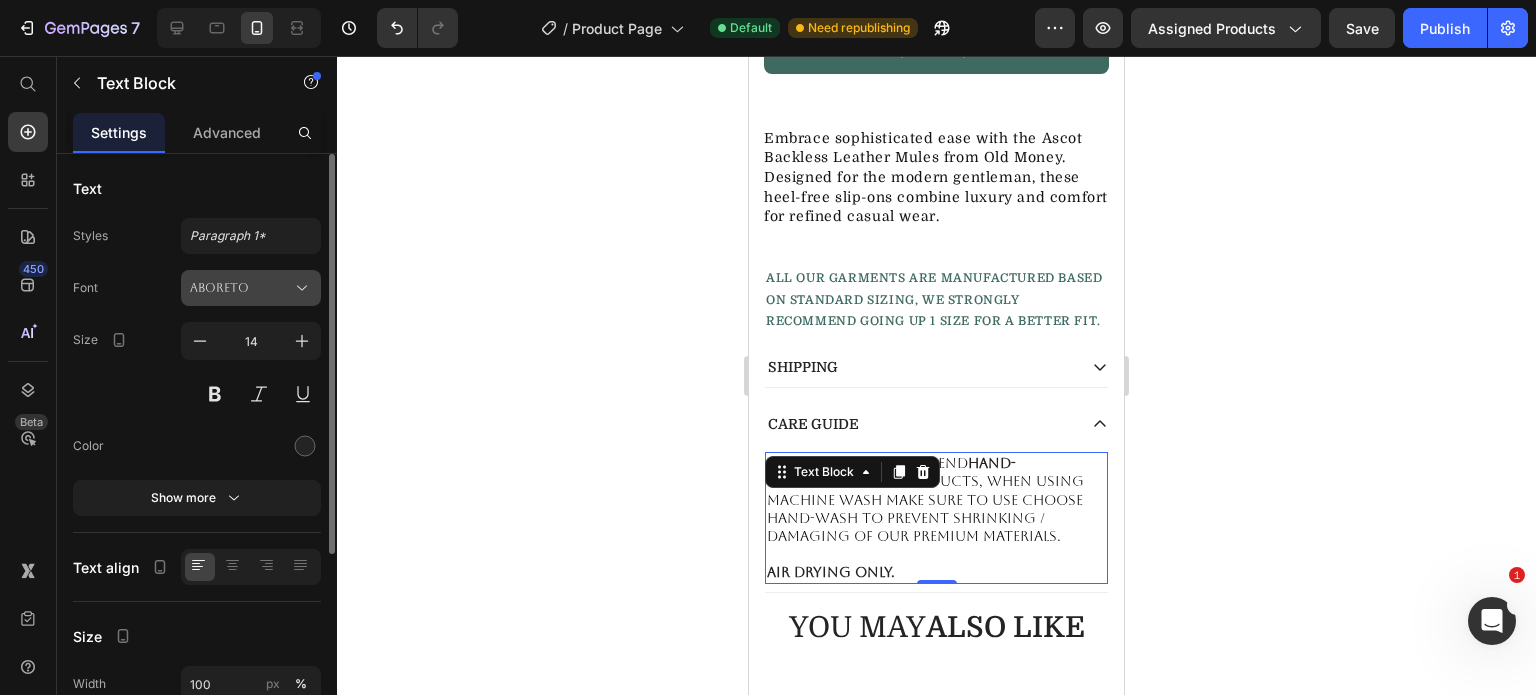 click on "Aboreto" at bounding box center (251, 288) 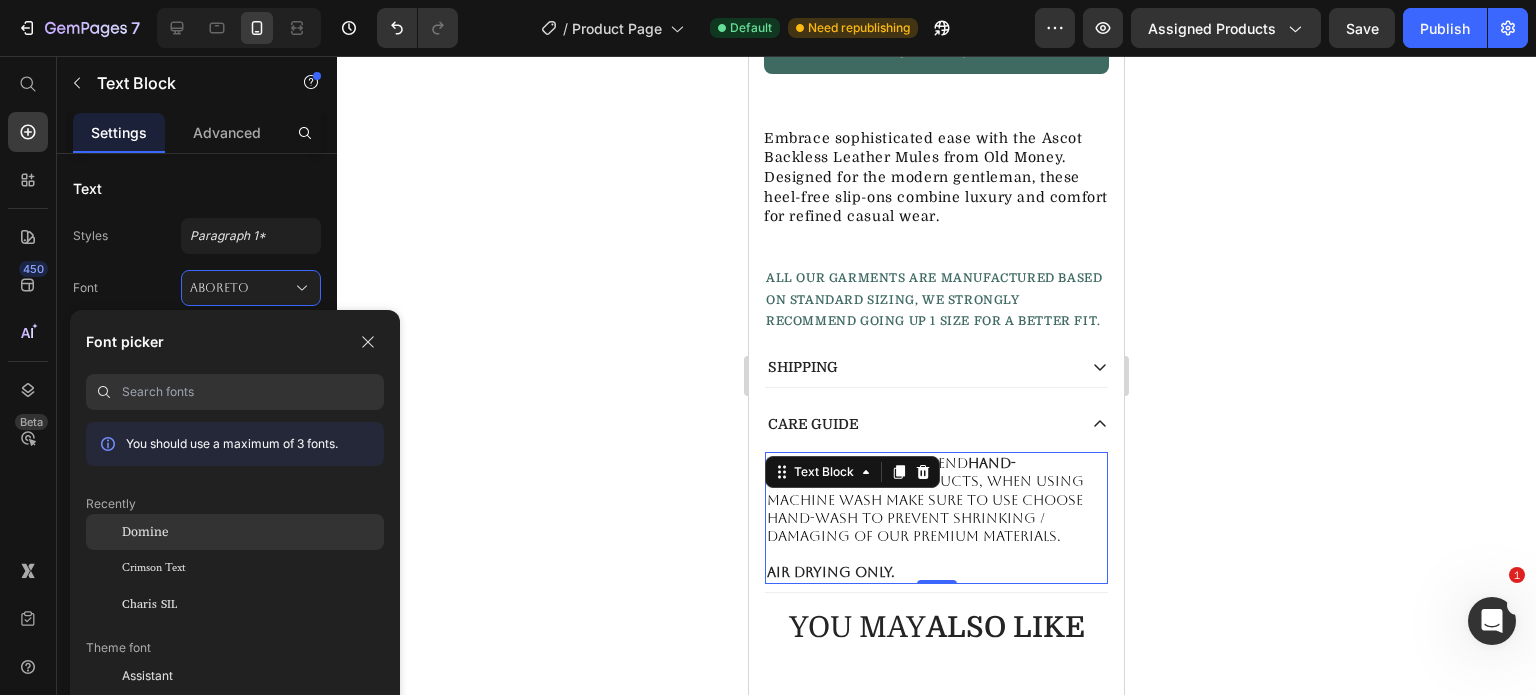 click on "Domine" 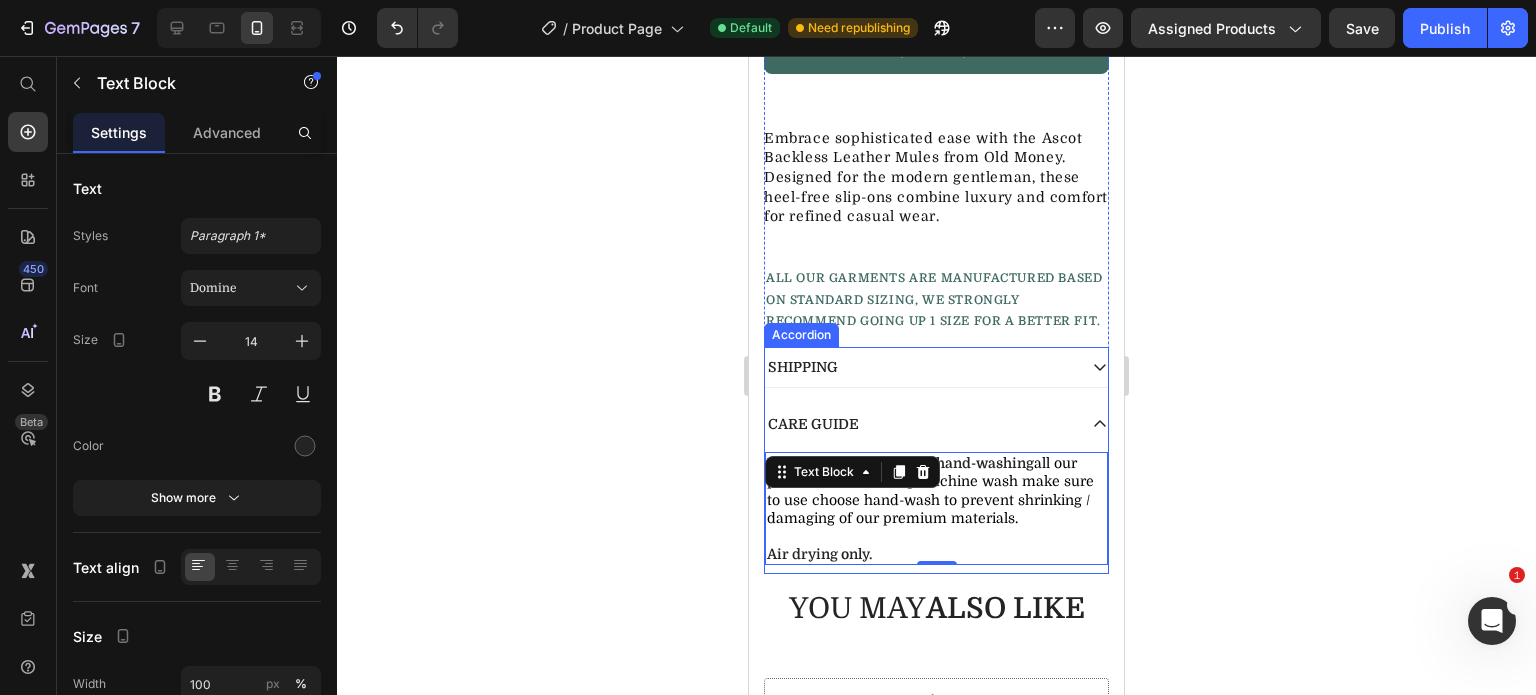 click 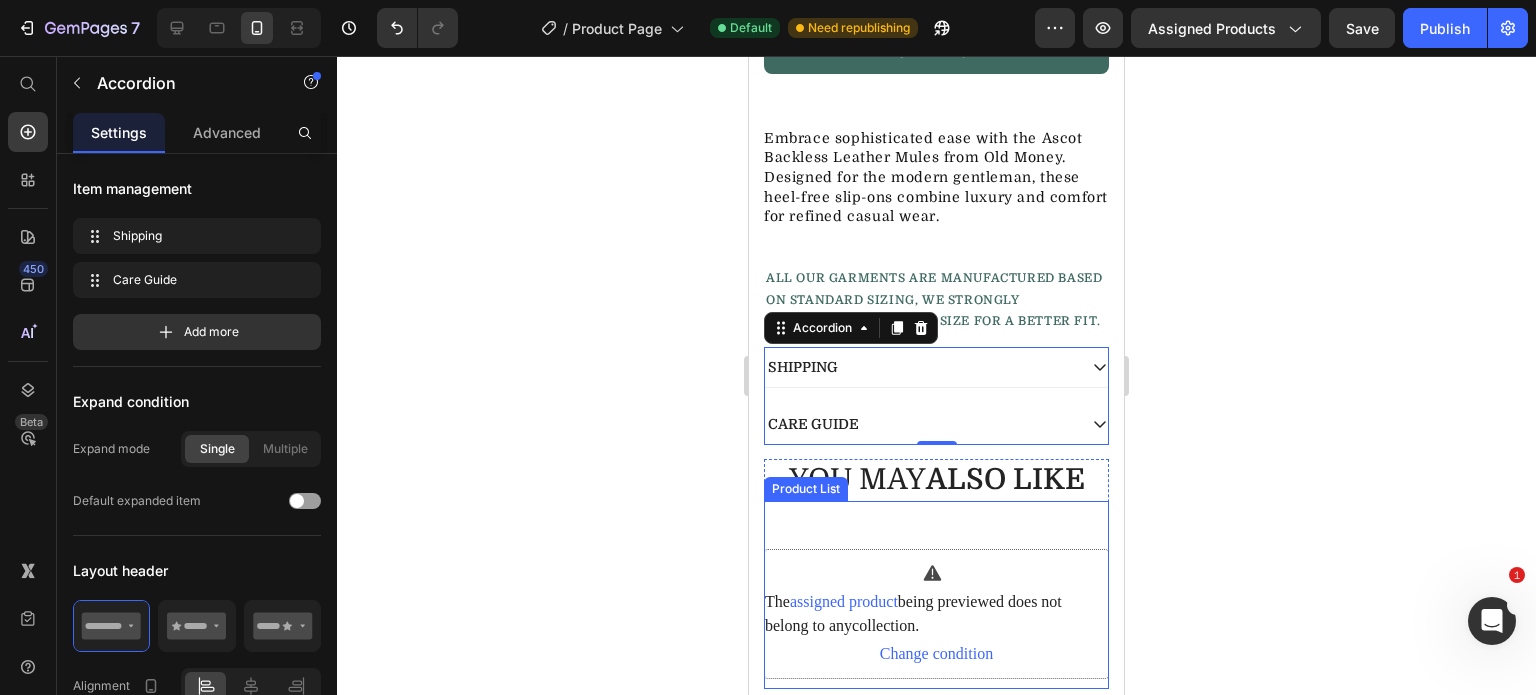 click on "The  assigned product  being previewed does not belong to any  collection . Change condition" at bounding box center (936, 614) 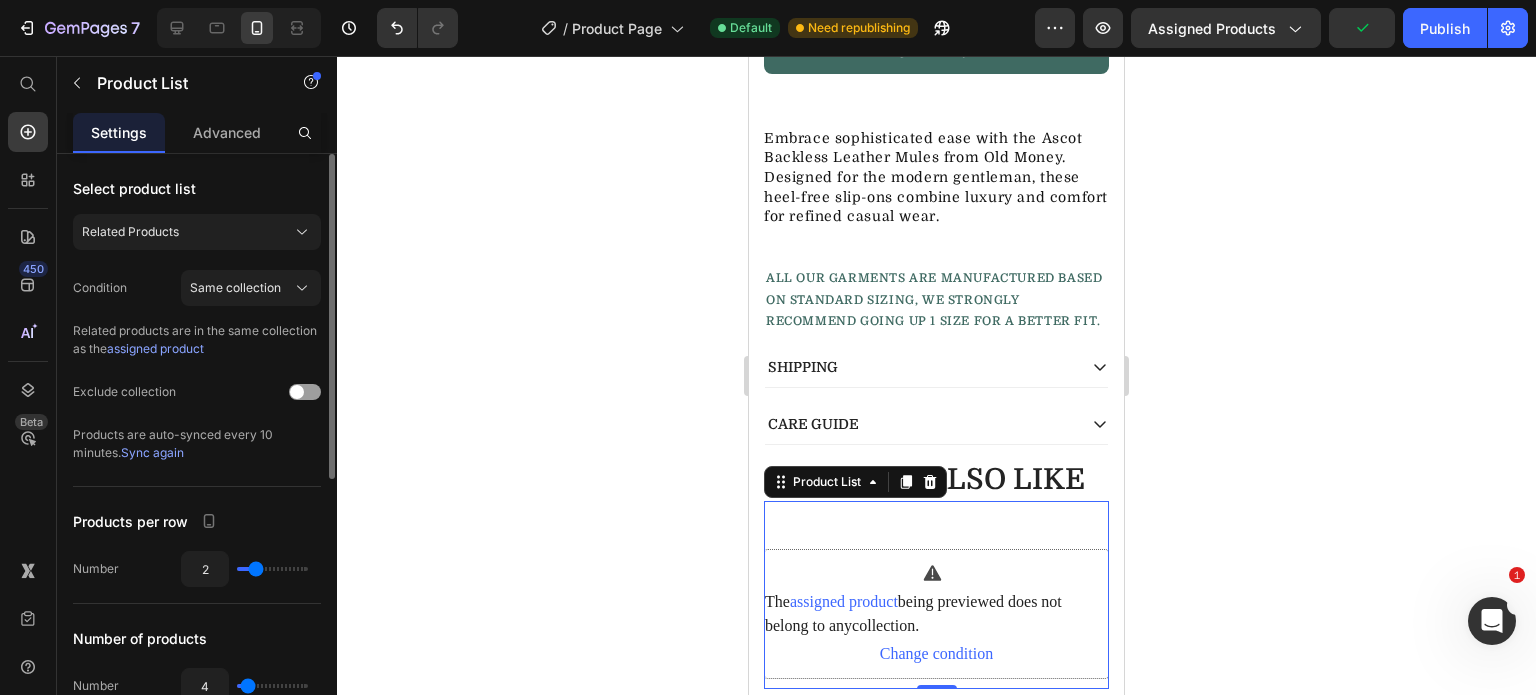 scroll, scrollTop: 0, scrollLeft: 0, axis: both 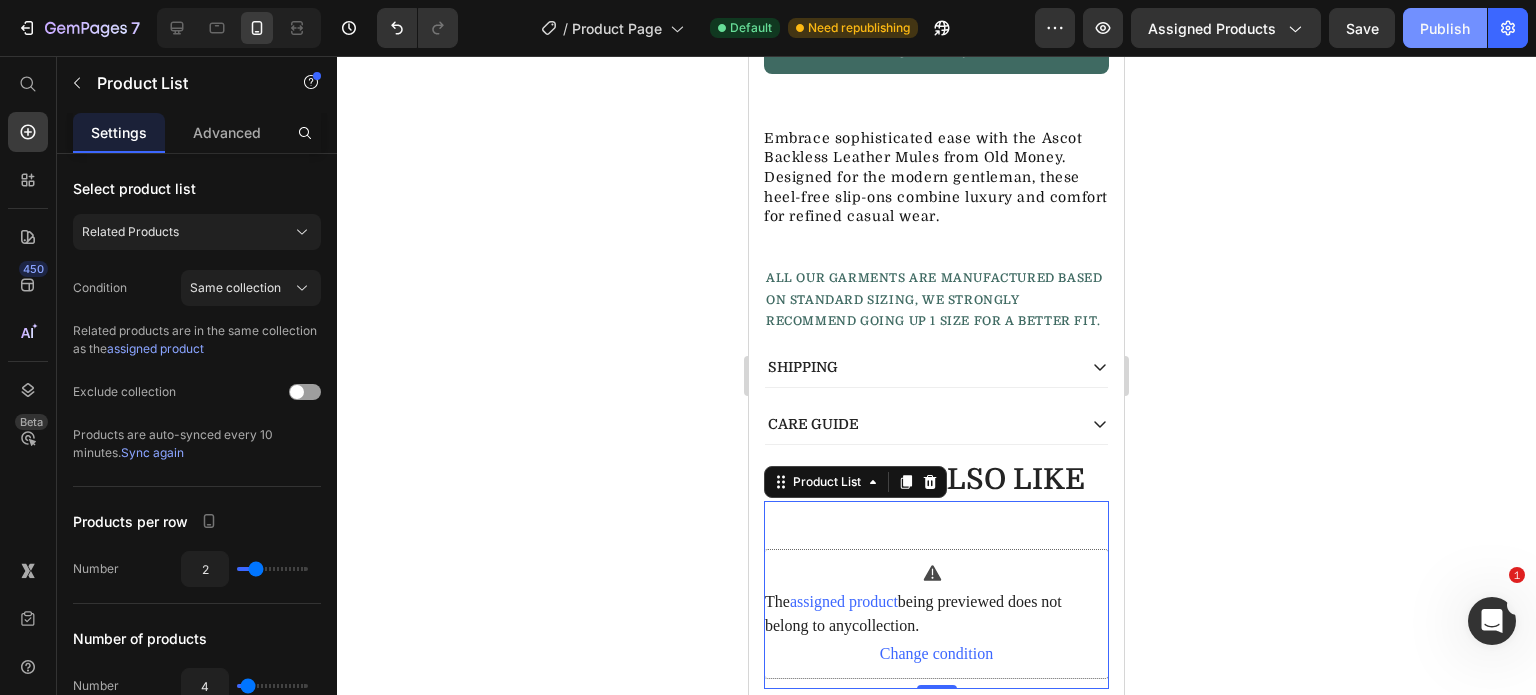 click on "Publish" at bounding box center [1445, 28] 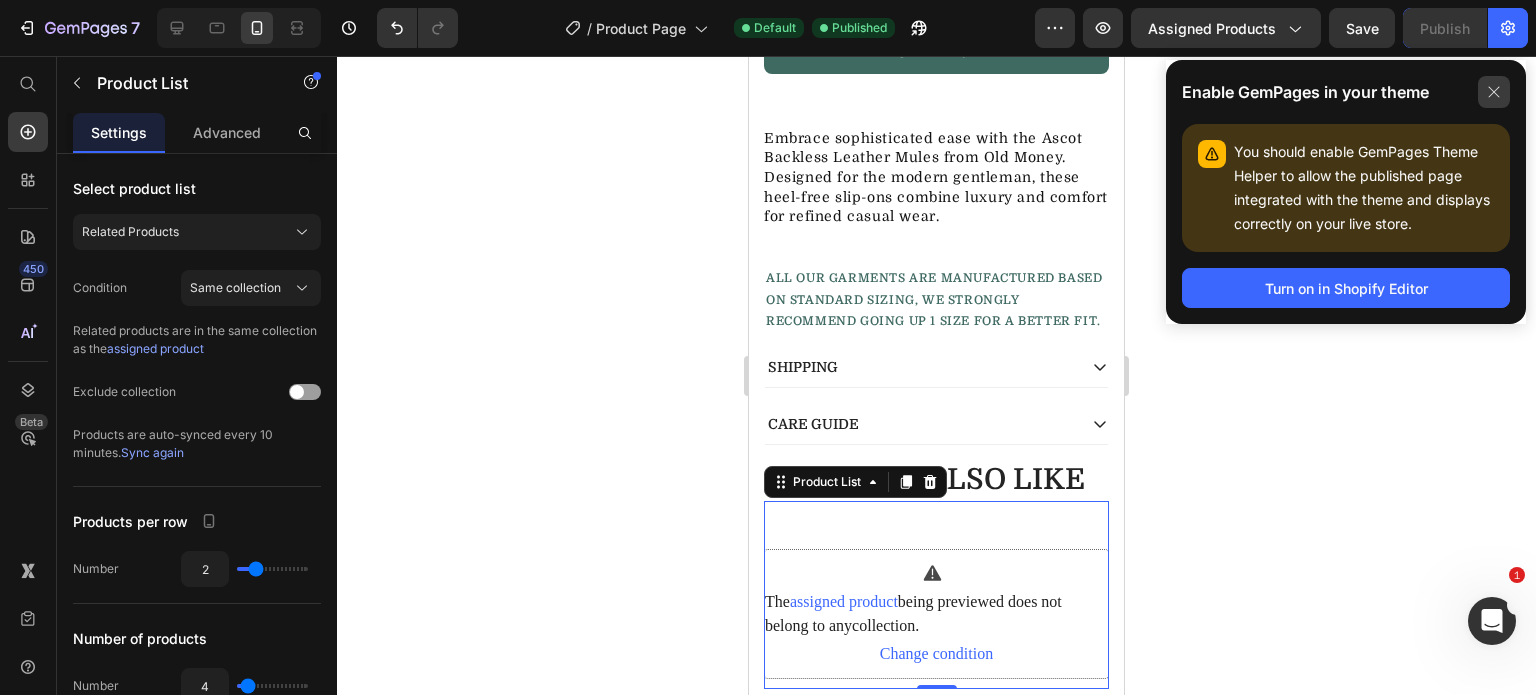 click 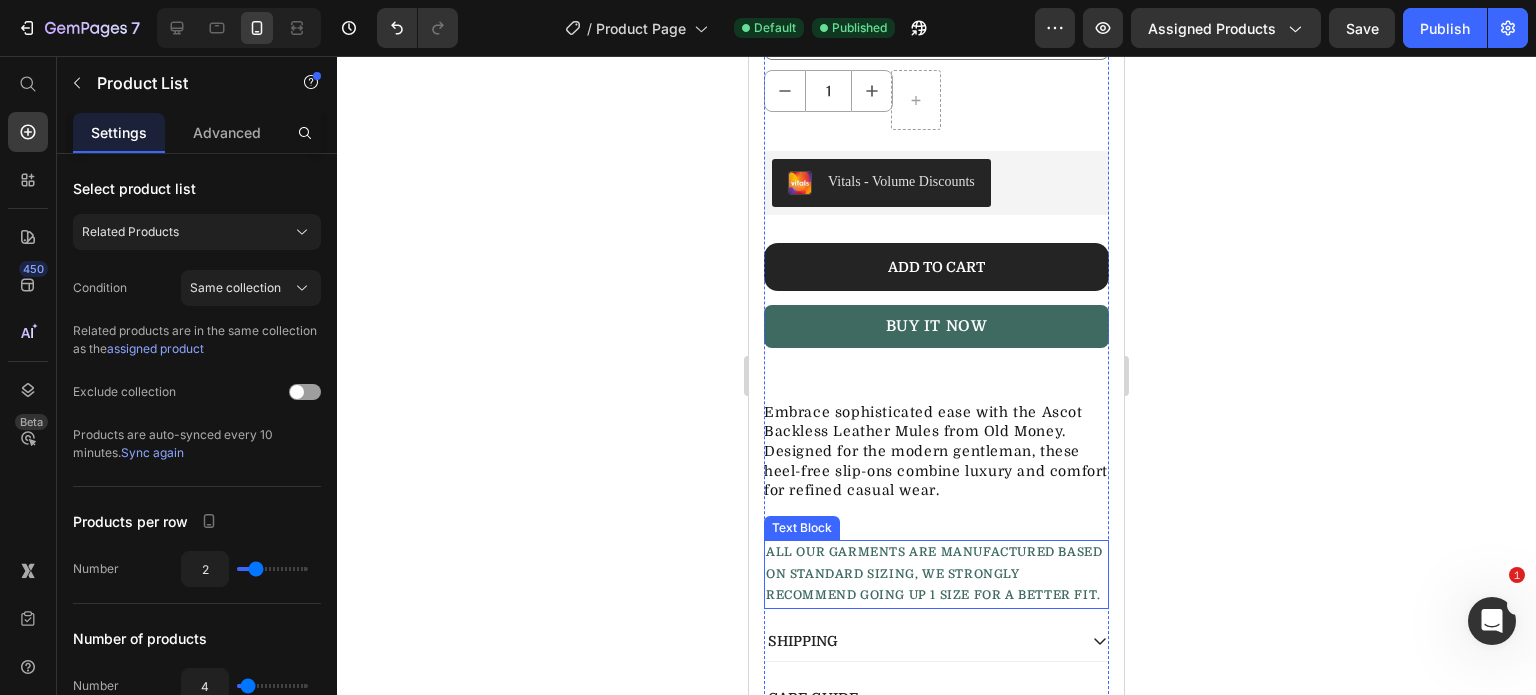 scroll, scrollTop: 800, scrollLeft: 0, axis: vertical 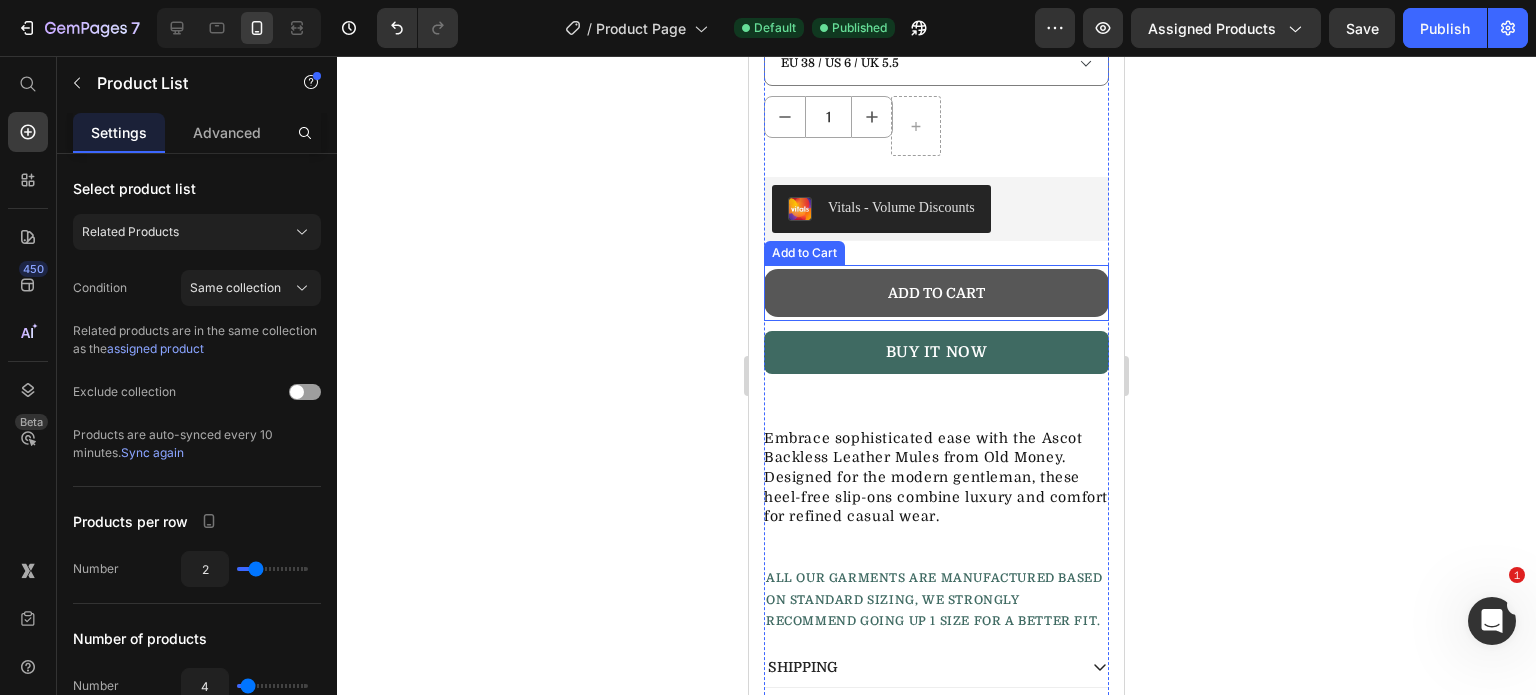 click on "Add to cart" at bounding box center [936, 293] 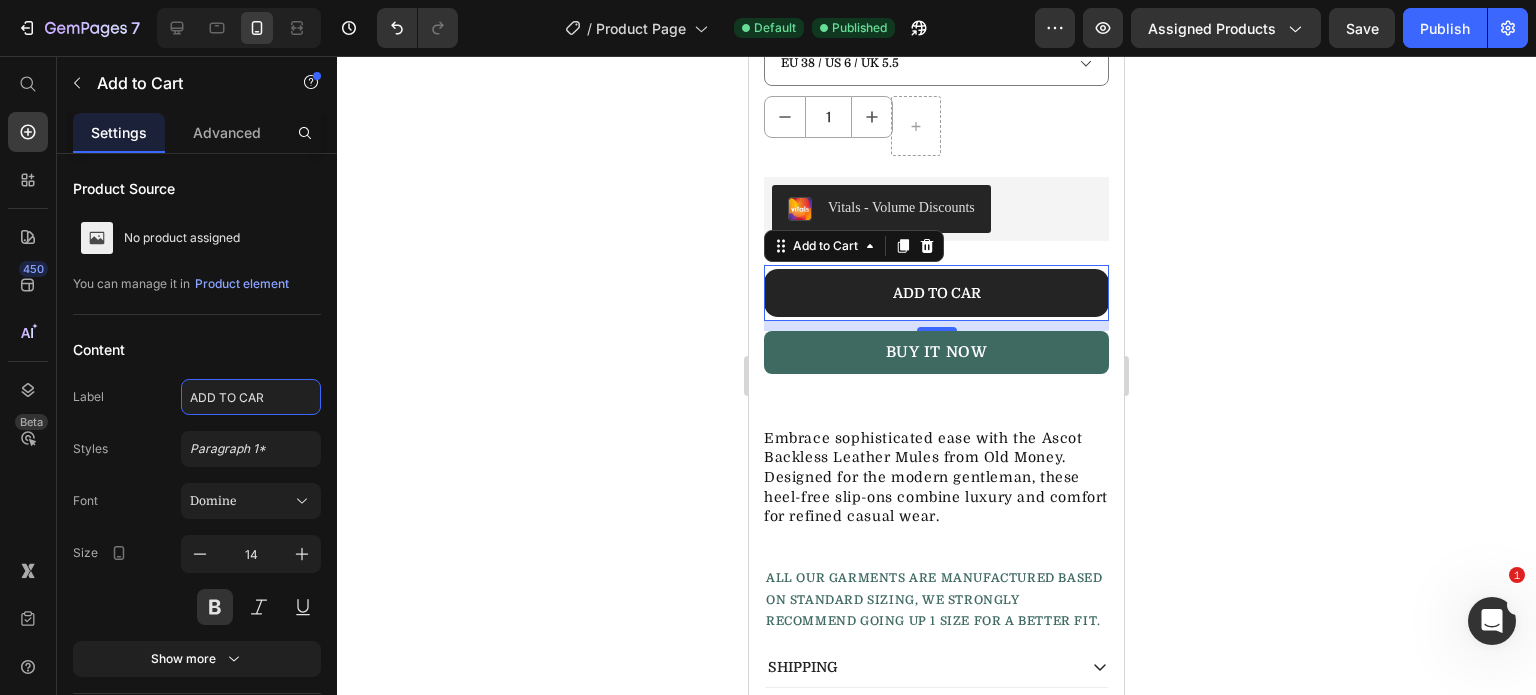 type on "ADD TO CART" 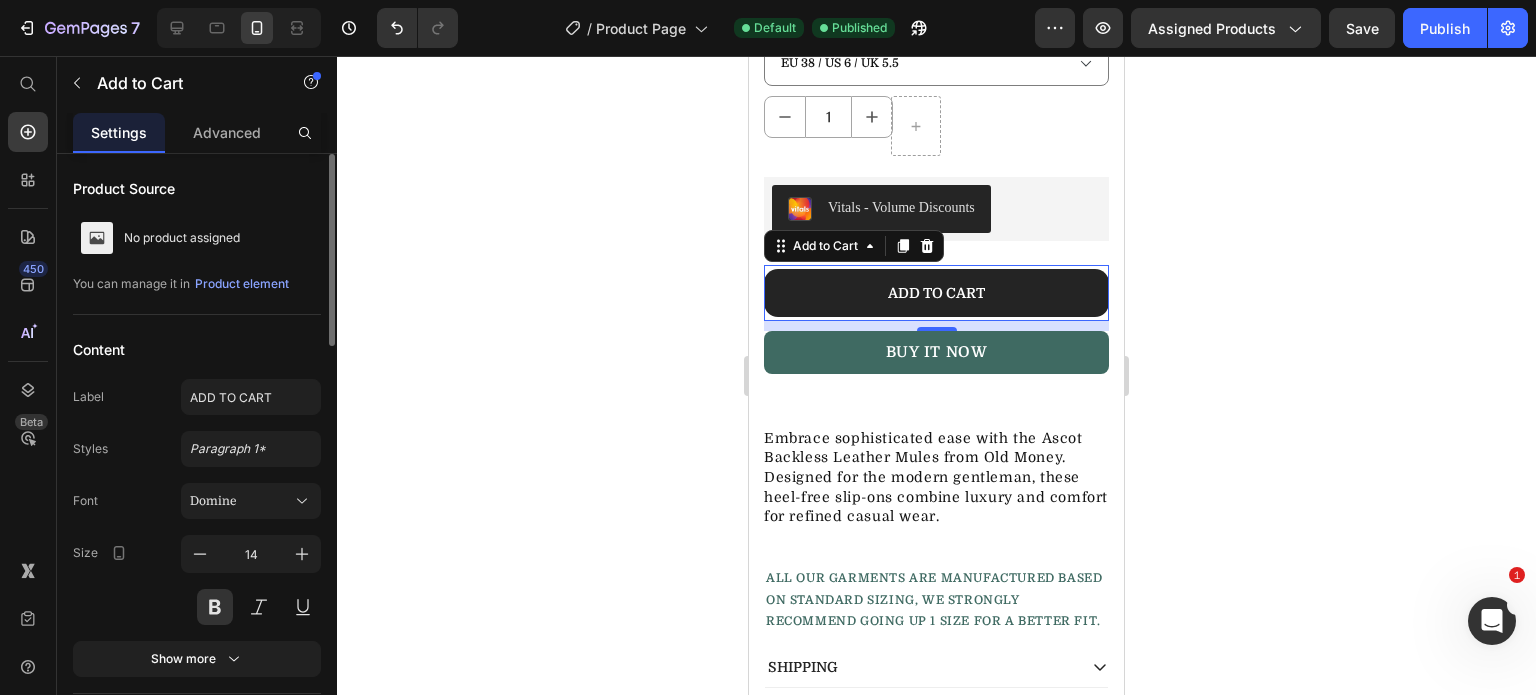 click on "Content" at bounding box center (197, 349) 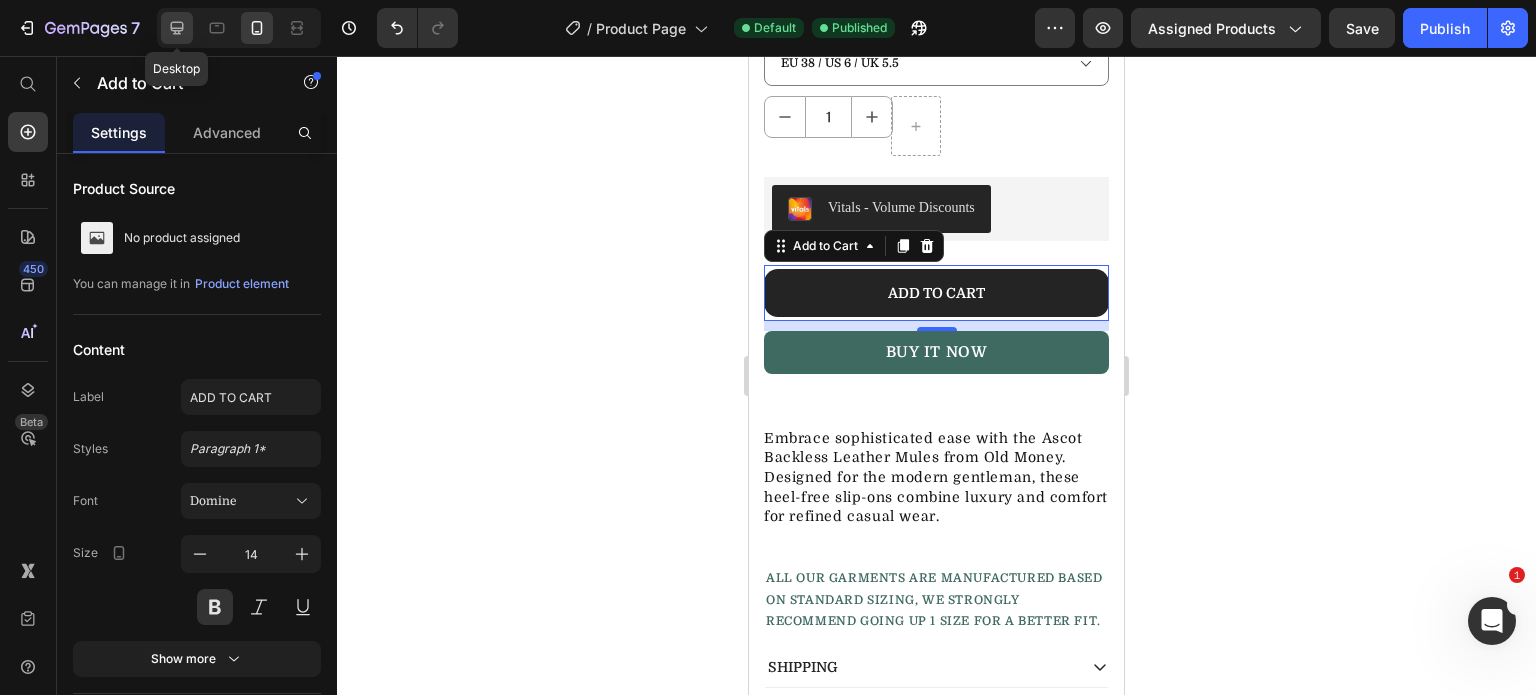 click 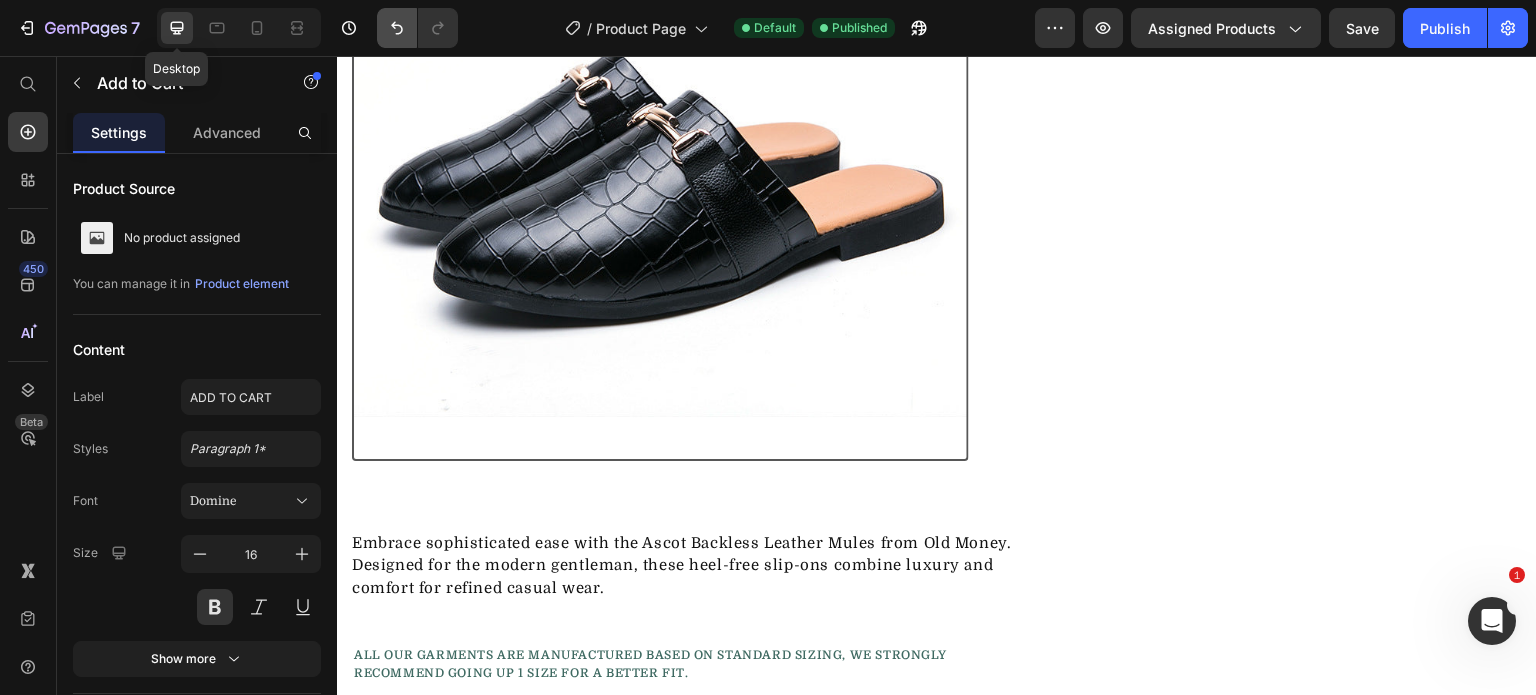 radio on "false" 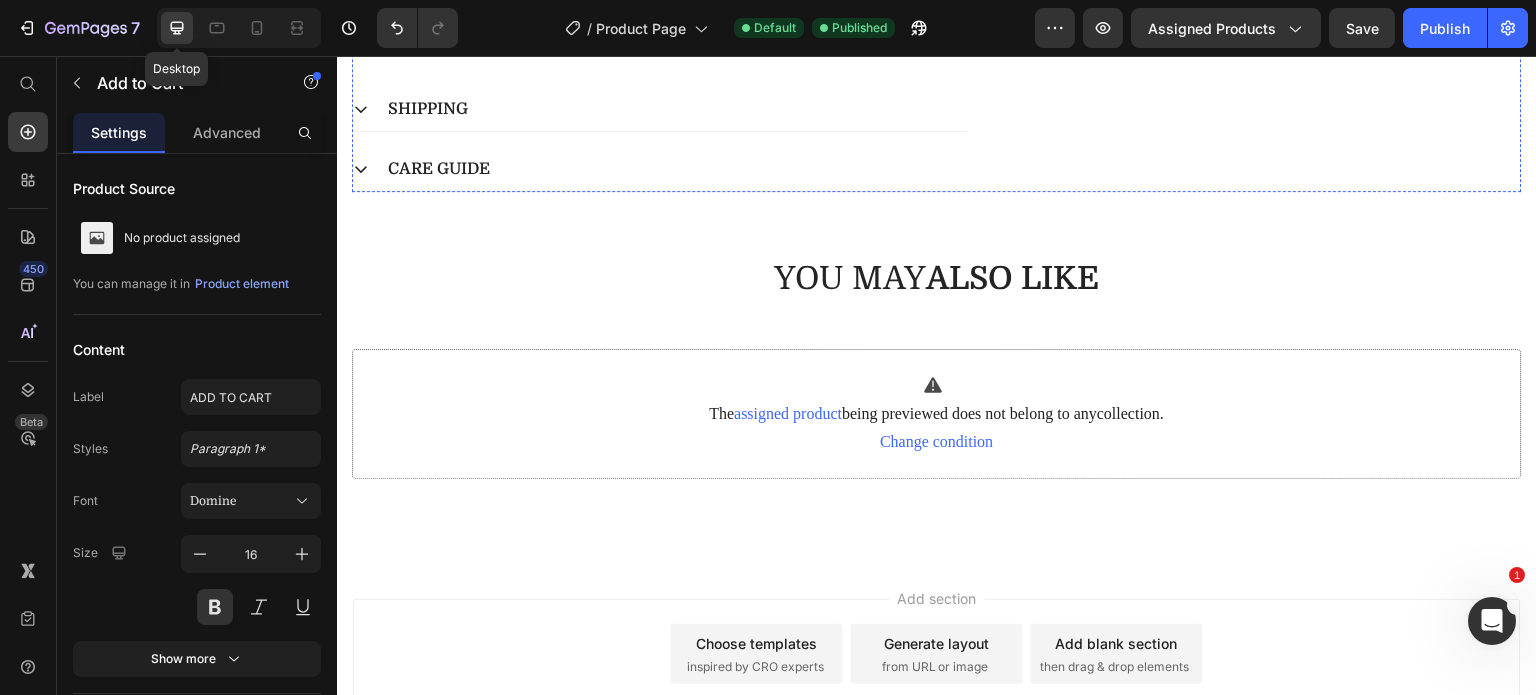 scroll, scrollTop: 862, scrollLeft: 0, axis: vertical 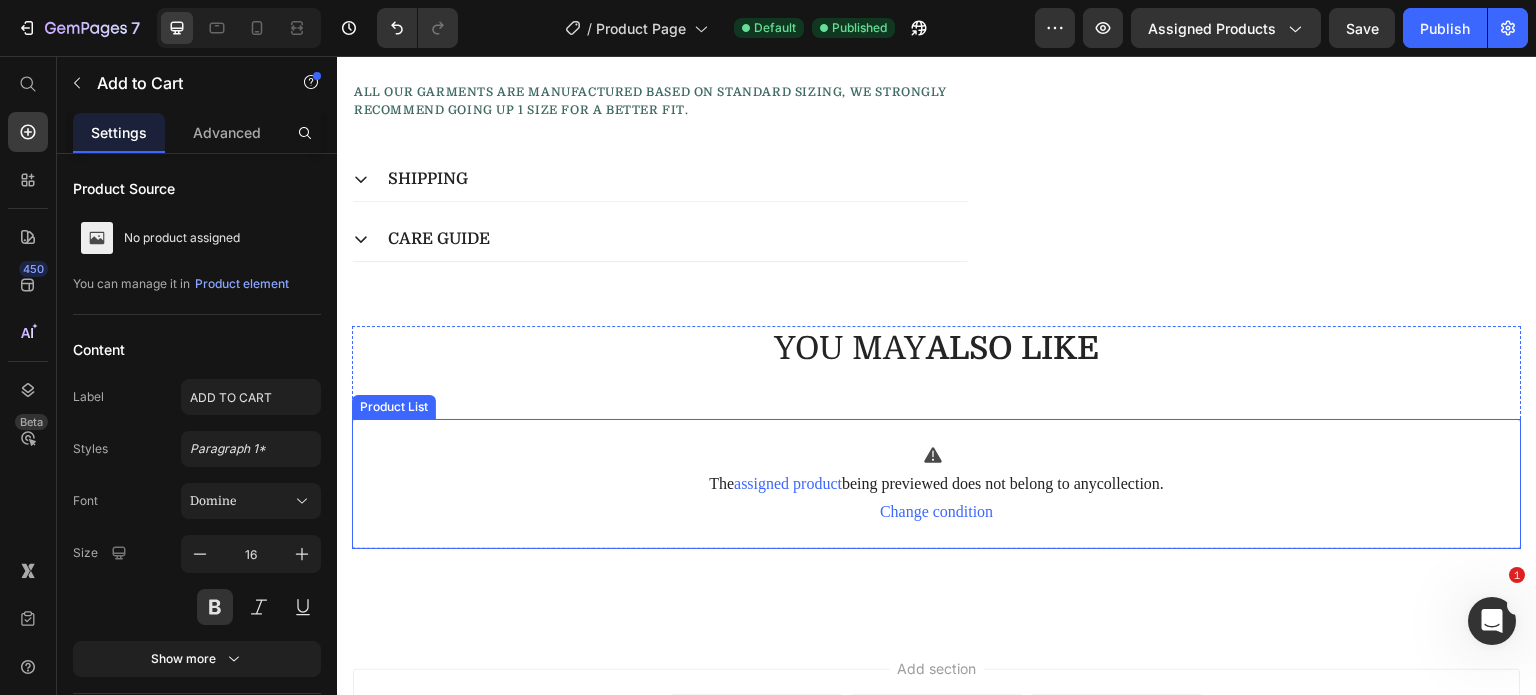 click on "The  assigned product  being previewed does not belong to any  collection . Change condition" at bounding box center [937, 484] 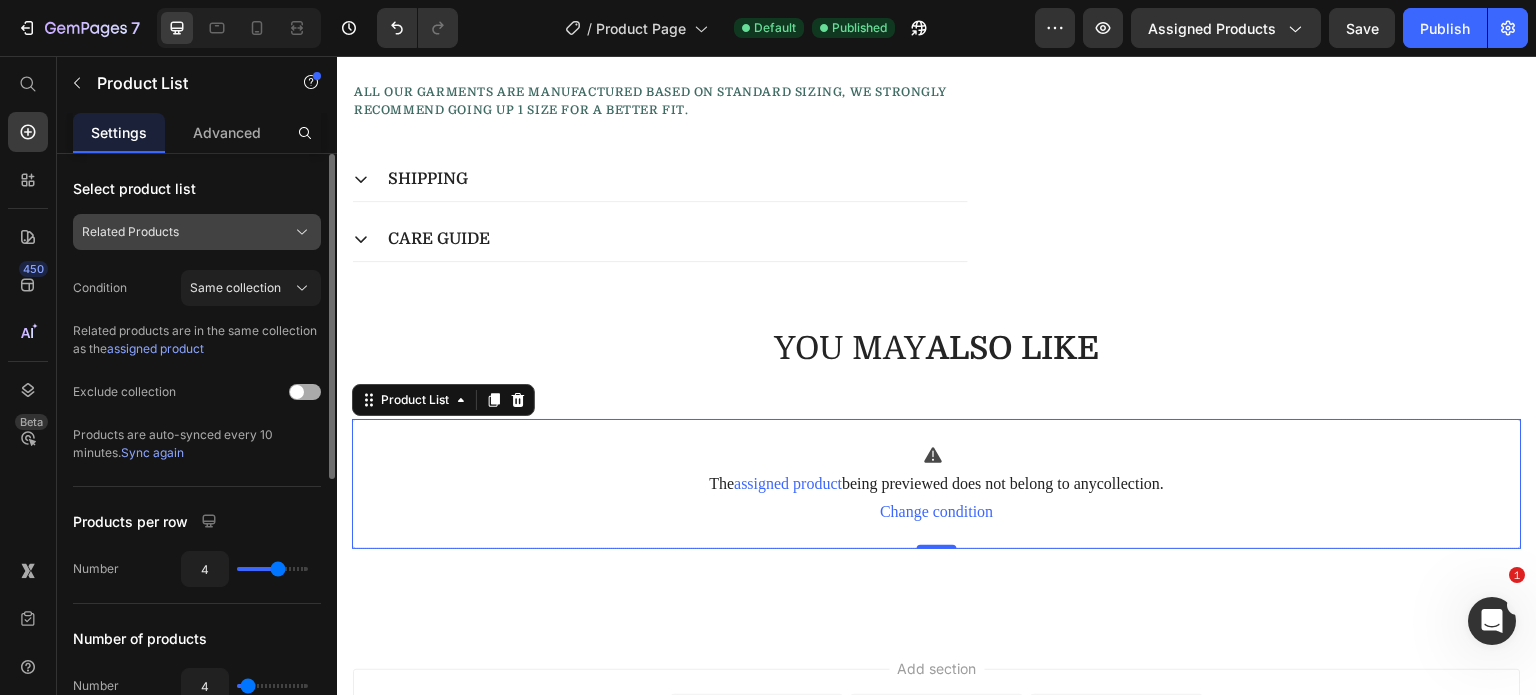 click on "Related Products" 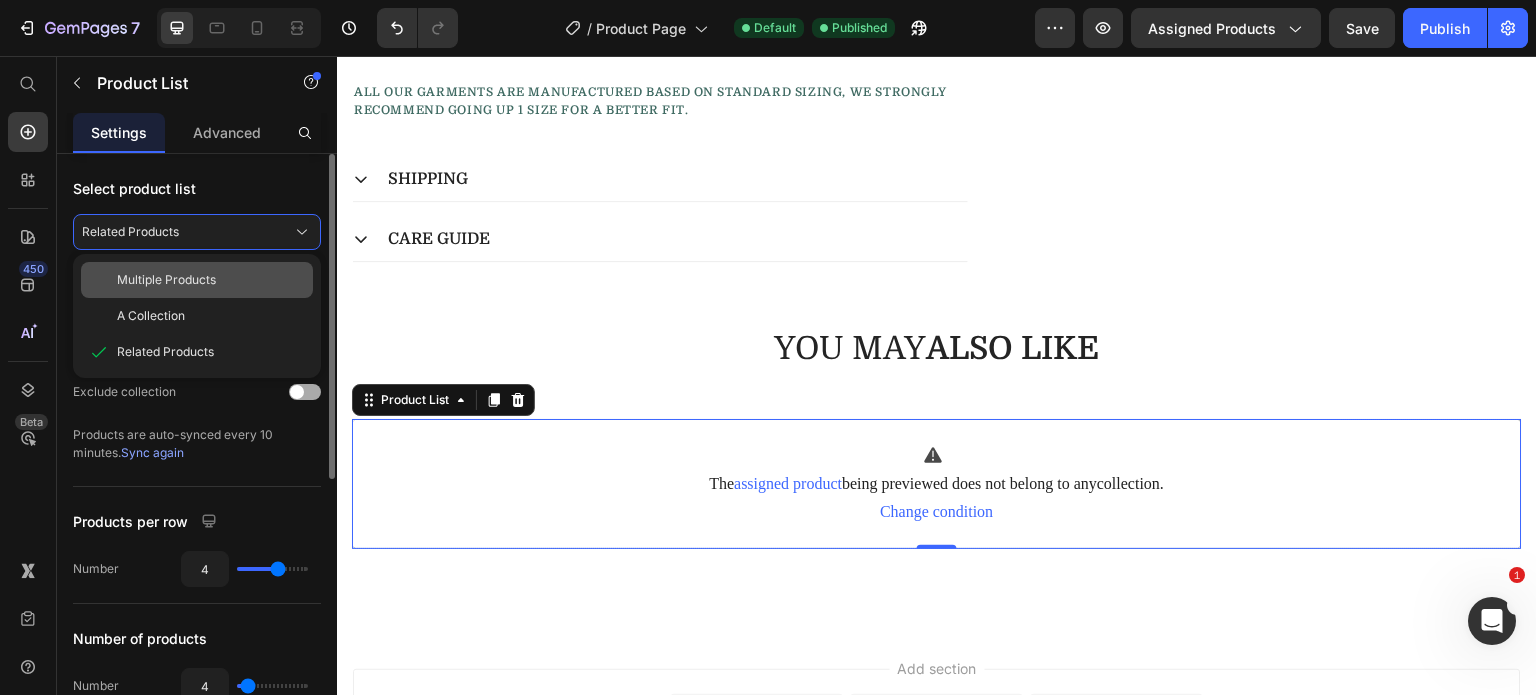 click on "Multiple Products" at bounding box center (166, 280) 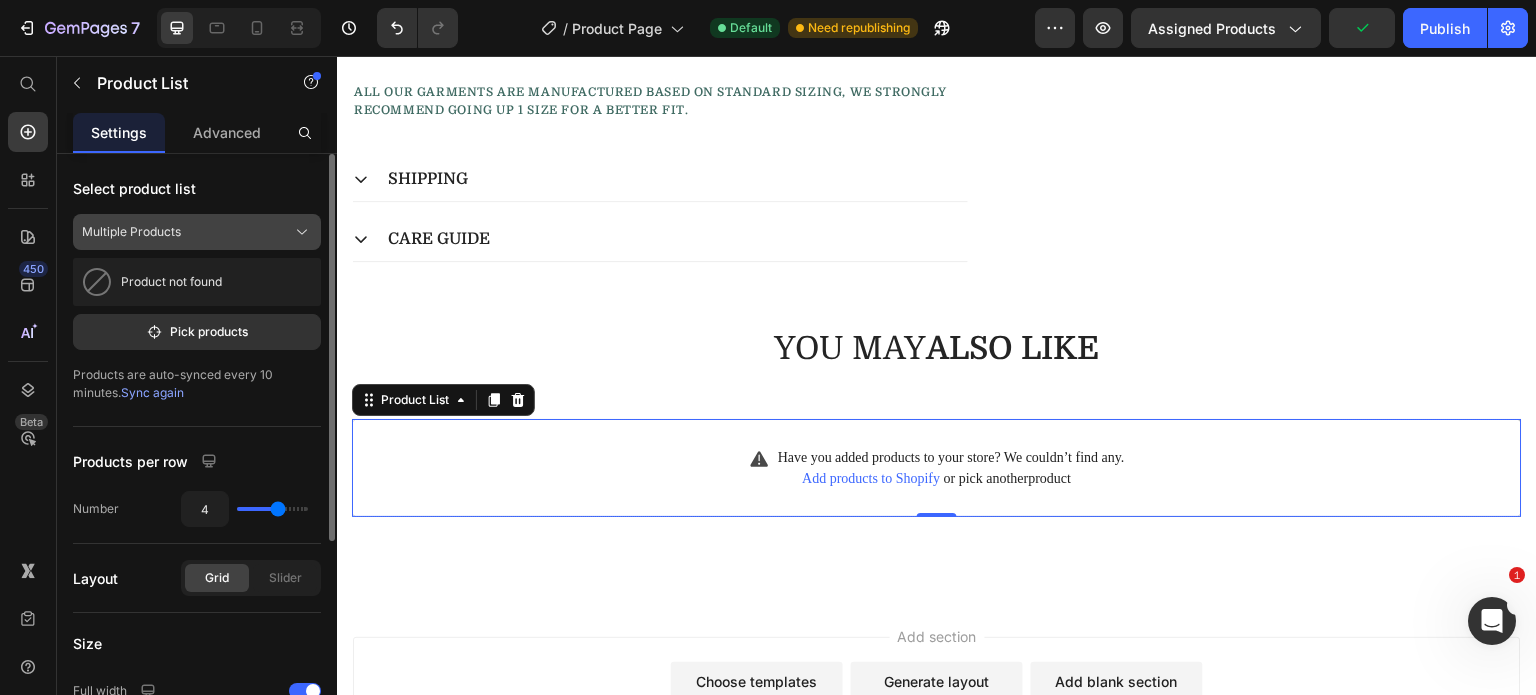 click on "Multiple Products" at bounding box center [197, 232] 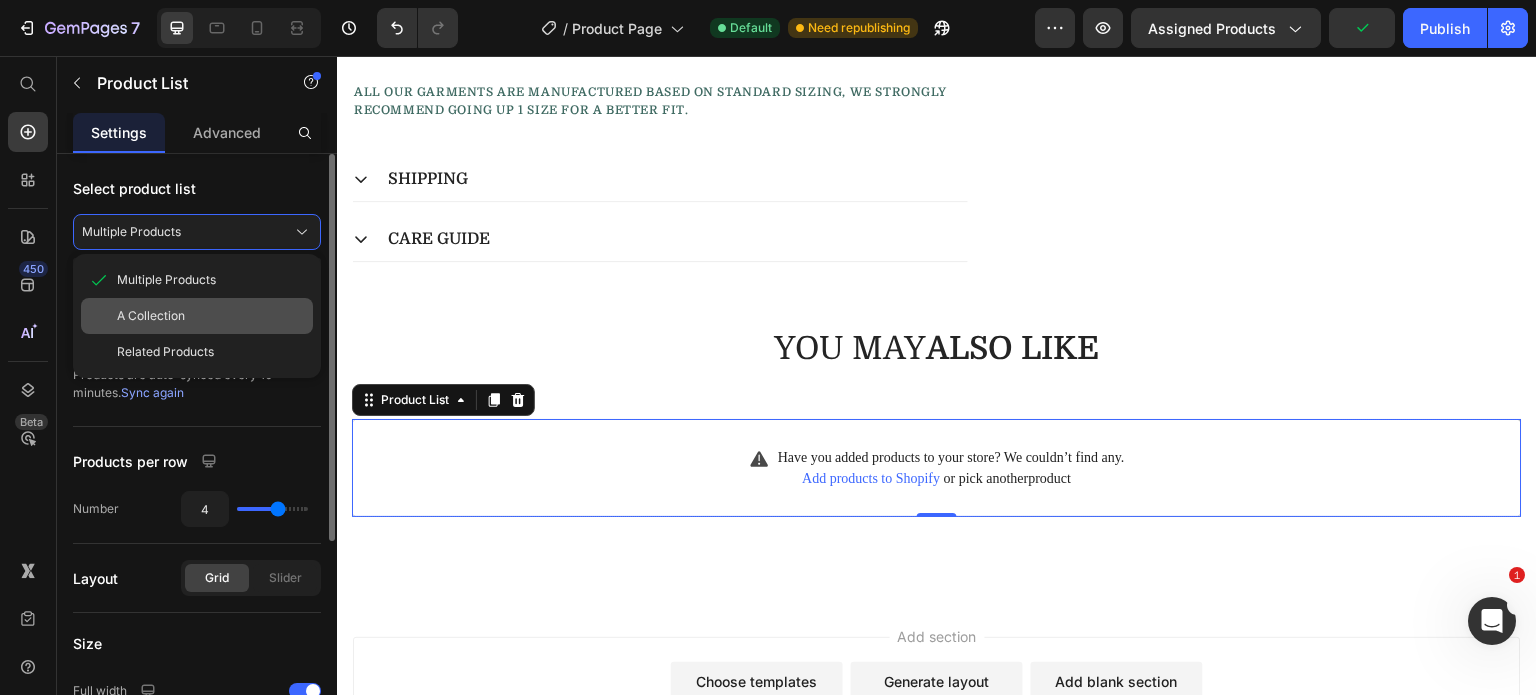 click on "A Collection" at bounding box center (211, 316) 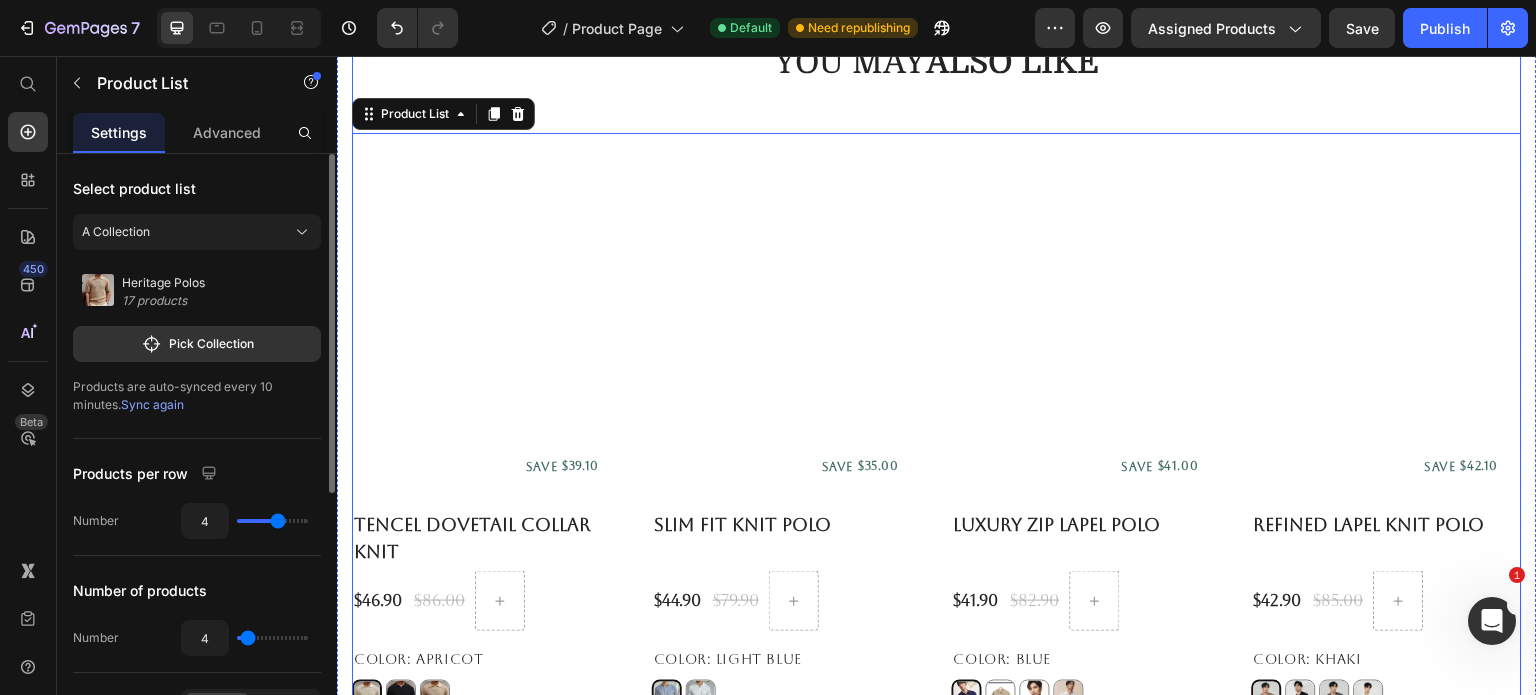 scroll, scrollTop: 1162, scrollLeft: 0, axis: vertical 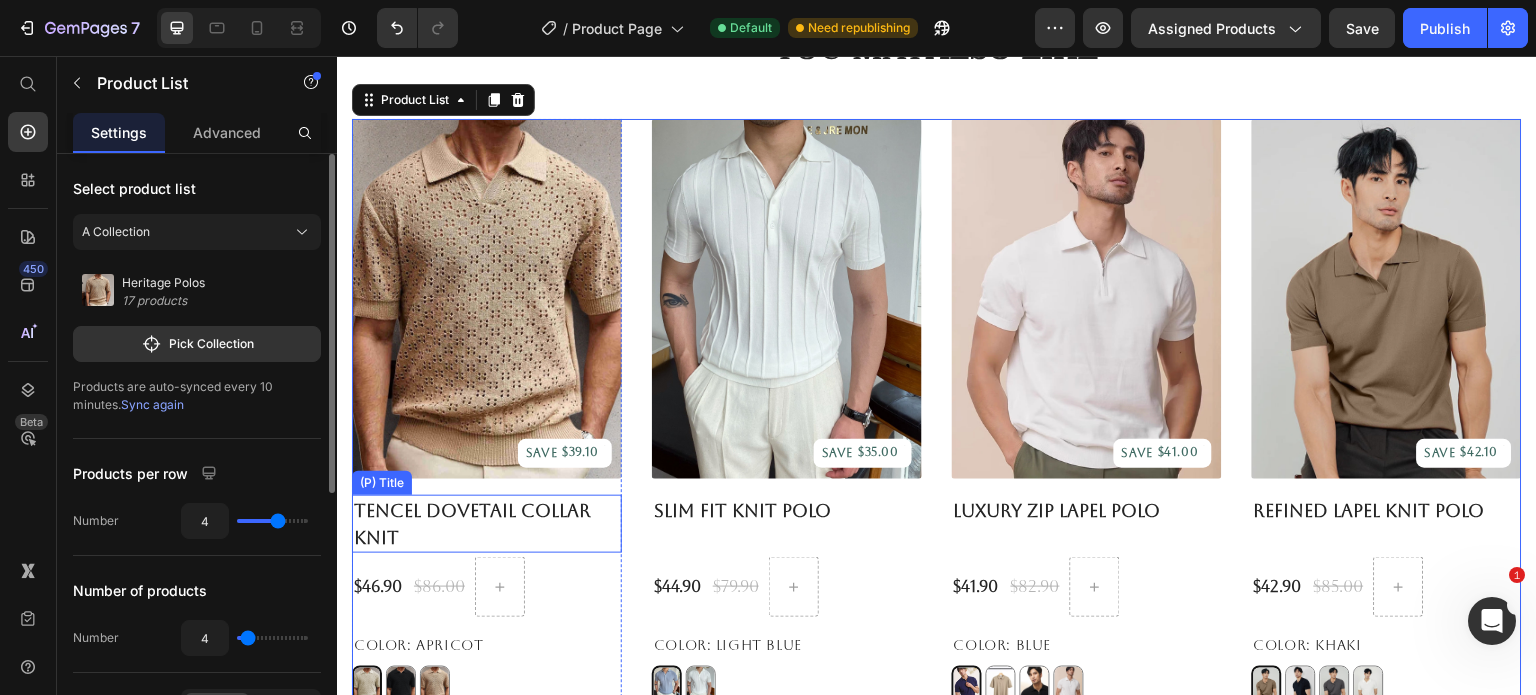 click on "Tencel Dovetail Collar Knit" at bounding box center [487, 524] 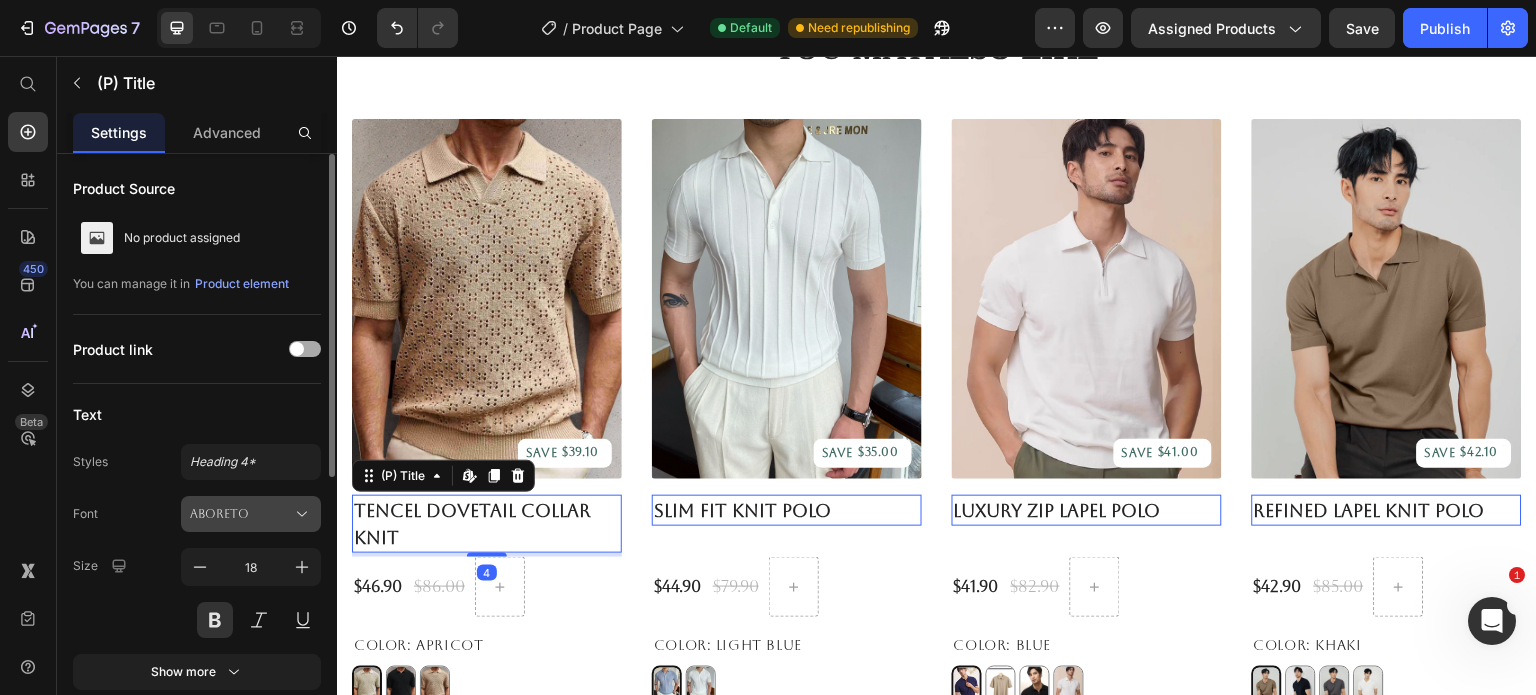 click on "Aboreto" at bounding box center [241, 514] 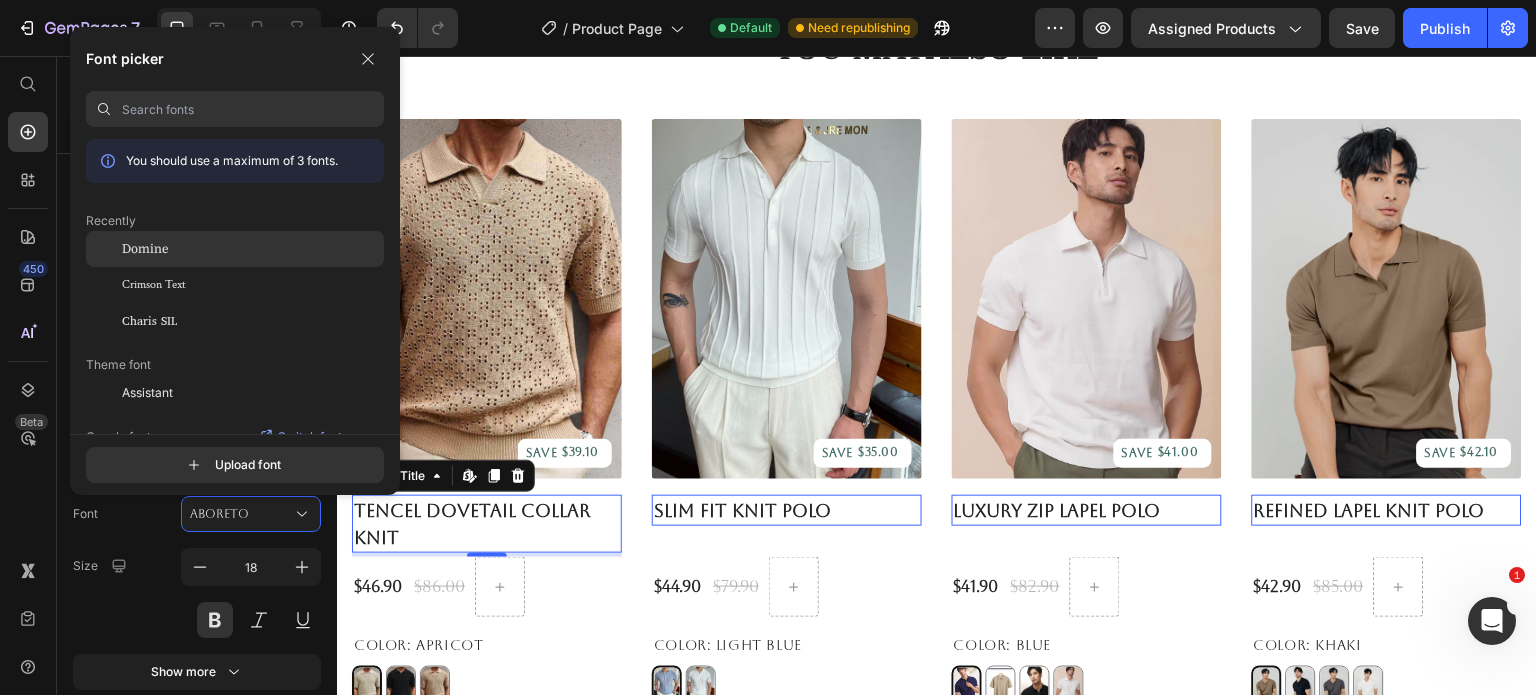 click on "Domine" 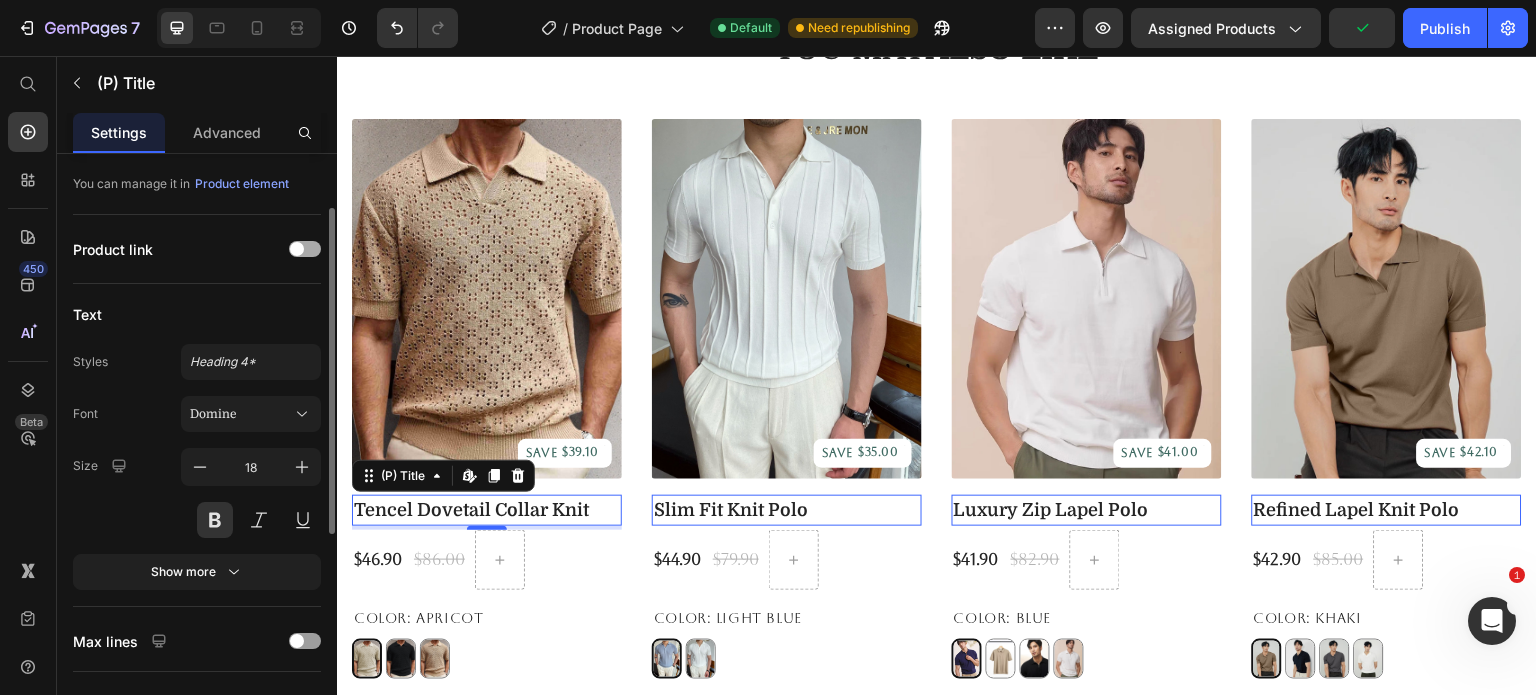 scroll, scrollTop: 200, scrollLeft: 0, axis: vertical 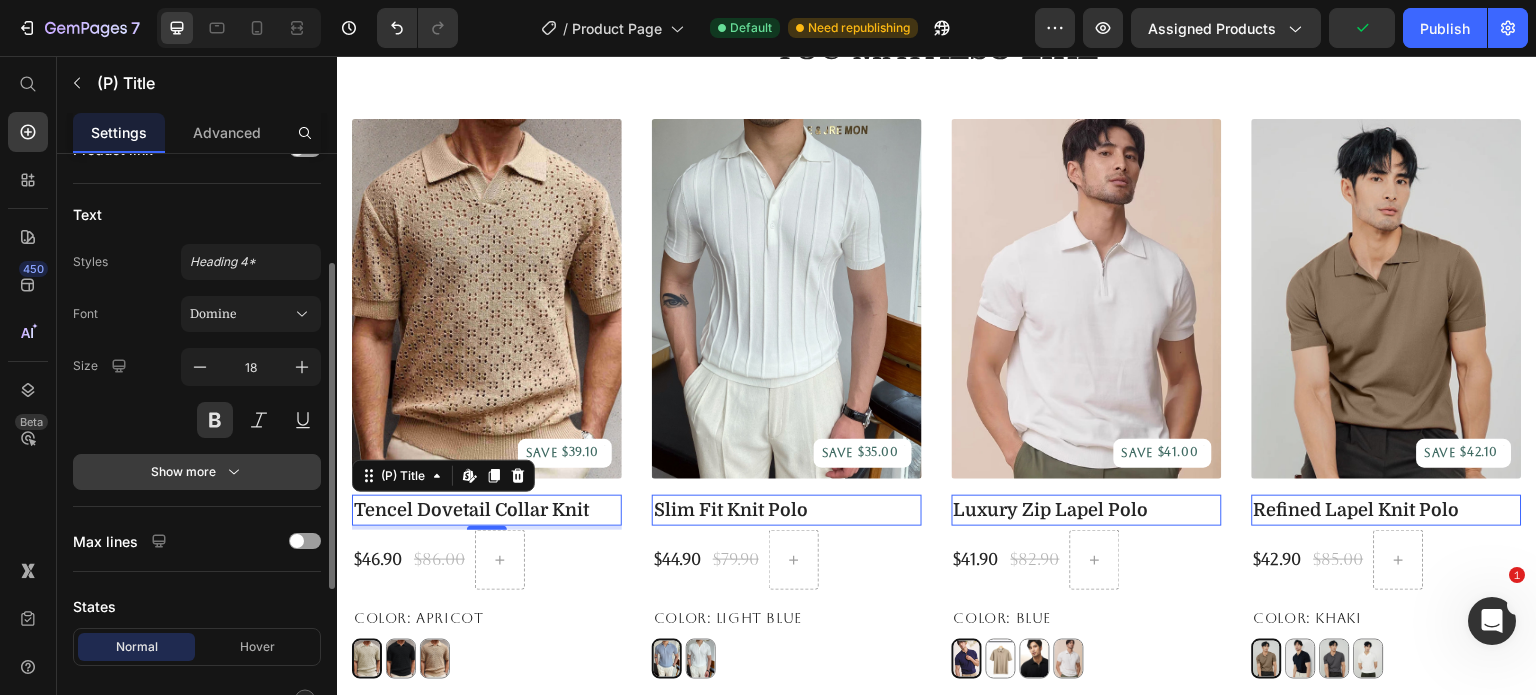 click on "Show more" at bounding box center (197, 472) 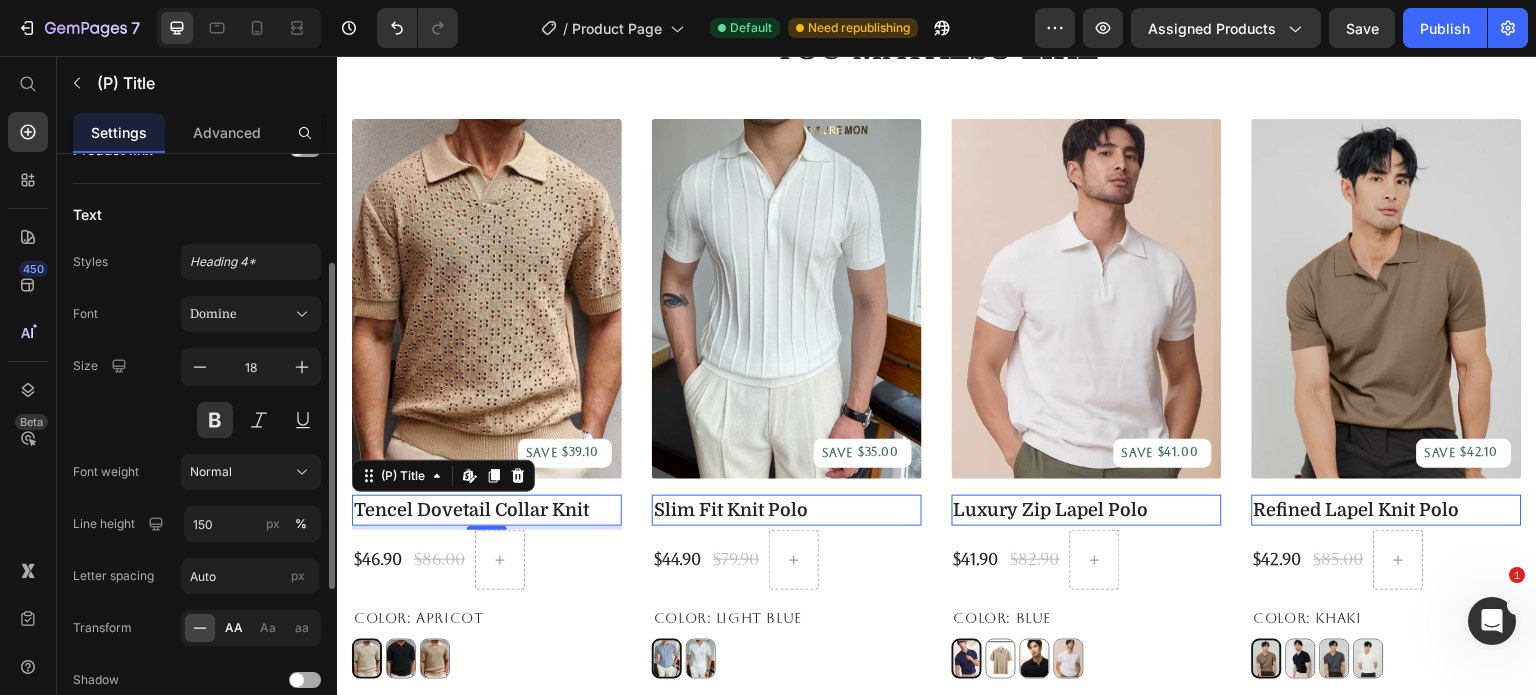 click on "AA" 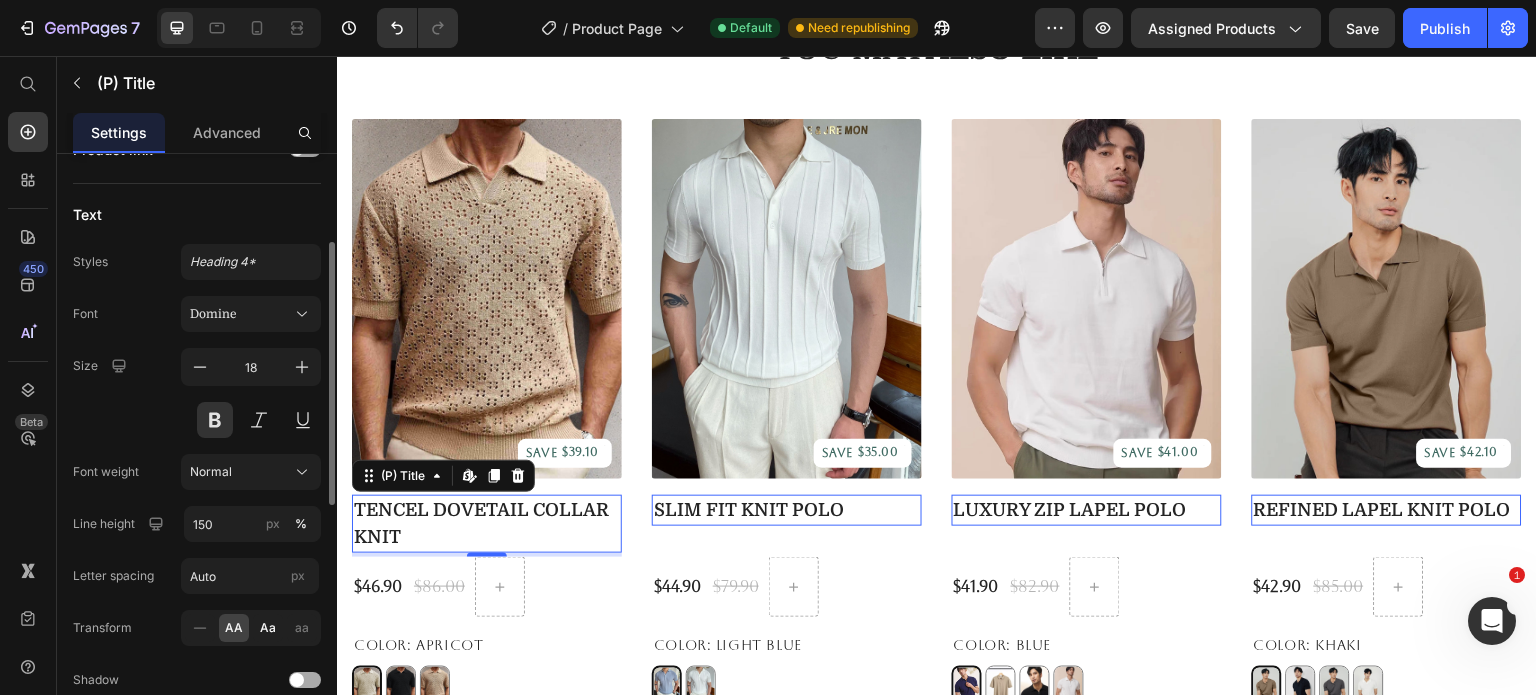 click on "Aa" 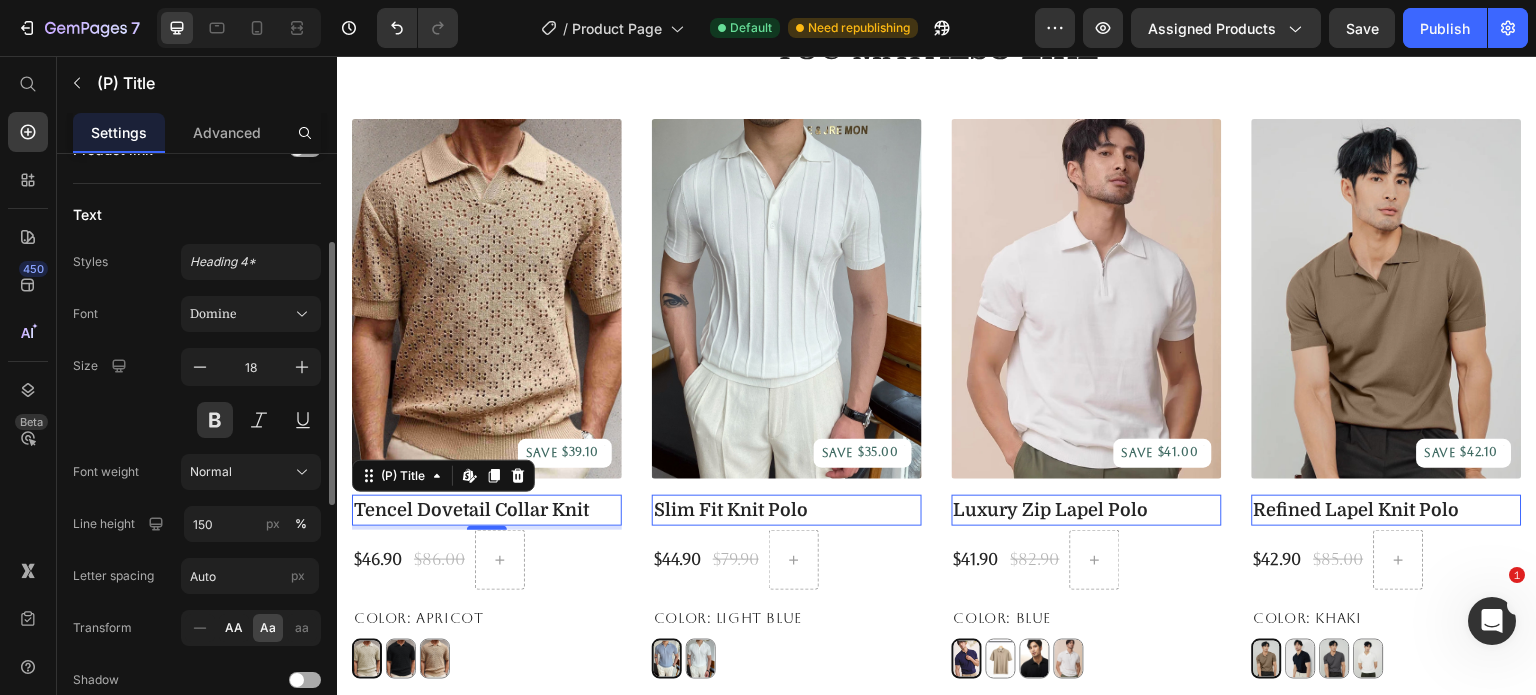 click on "AA" 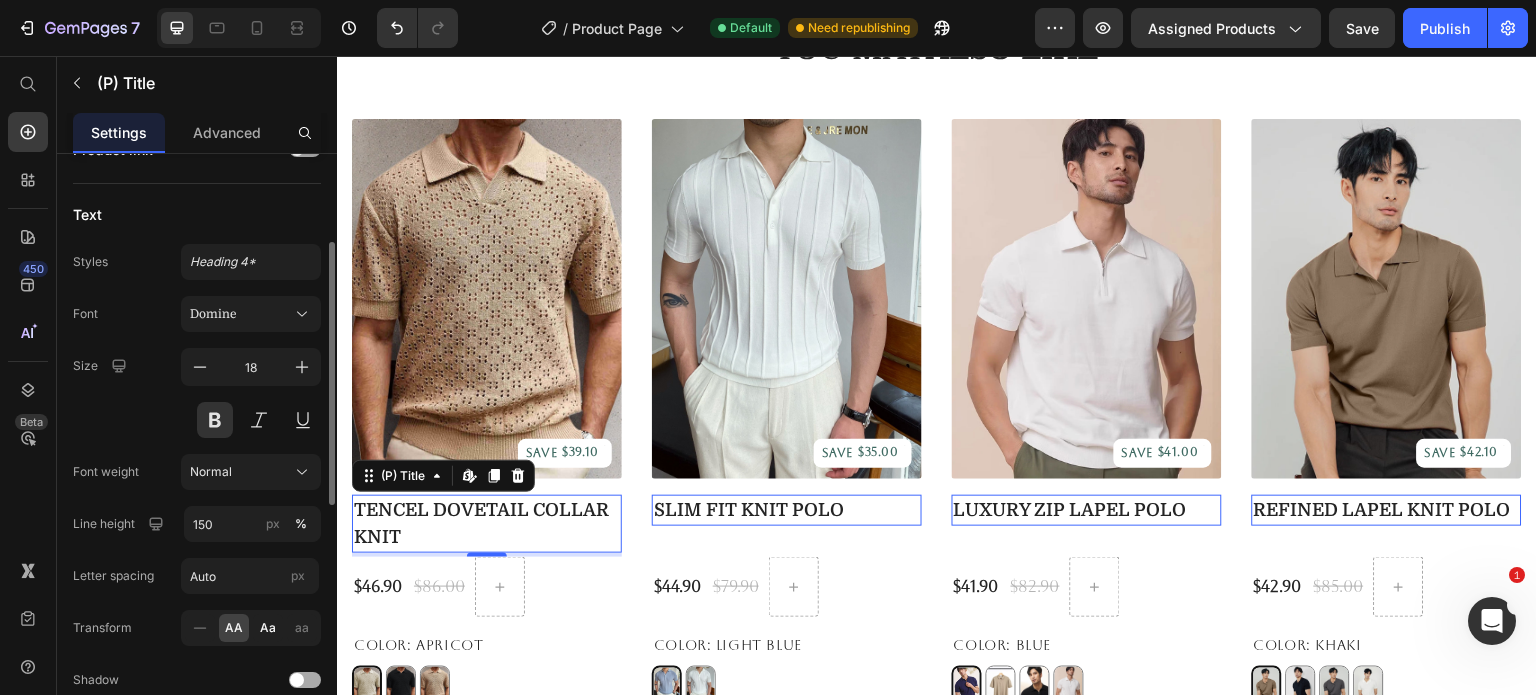 click on "Aa" 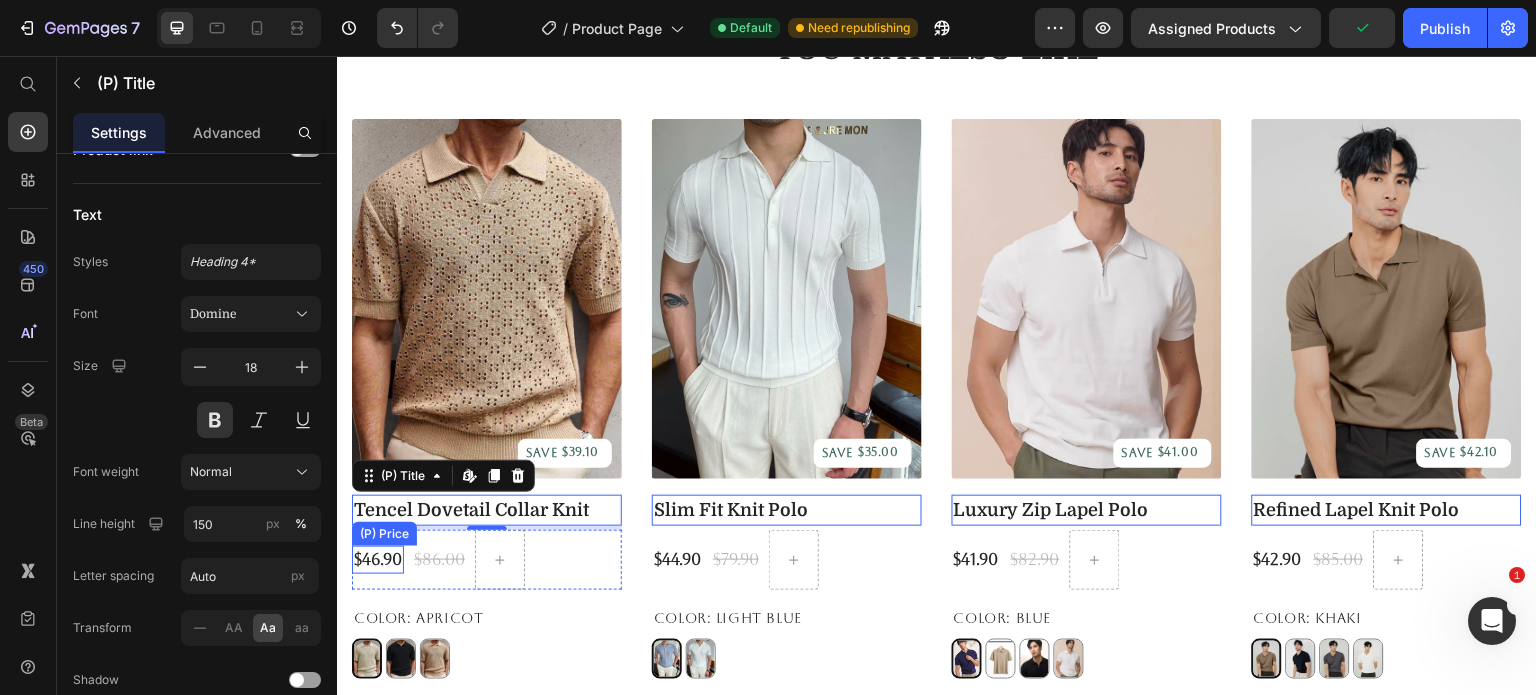 click on "$46.90" at bounding box center (378, 559) 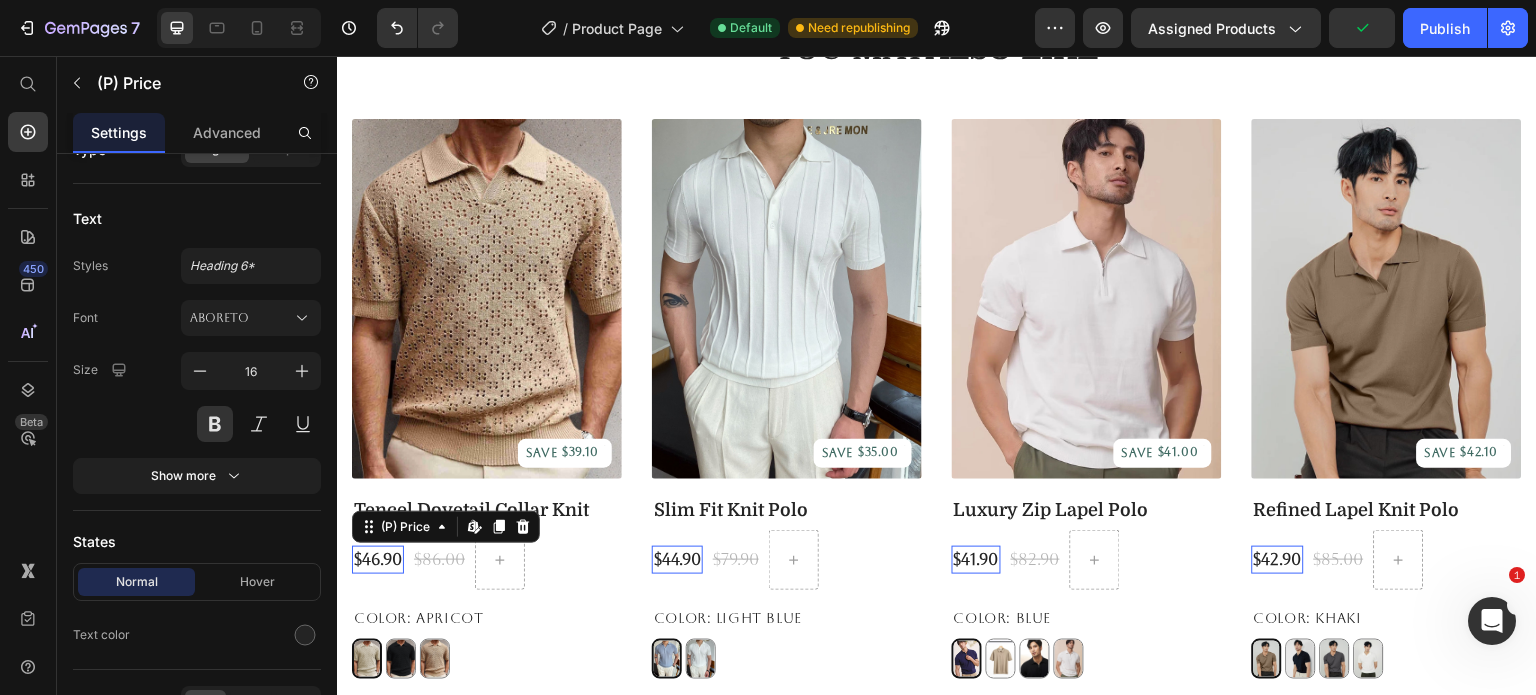 scroll, scrollTop: 0, scrollLeft: 0, axis: both 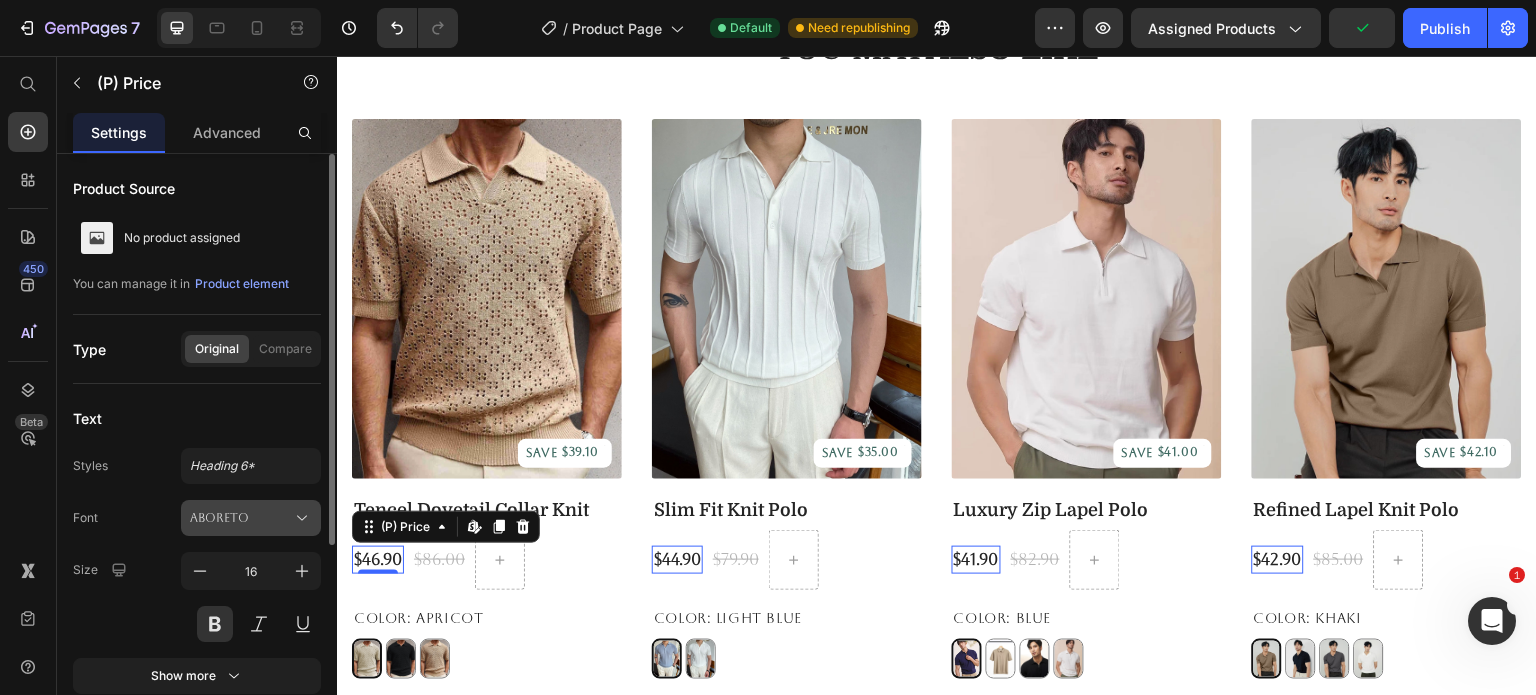 click on "Aboreto" at bounding box center (241, 518) 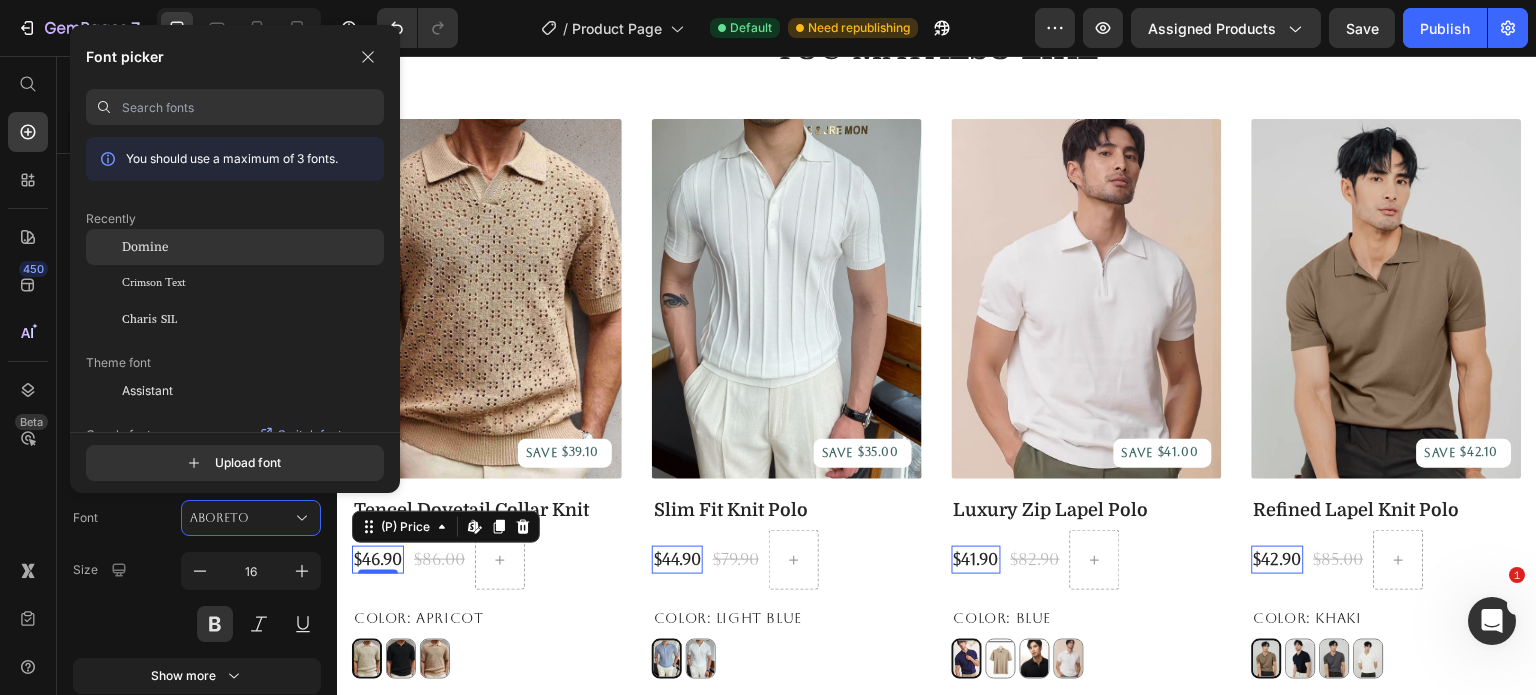 click on "Domine" at bounding box center (145, 247) 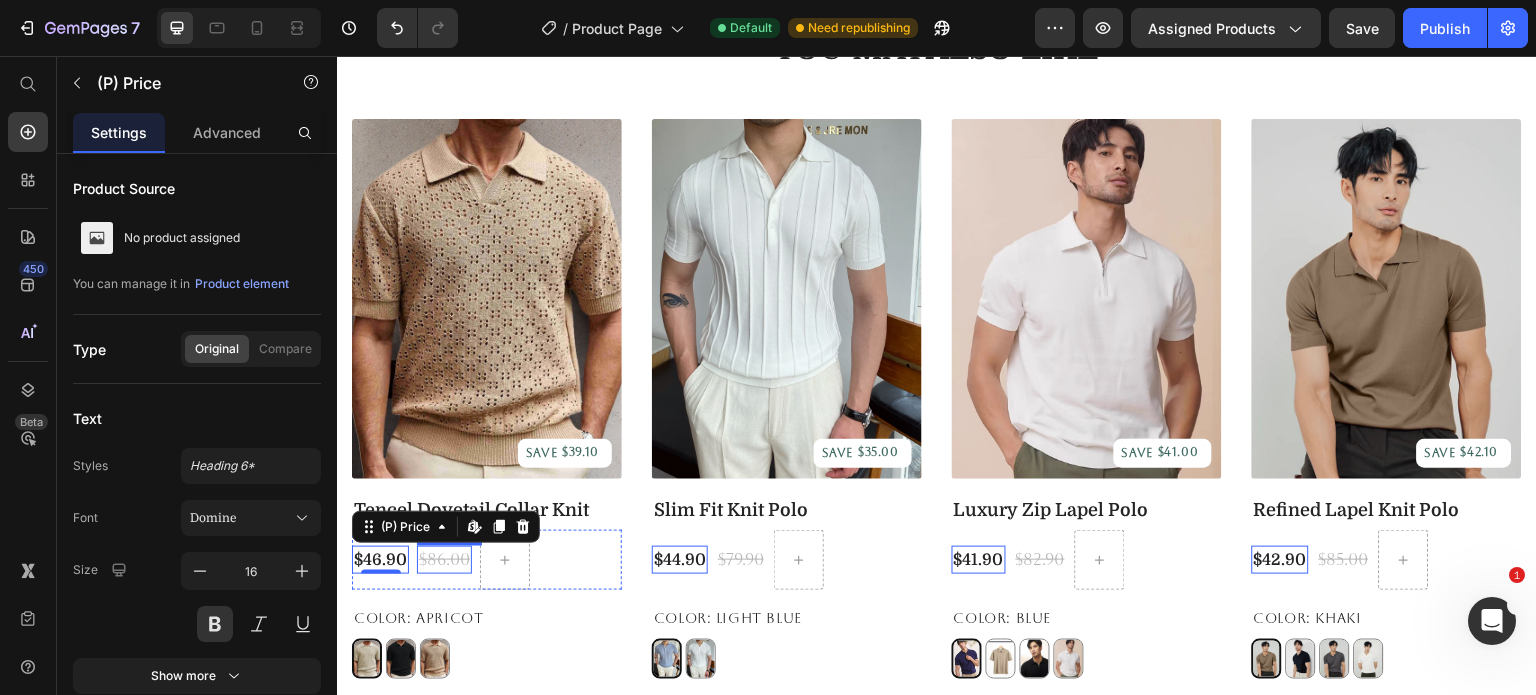 click on "$86.00" at bounding box center [444, 559] 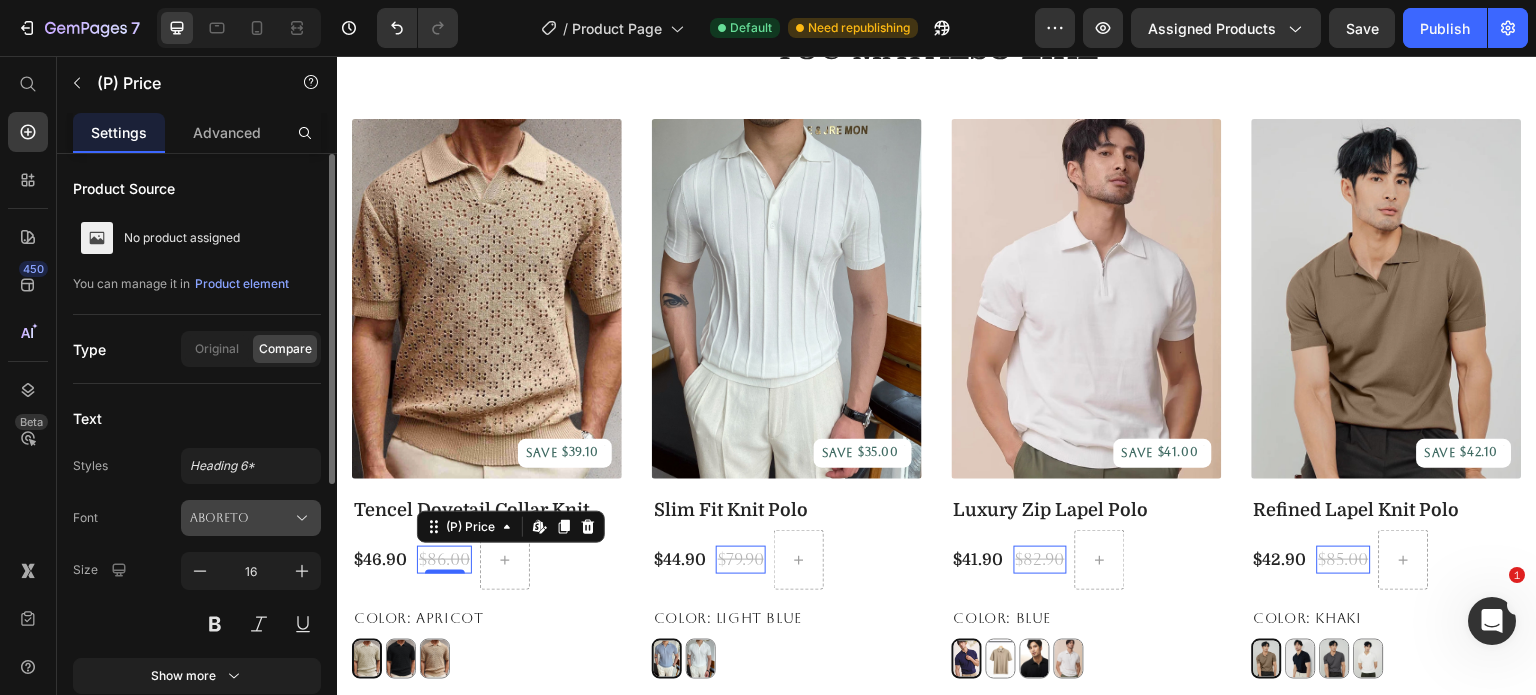 click on "Aboreto" at bounding box center (241, 518) 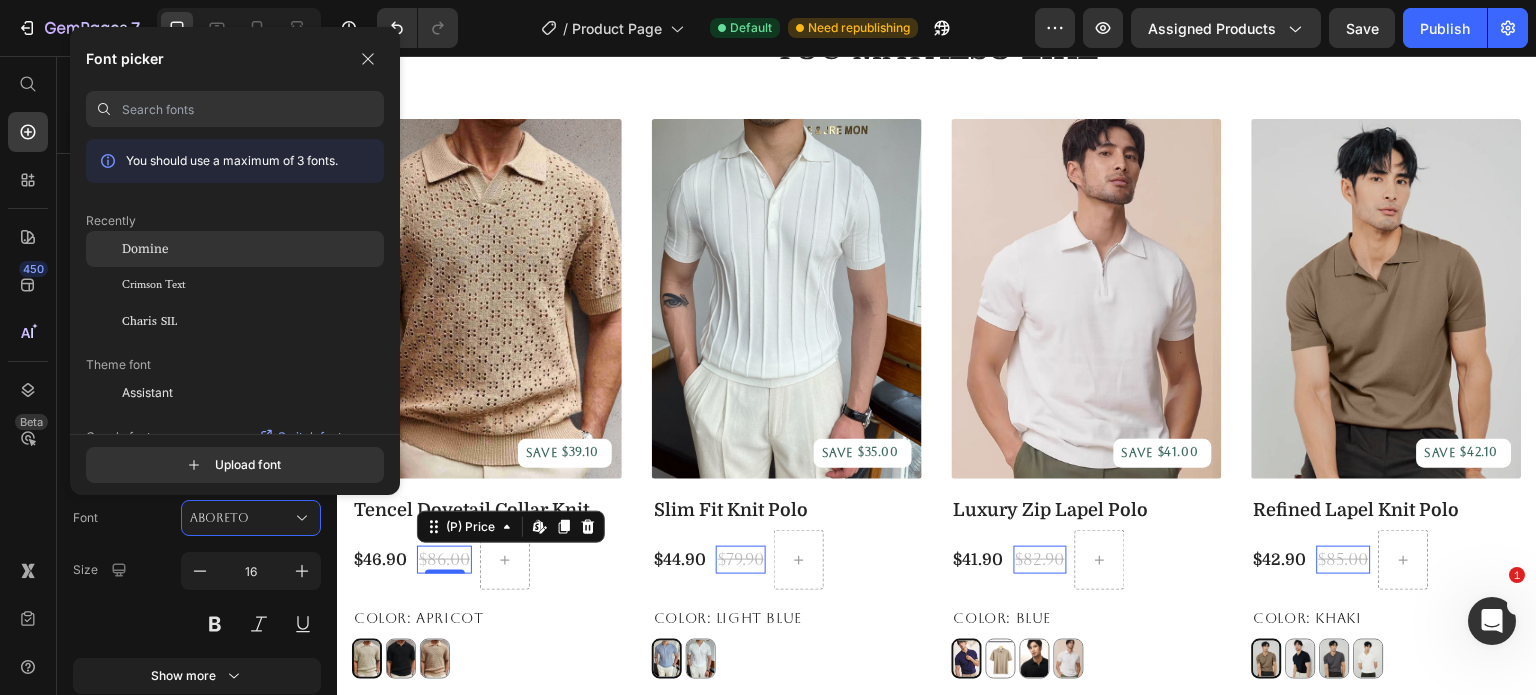 click on "Domine" 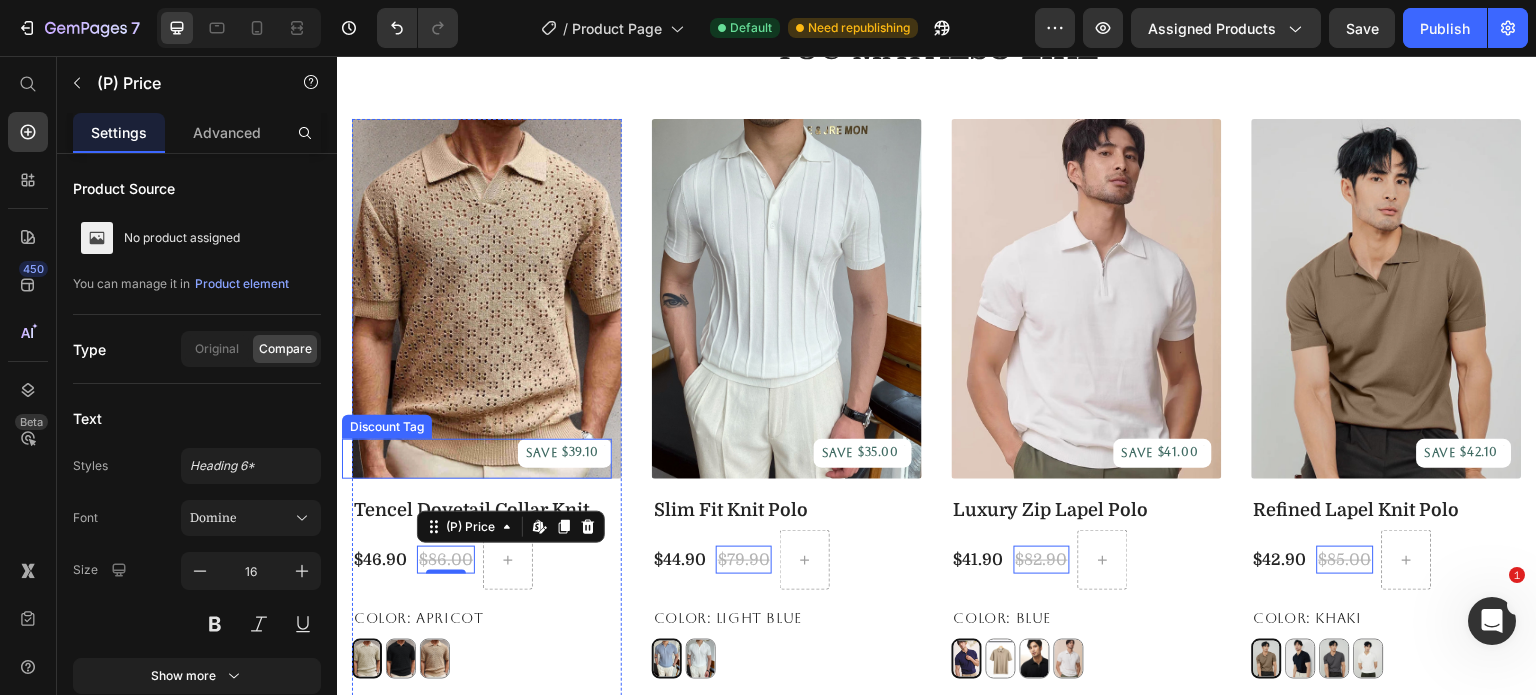 click on "SAVE" at bounding box center [541, 453] 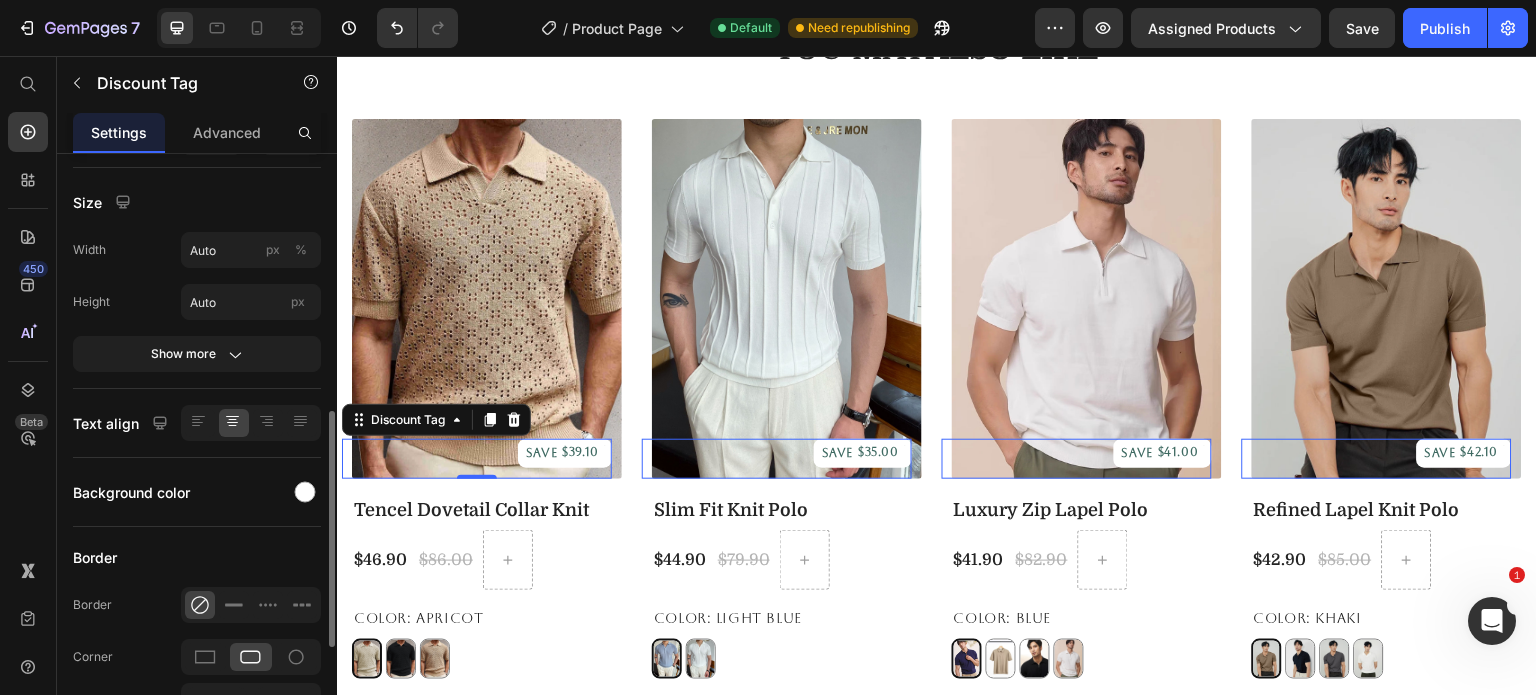 scroll, scrollTop: 700, scrollLeft: 0, axis: vertical 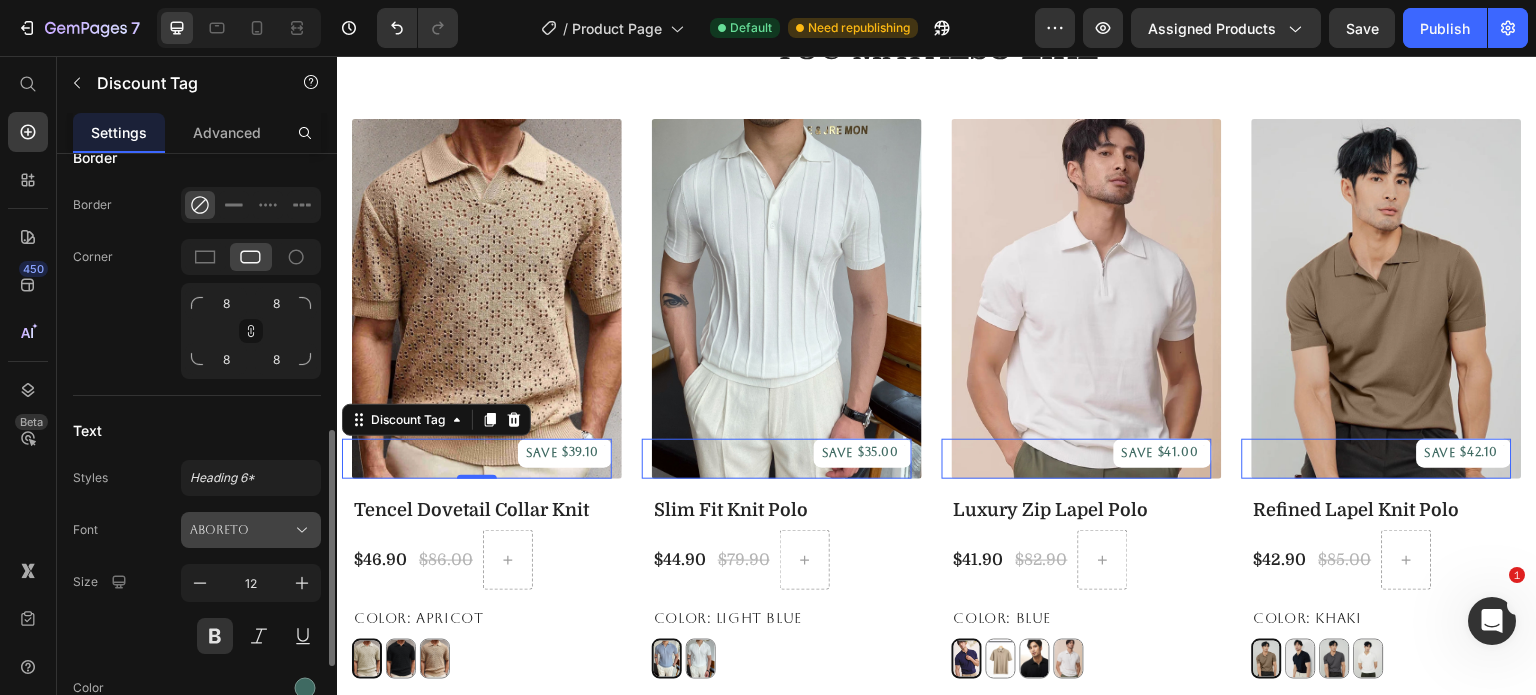 click on "Aboreto" at bounding box center (241, 530) 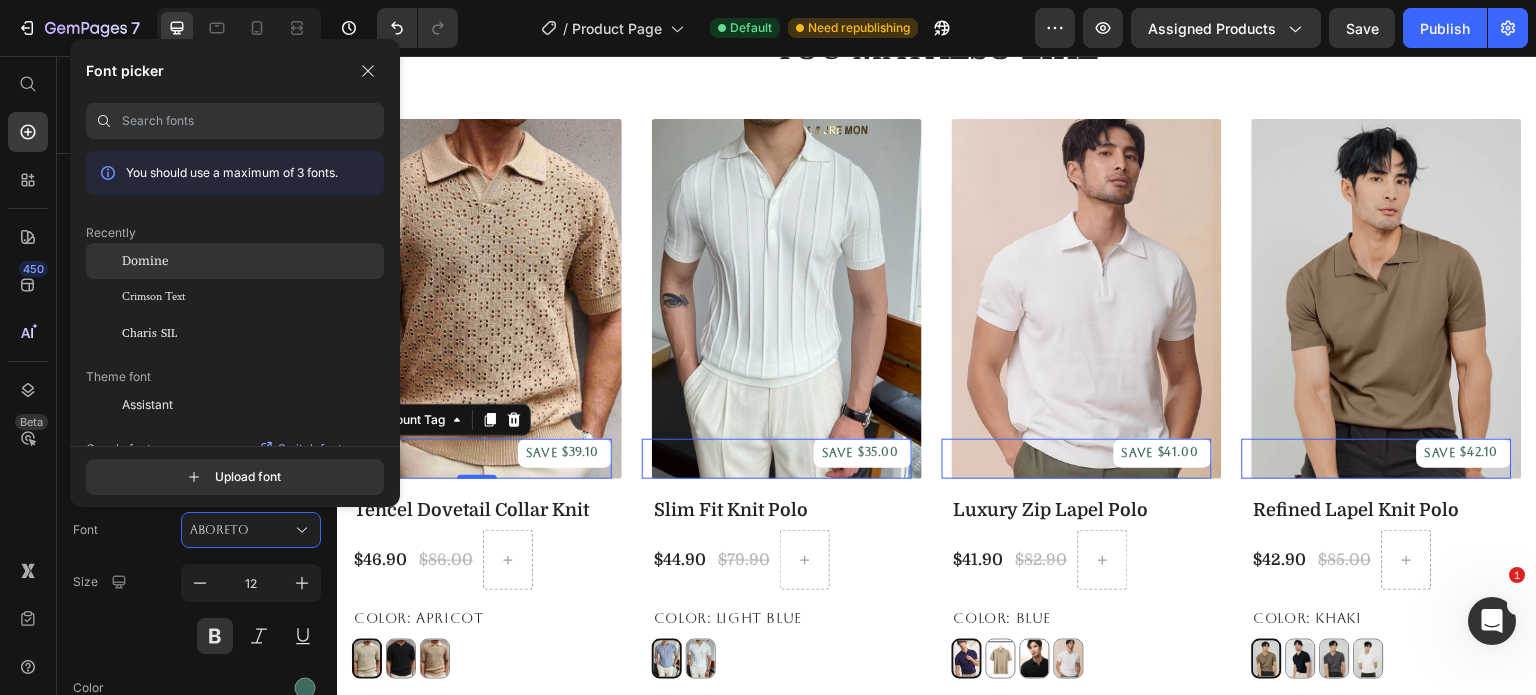 click on "Domine" at bounding box center (145, 261) 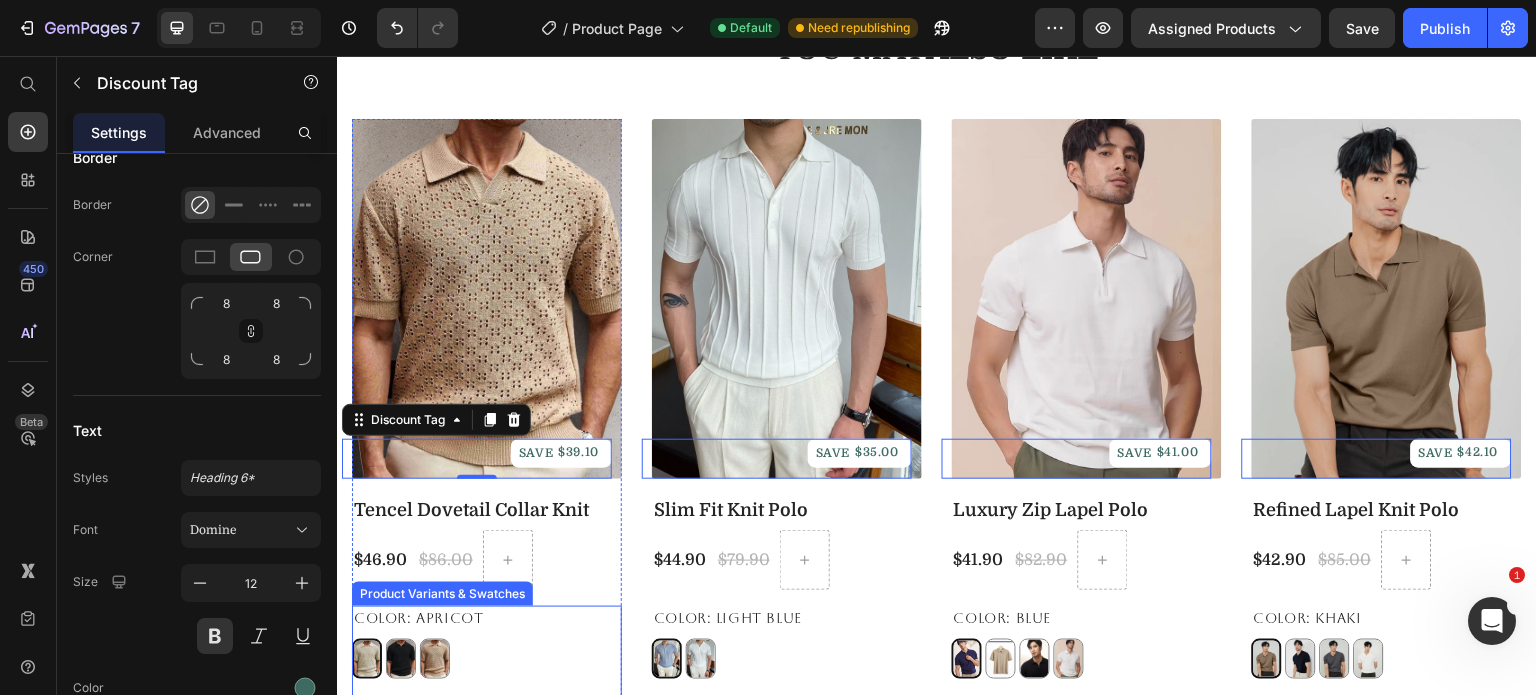 click on "Color: Apricot Apricot Apricot Black Black Beige Beige Beige" at bounding box center [487, 642] 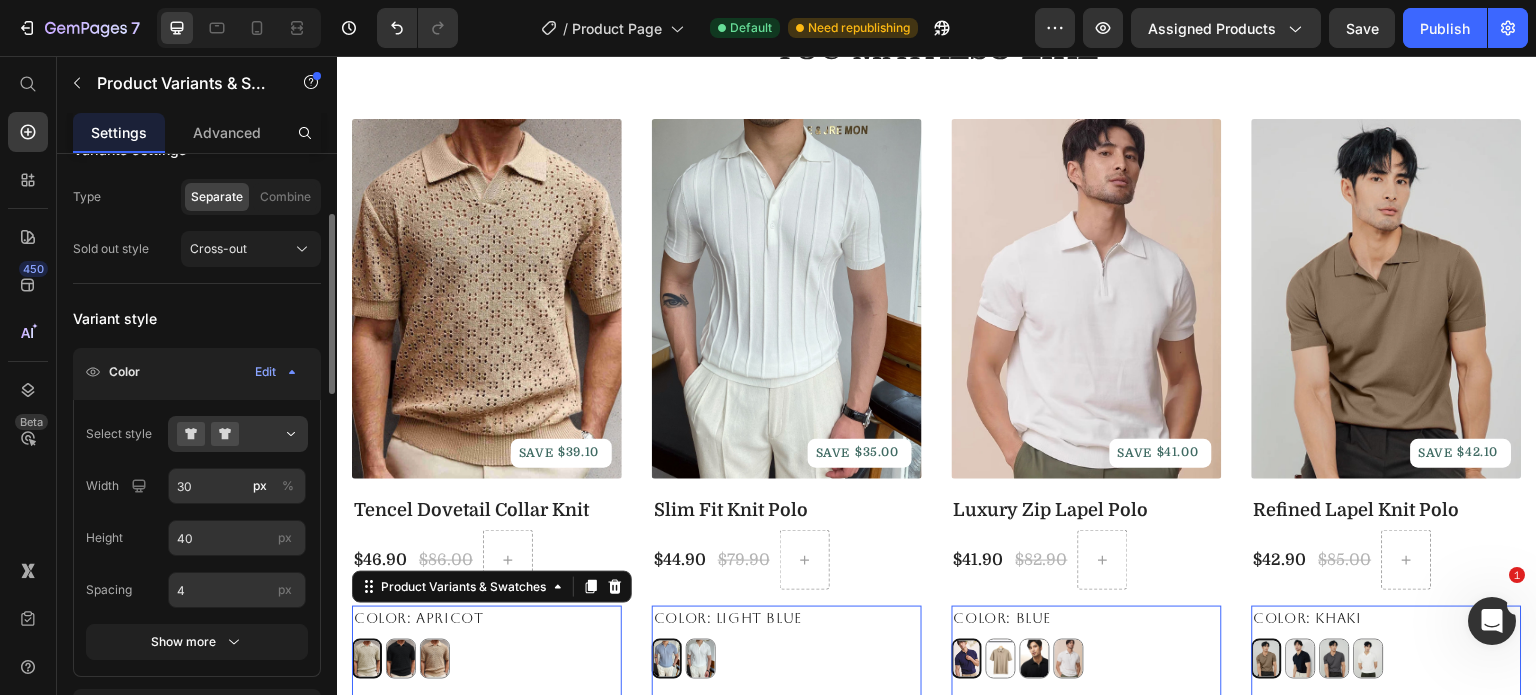 scroll, scrollTop: 600, scrollLeft: 0, axis: vertical 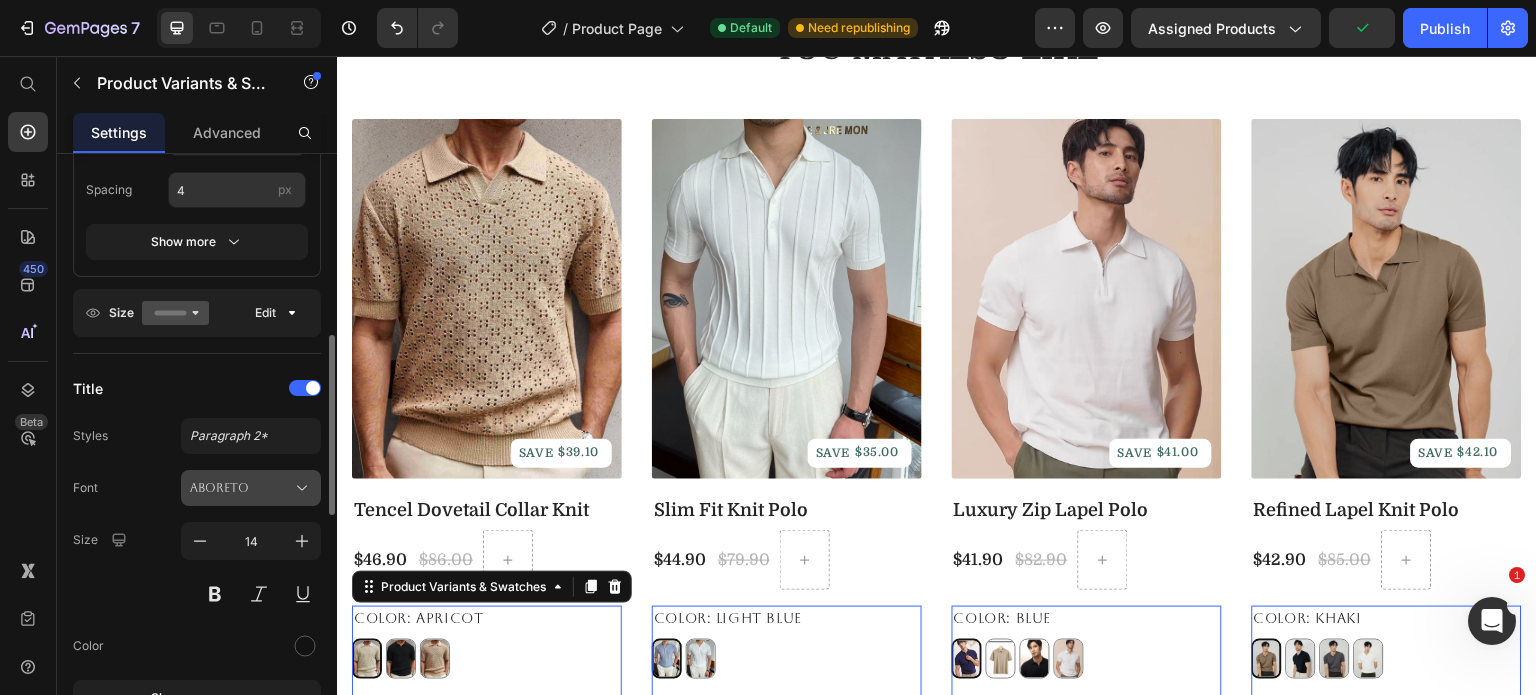 click on "Aboreto" at bounding box center [241, 488] 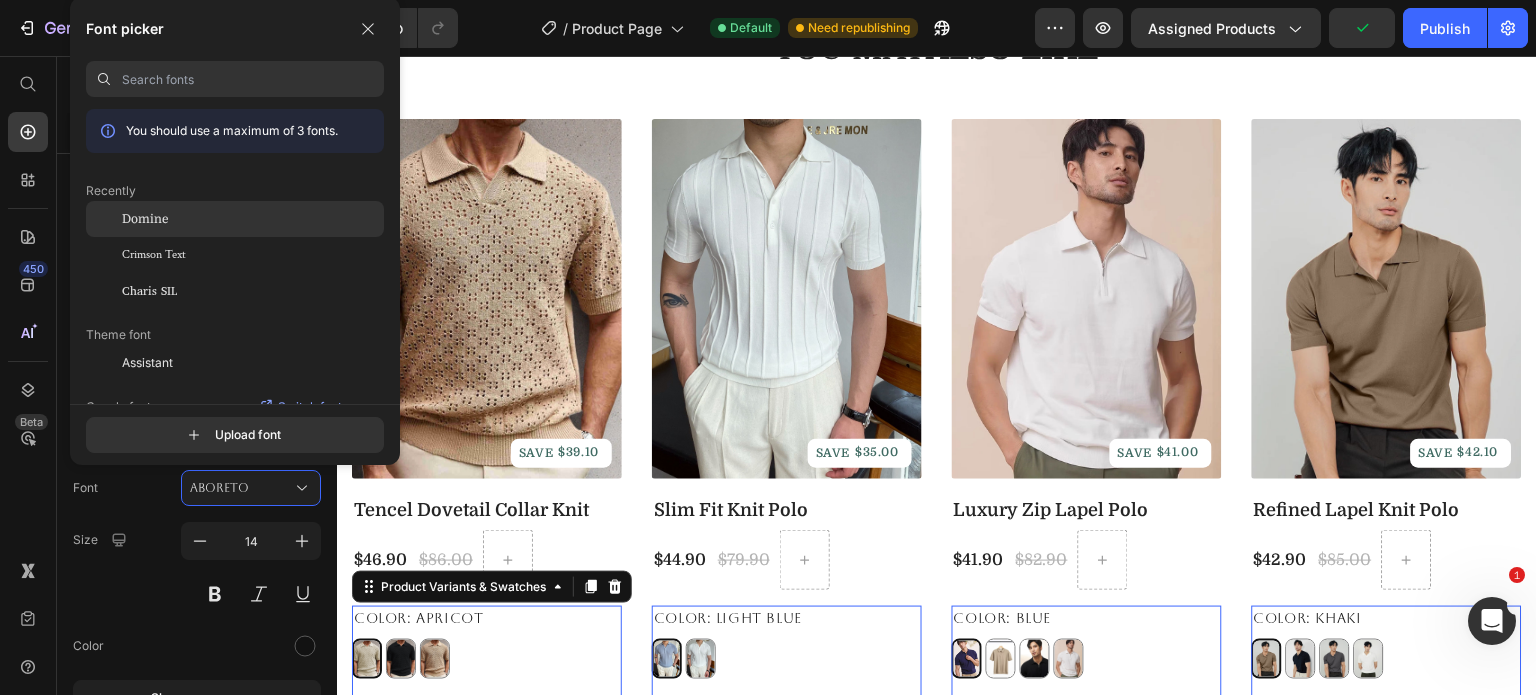 click on "Domine" 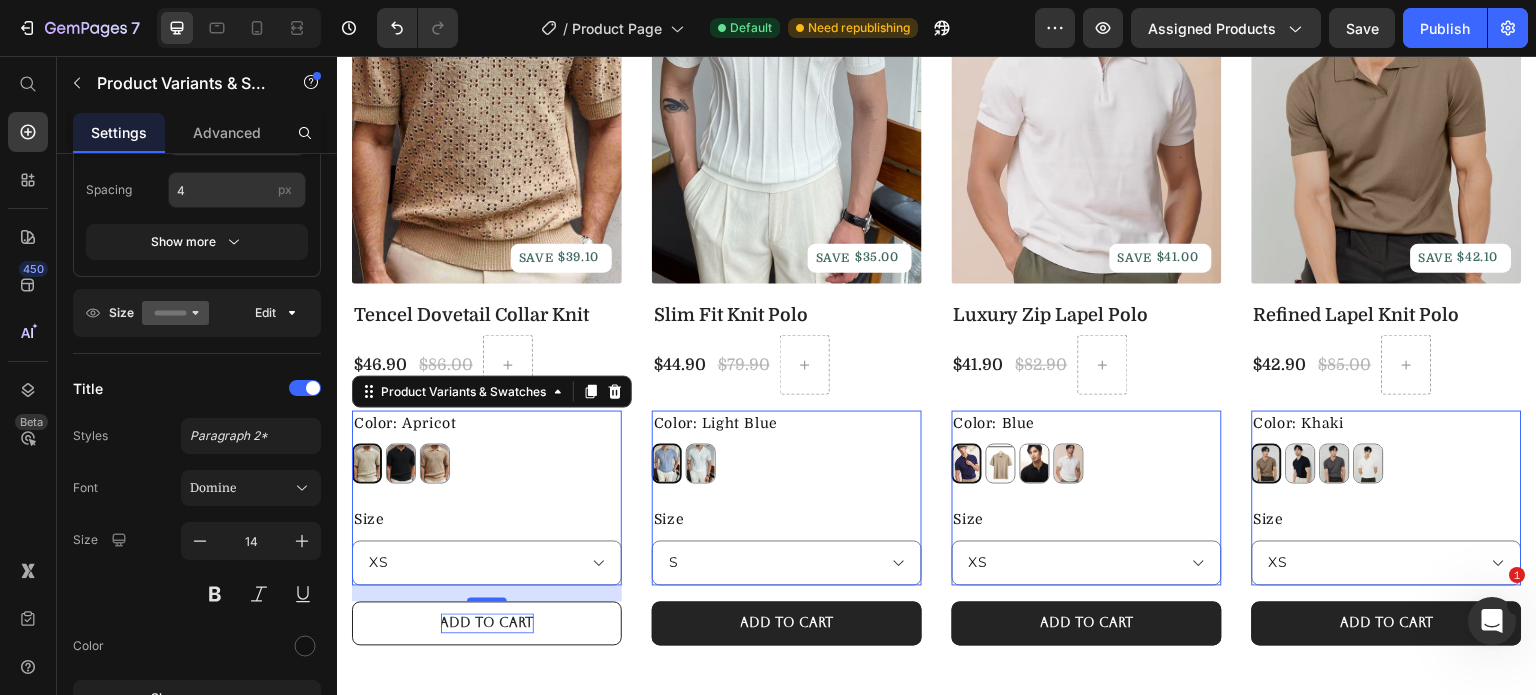 scroll, scrollTop: 1362, scrollLeft: 0, axis: vertical 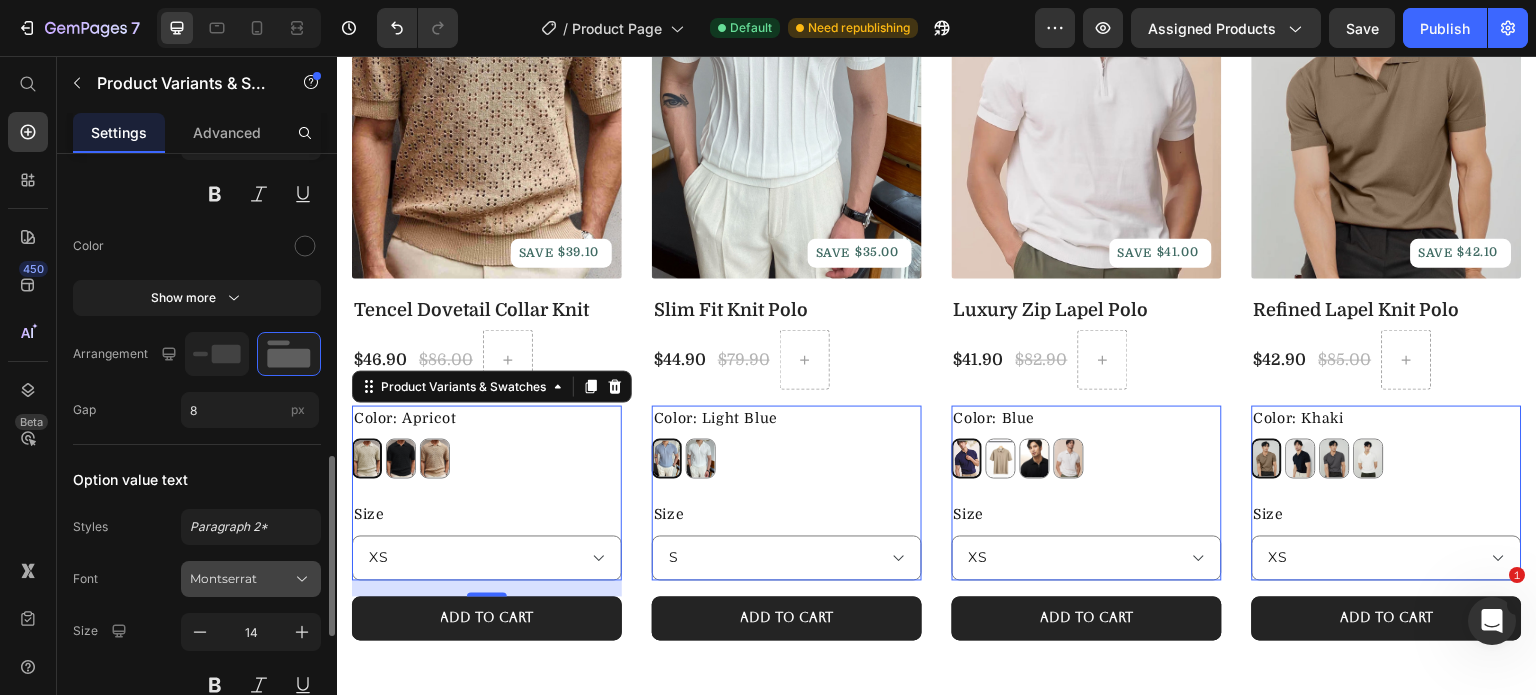 click on "Montserrat" at bounding box center (251, 579) 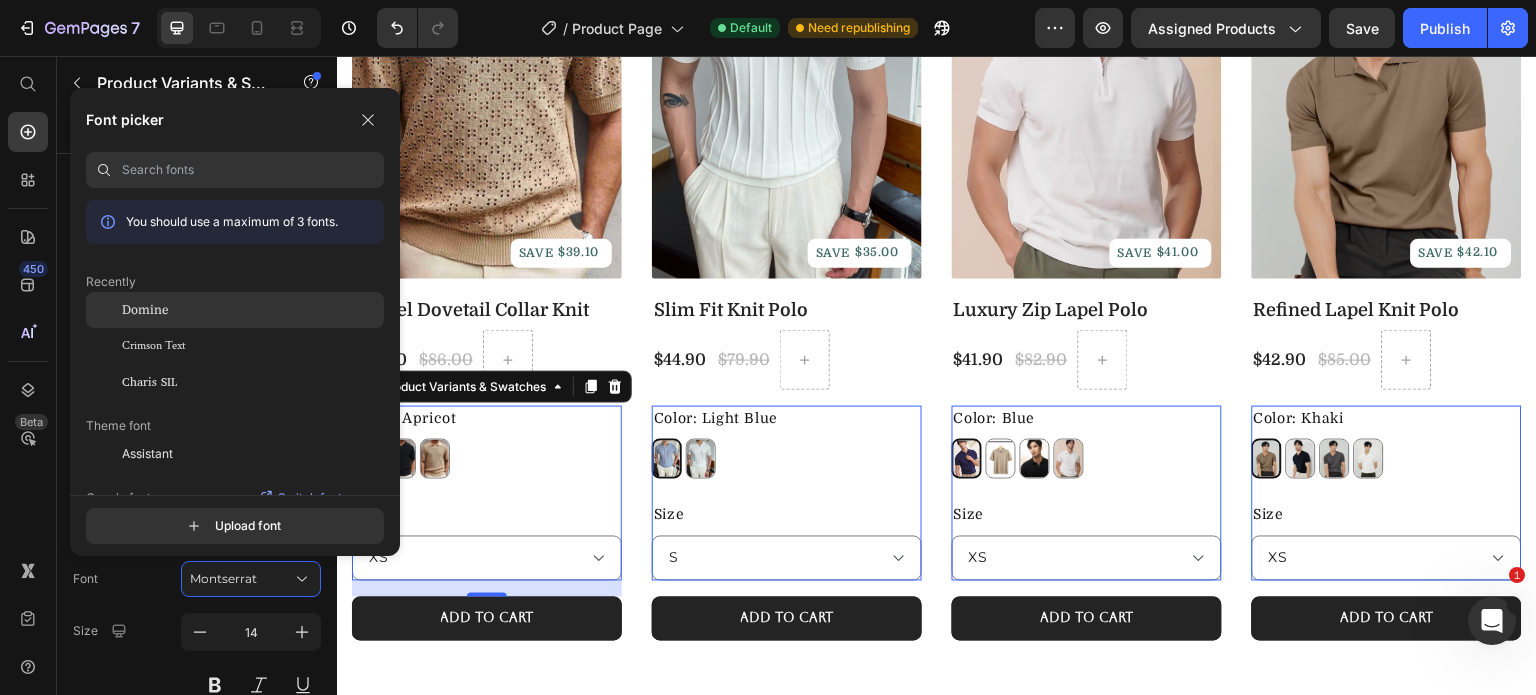 click on "Domine" at bounding box center [145, 310] 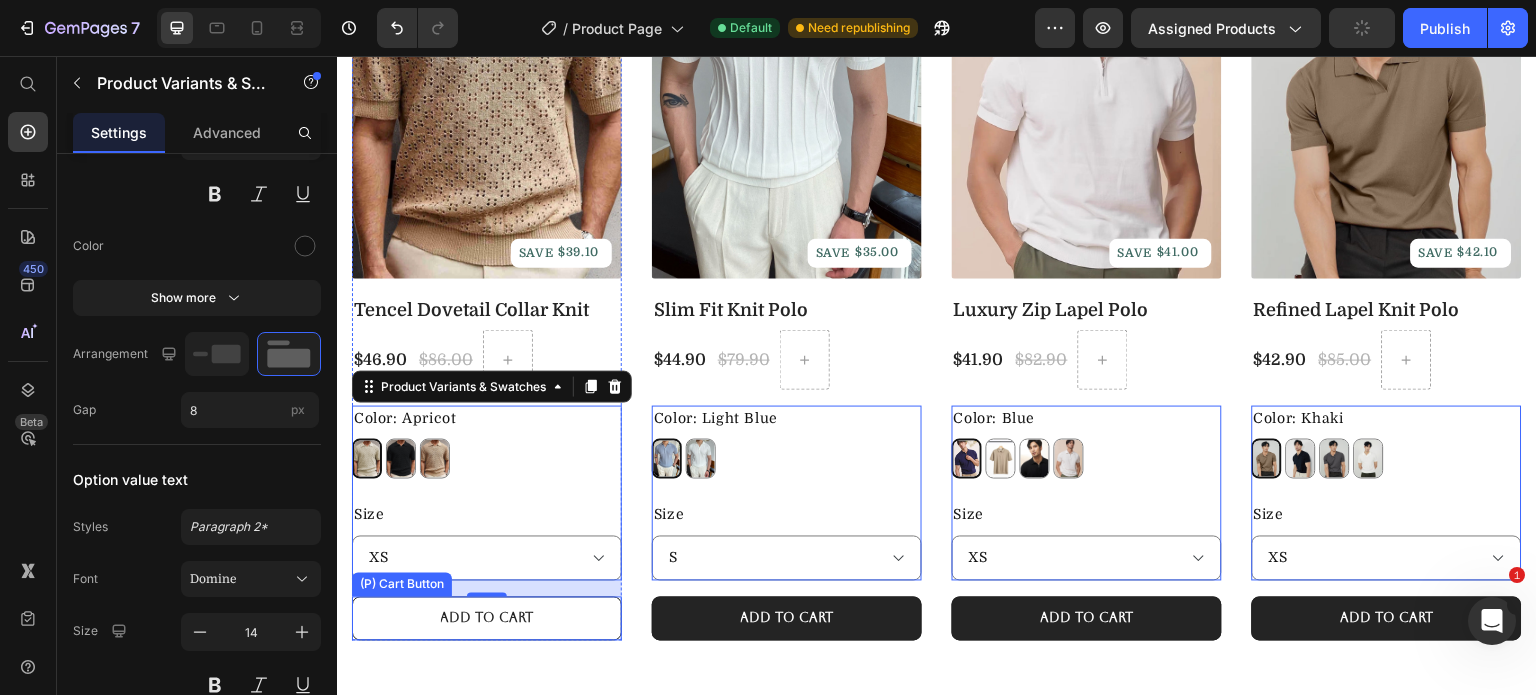 click on "Add To Cart" at bounding box center [487, 619] 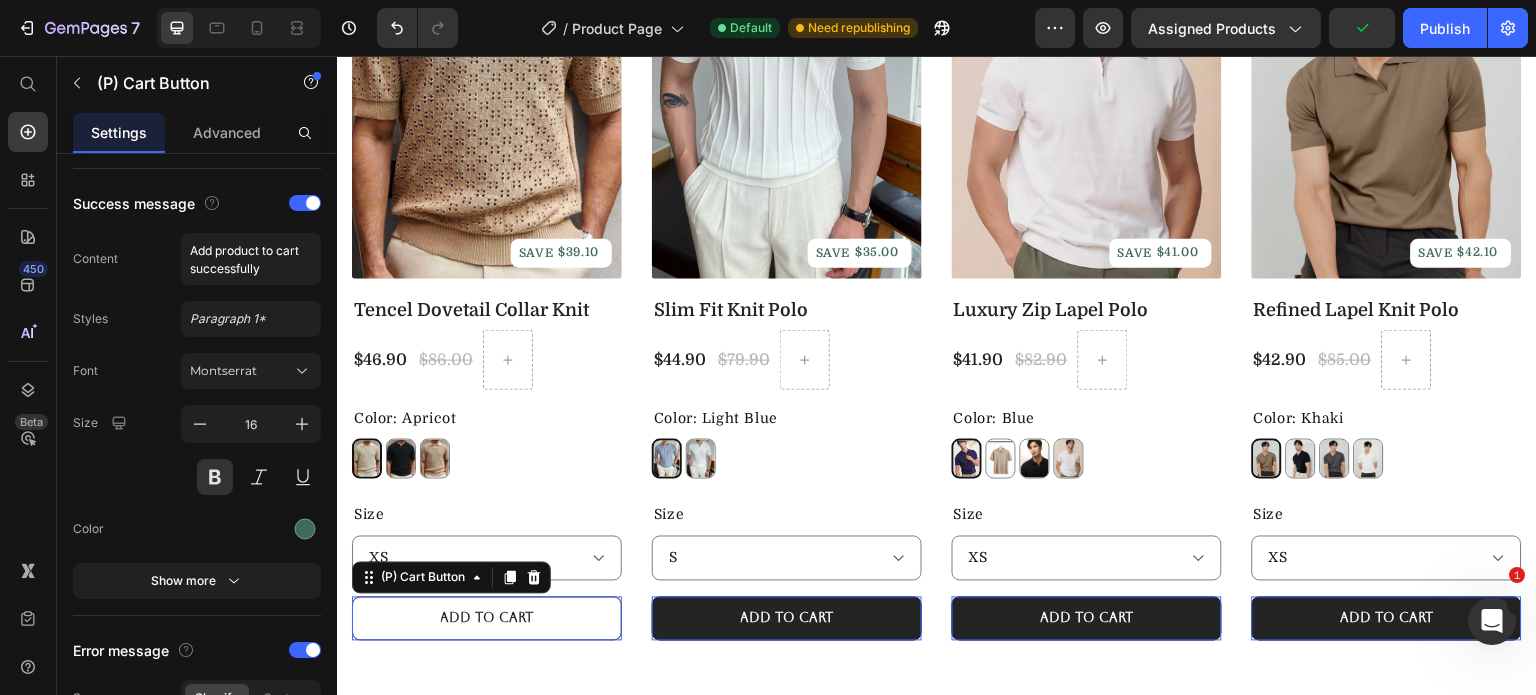 scroll, scrollTop: 0, scrollLeft: 0, axis: both 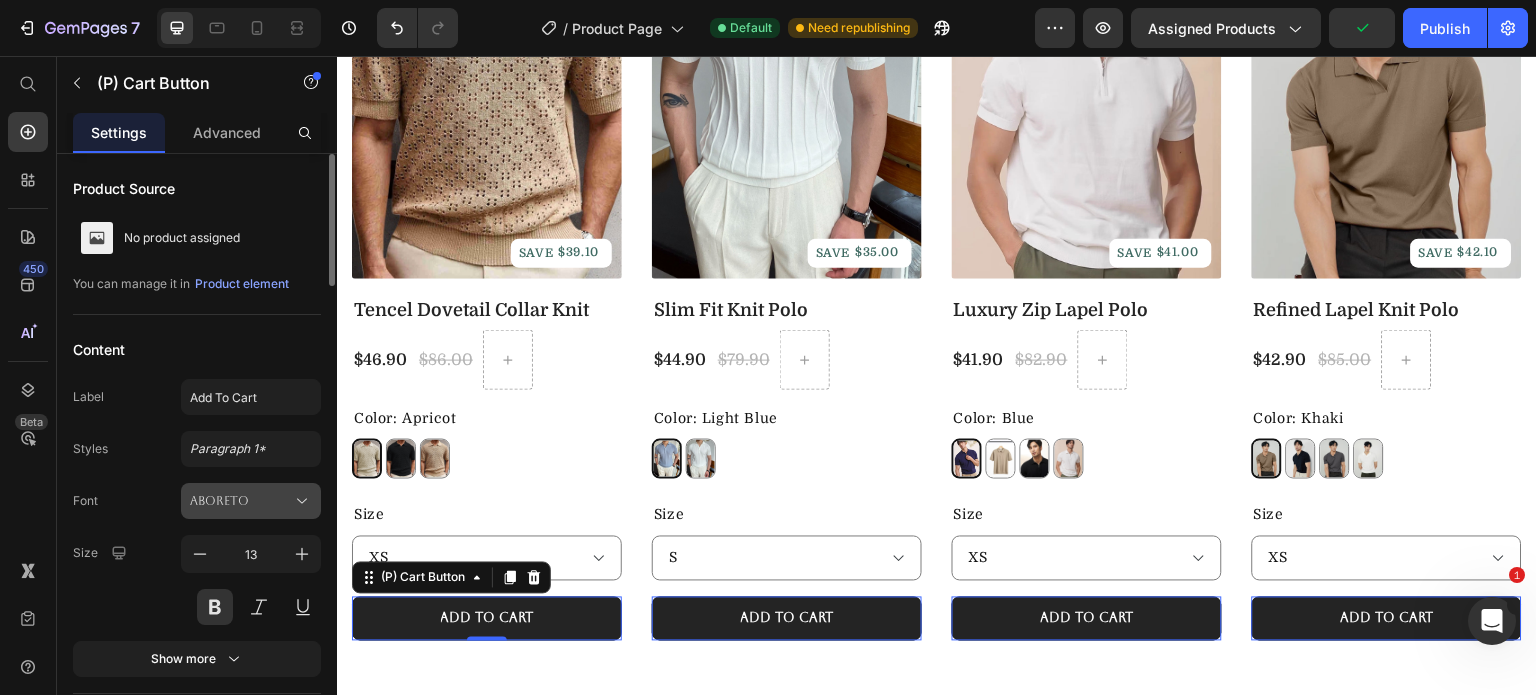 click on "Aboreto" at bounding box center (241, 501) 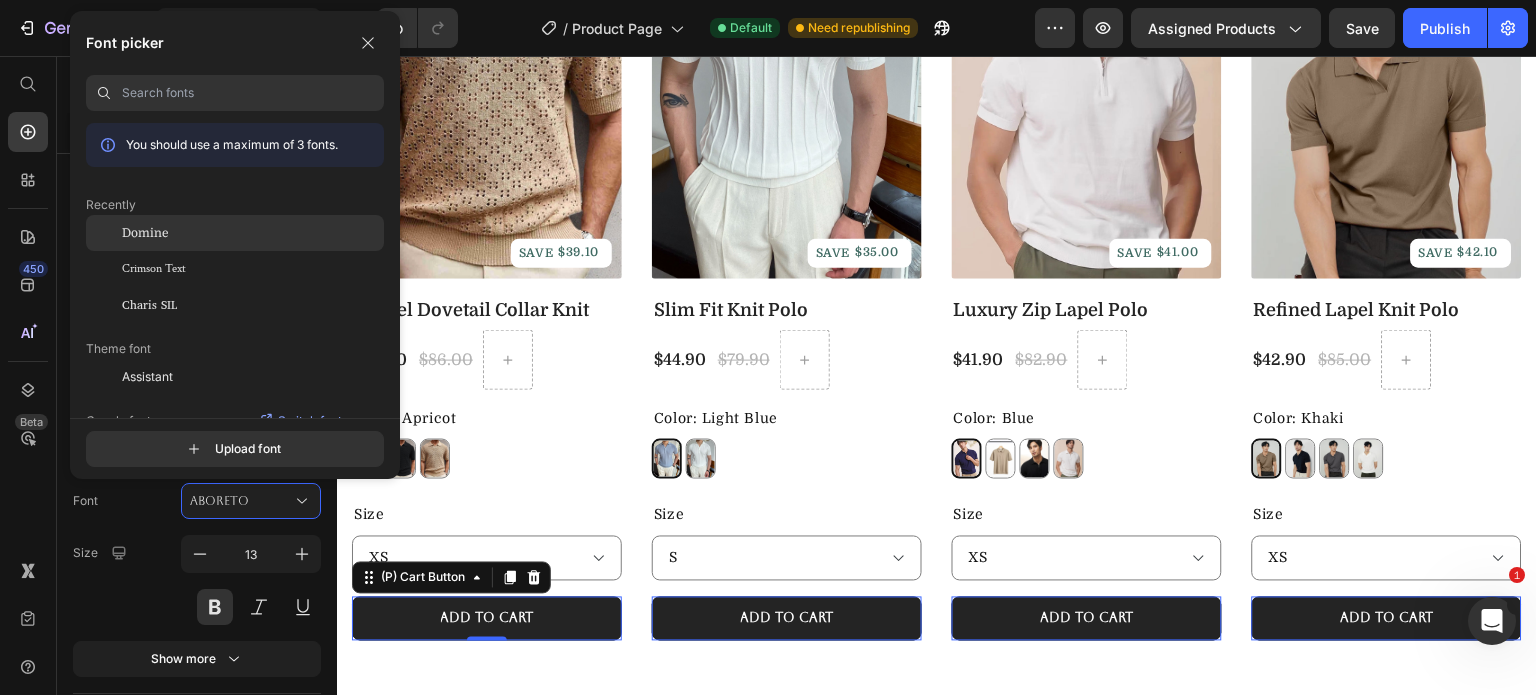 click on "Domine" 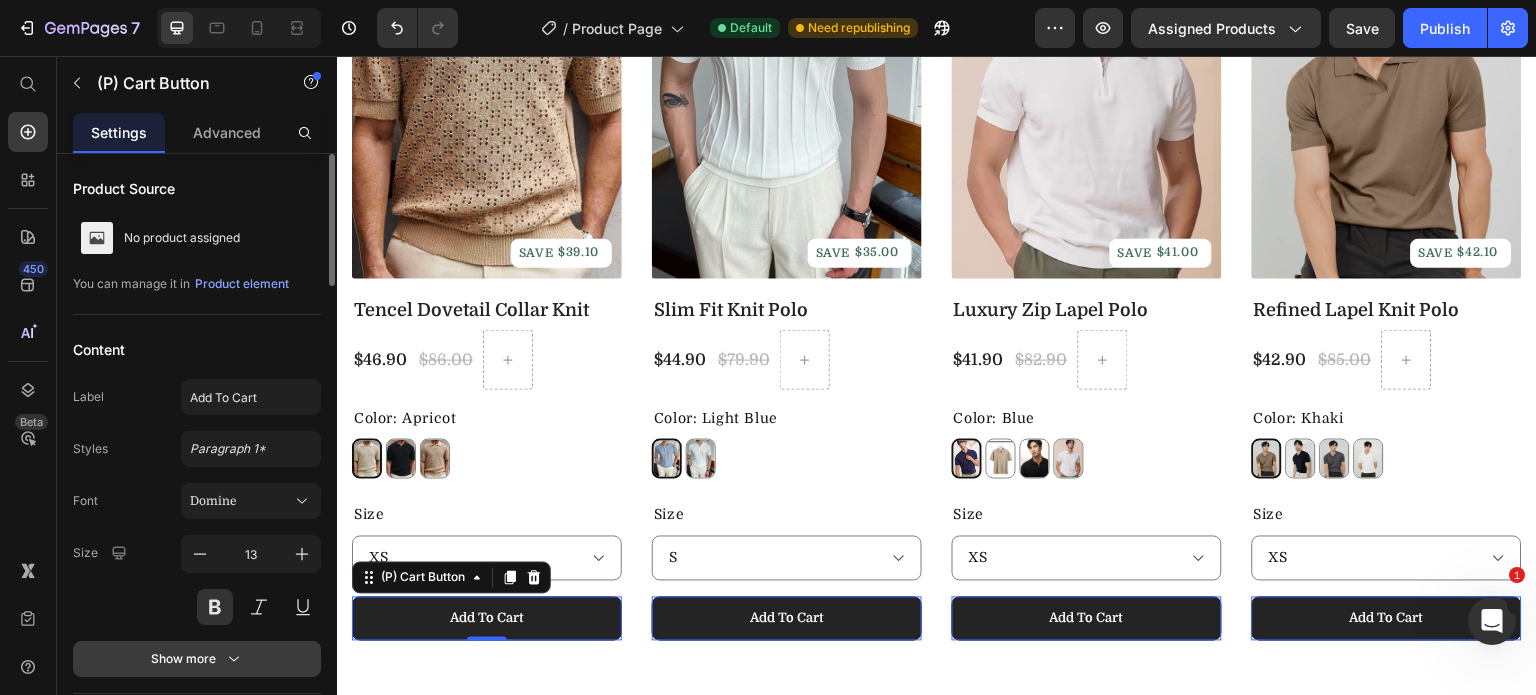 click on "Show more" at bounding box center (197, 659) 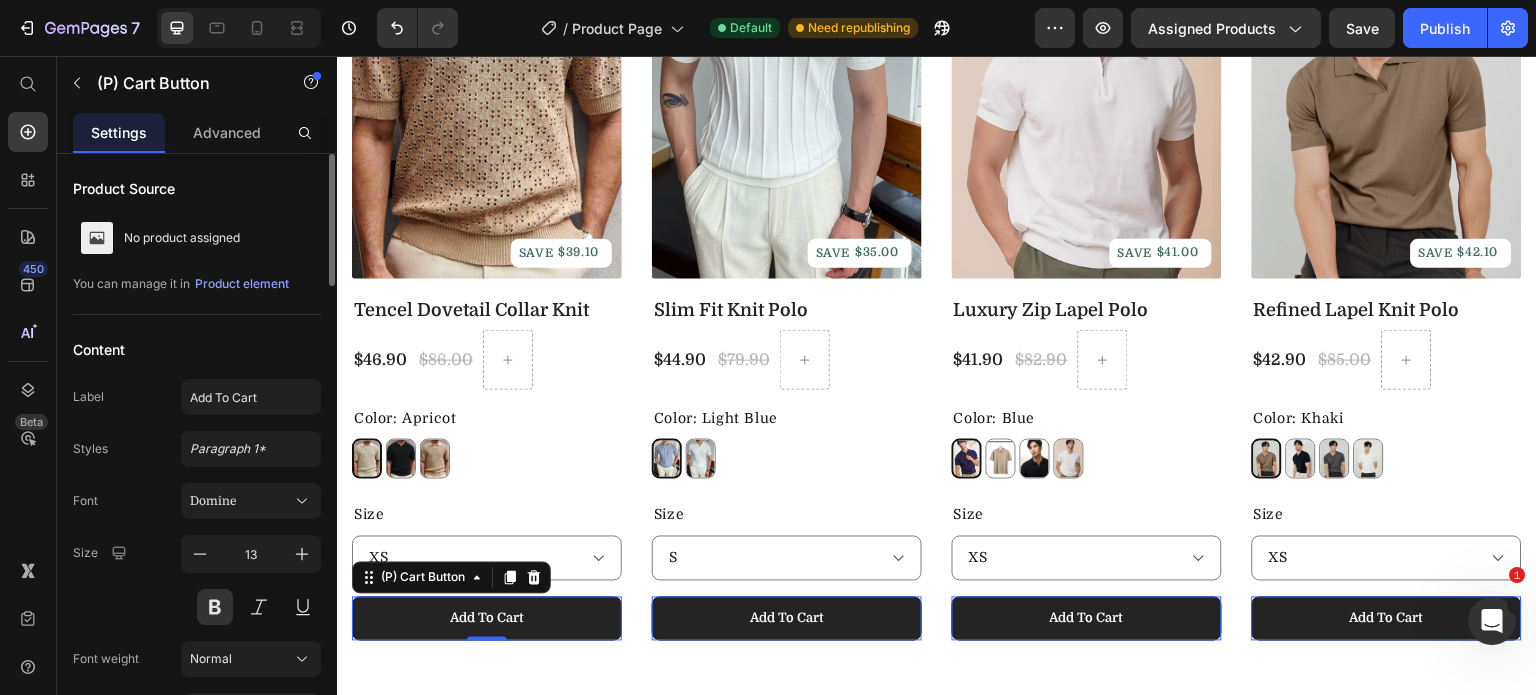 scroll, scrollTop: 200, scrollLeft: 0, axis: vertical 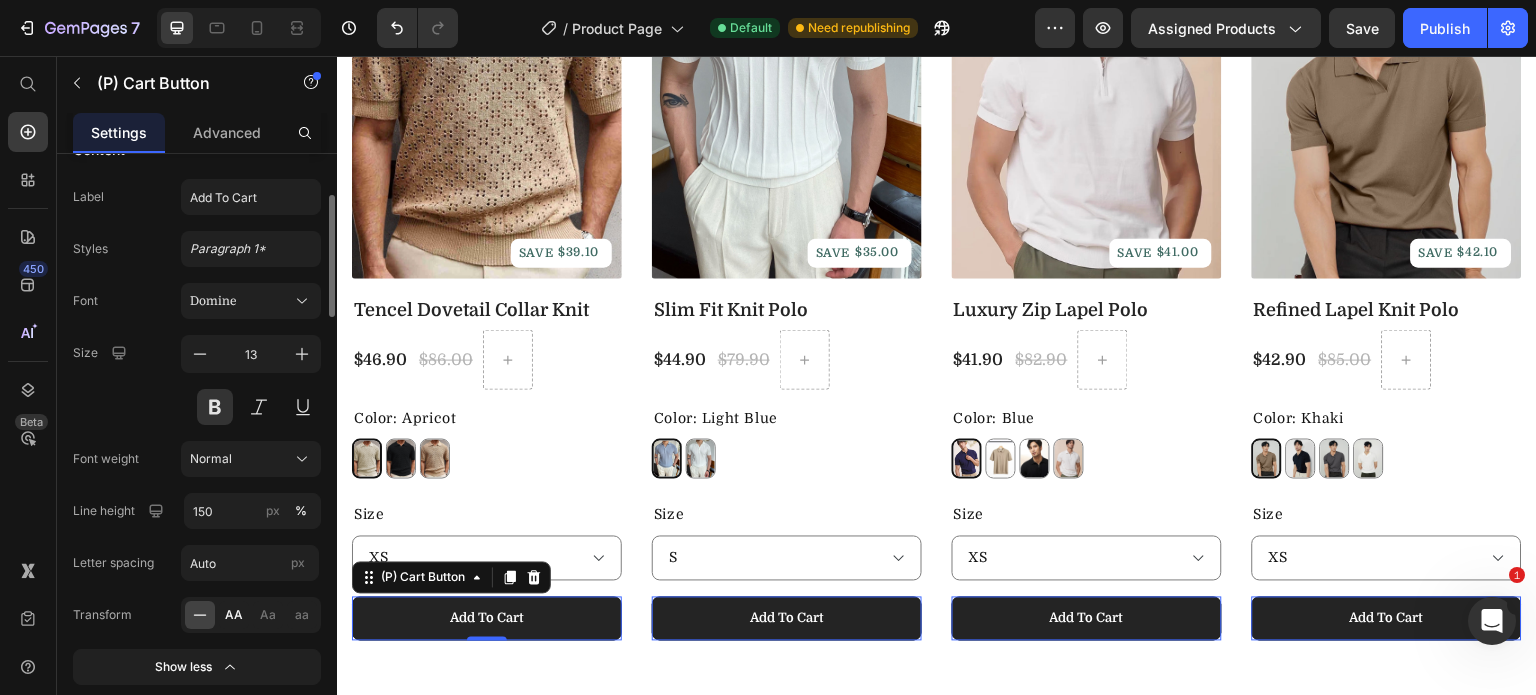 click on "AA" 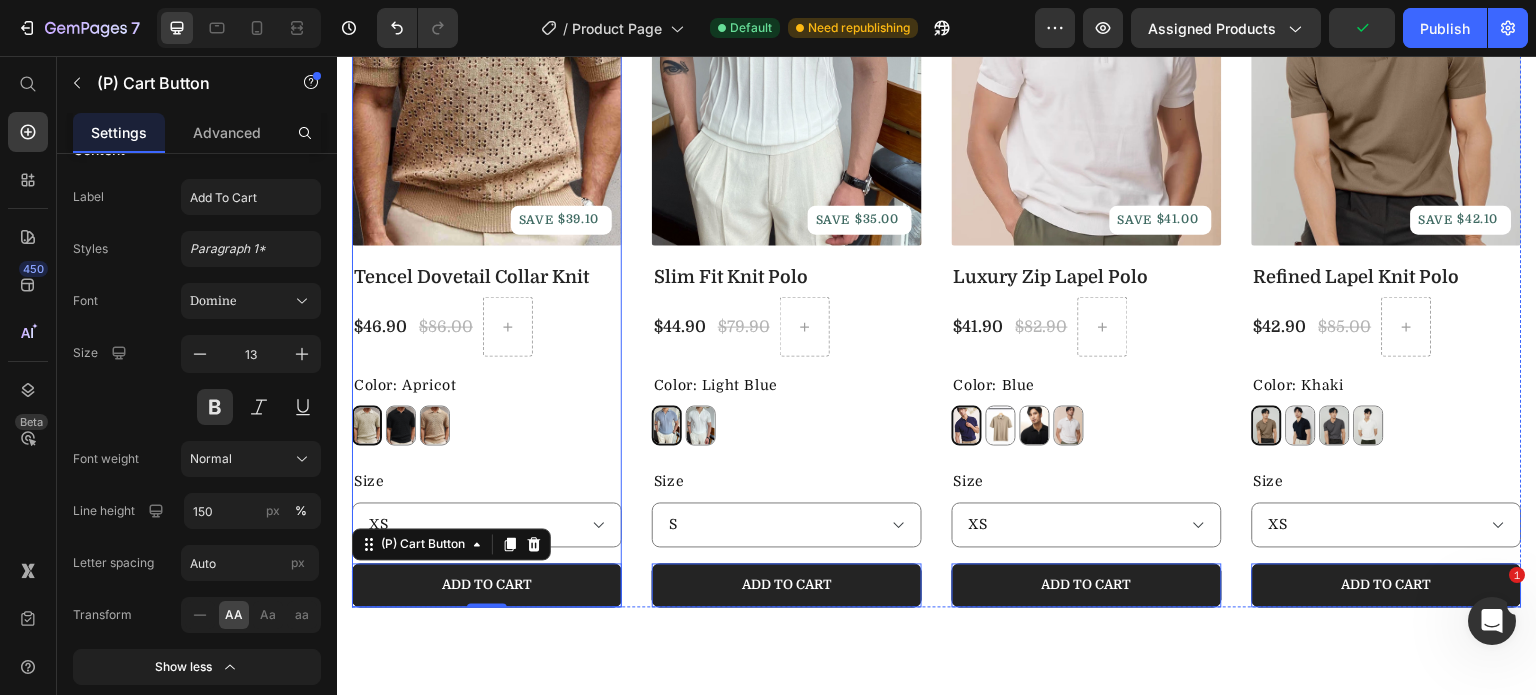 scroll, scrollTop: 1362, scrollLeft: 0, axis: vertical 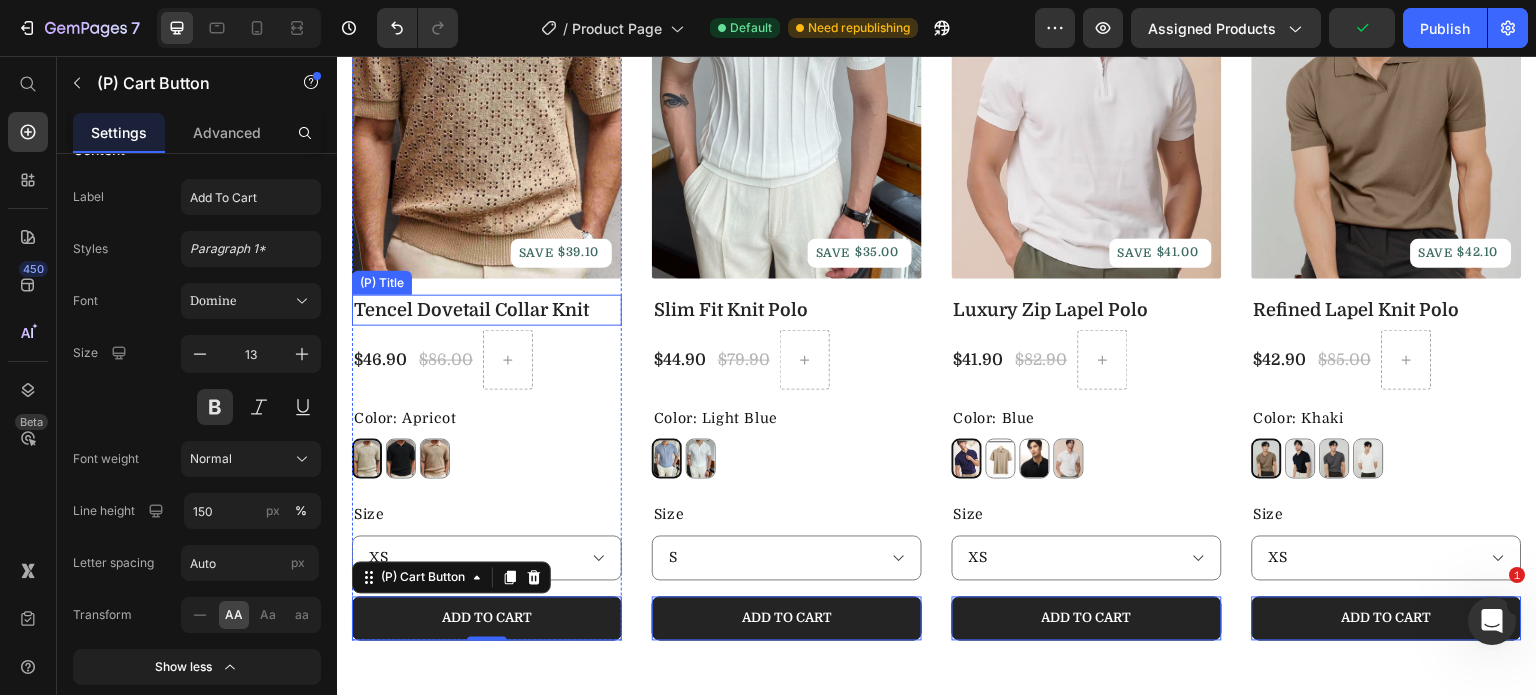 click on "Tencel Dovetail Collar Knit" at bounding box center [487, 310] 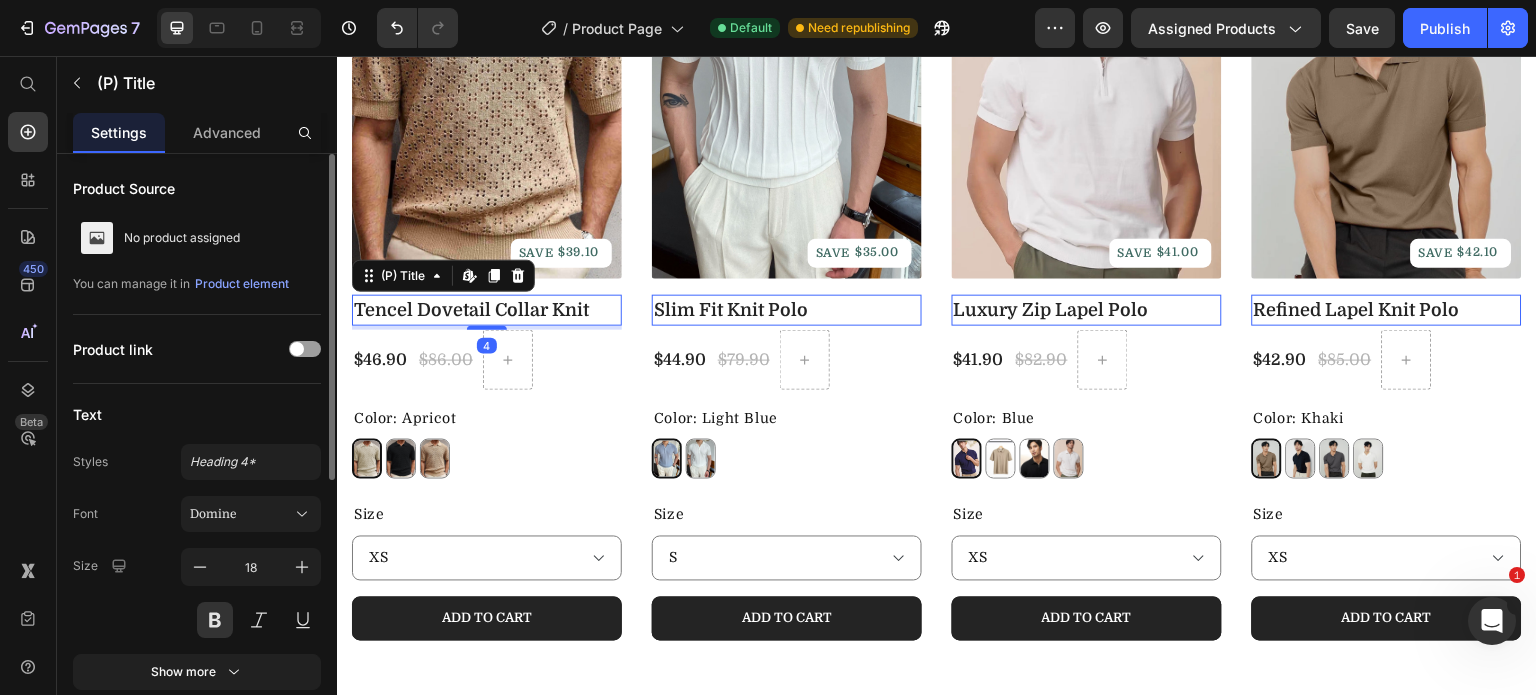 scroll, scrollTop: 200, scrollLeft: 0, axis: vertical 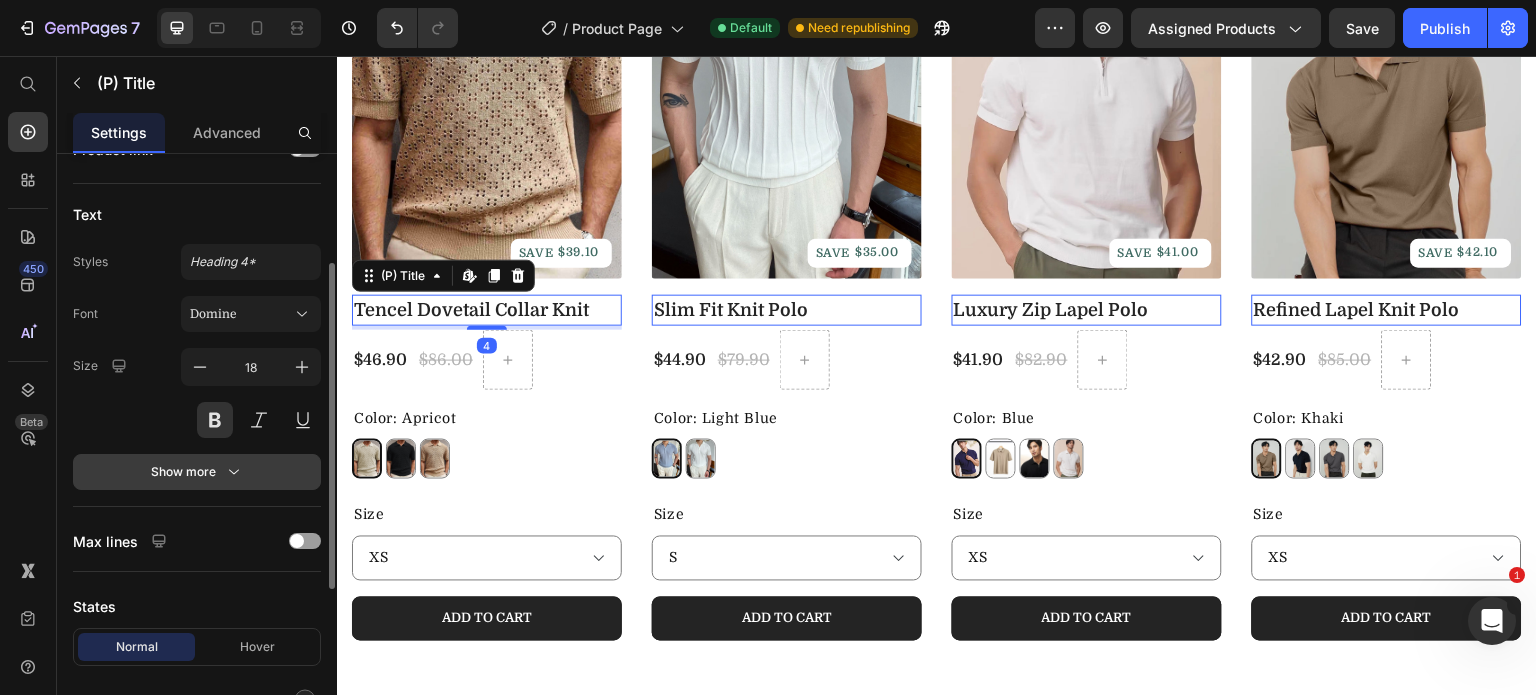 click on "Show more" at bounding box center (197, 472) 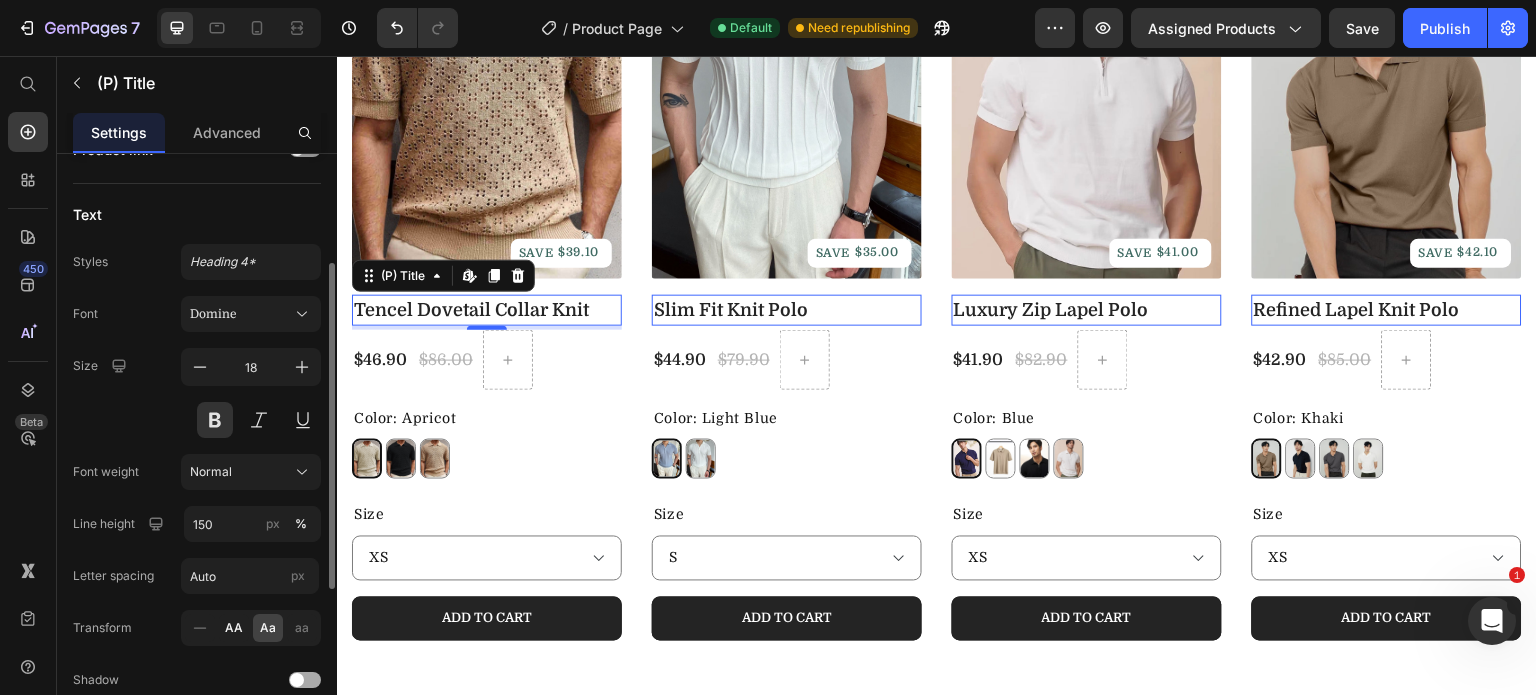 click on "AA" 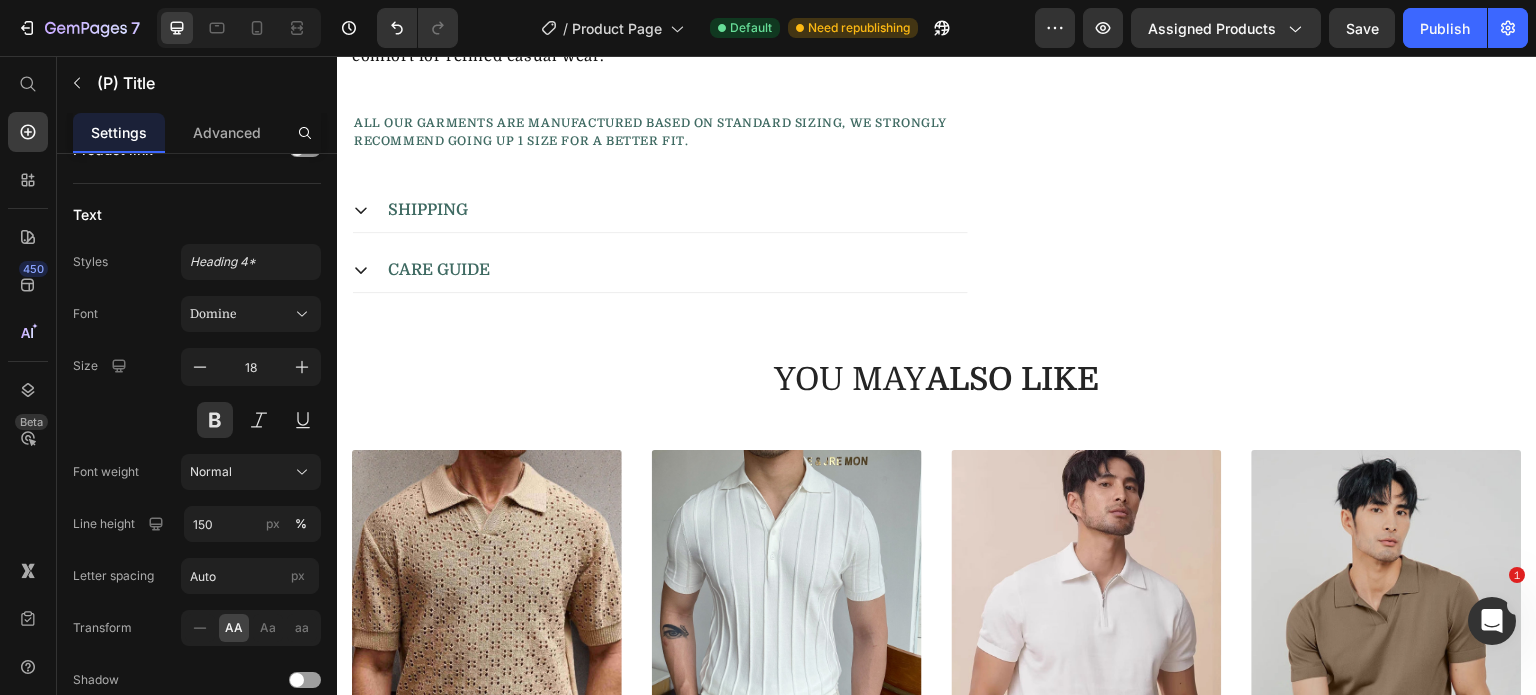scroll, scrollTop: 836, scrollLeft: 0, axis: vertical 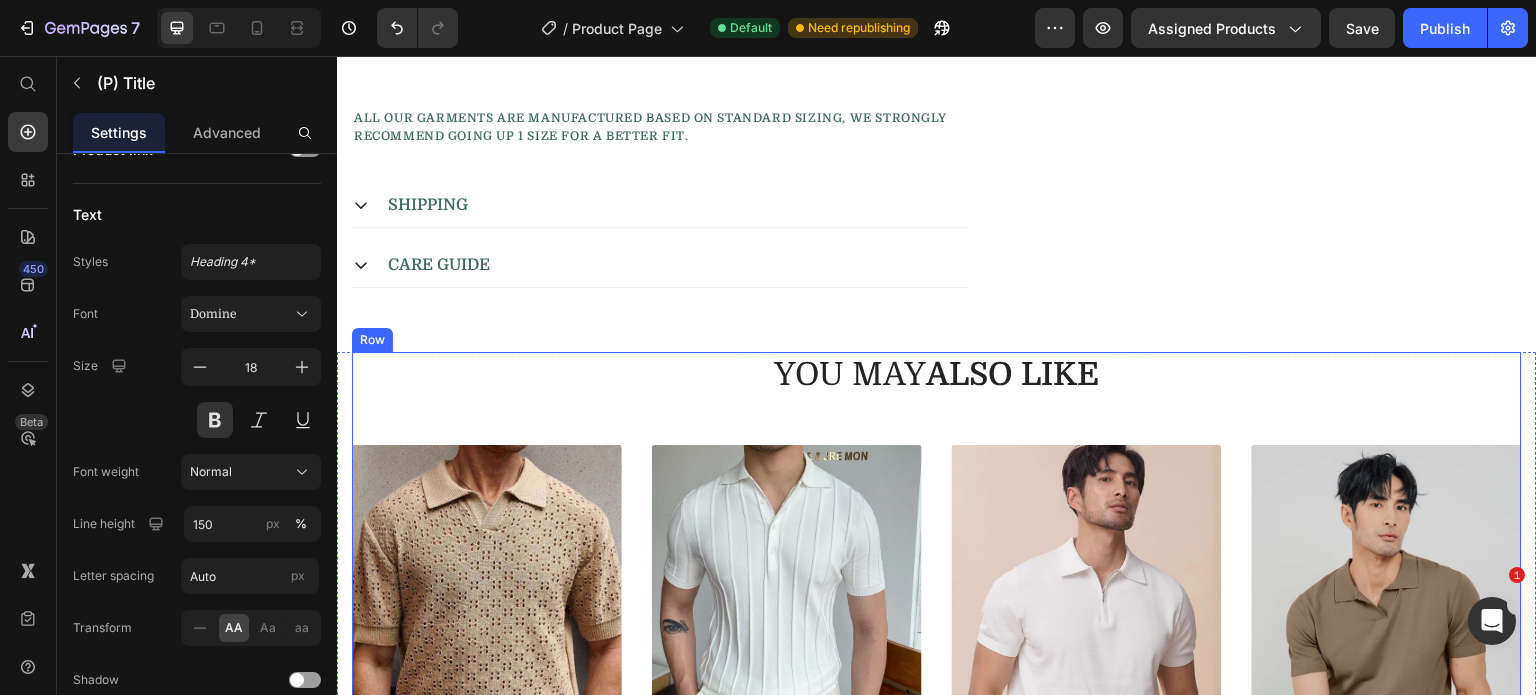 click on "You May  Also Like" at bounding box center (937, 375) 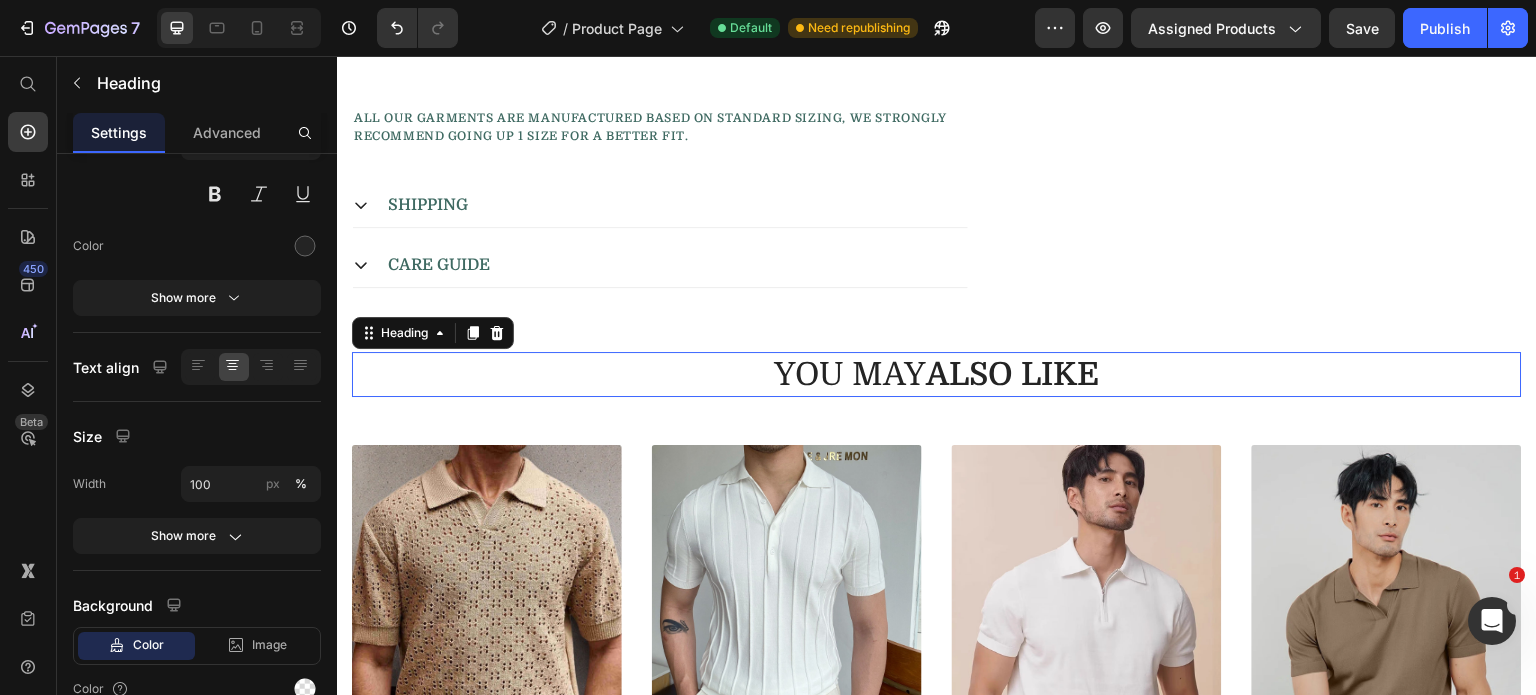 scroll, scrollTop: 0, scrollLeft: 0, axis: both 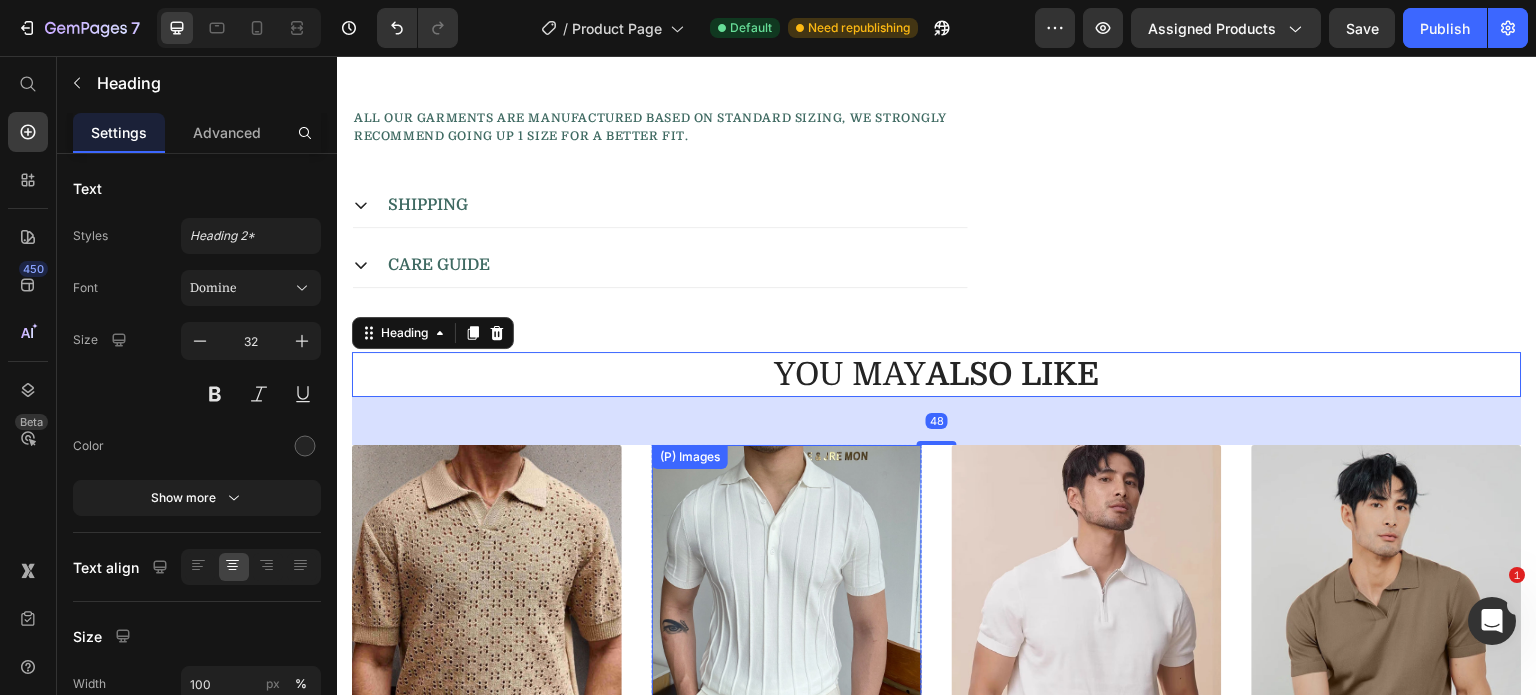 click on "(P) Images" at bounding box center [487, 625] 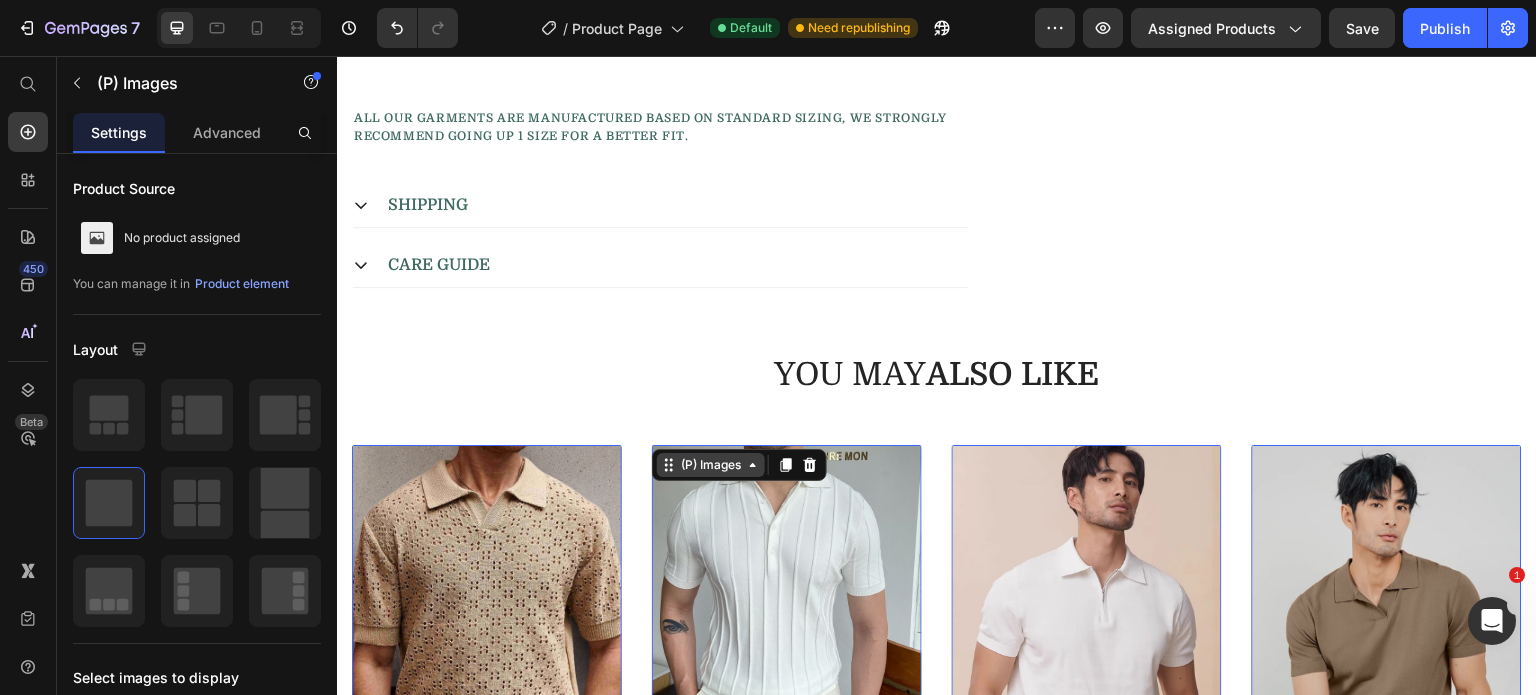 click on "(P) Images" at bounding box center [391, 433] 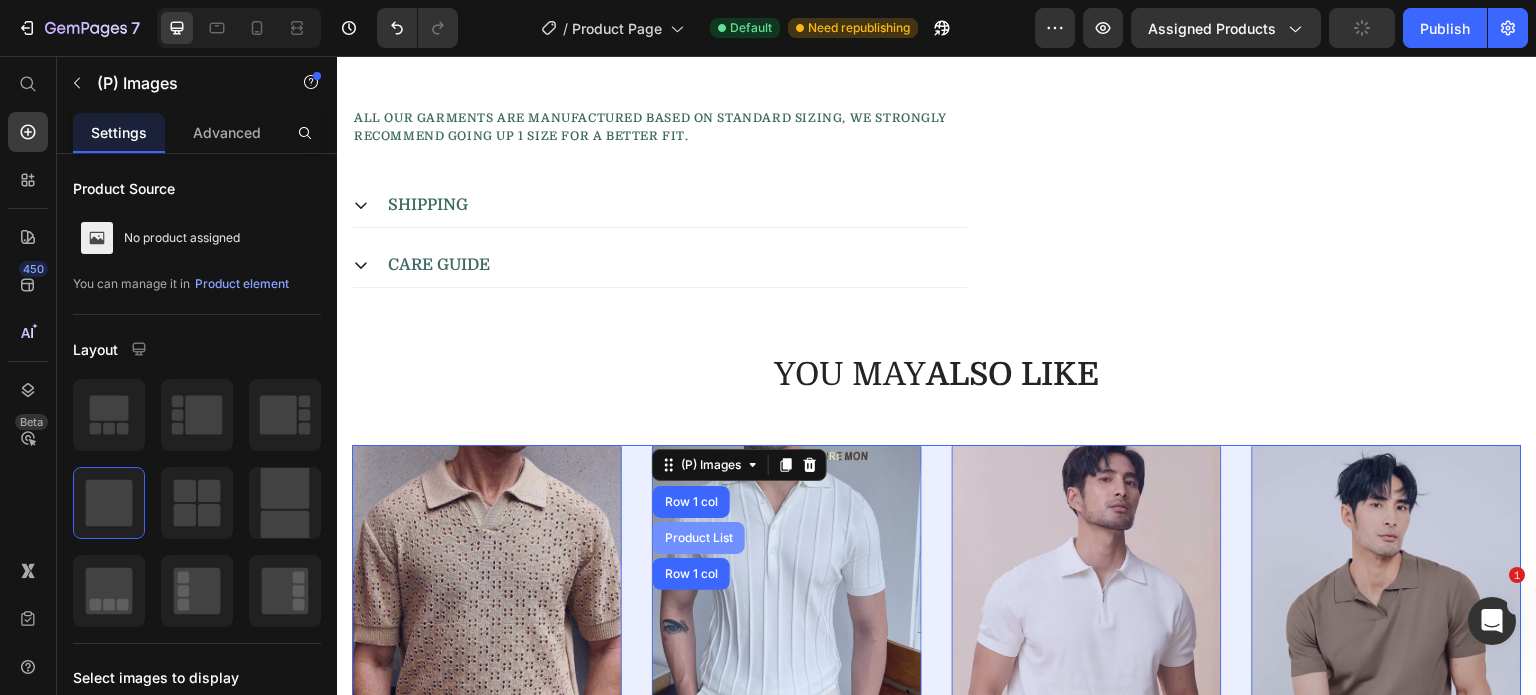 click on "Product List" at bounding box center [699, 538] 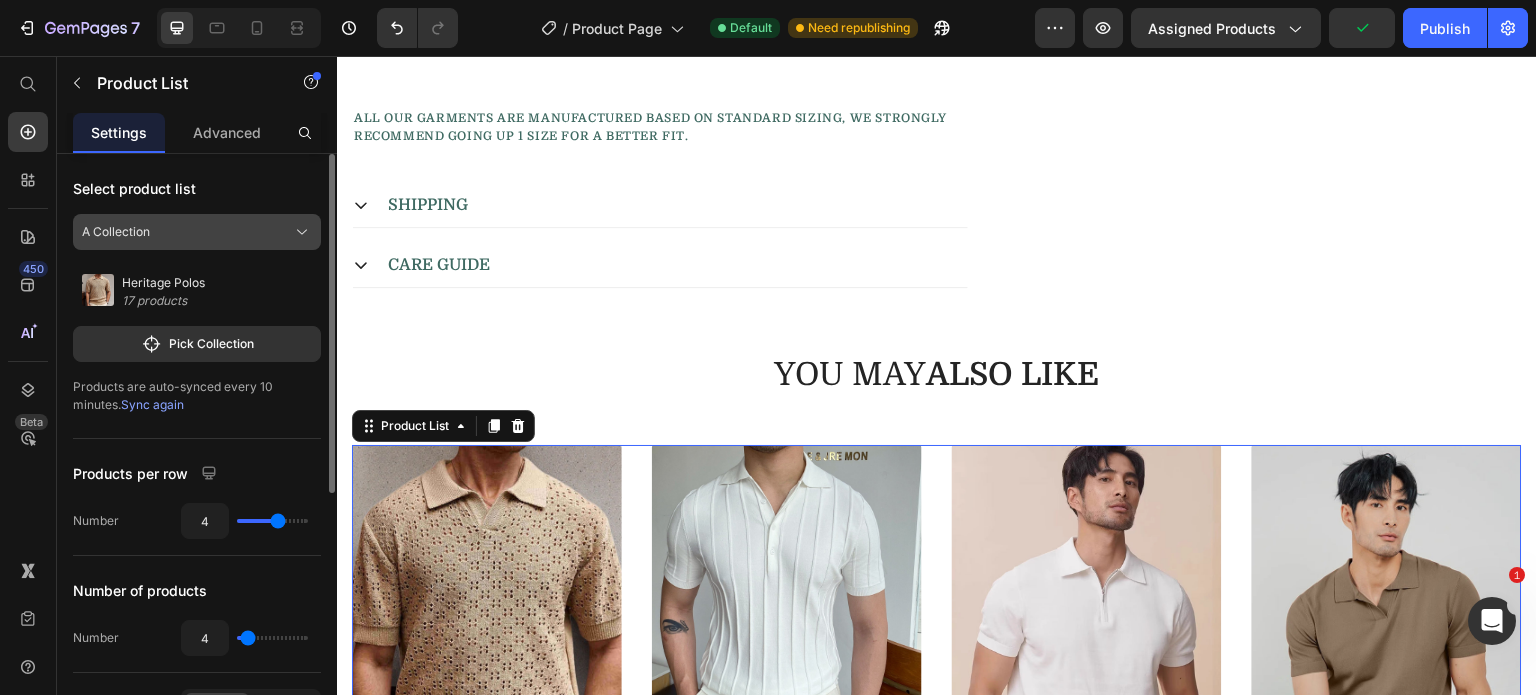 click on "A Collection" at bounding box center [116, 232] 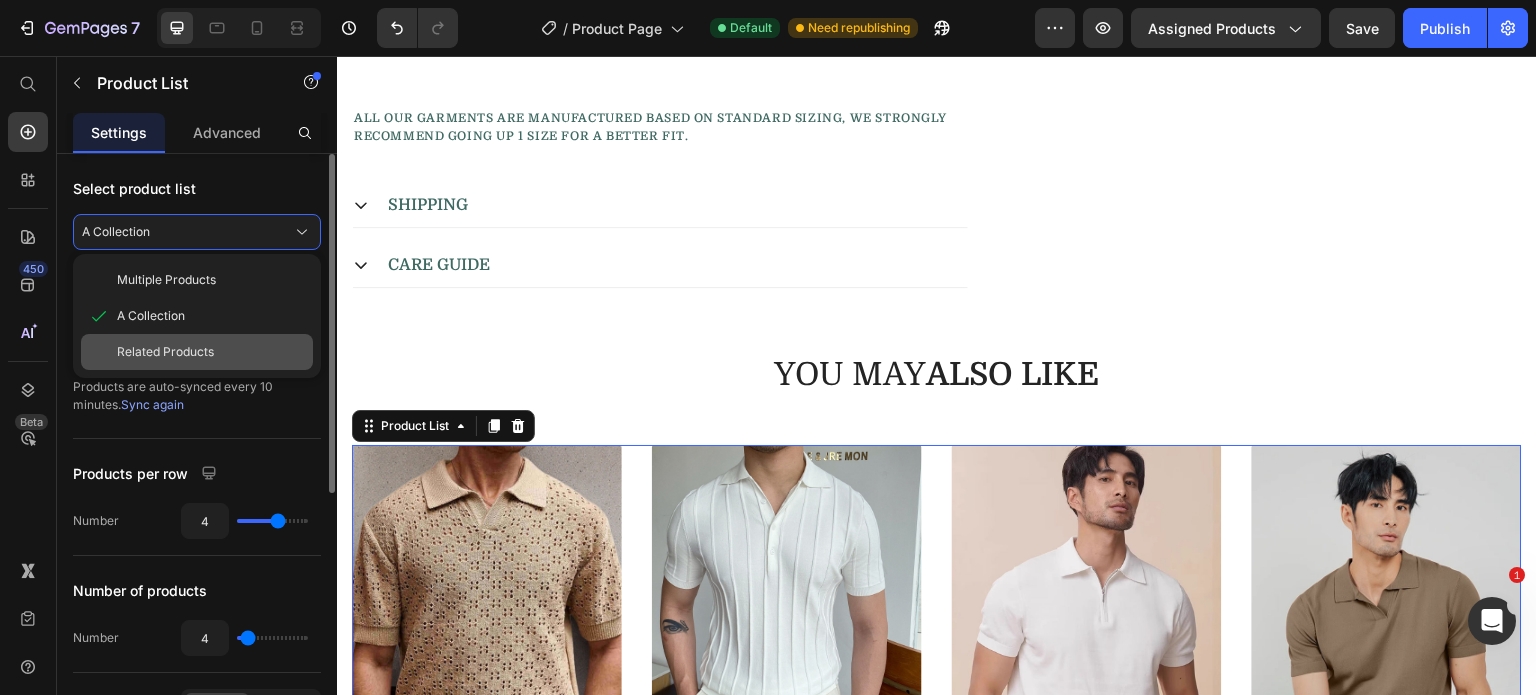 click on "Related Products" at bounding box center (165, 352) 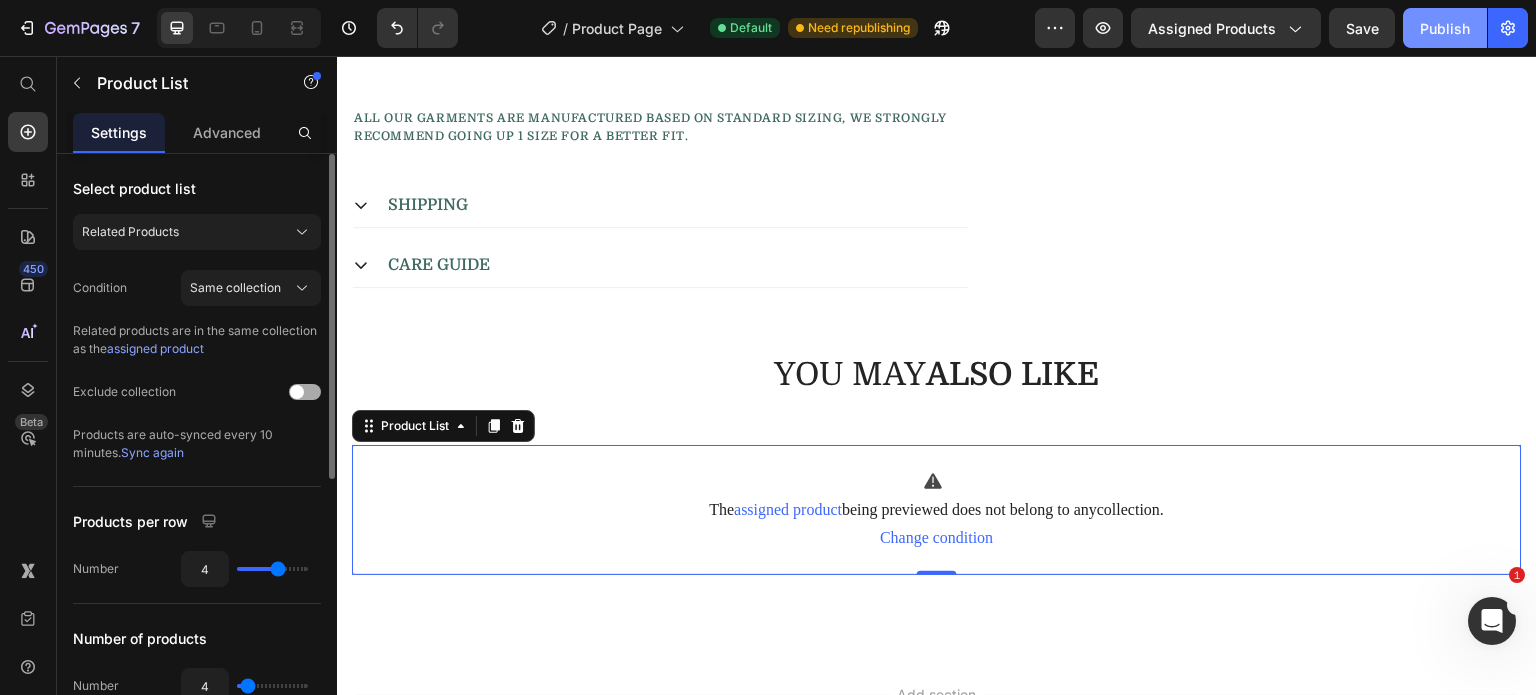 click on "Publish" at bounding box center [1445, 28] 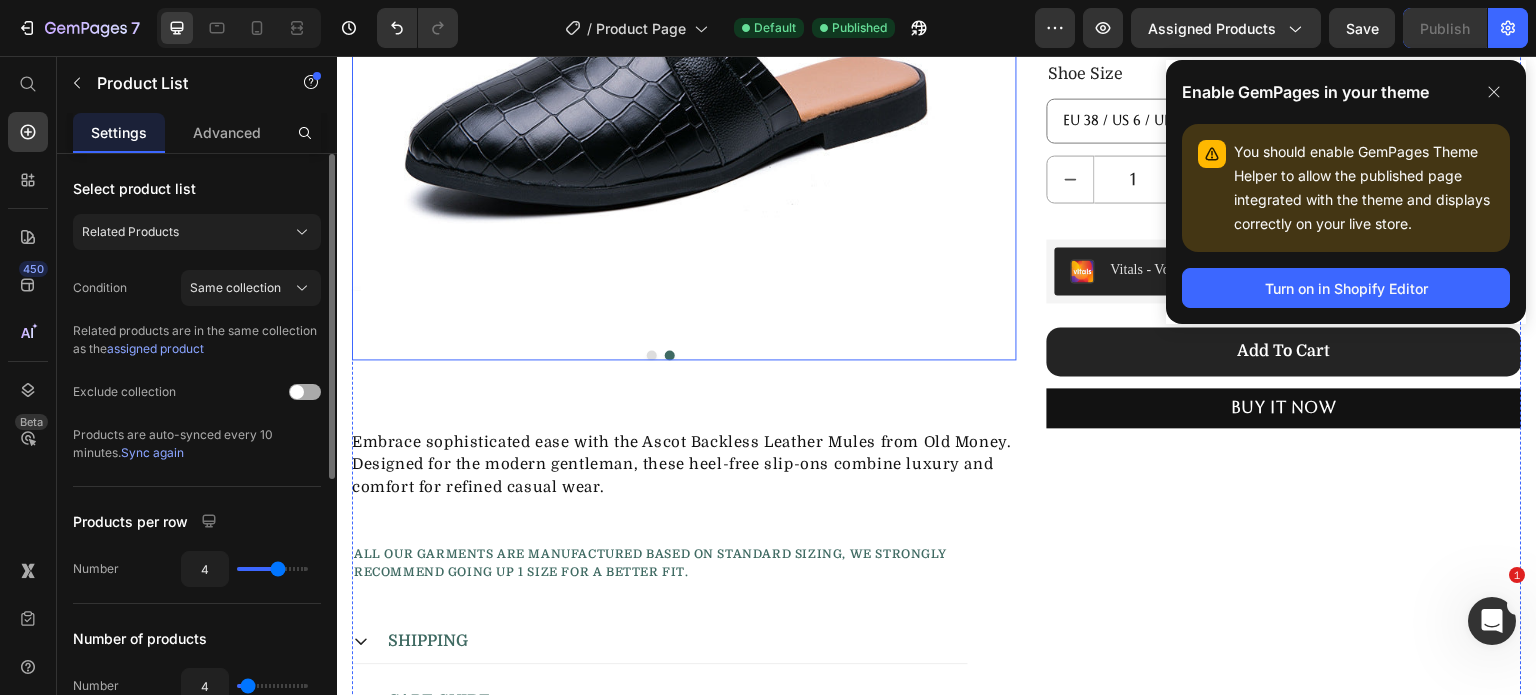 scroll, scrollTop: 0, scrollLeft: 0, axis: both 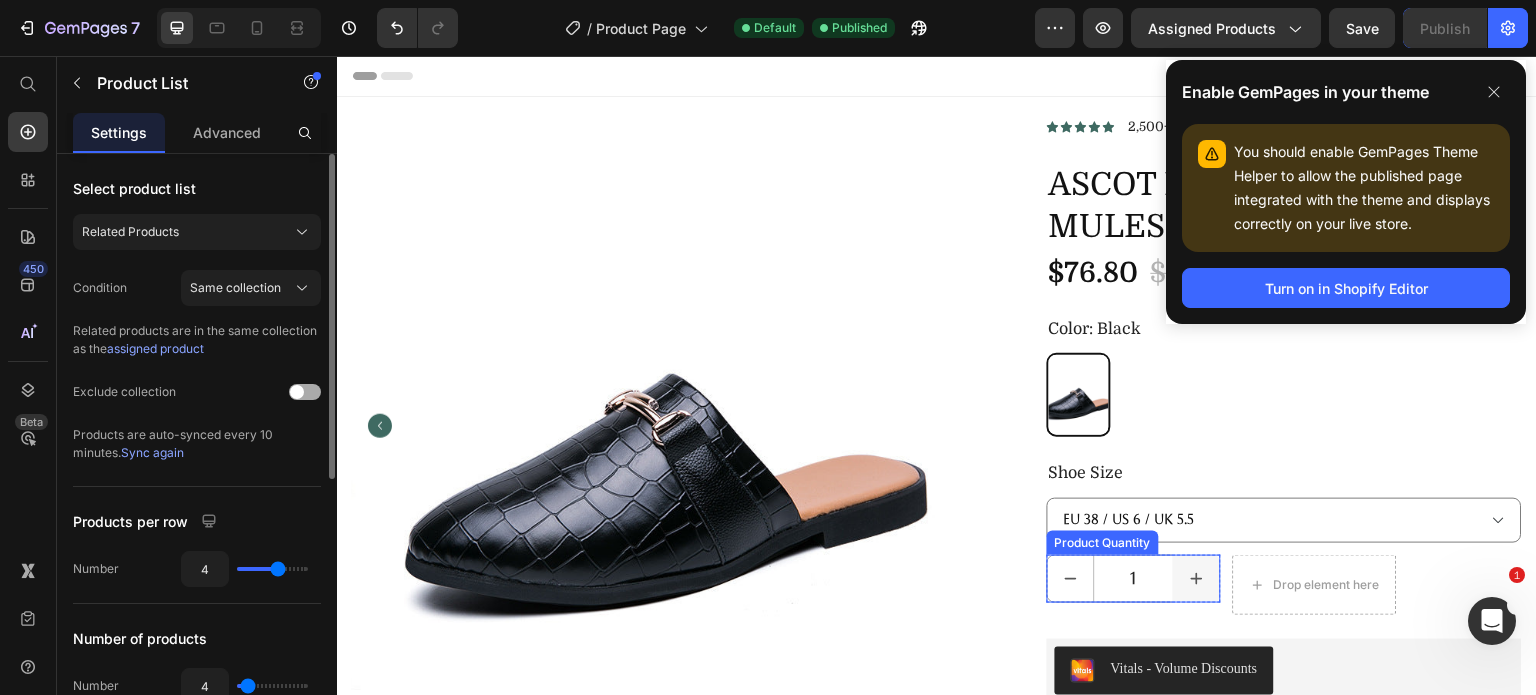 click at bounding box center (1197, 579) 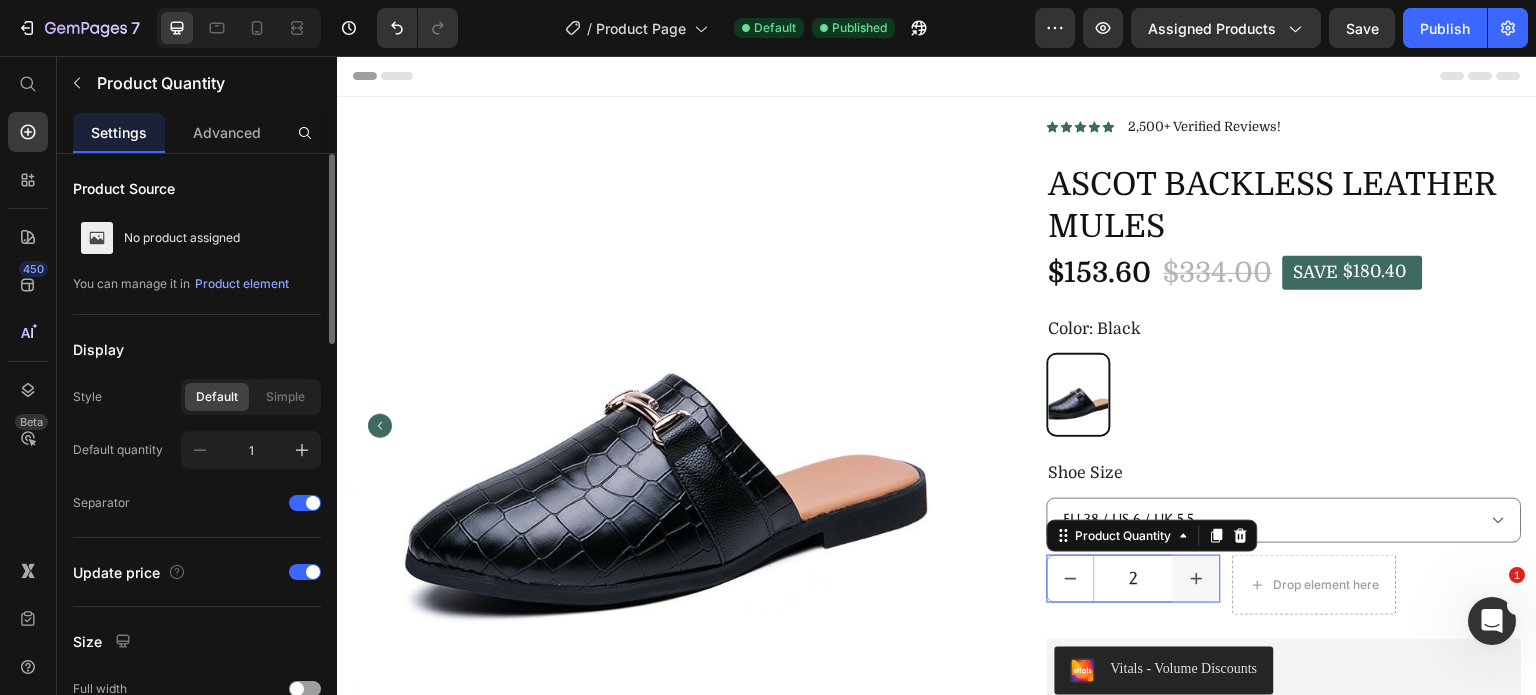 type on "2" 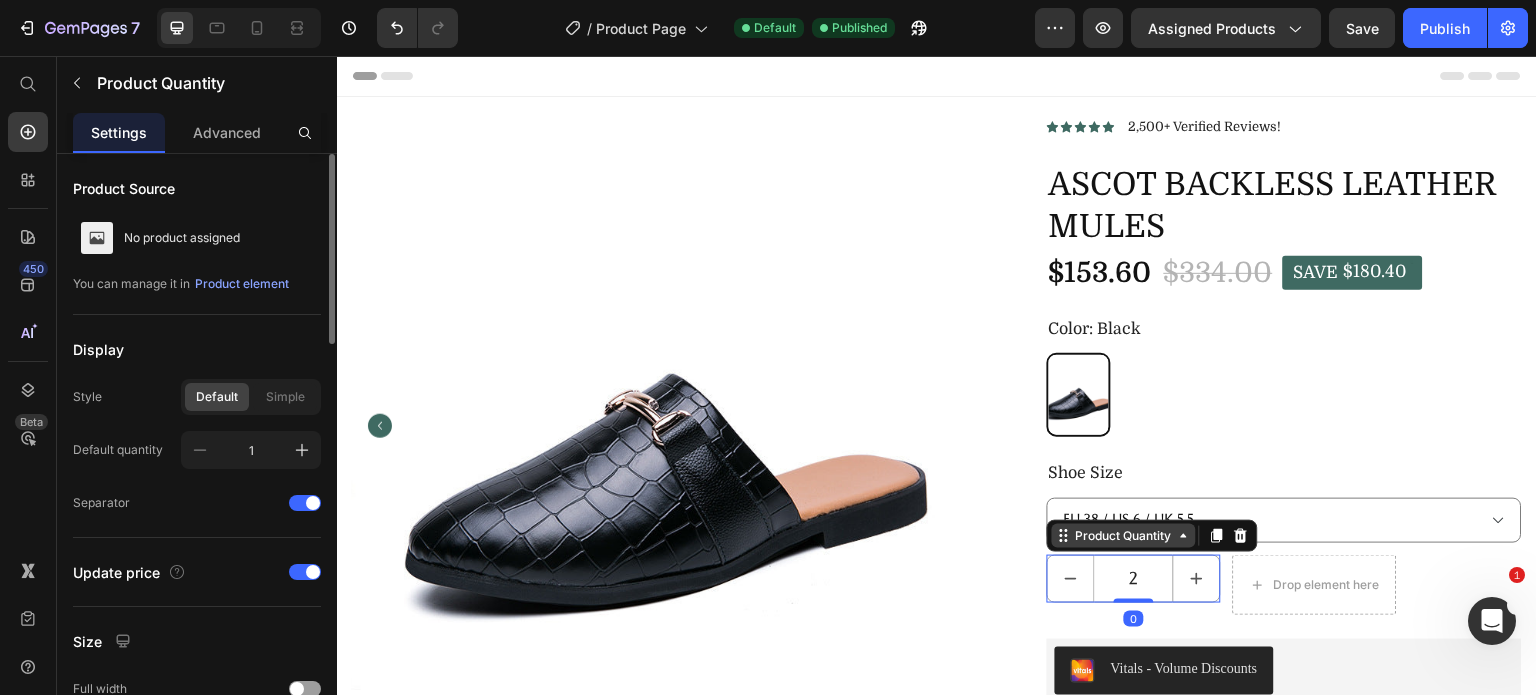 click on "Product Quantity" at bounding box center (1124, 536) 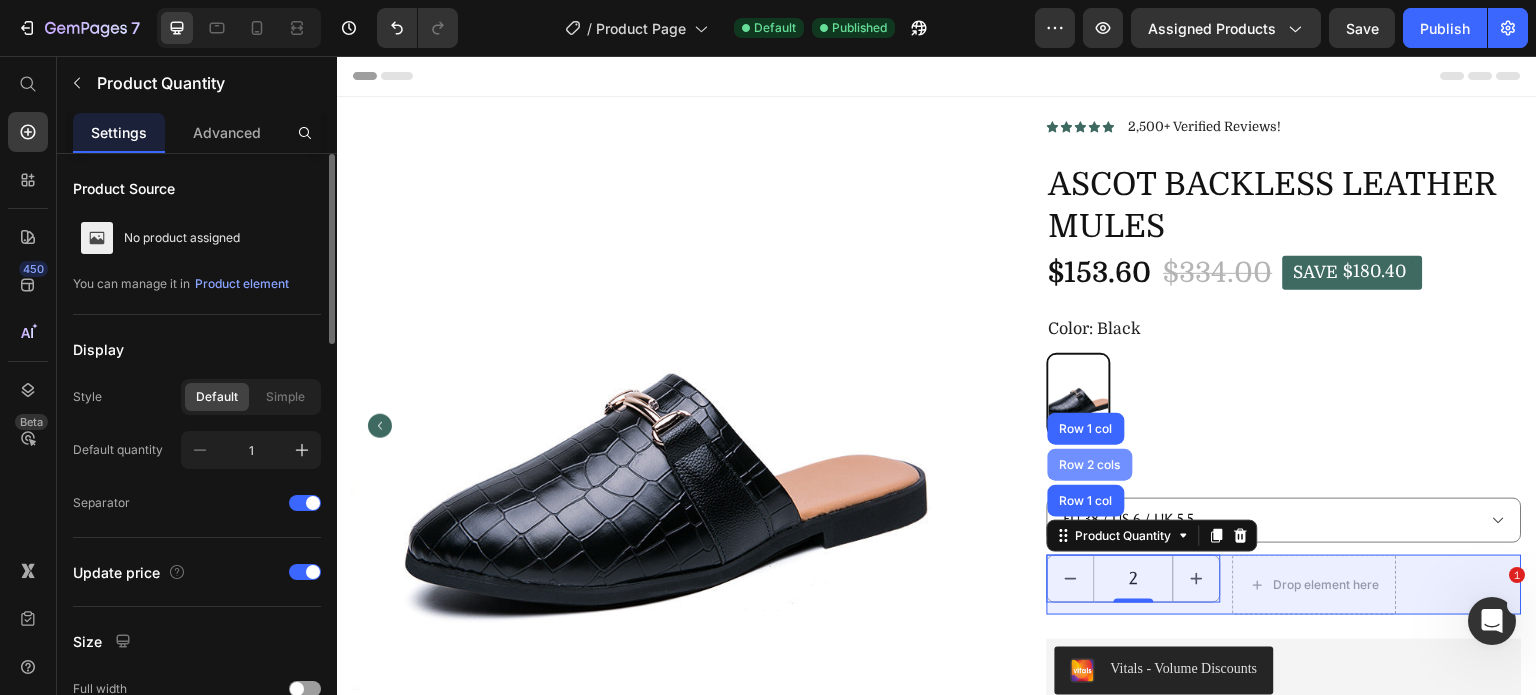 click on "Row 2 cols" at bounding box center [1090, 465] 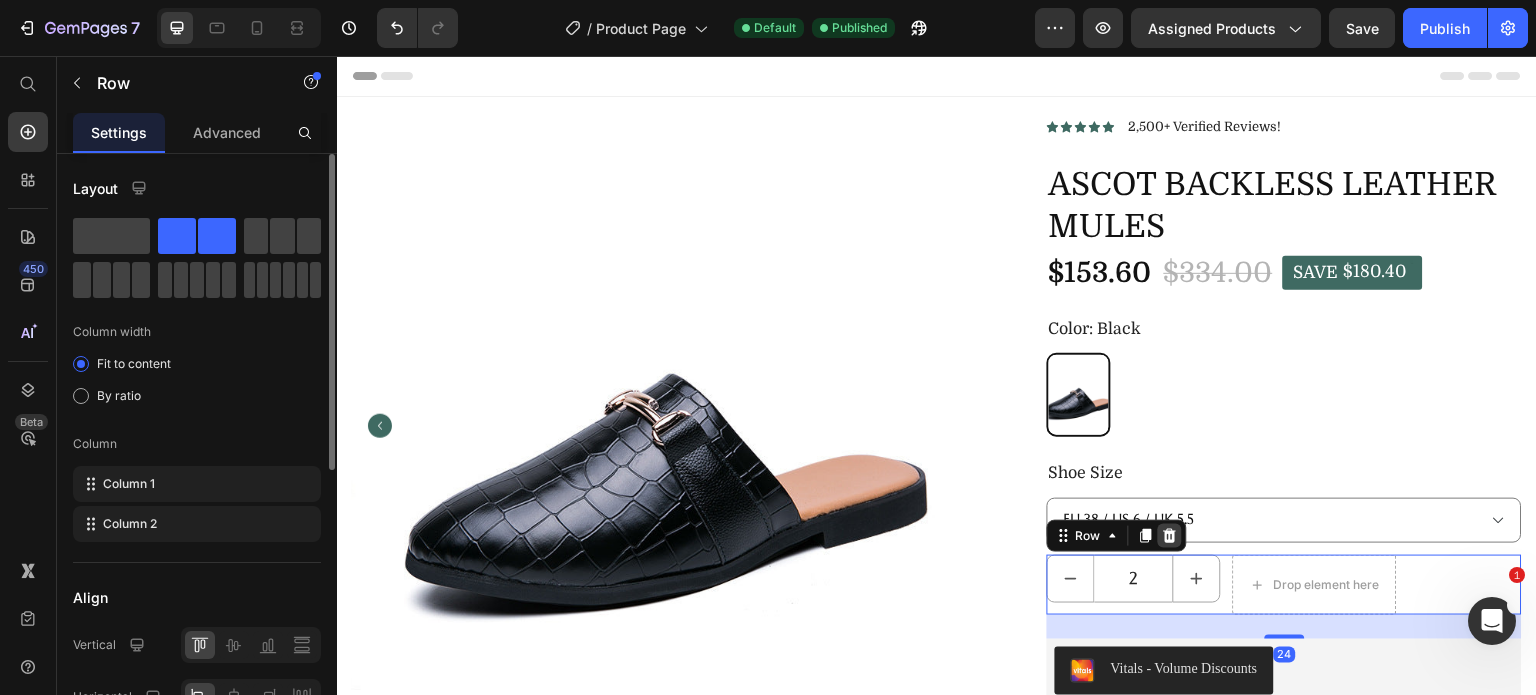 click 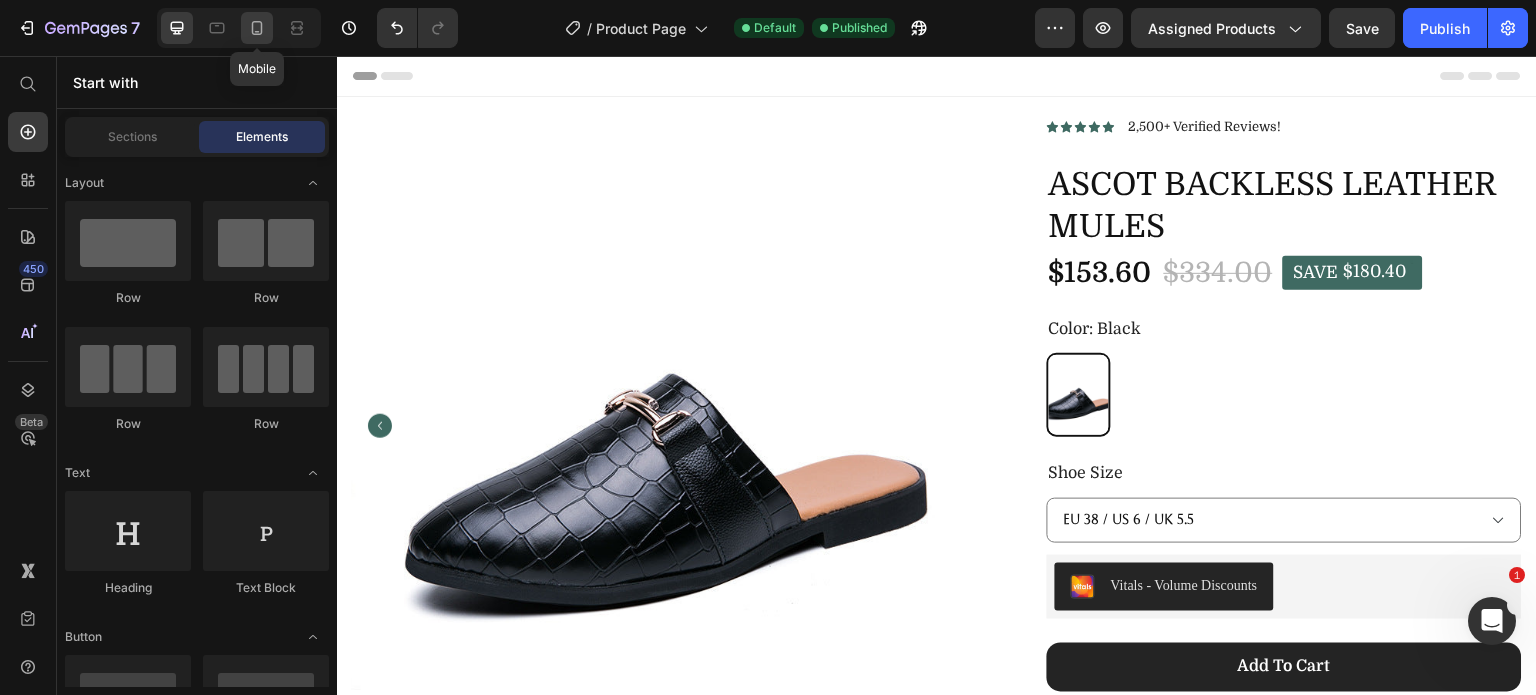 click 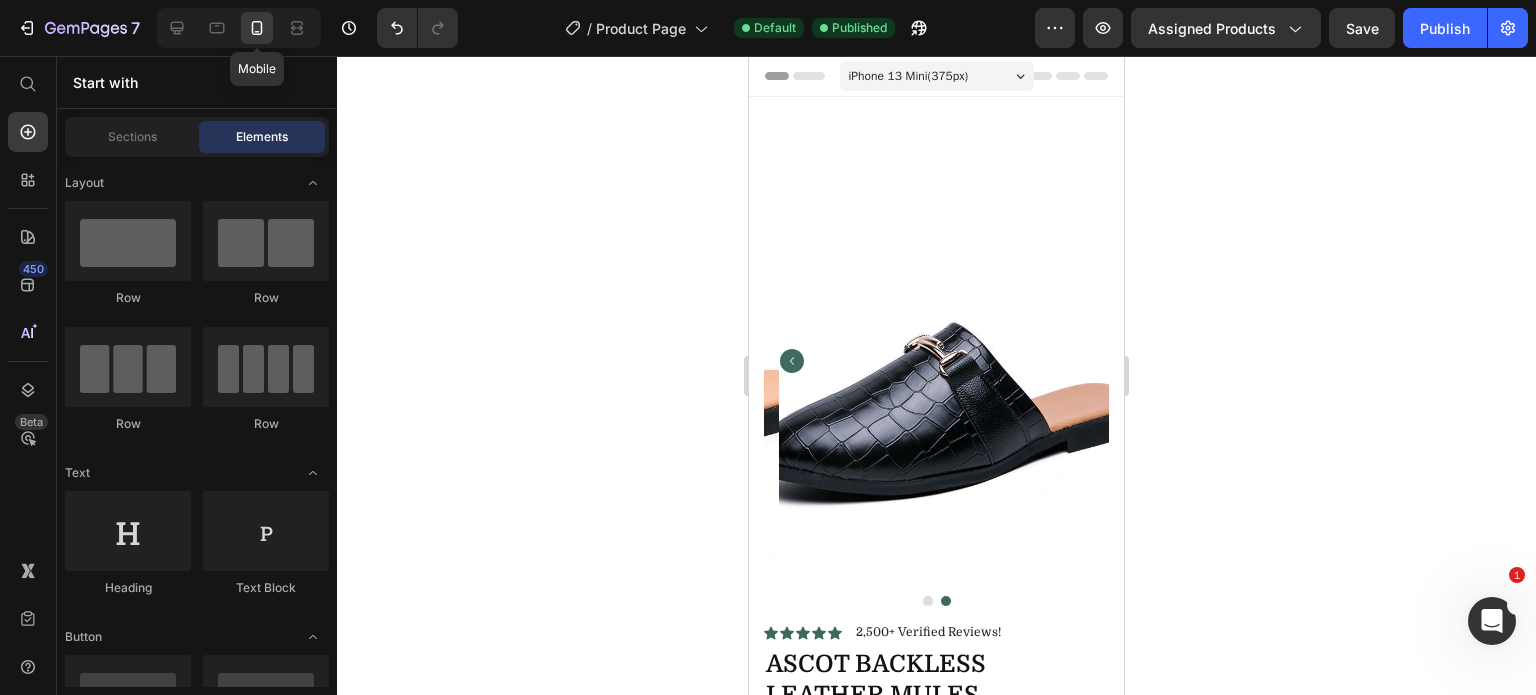 radio on "true" 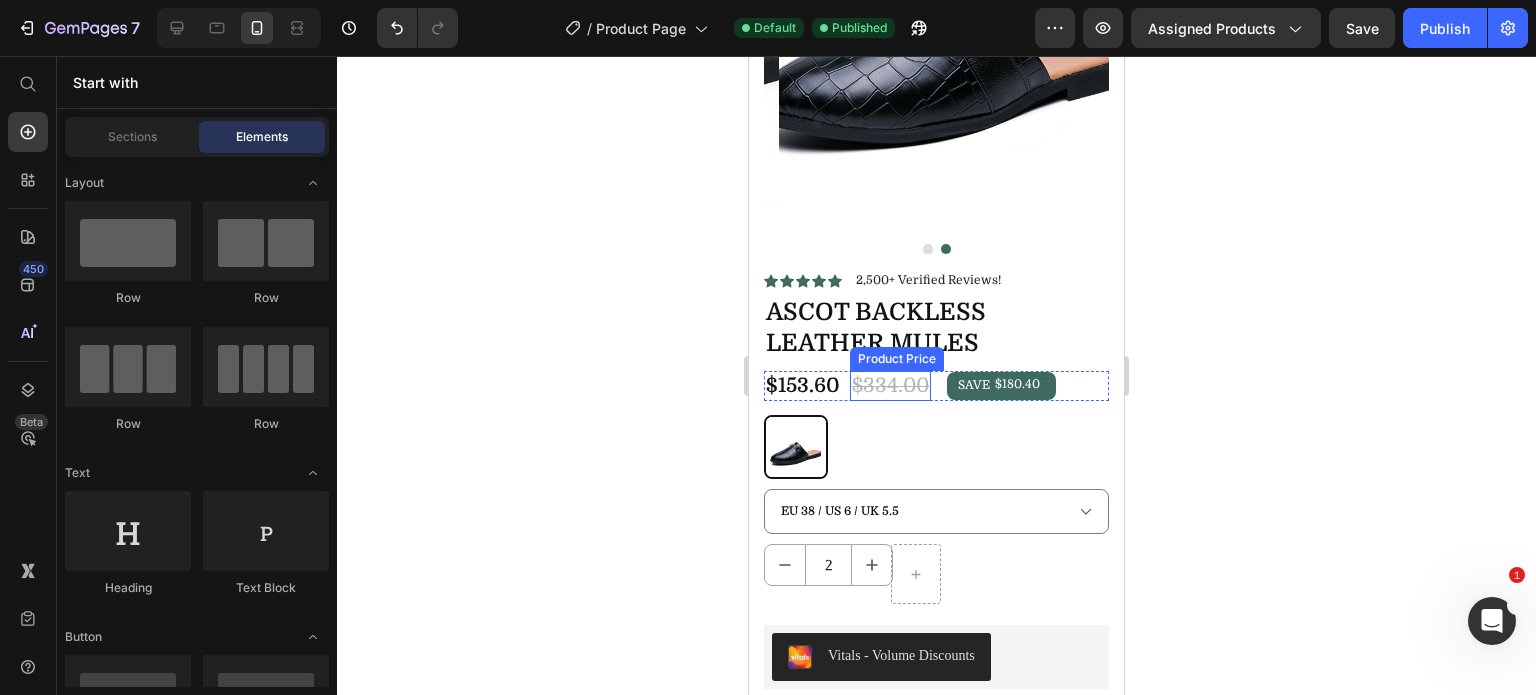 scroll, scrollTop: 500, scrollLeft: 0, axis: vertical 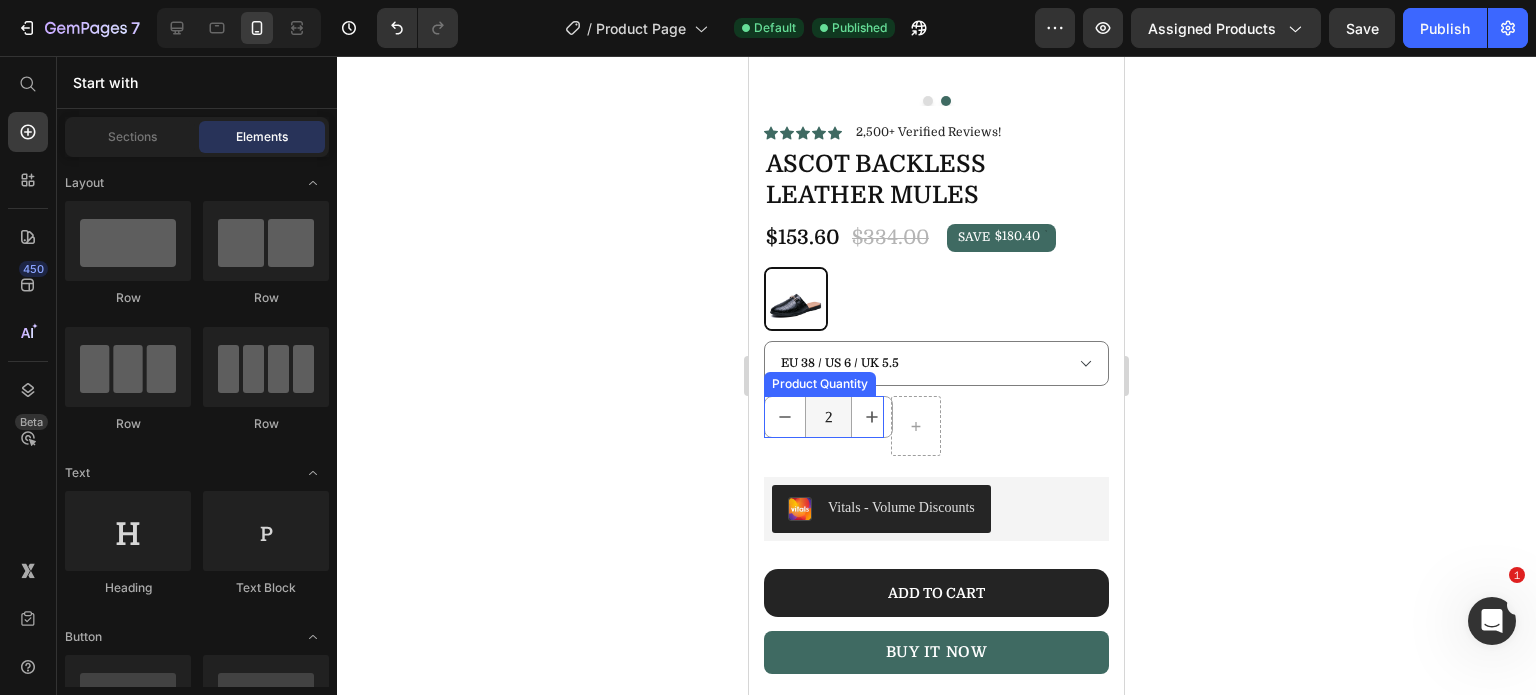 click on "2" at bounding box center [828, 417] 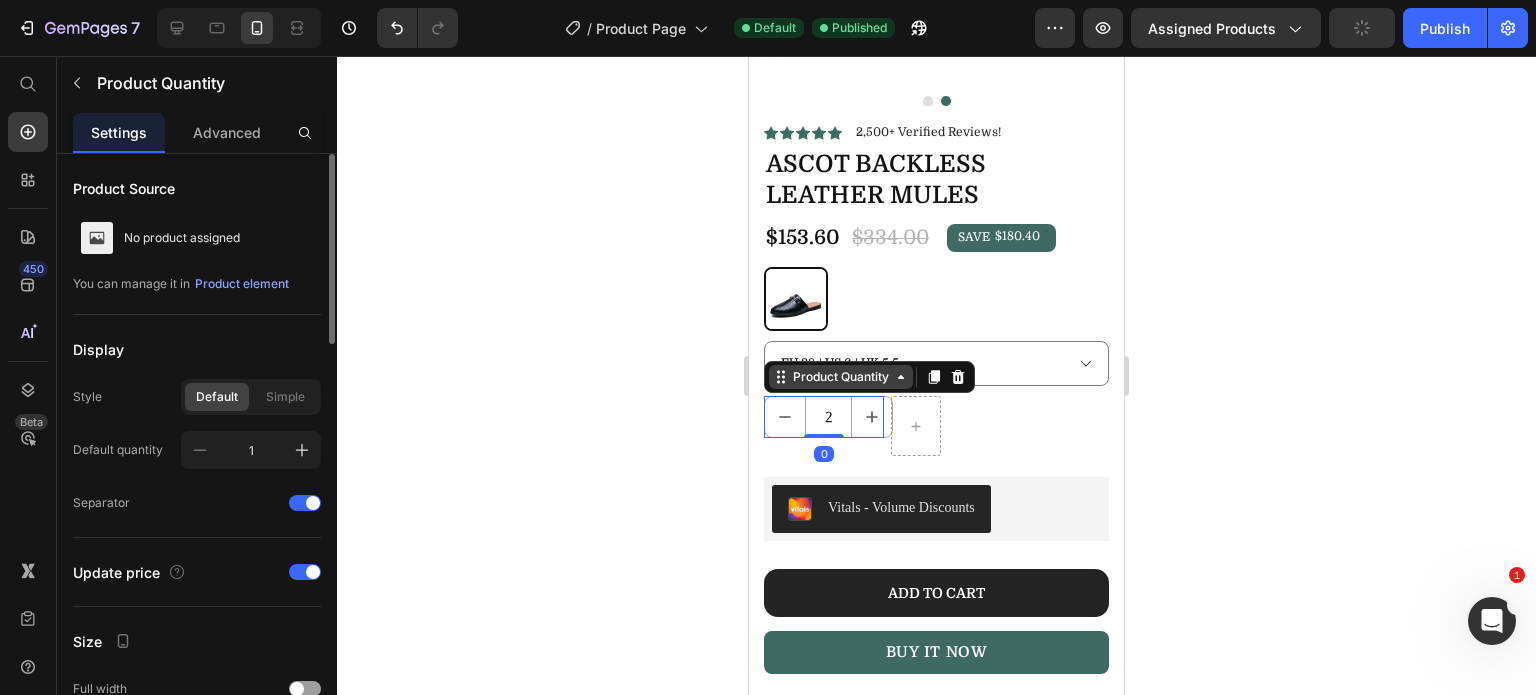 click on "Product Quantity" at bounding box center [841, 377] 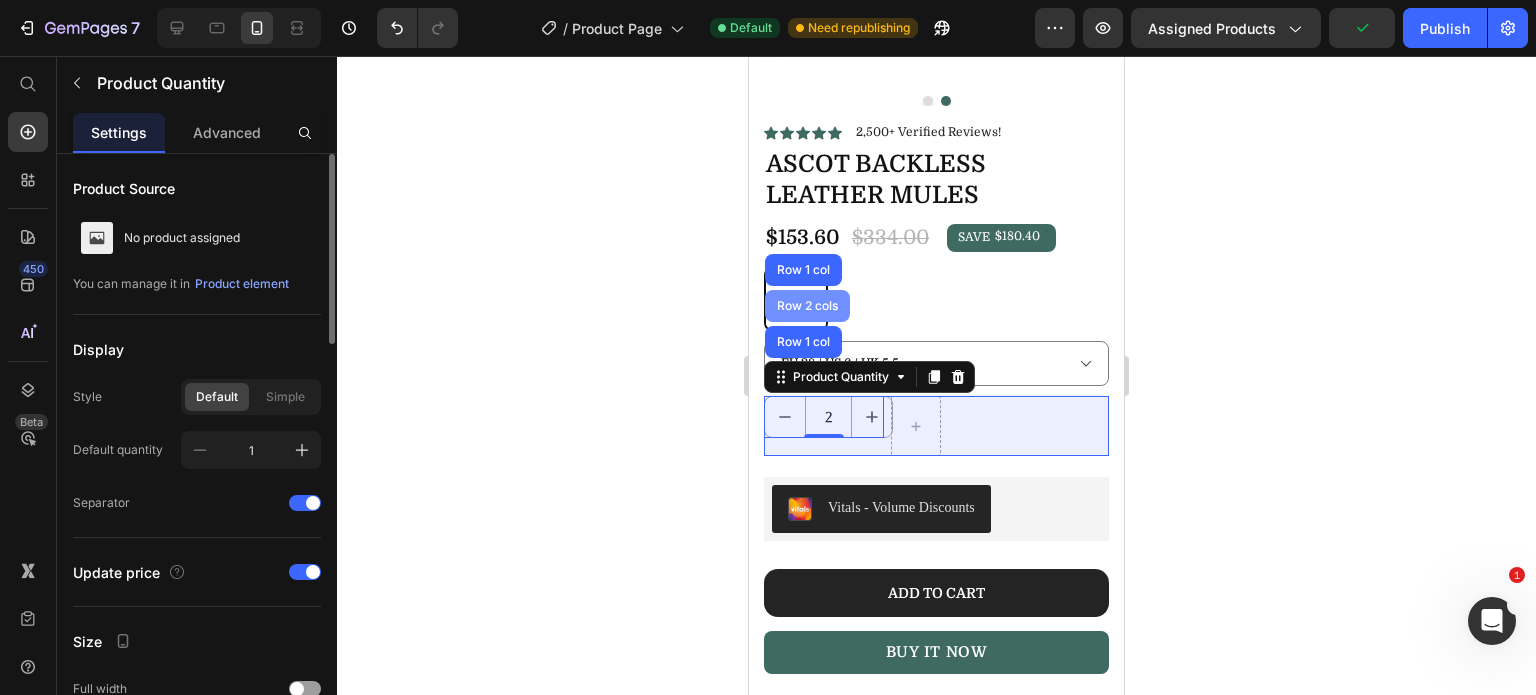 click on "Row 2 cols" at bounding box center (807, 306) 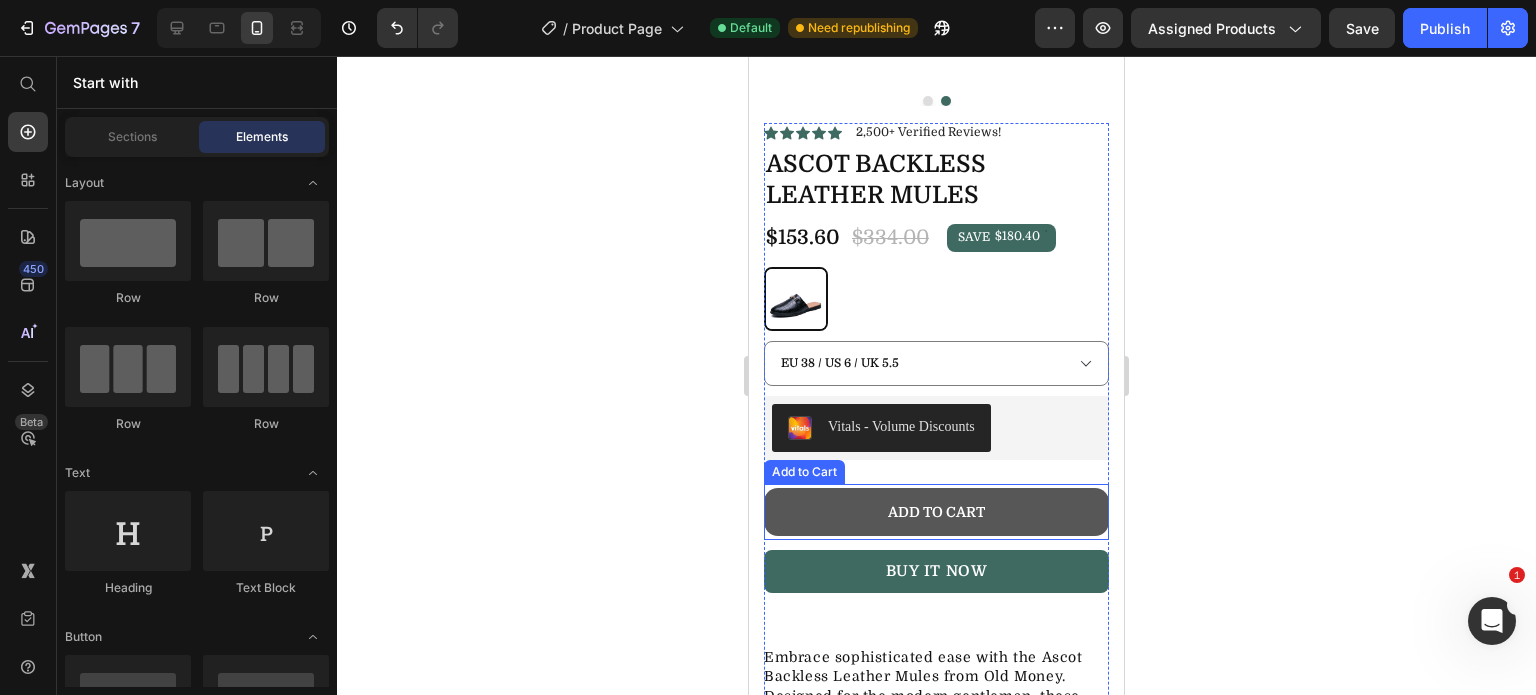 click on "ADD TO CART" at bounding box center (936, 512) 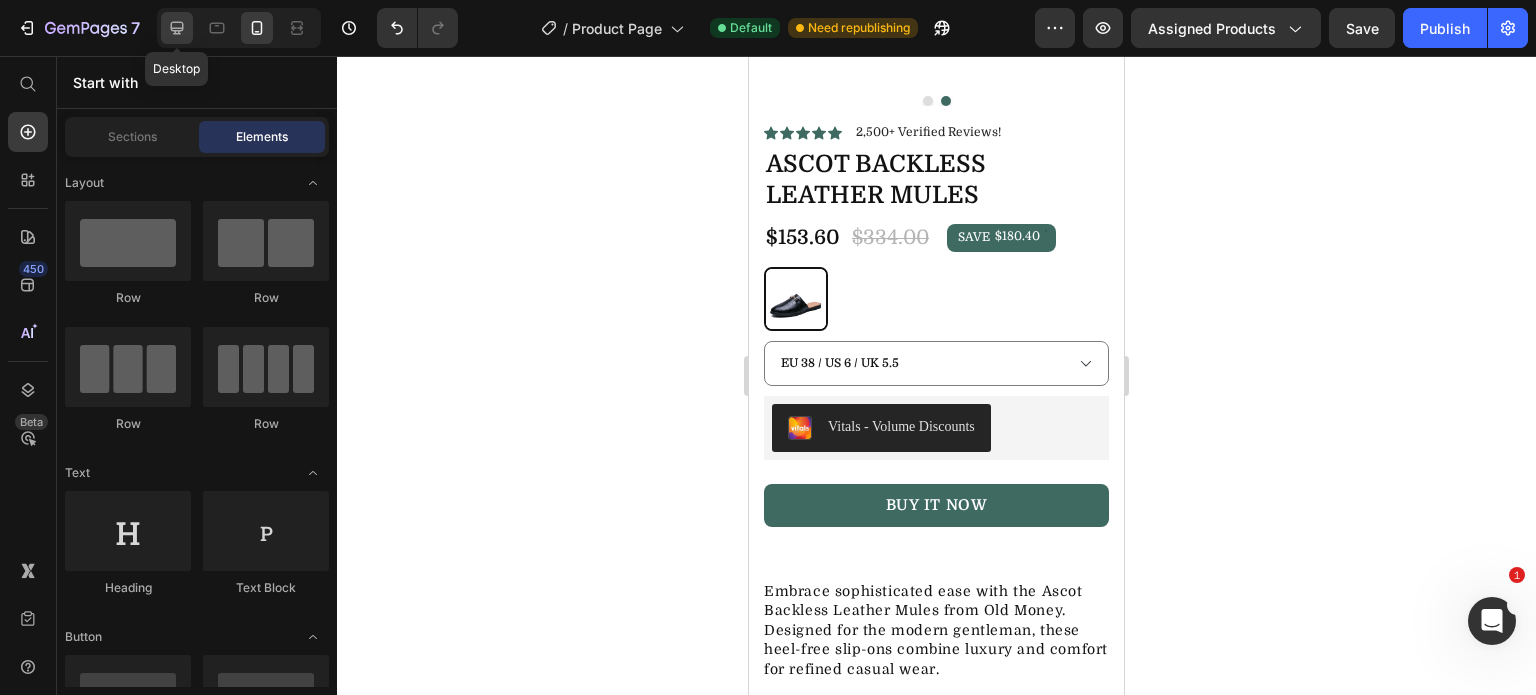 click 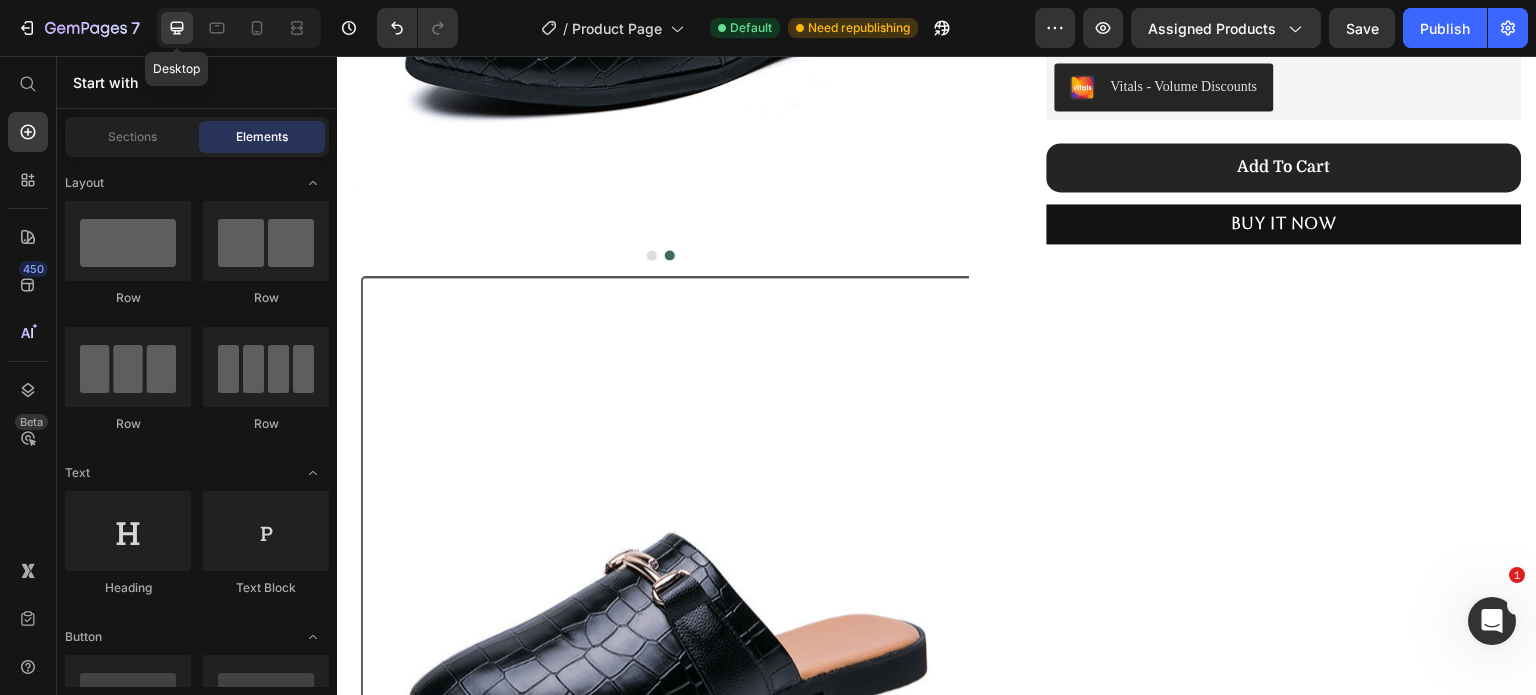 radio on "false" 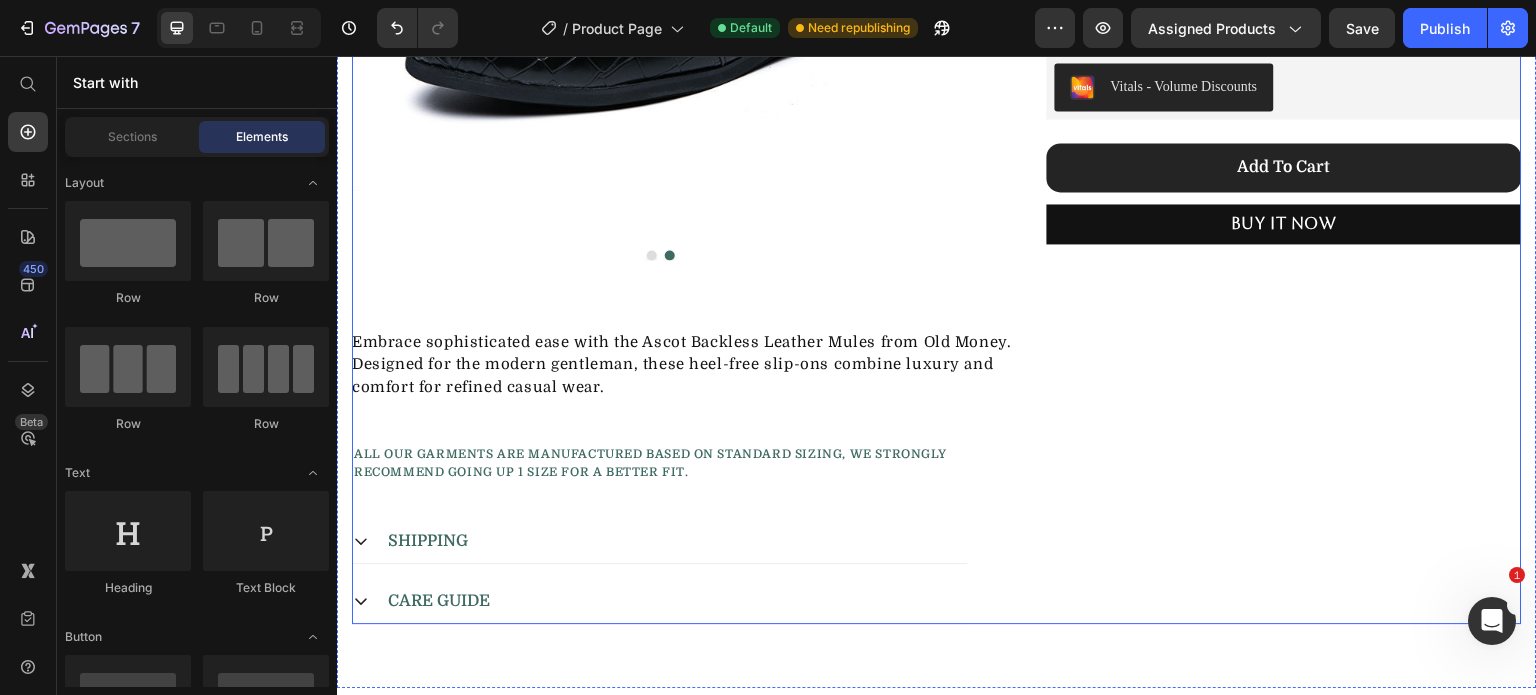 scroll, scrollTop: 200, scrollLeft: 0, axis: vertical 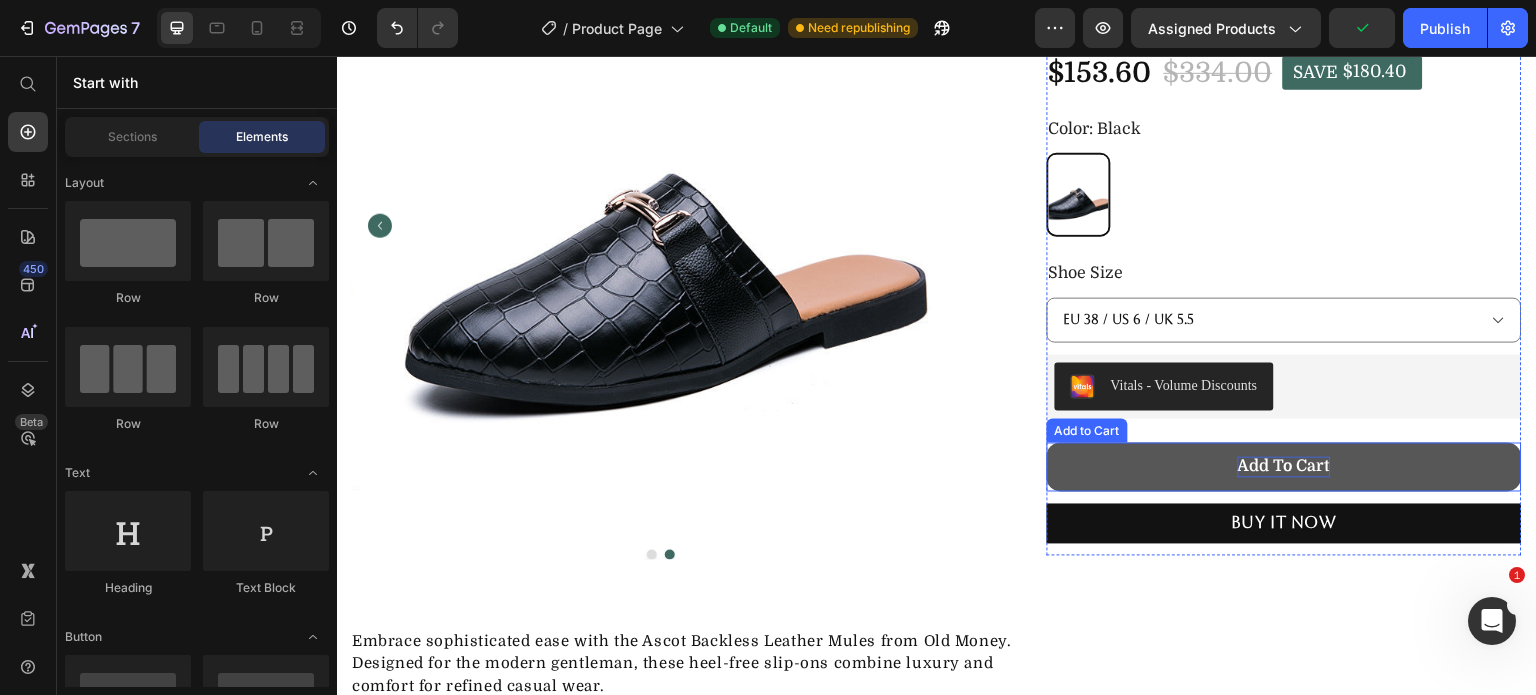 click on "add to cart" at bounding box center (1284, 467) 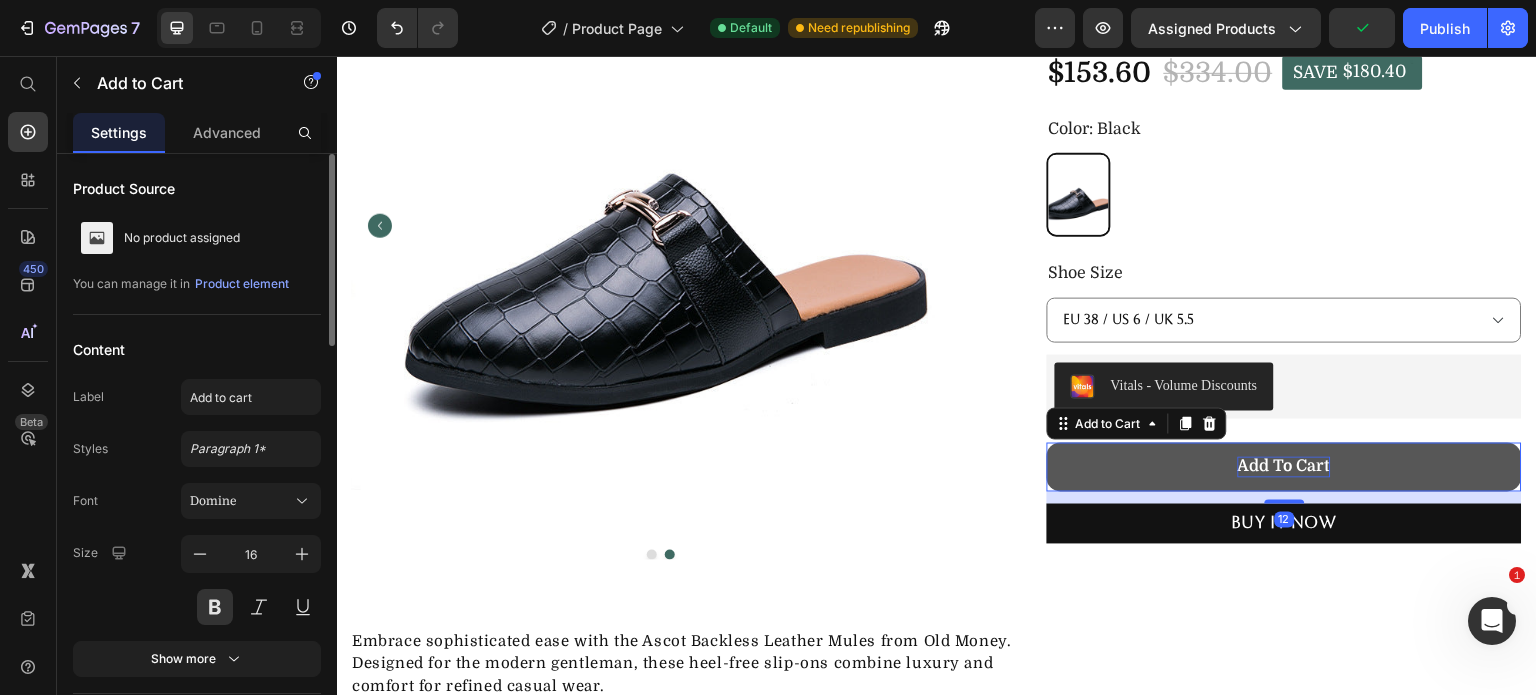 click on "add to cart" at bounding box center (1284, 467) 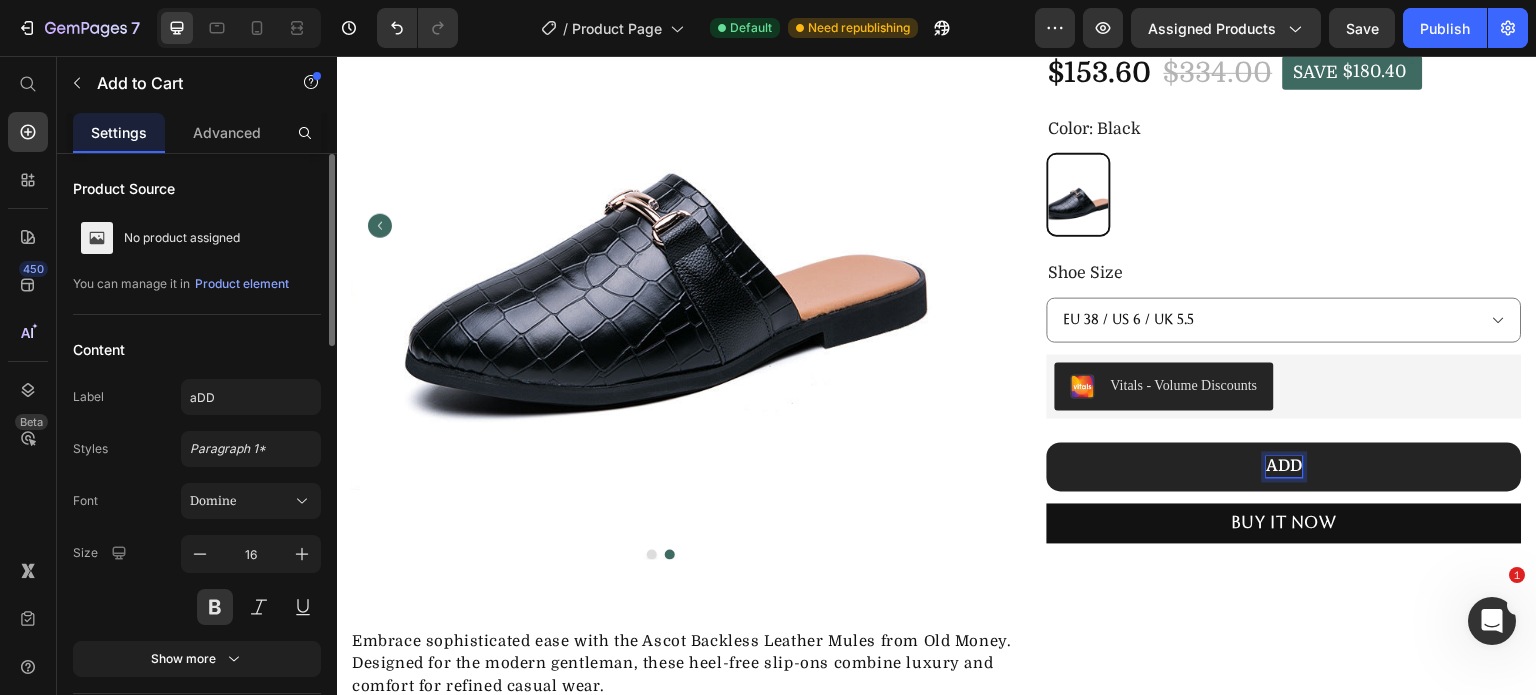 click on "aDD" at bounding box center (1284, 467) 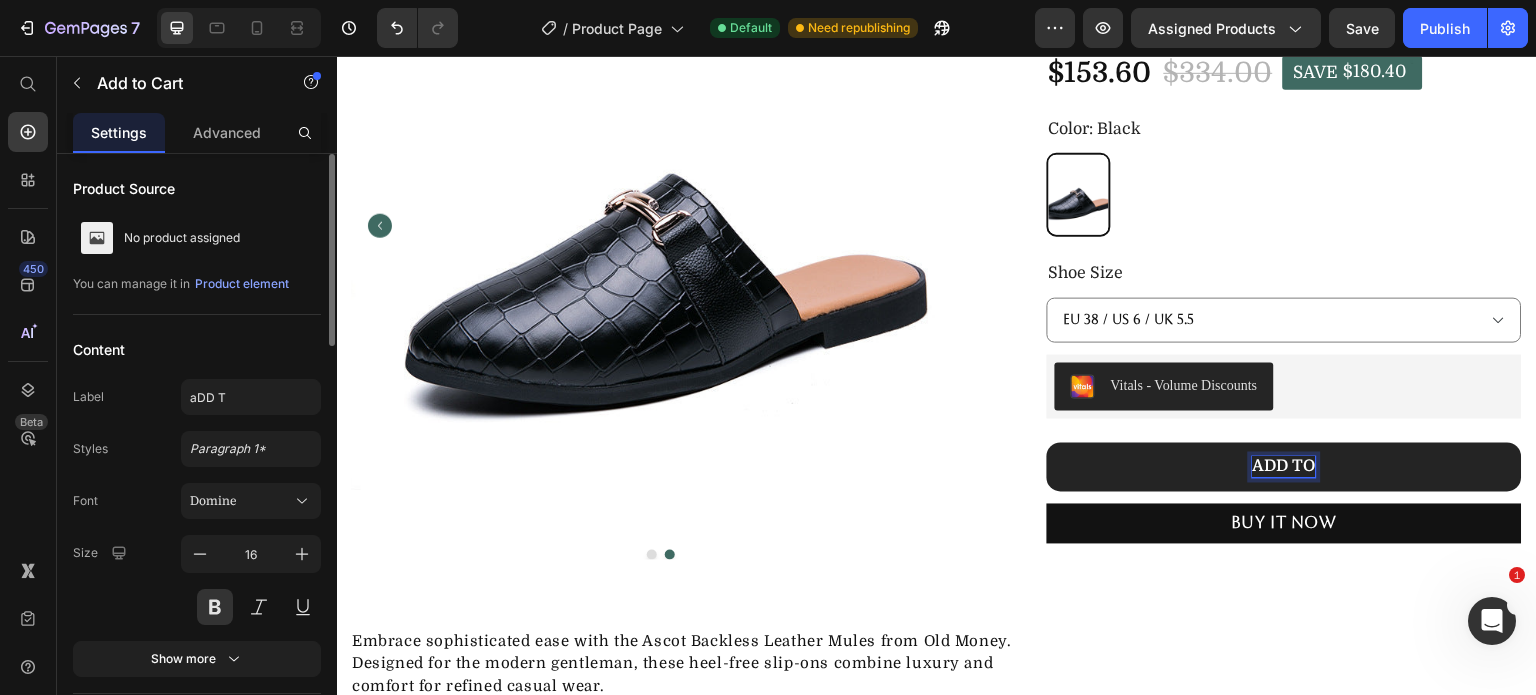 click on "aDD TO" at bounding box center [1284, 467] 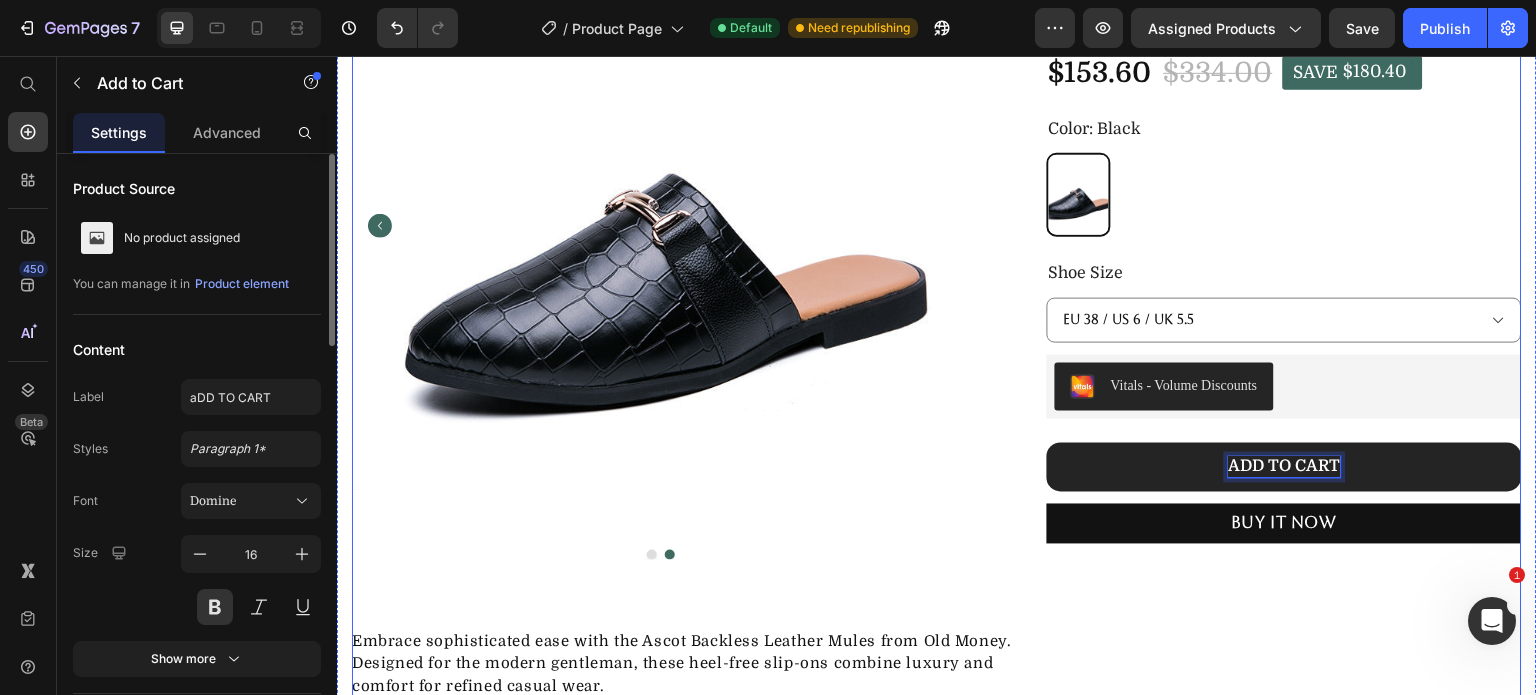 click on "Product Images
Embrace sophisticated ease with the Ascot Backless Leather Mules from Old Money. Designed for the modern gentleman, these heel-free slip-ons combine luxury and comfort for refined casual wear.
Product Description All our garments are manufactured based on standard sizing, we strongly recommend going up 1 size for a better fit. Text Block
Shipping
Care Guide Accordion Icon Icon Icon Icon Icon Icon List 2,500+ Verified Reviews! Text Block Row Icon Icon Icon Icon Icon Icon List 2,500+ Verified Reviews! Text Block Row Ascot Backless Leather Mules Product Title $153.60 Product Price $334.00 Product Price SAVE $180.40 Discount Tag SAVE $180.40 Discount Tag Row Color: Black Black Black Shoe size EU 38 / US 6 / UK 5.5 EU 39 / US 6.5 / UK 6 EU 40 / US 7 / UK 6.5 EU 41 / US 8 / UK 7.5 EU 42 / US 8.5 / UK 8 EU 43 / US 9.5 / UK 9 EU 44 / US 10 / UK 9.5 EU 45 / US 11 / UK 10.5 Product Variants & Swatches Black Black EU 38 / US 6 / UK 5.5   12" at bounding box center [937, 410] 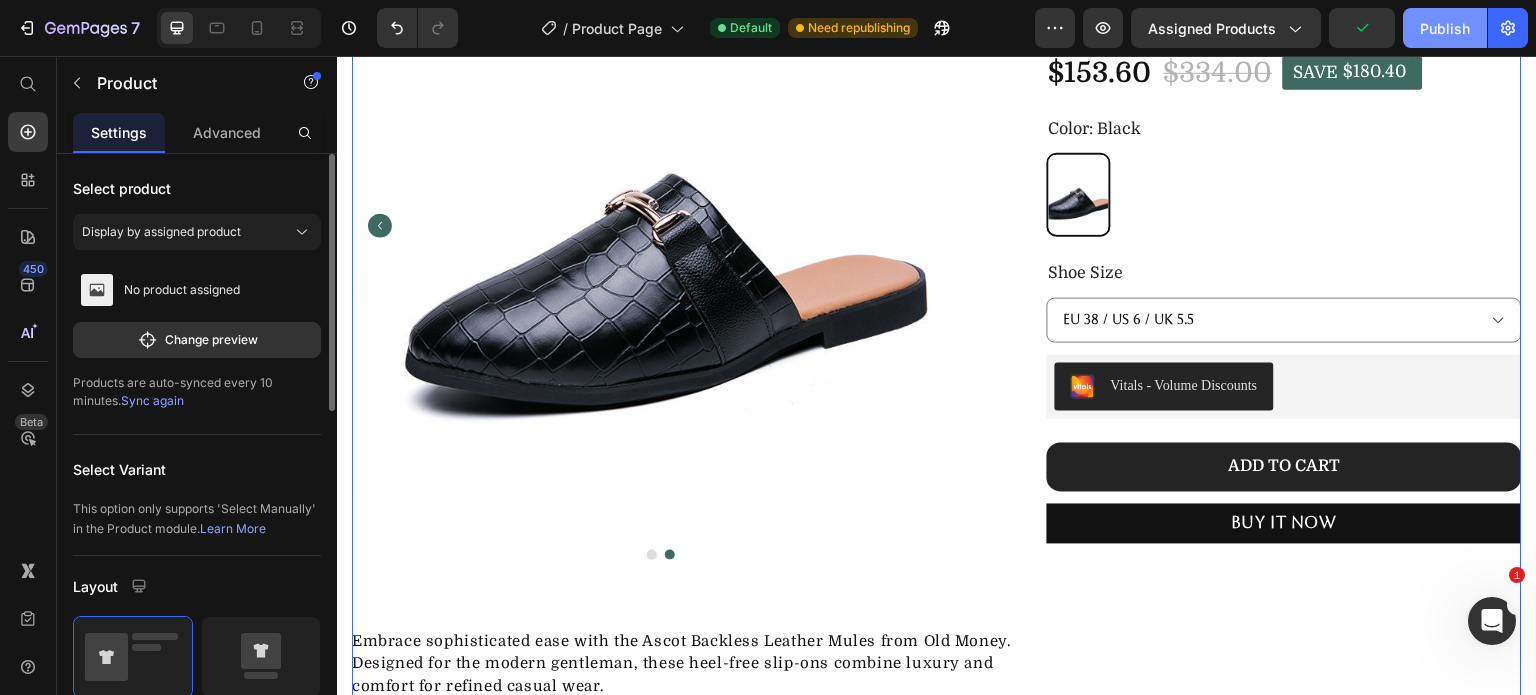 click on "Publish" 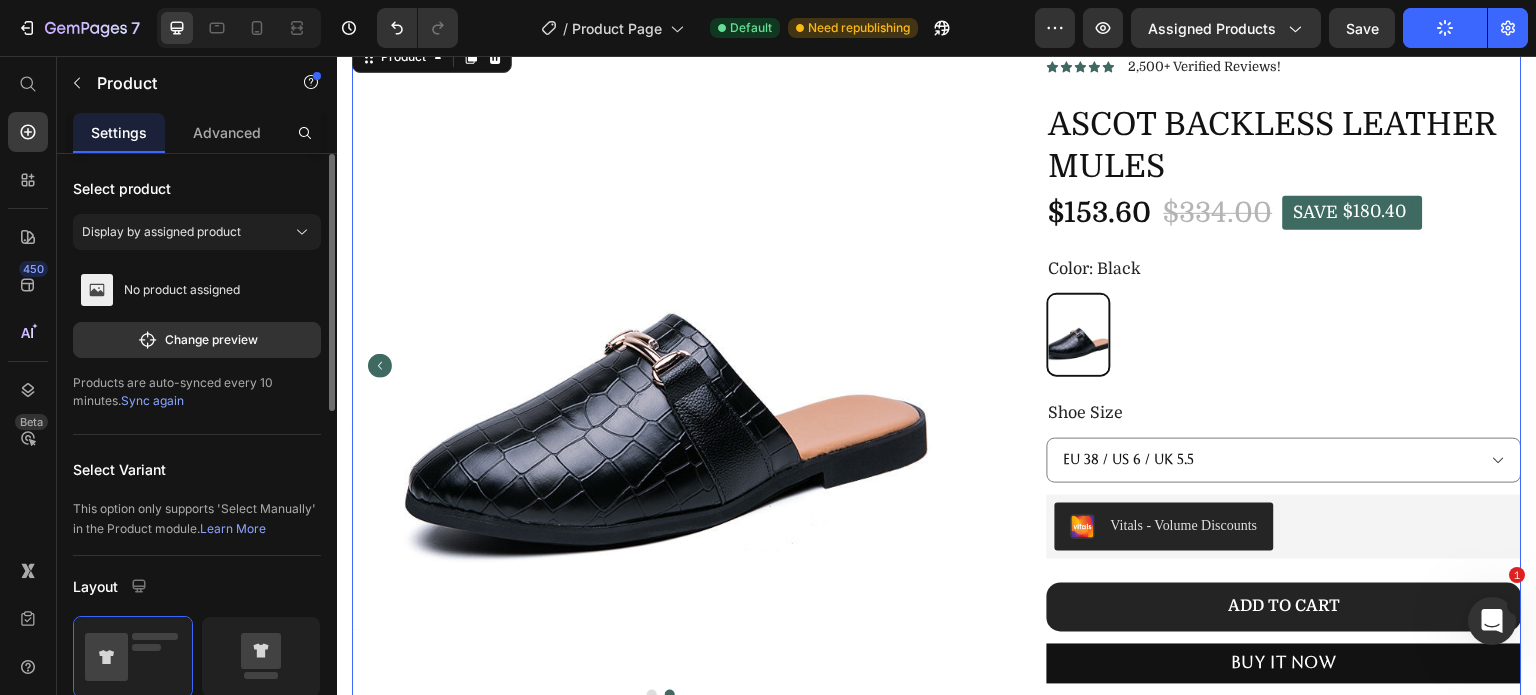 scroll, scrollTop: 0, scrollLeft: 0, axis: both 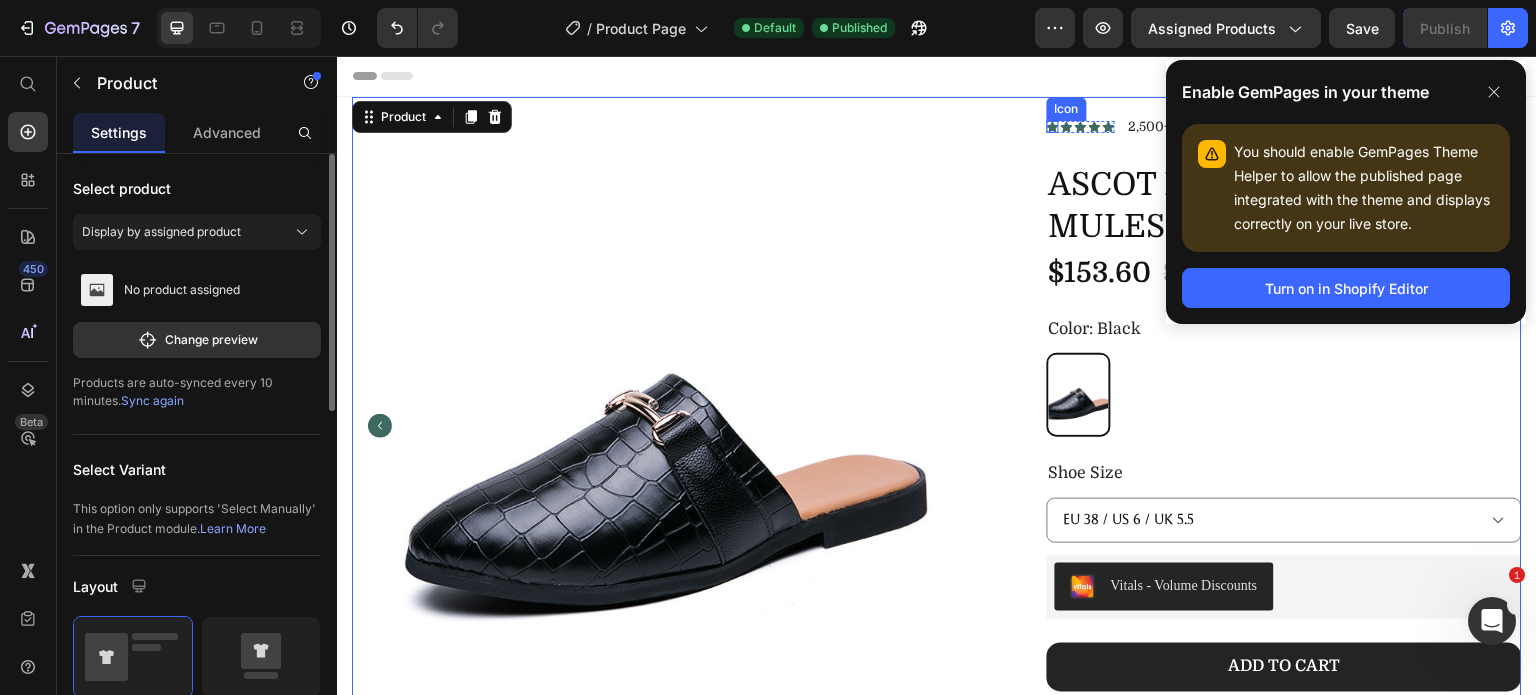 click 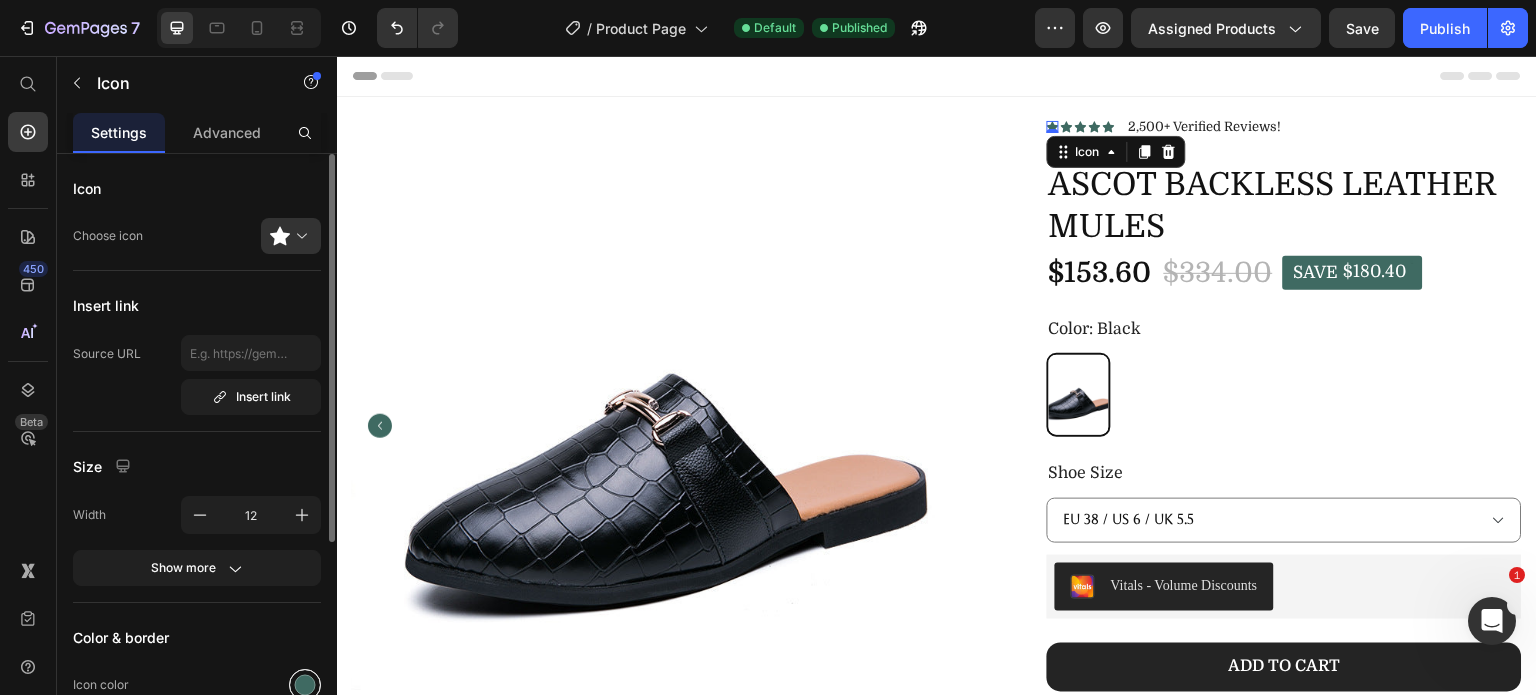 click at bounding box center (305, 685) 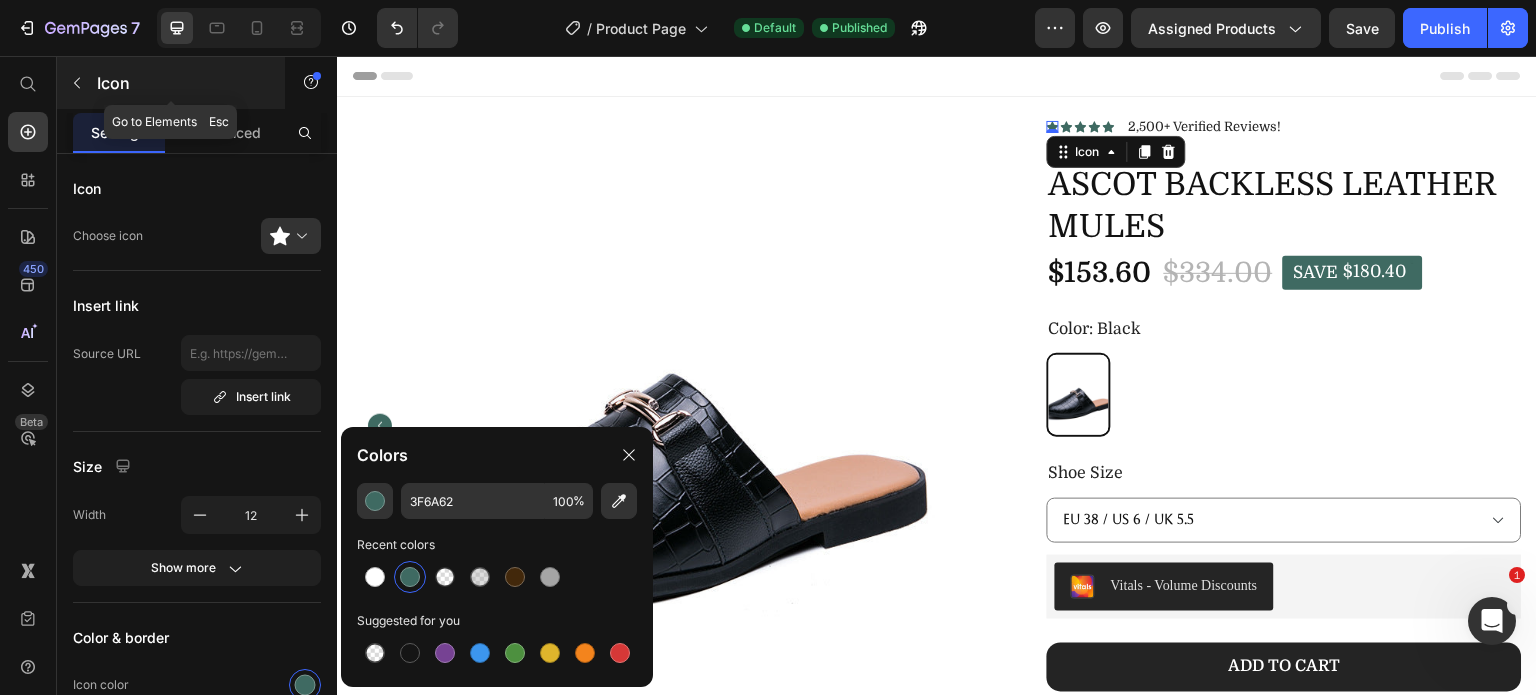 click 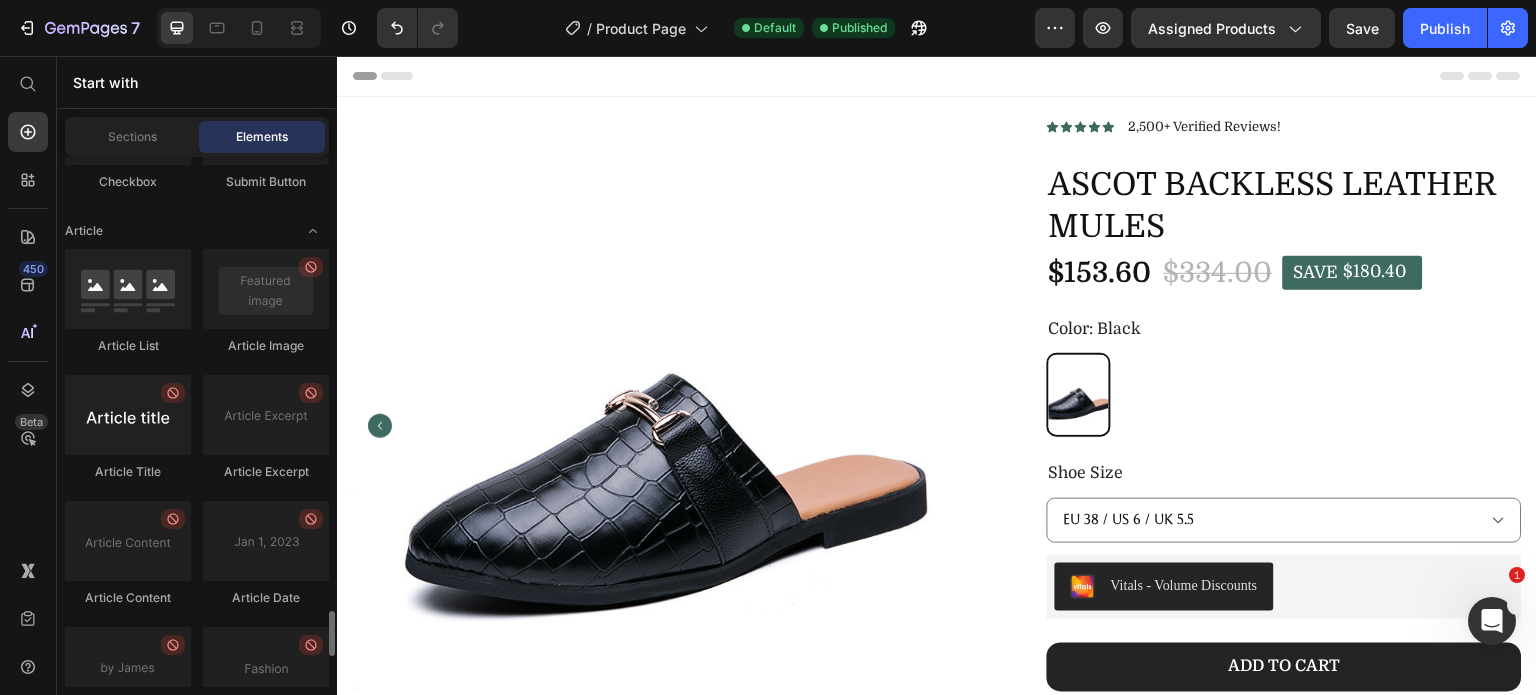 scroll, scrollTop: 5655, scrollLeft: 0, axis: vertical 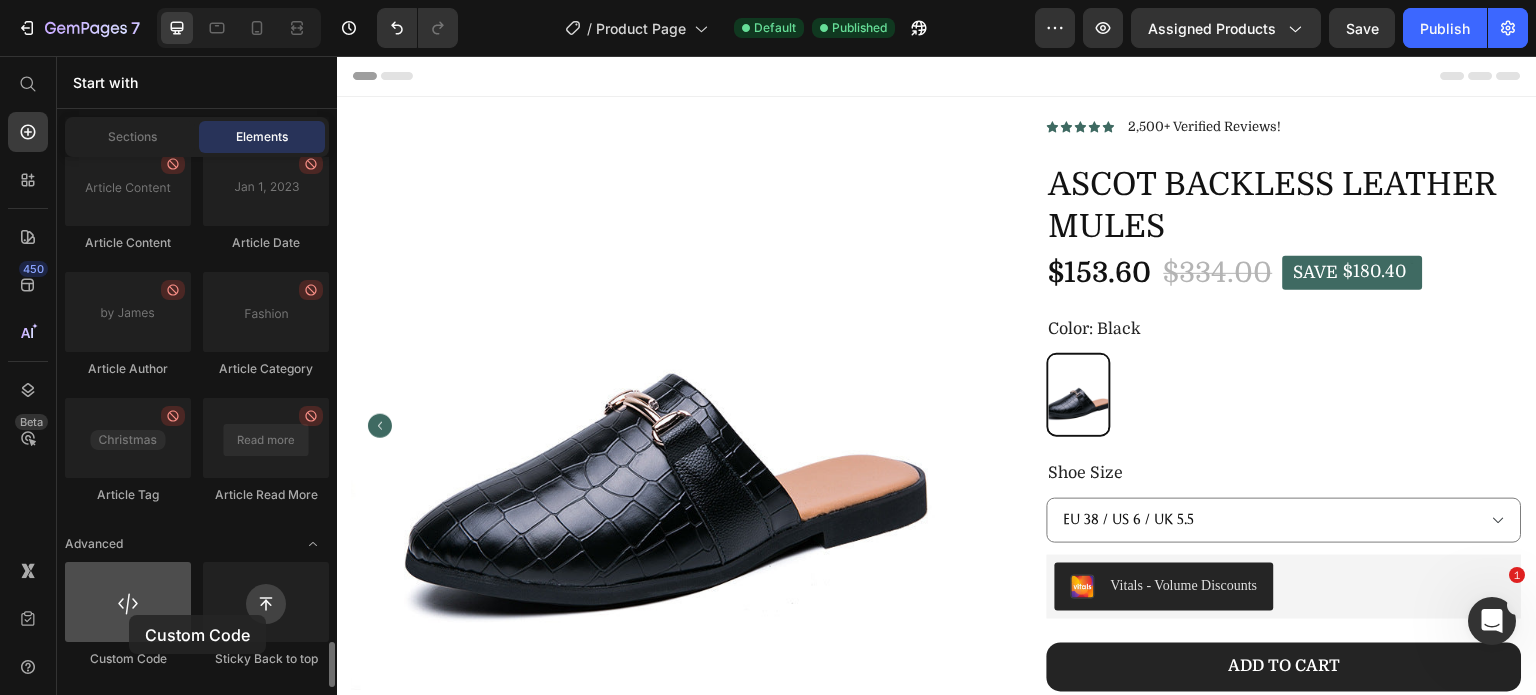 click at bounding box center [128, 602] 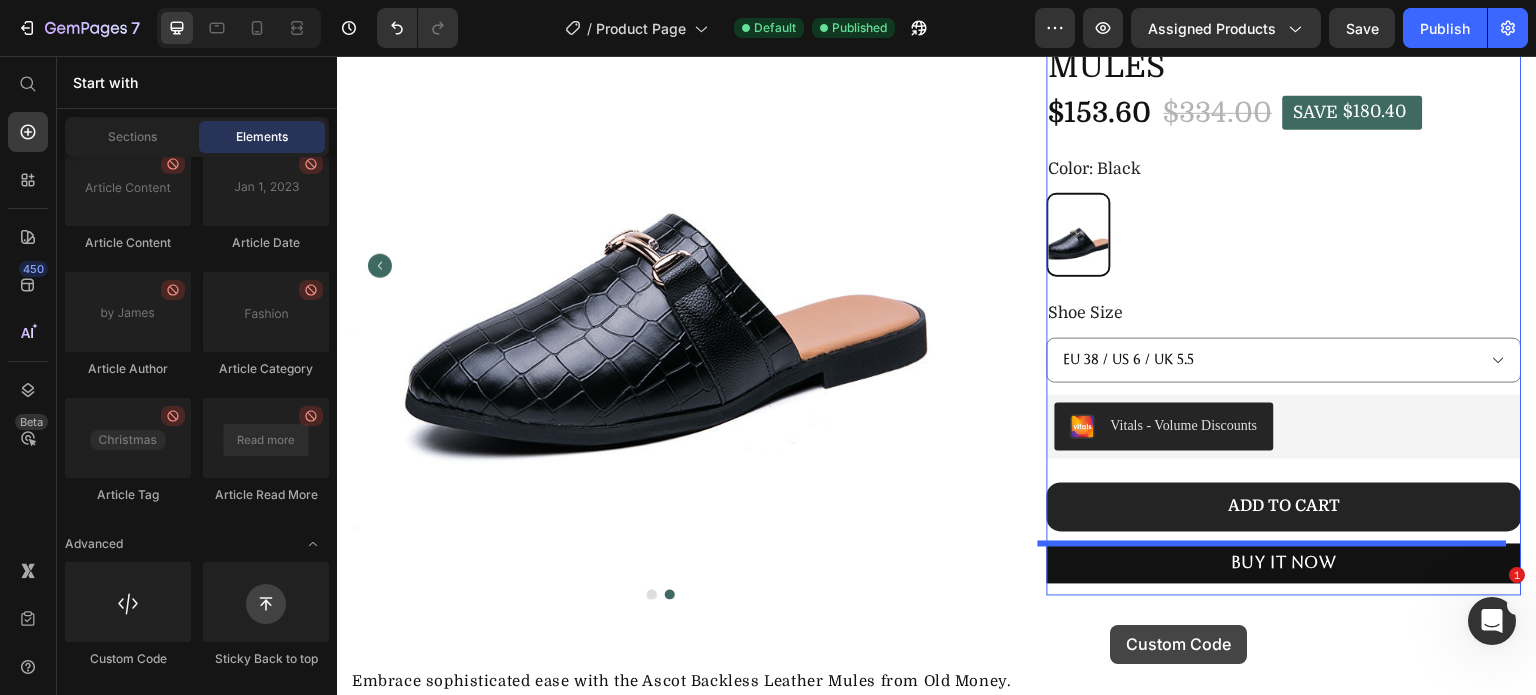 scroll, scrollTop: 220, scrollLeft: 0, axis: vertical 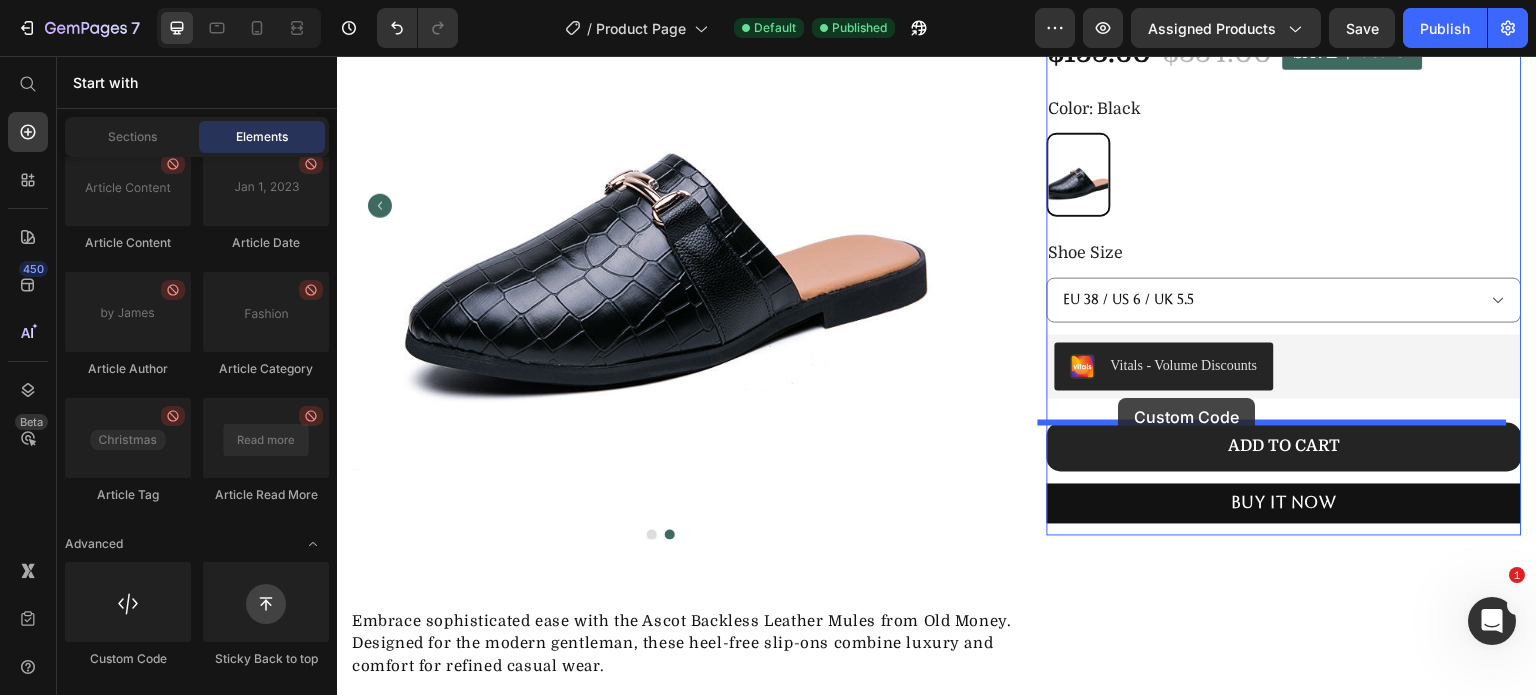 drag, startPoint x: 466, startPoint y: 671, endPoint x: 1119, endPoint y: 398, distance: 707.7697 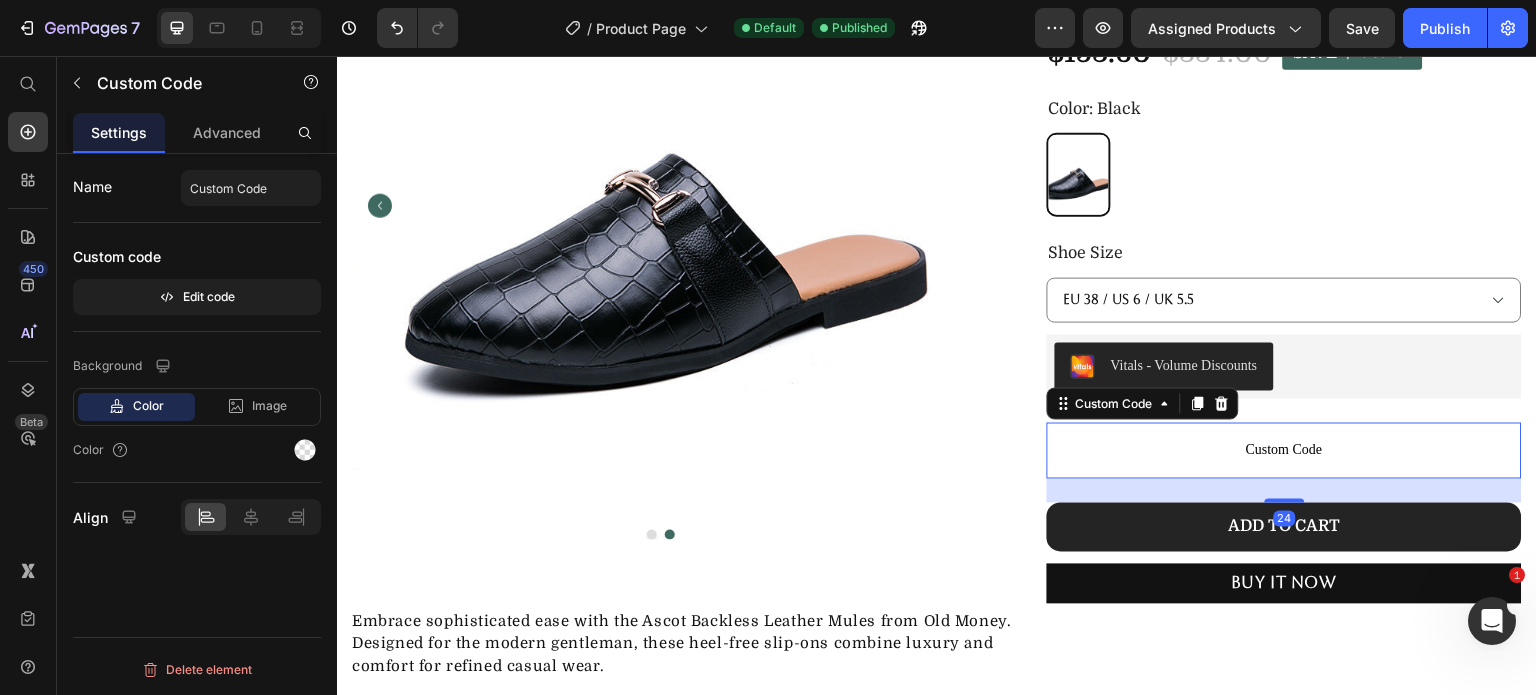 click on "Custom Code" at bounding box center (1284, 451) 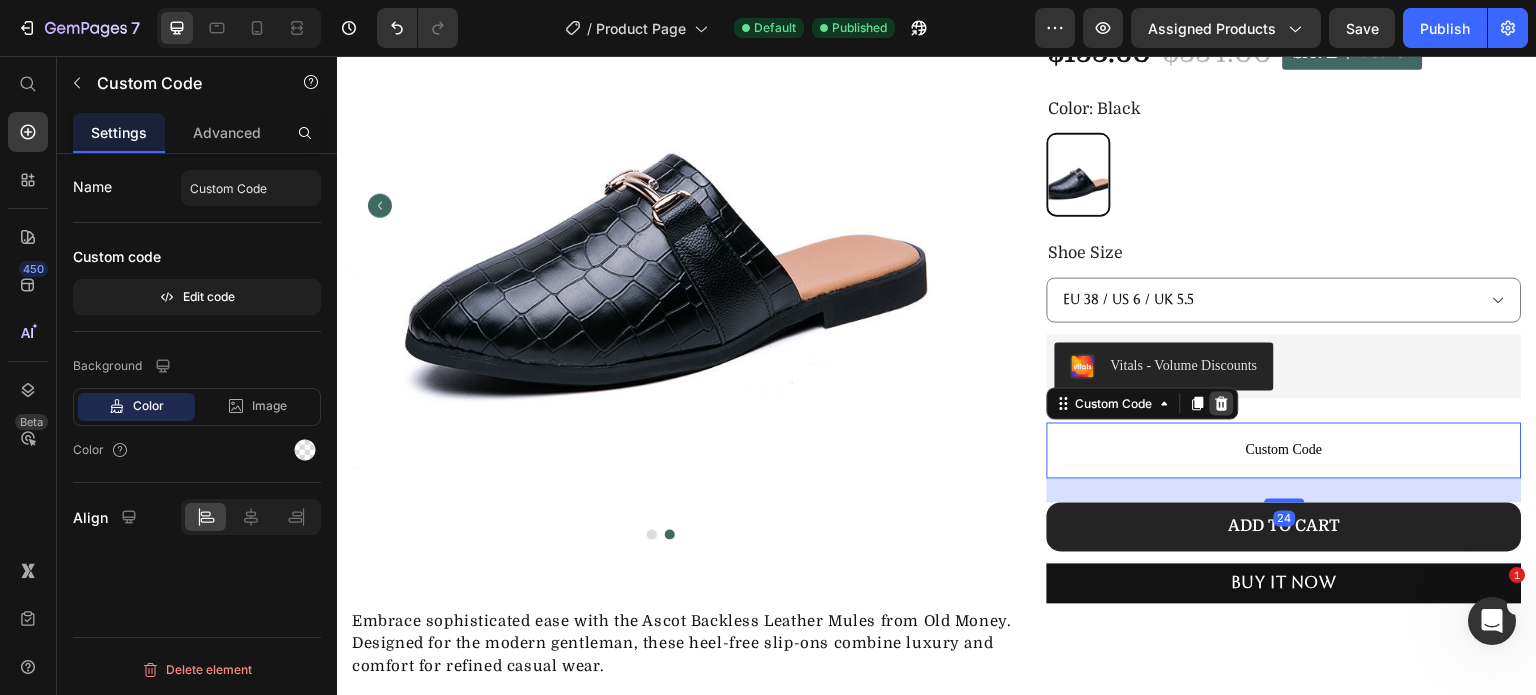 click 